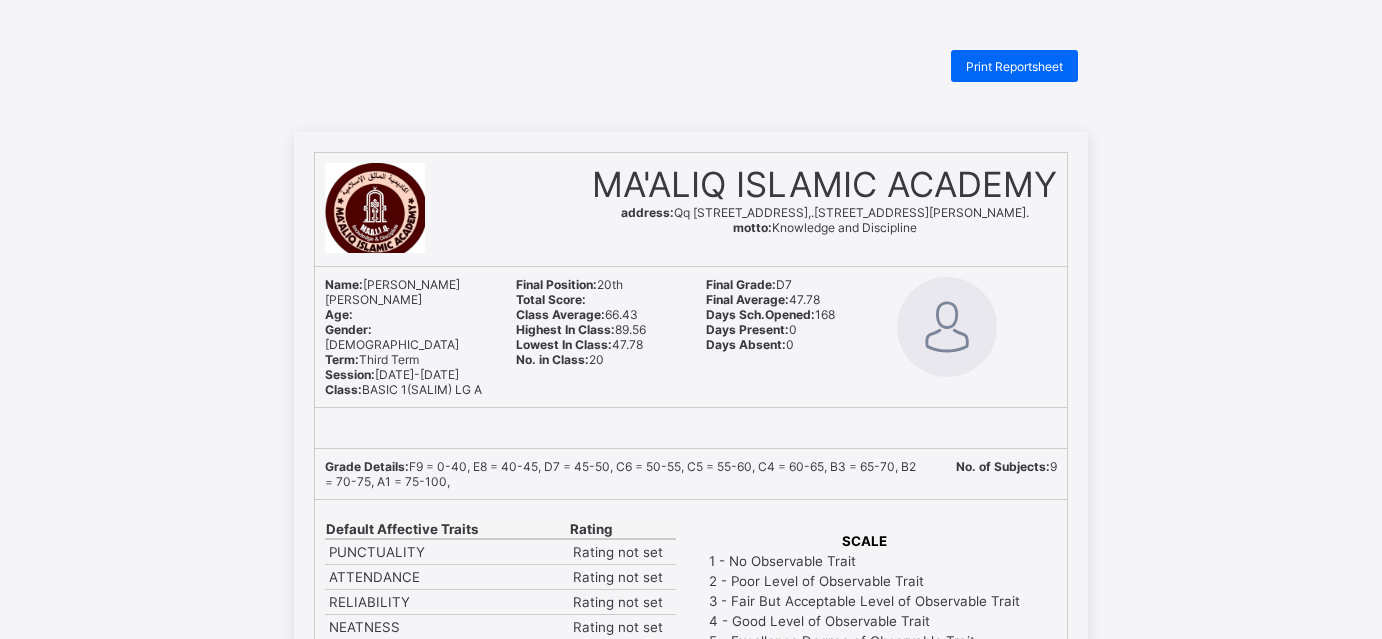 scroll, scrollTop: 0, scrollLeft: 0, axis: both 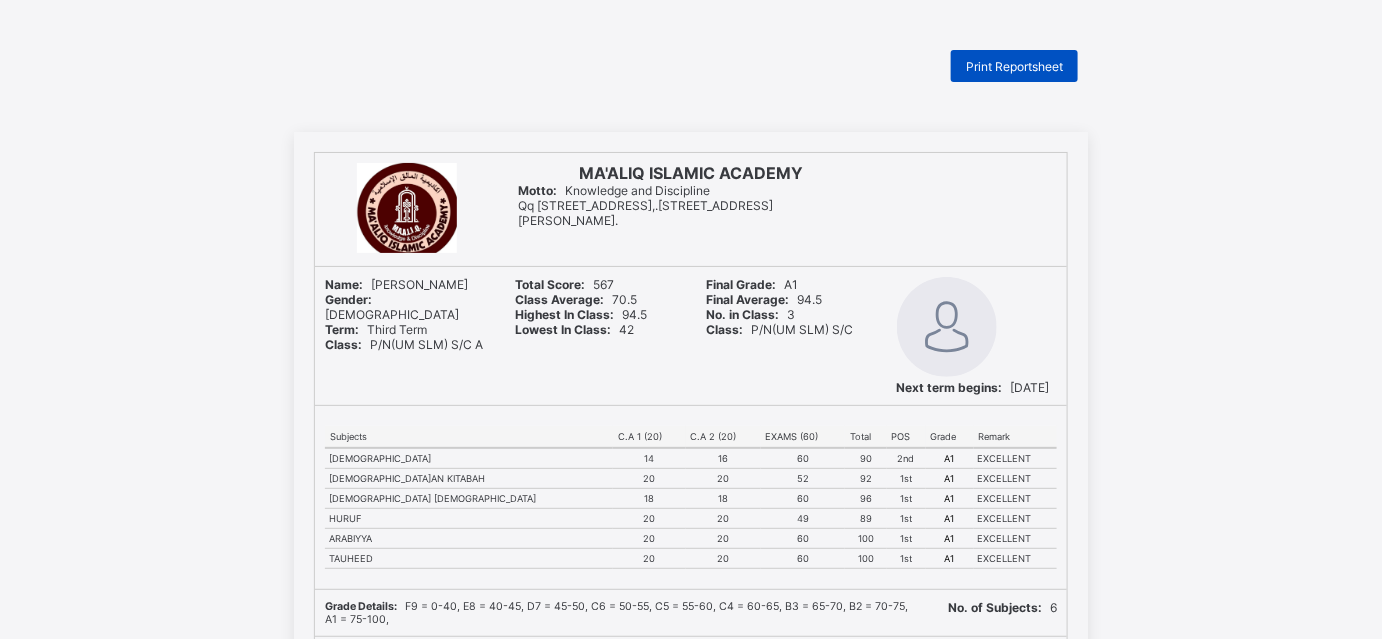 click on "Print Reportsheet" at bounding box center (1014, 66) 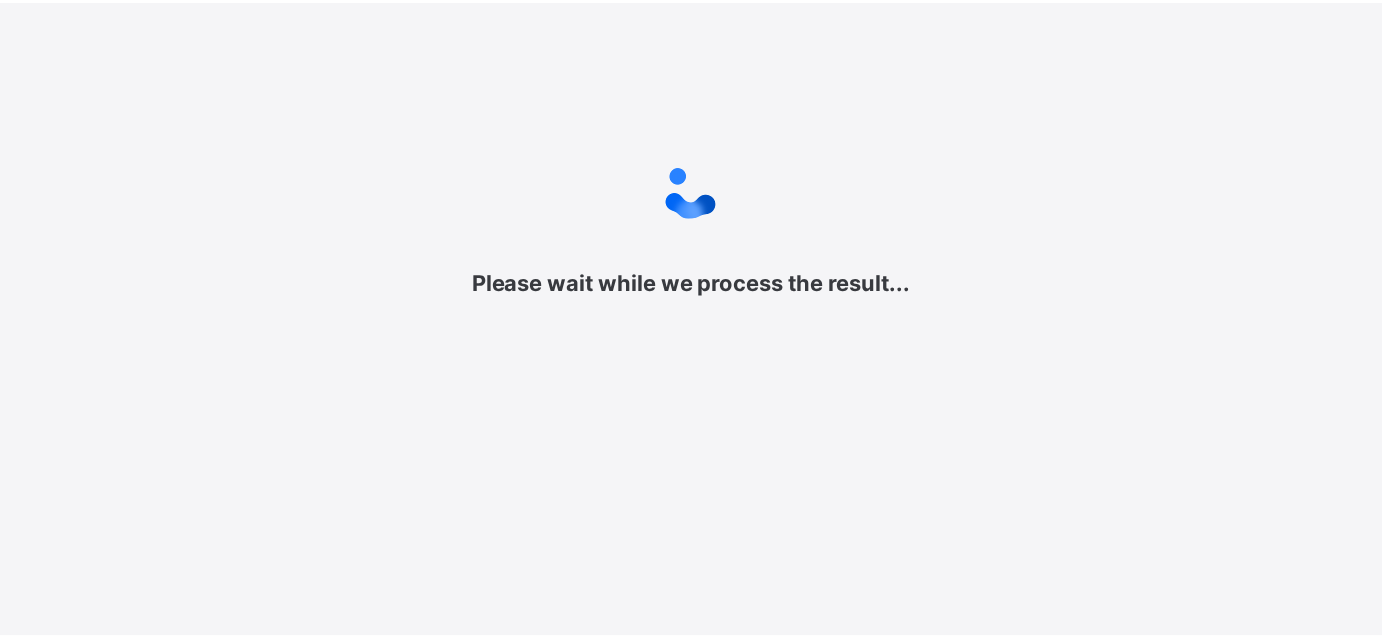 scroll, scrollTop: 0, scrollLeft: 0, axis: both 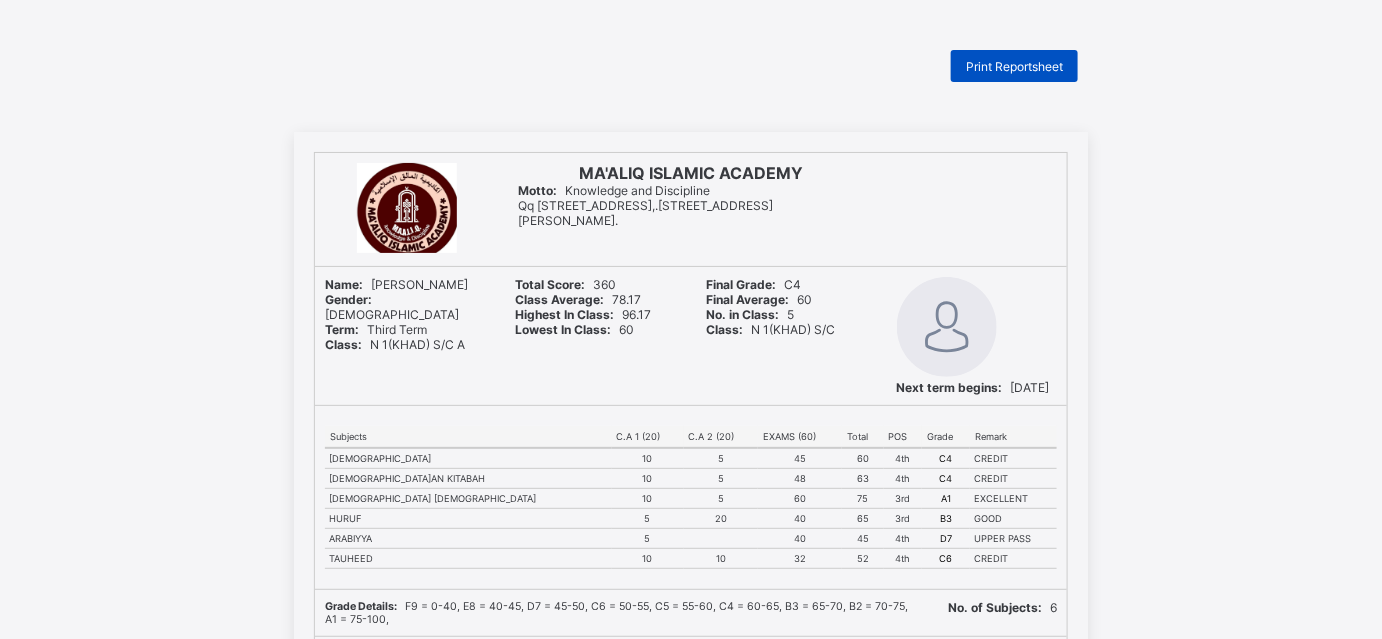 click on "Print Reportsheet" at bounding box center [1014, 66] 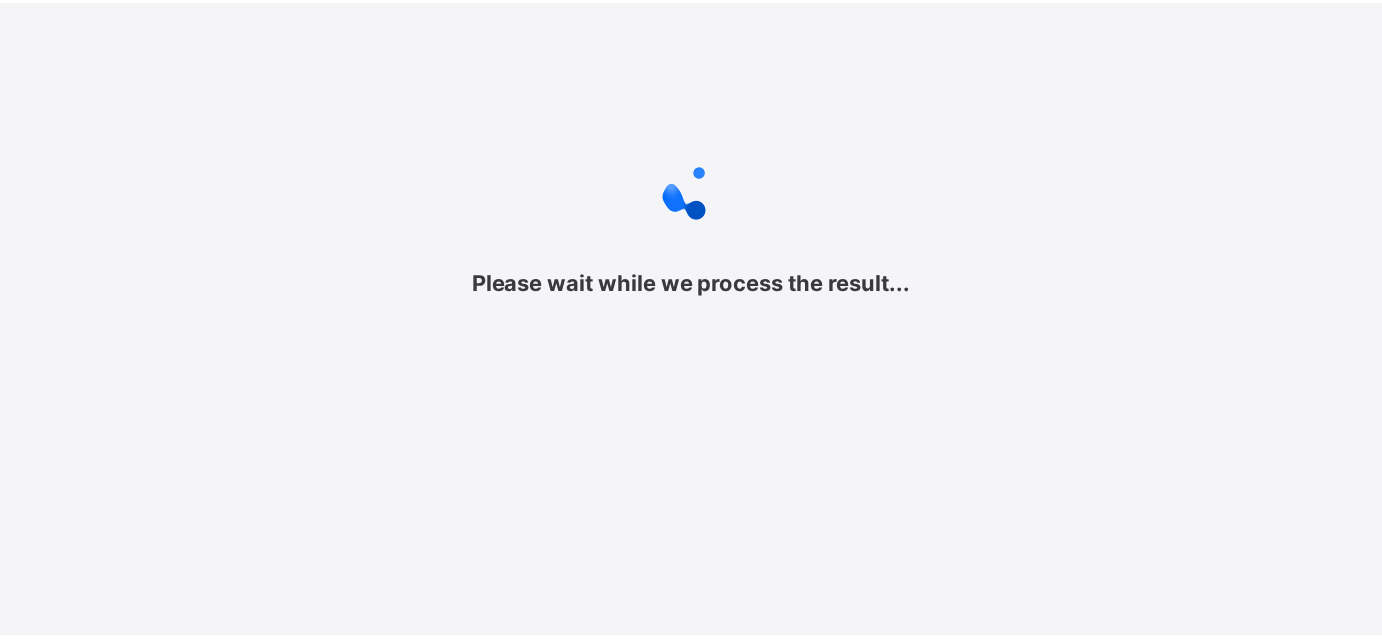 scroll, scrollTop: 0, scrollLeft: 0, axis: both 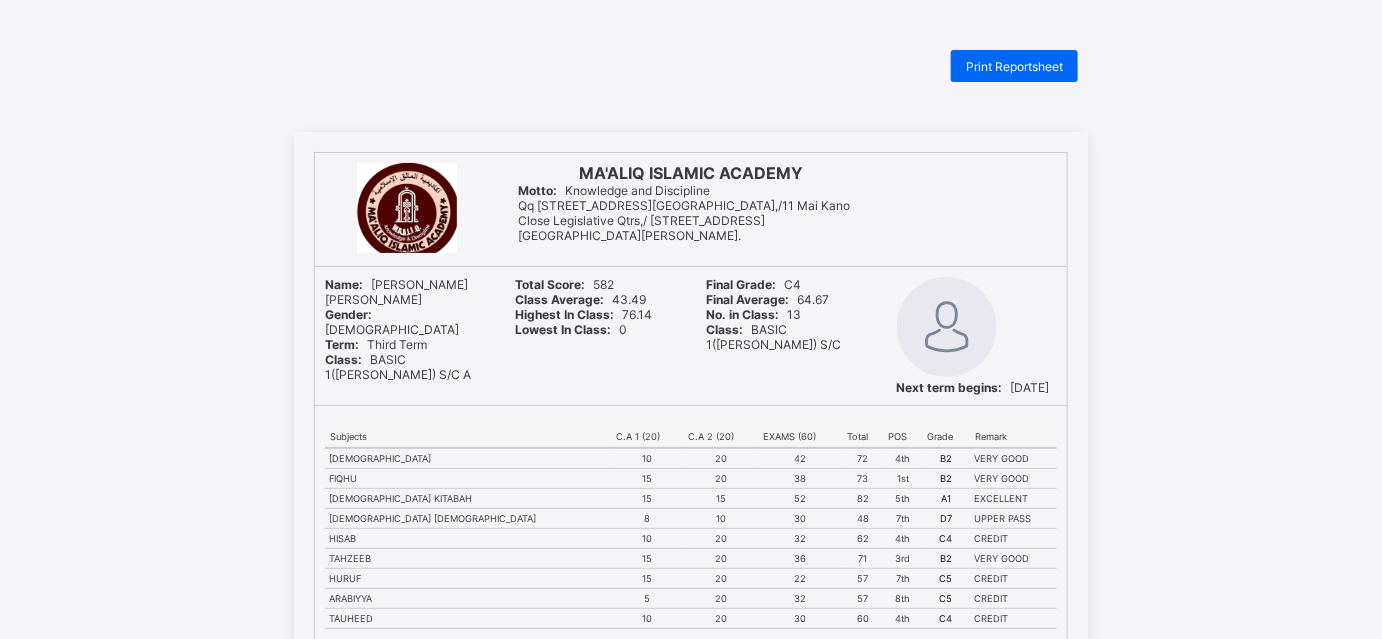 click on "Print Reportsheet MA'ALIQ ISLAMIC ACADEMY Motto: Knowledge and Discipline Qq 19 Kawo Road,.Q46 Ishaku Street U/Dosa,/11 Mai Kano Close Legislative Qtrs,/ No.2 Abdullahi Balarabe Road KTC Layout Kaduna. Name: Habban   Bello Gender: MALE Term: Third Term Class: BASIC 1(SALIM) S/C A Total Score: 582 Class Average: 43.49 Highest In Class: 76.14 Lowest In Class: 0 Final Grade: C4 Final Average: 64.67 No. in Class: 13 Class: BASIC 1(SALIM) S/C Next term begins: 2025-09-10 Subjects C.A 1 (20) C.A 2 (20) EXAMS (60) Total POS Grade Remark HADITH 10 20 42 72 4th B2 VERY GOOD FIQHU 15 20 38 73 1st B2 VERY GOOD QUR'AN KITABAH 15 15 52 82 5th A1 EXCELLENT QUR'AN SHAFAWI 8 10 30 48 7th D7 UPPER PASS HISAB 10 20 32 62 4th C4 CREDIT TAHZEEB 15 20 36 71 3rd B2 VERY GOOD HURUF 15 20 22 57 7th C5 CREDIT ARABIYYA 5 20 32 57 8th C5 CREDIT TAUHEED 10 20 30 60 4th C4 CREDIT Grade Details: F9 = 0-40, E8 = 40-45, D7 = 45-50, C6 = 50-55, C5 = 55-60, C4 = 60-65, B3 = 65-70, B2 = 70-75, A1 = 75-100, No. of Subjects: 9 Rating PUNCTUALITY" at bounding box center [691, 7606] 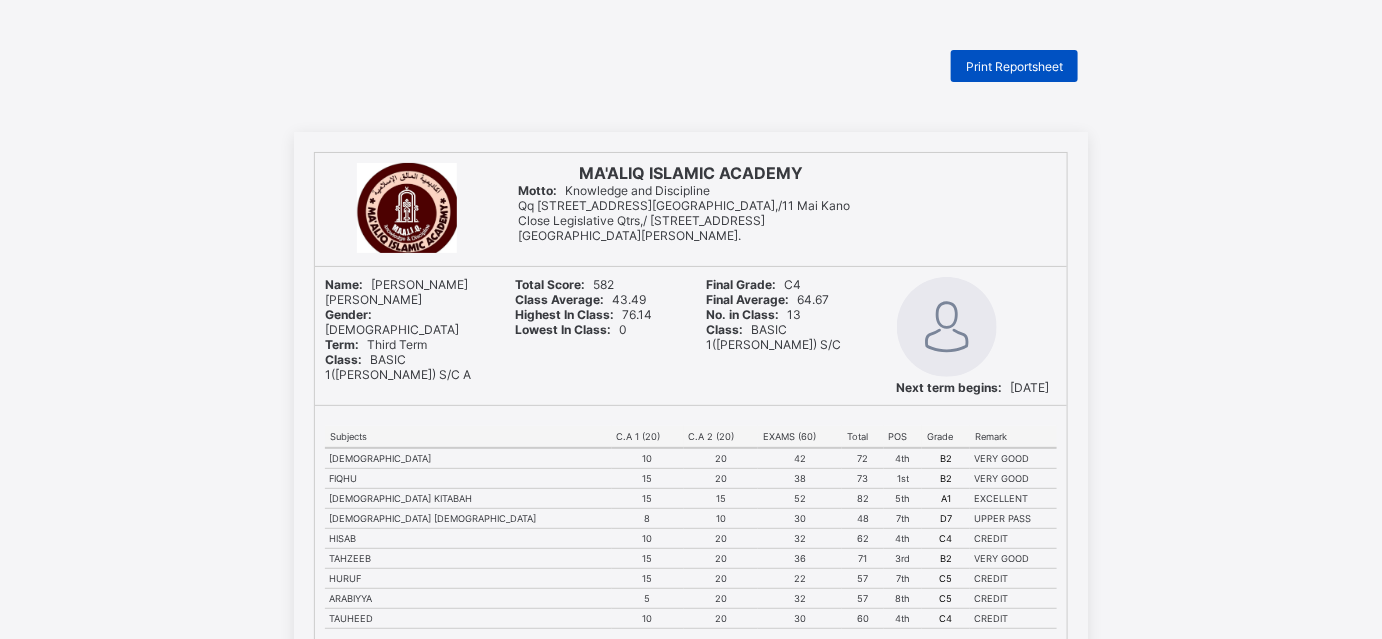 click on "Print Reportsheet" at bounding box center (1014, 66) 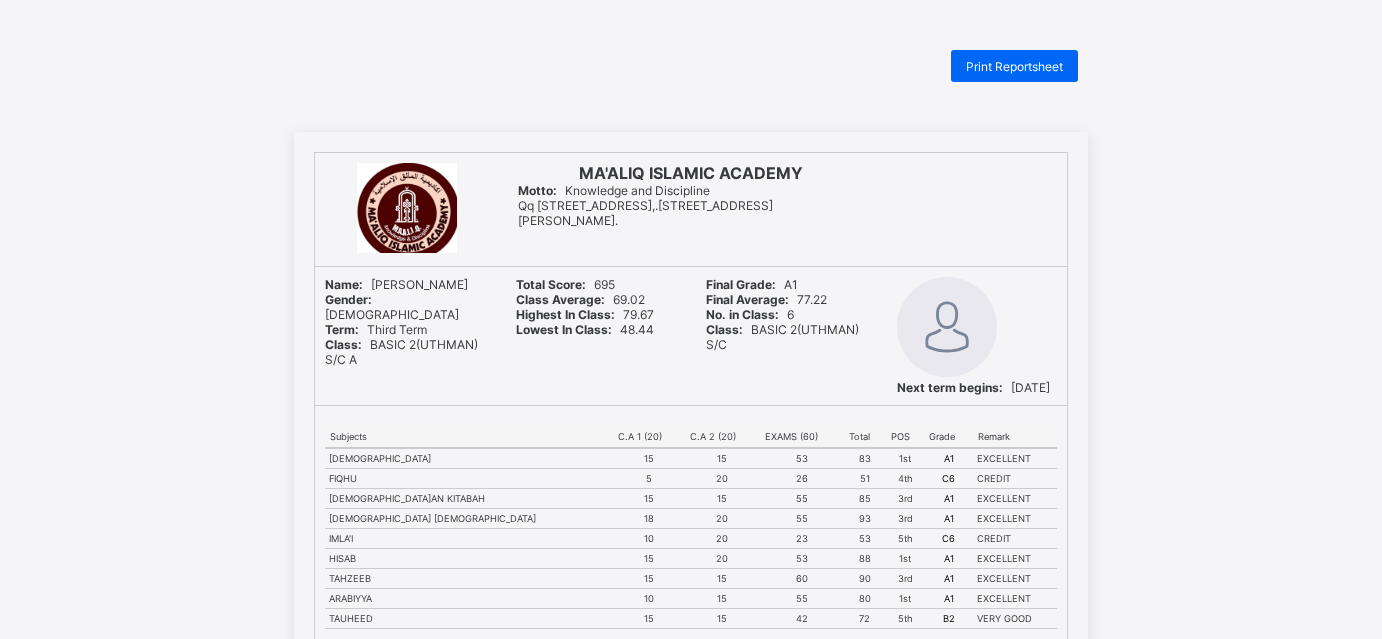 scroll, scrollTop: 0, scrollLeft: 0, axis: both 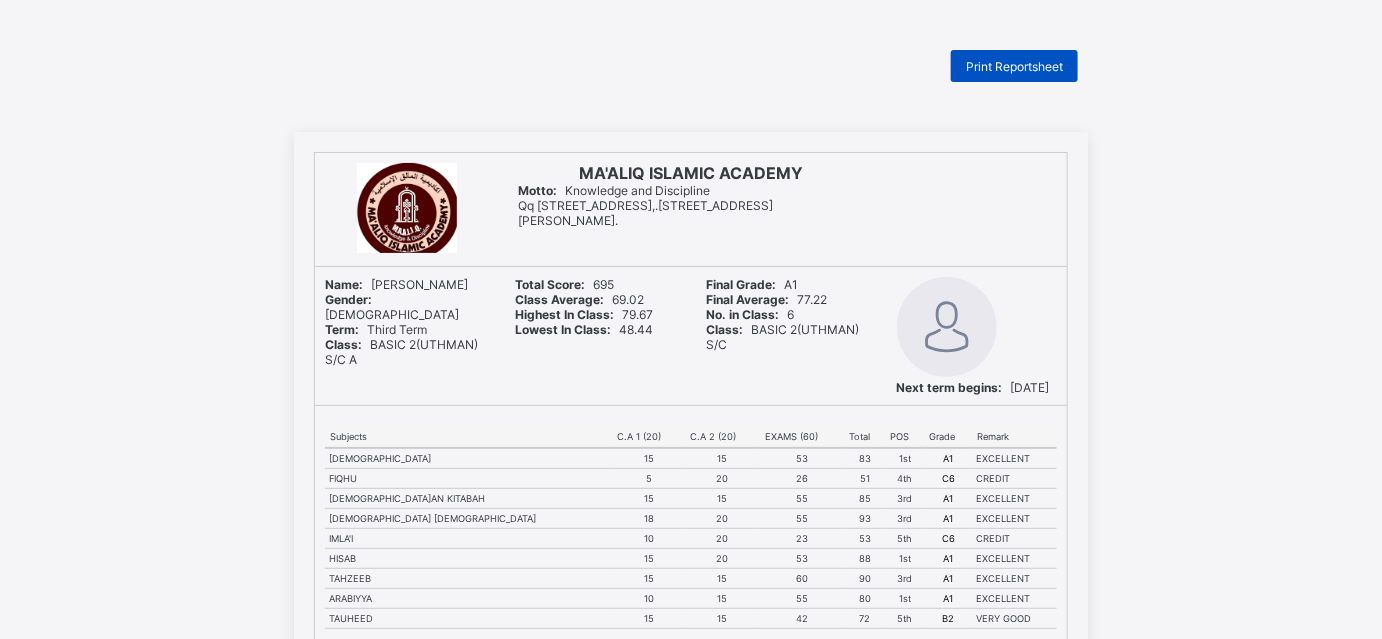 click on "Print Reportsheet" at bounding box center (1014, 66) 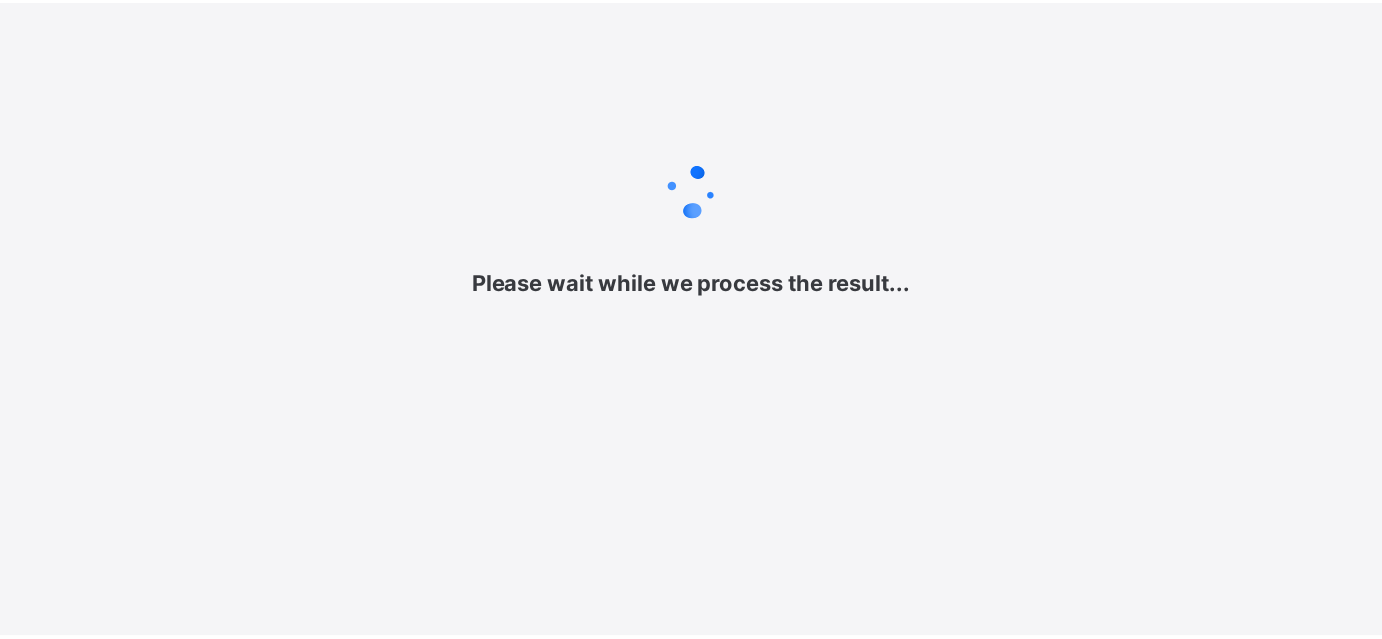 scroll, scrollTop: 0, scrollLeft: 0, axis: both 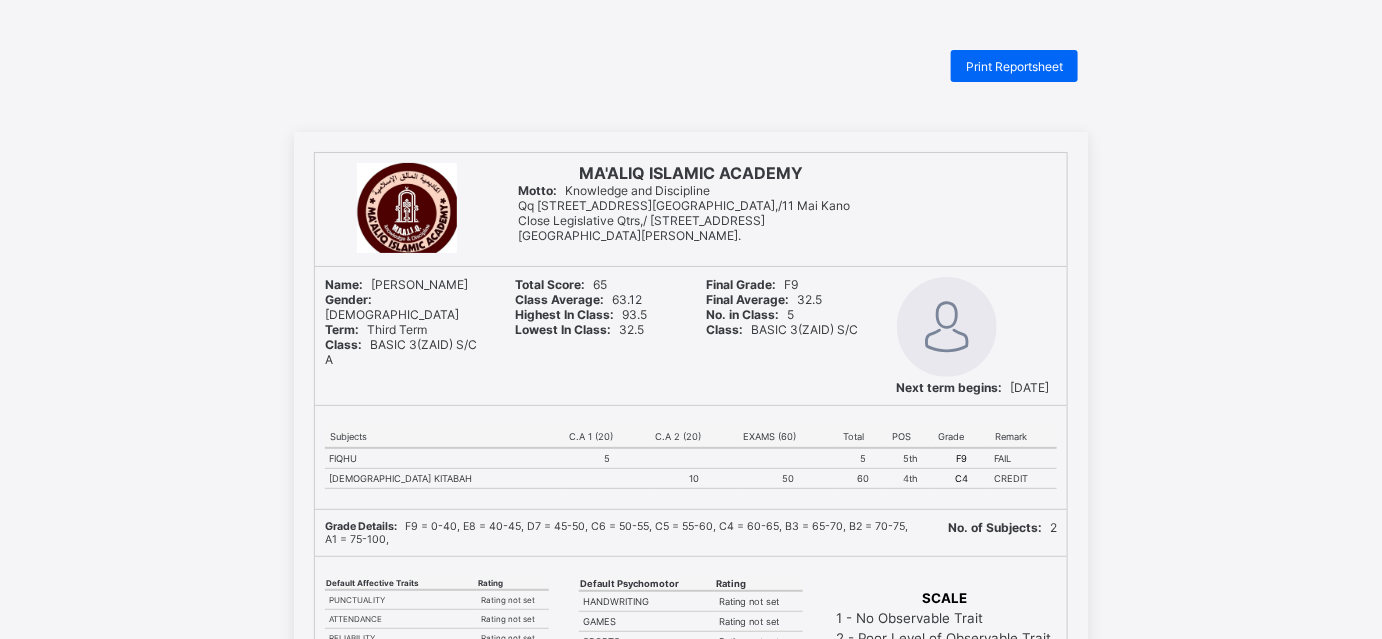 click on "Print Reportsheet" at bounding box center [1014, 66] 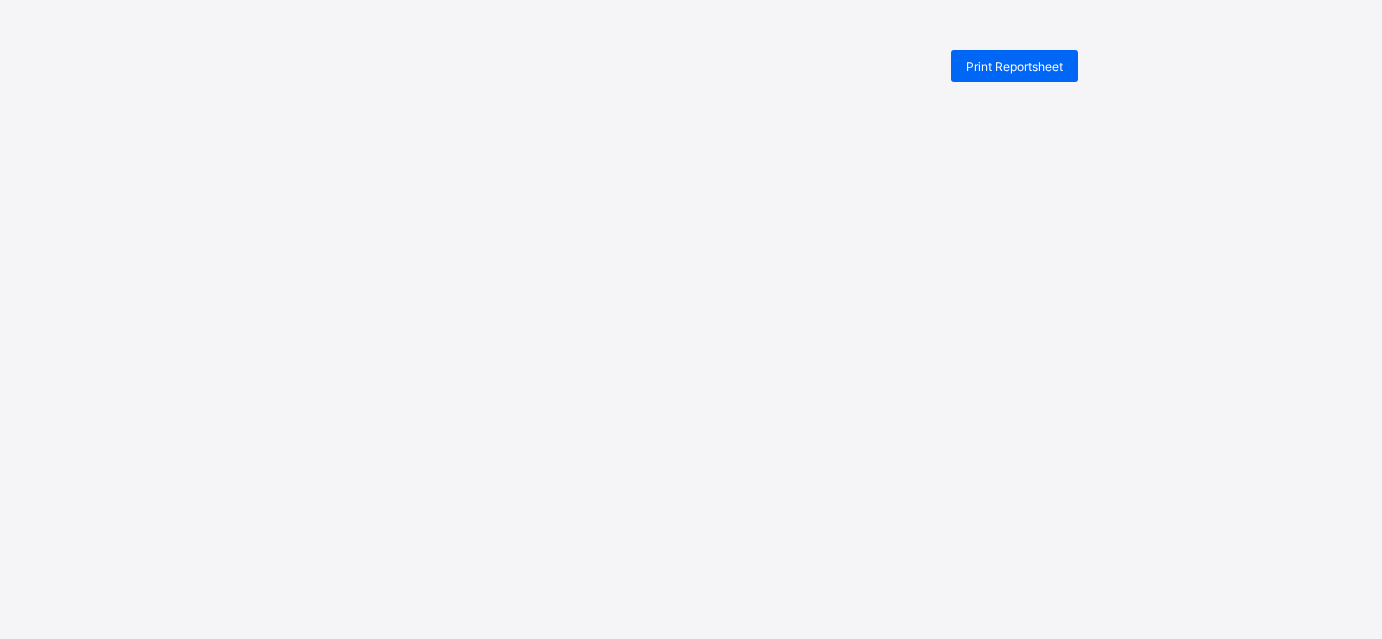 scroll, scrollTop: 0, scrollLeft: 0, axis: both 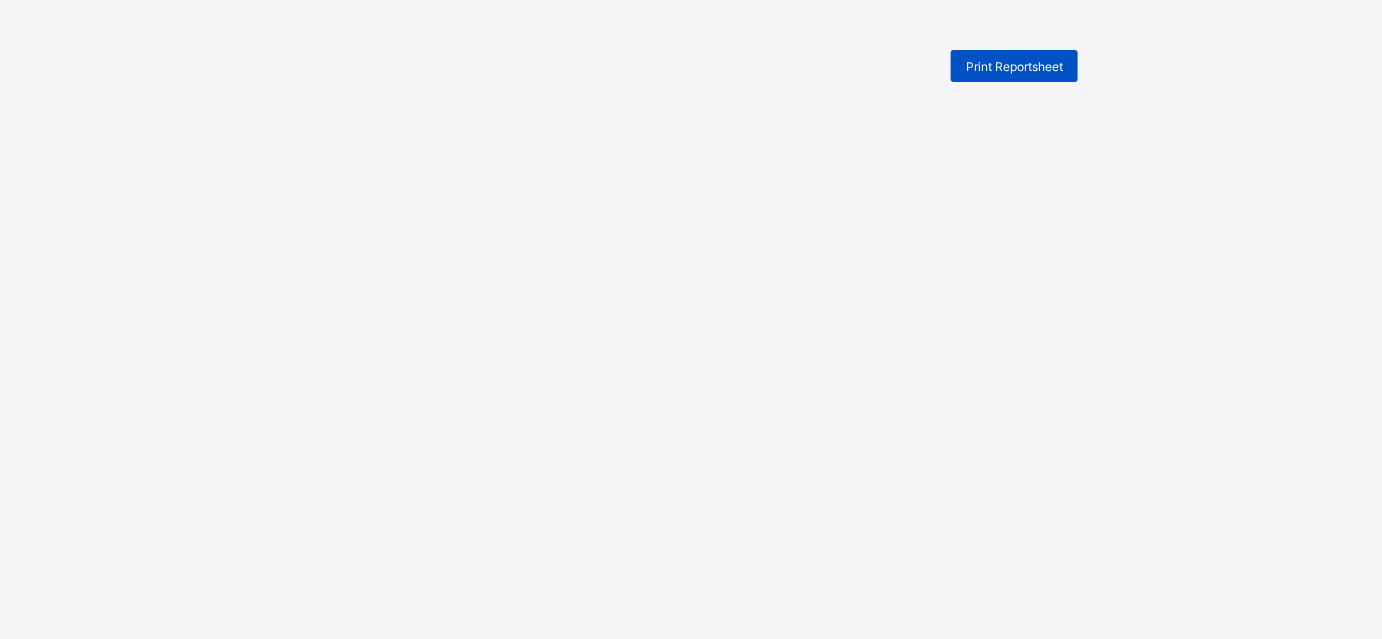 click on "Print Reportsheet" at bounding box center (1014, 66) 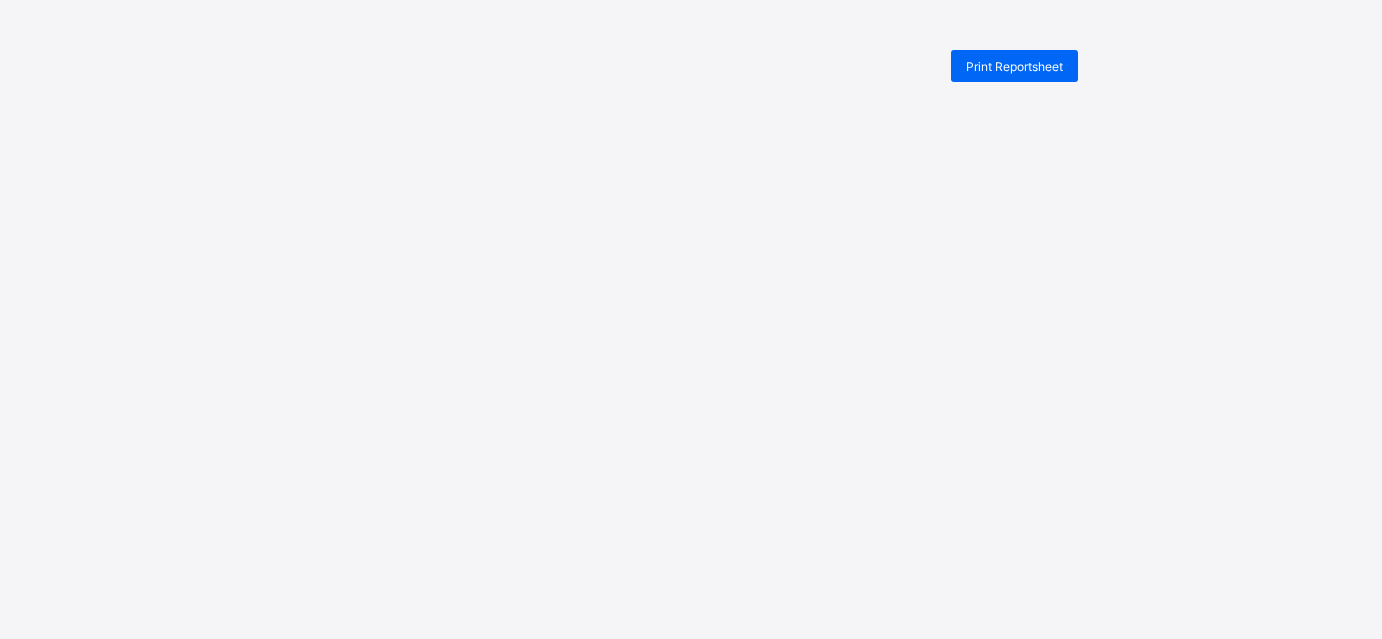 scroll, scrollTop: 0, scrollLeft: 0, axis: both 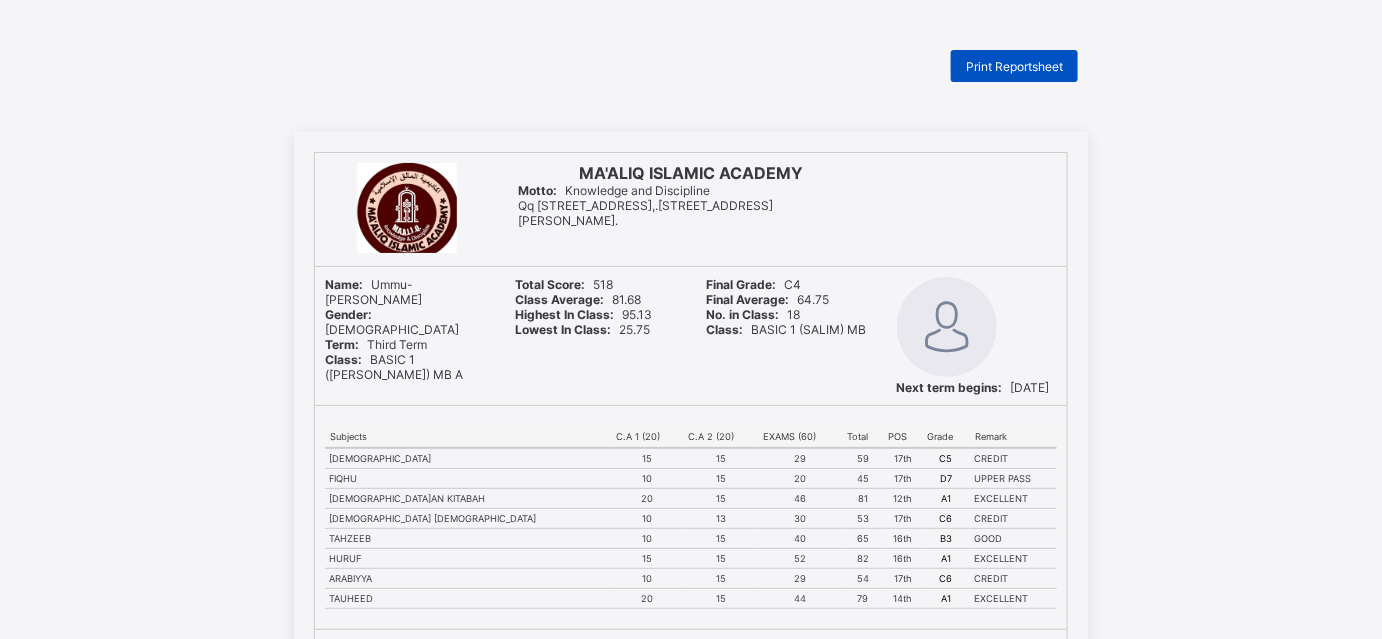 click on "Print Reportsheet" at bounding box center (1014, 66) 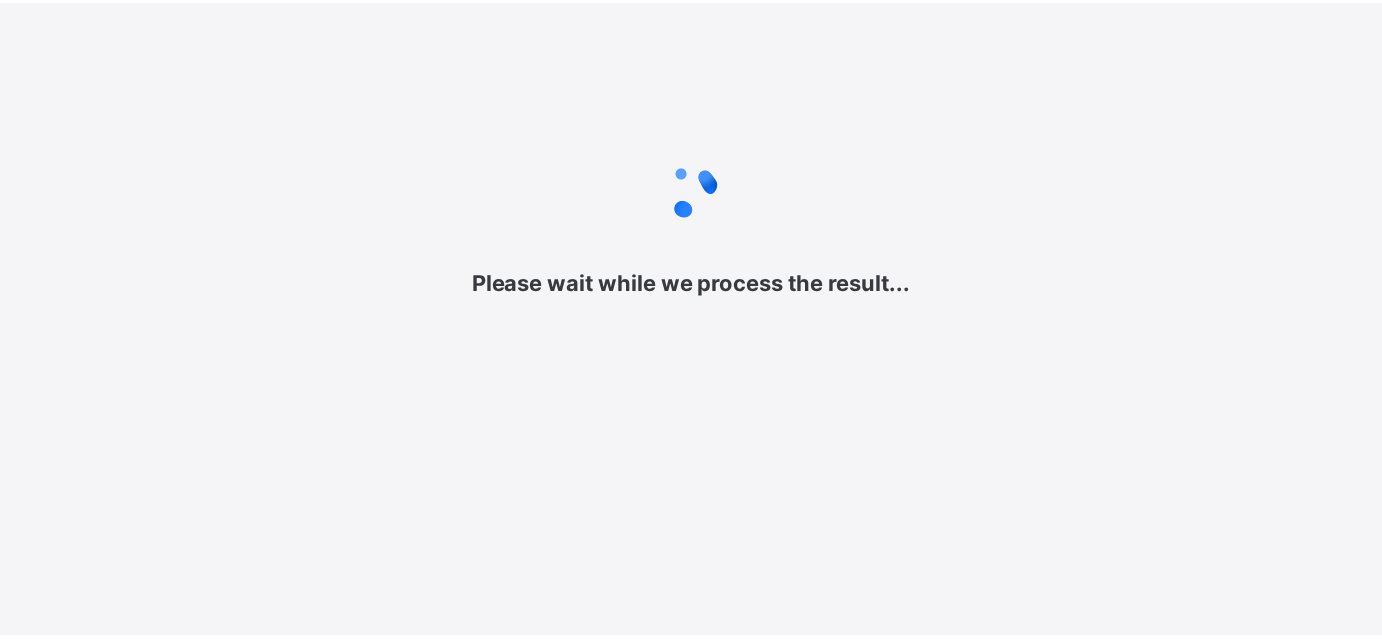 scroll, scrollTop: 0, scrollLeft: 0, axis: both 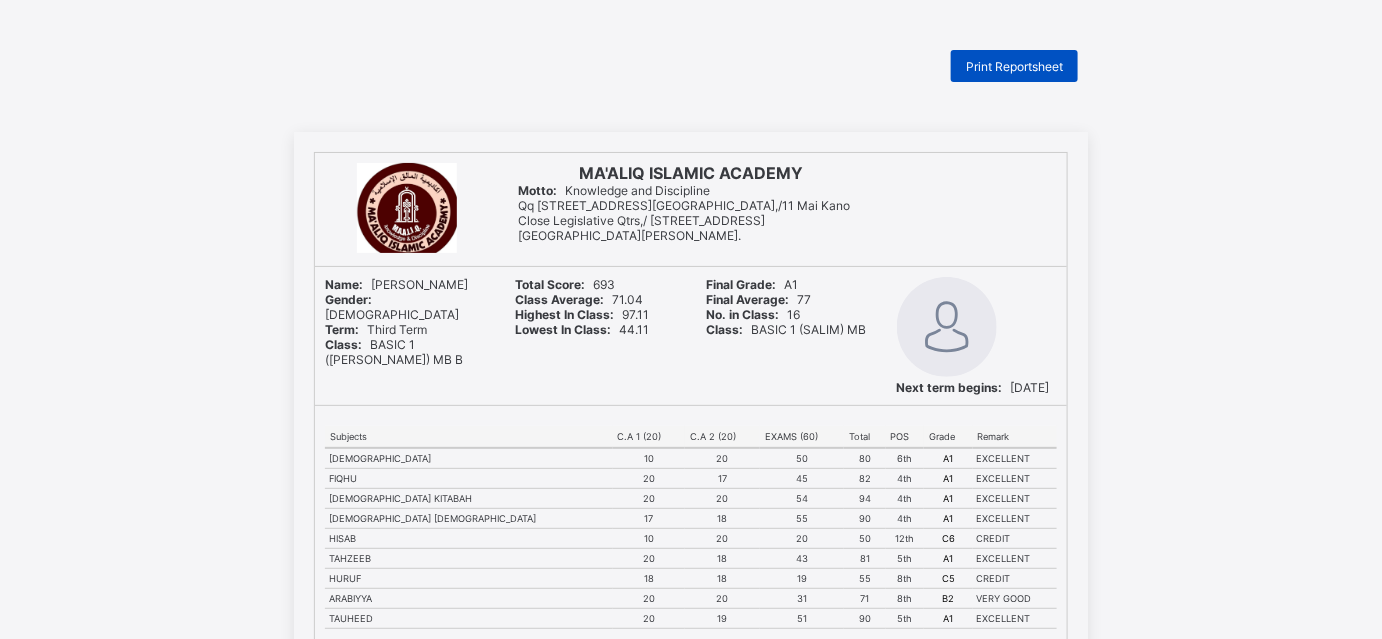 click on "Print Reportsheet" at bounding box center [1014, 66] 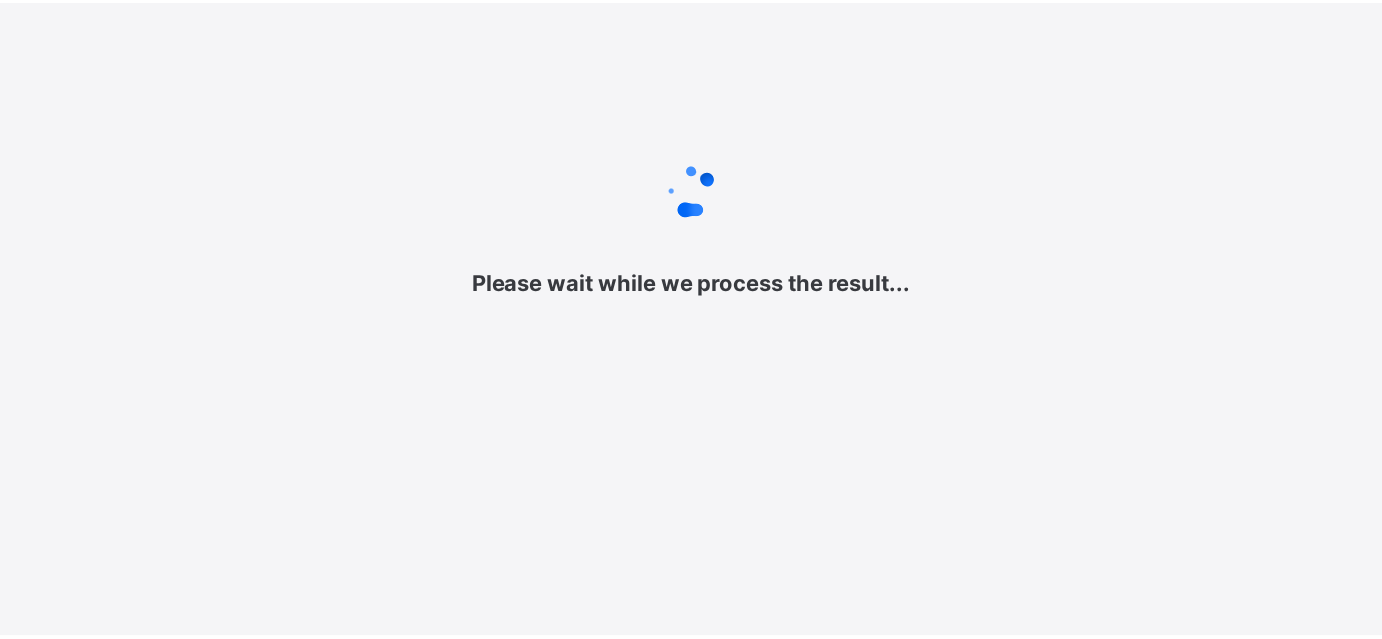 scroll, scrollTop: 0, scrollLeft: 0, axis: both 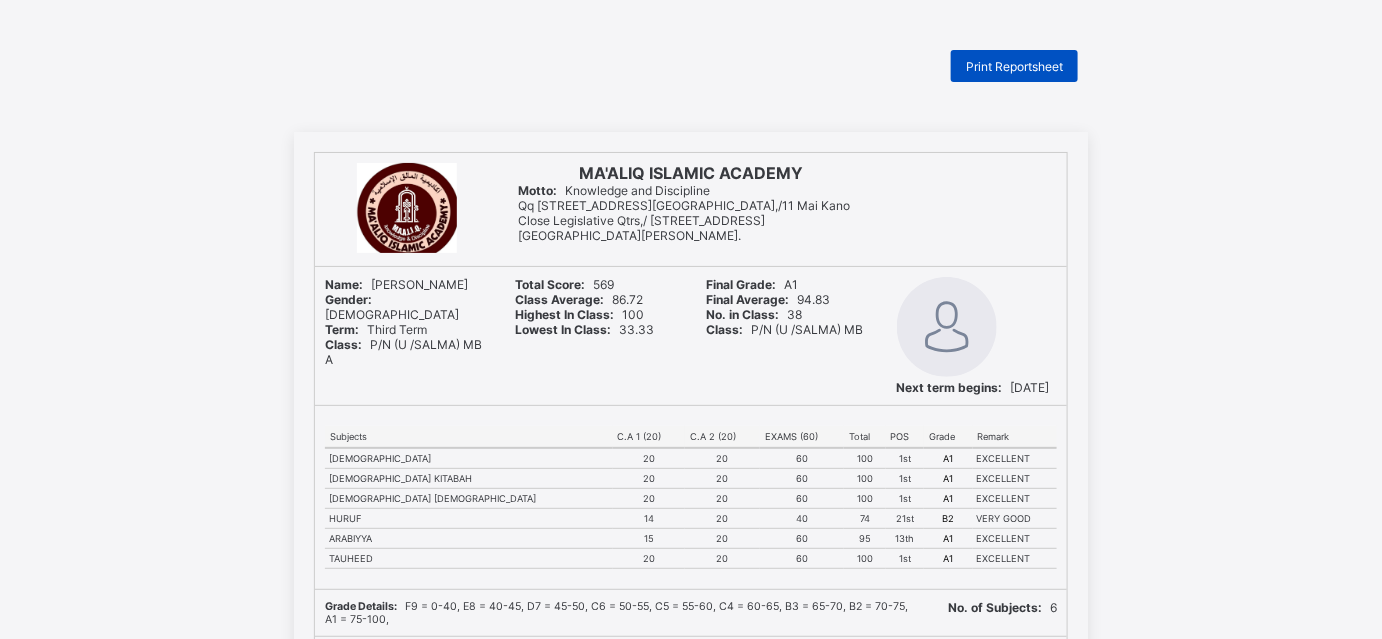 click on "Print Reportsheet" at bounding box center [1014, 66] 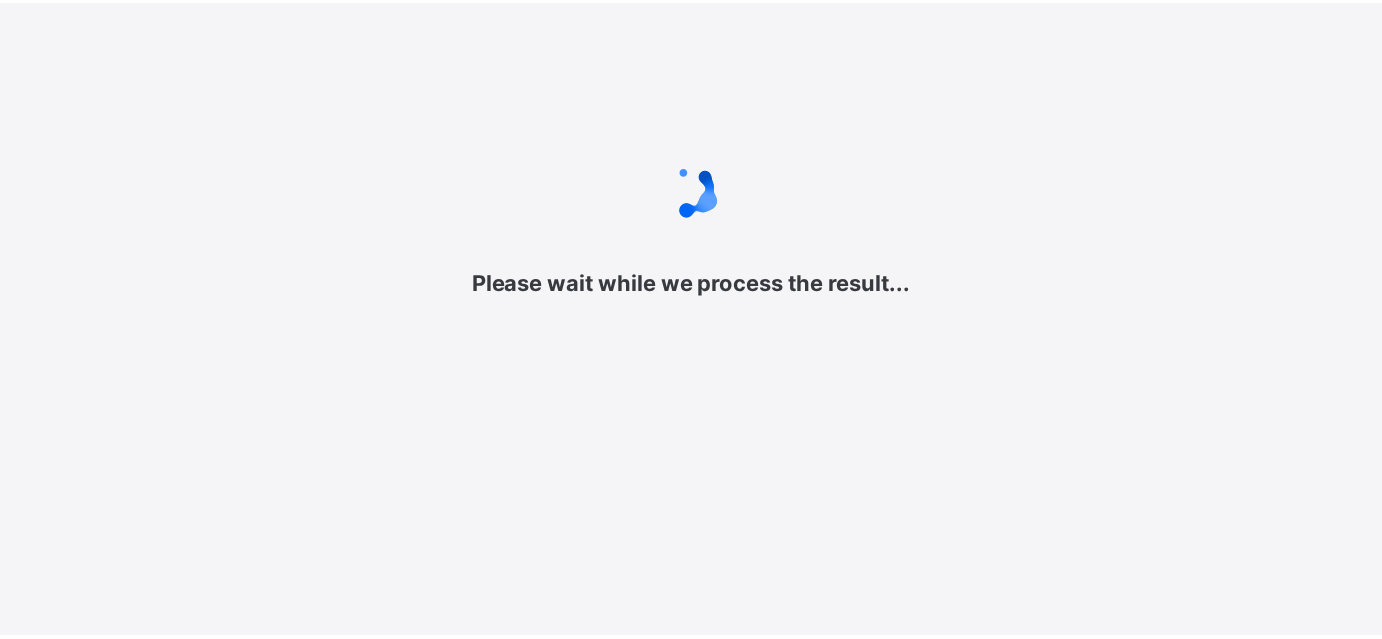scroll, scrollTop: 0, scrollLeft: 0, axis: both 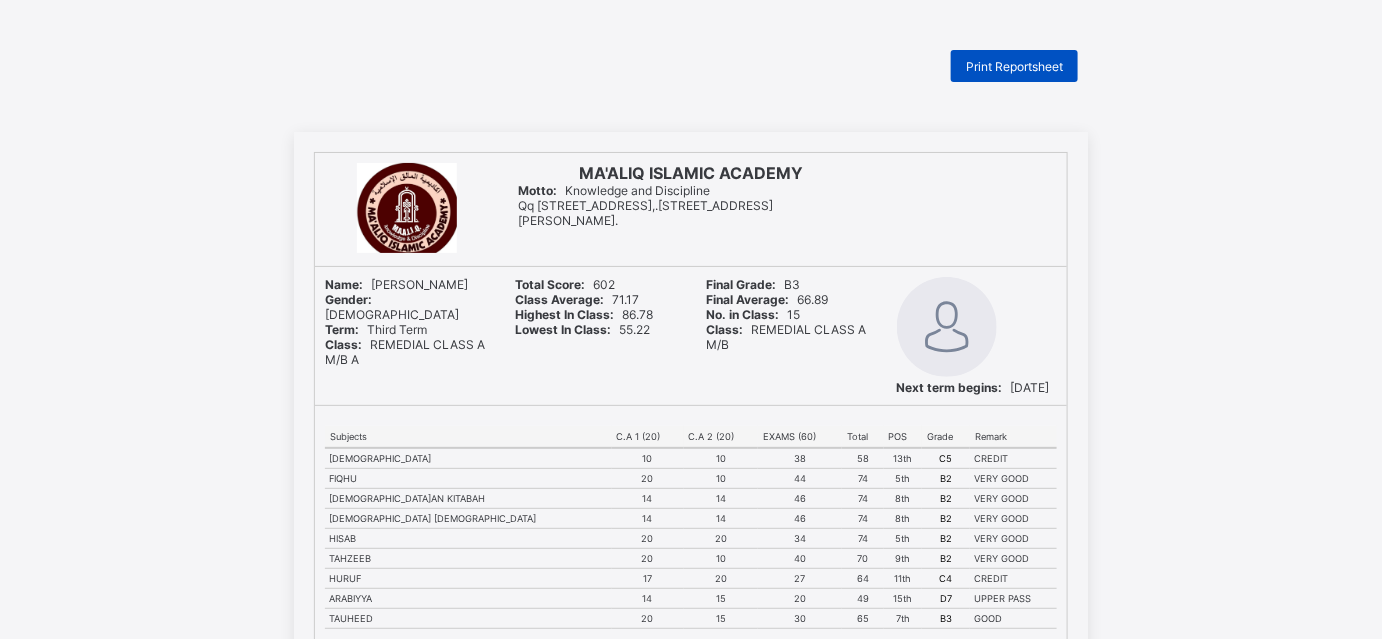 click on "Print Reportsheet" at bounding box center (1014, 66) 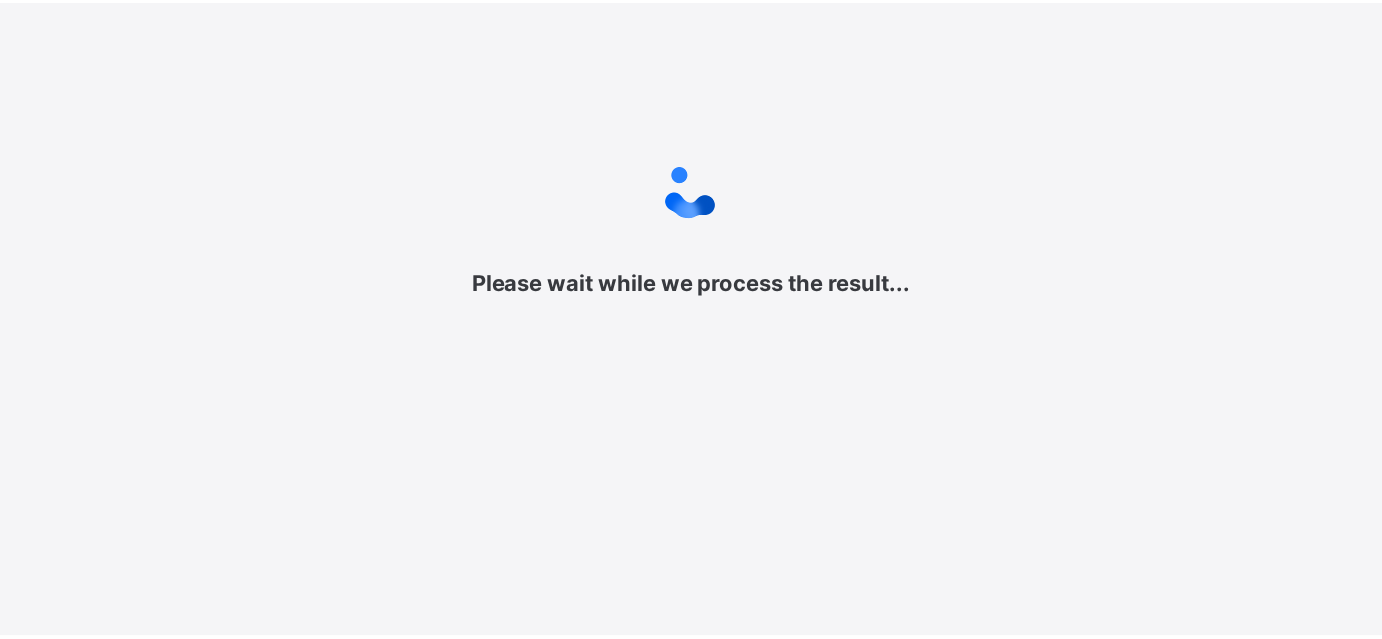 scroll, scrollTop: 0, scrollLeft: 0, axis: both 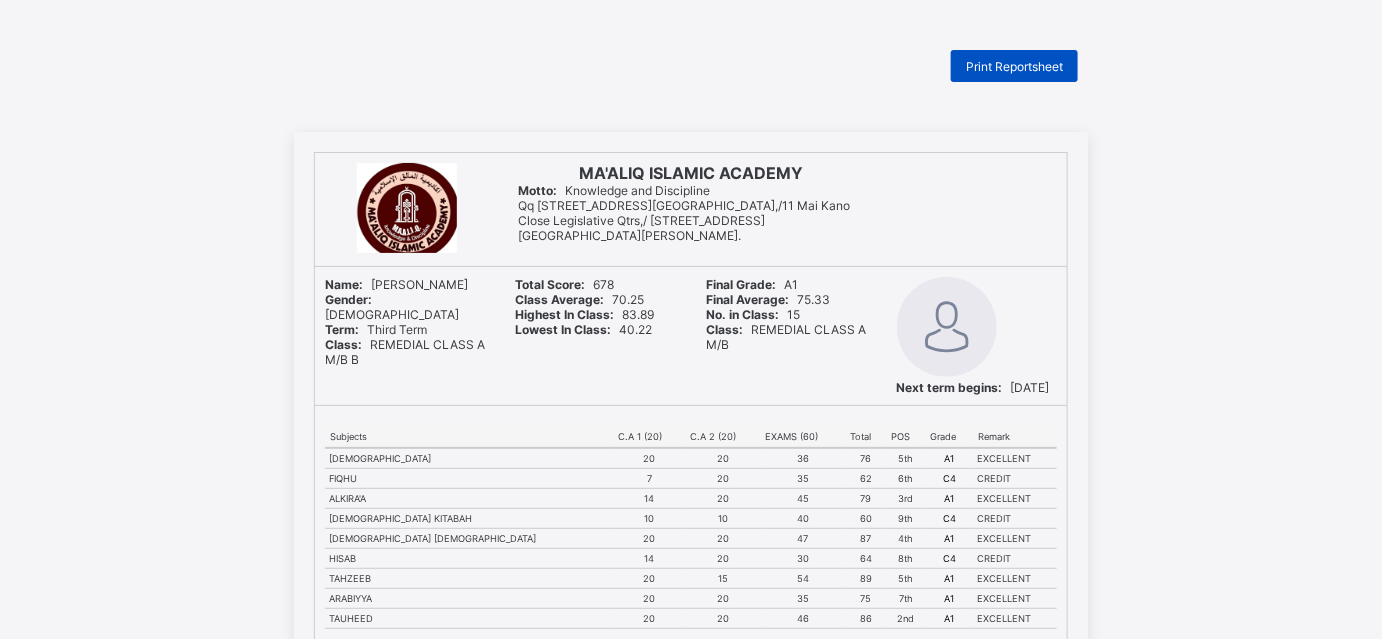 click on "Print Reportsheet" at bounding box center (1014, 66) 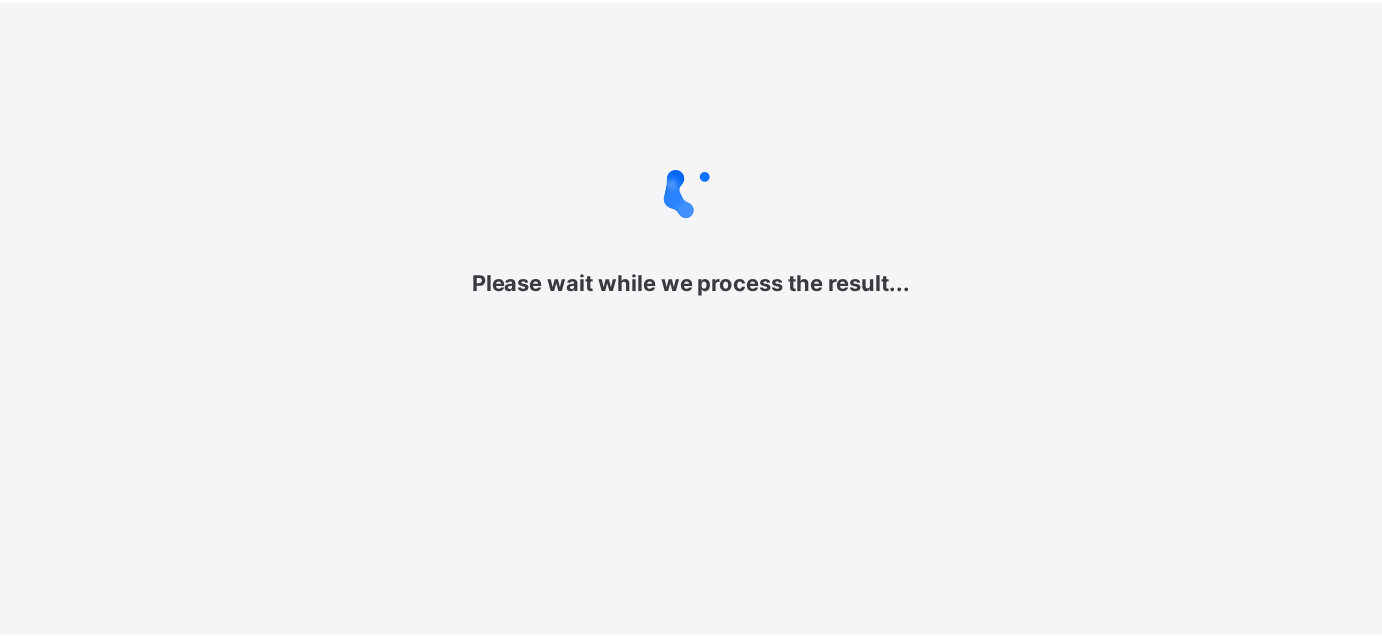 scroll, scrollTop: 0, scrollLeft: 0, axis: both 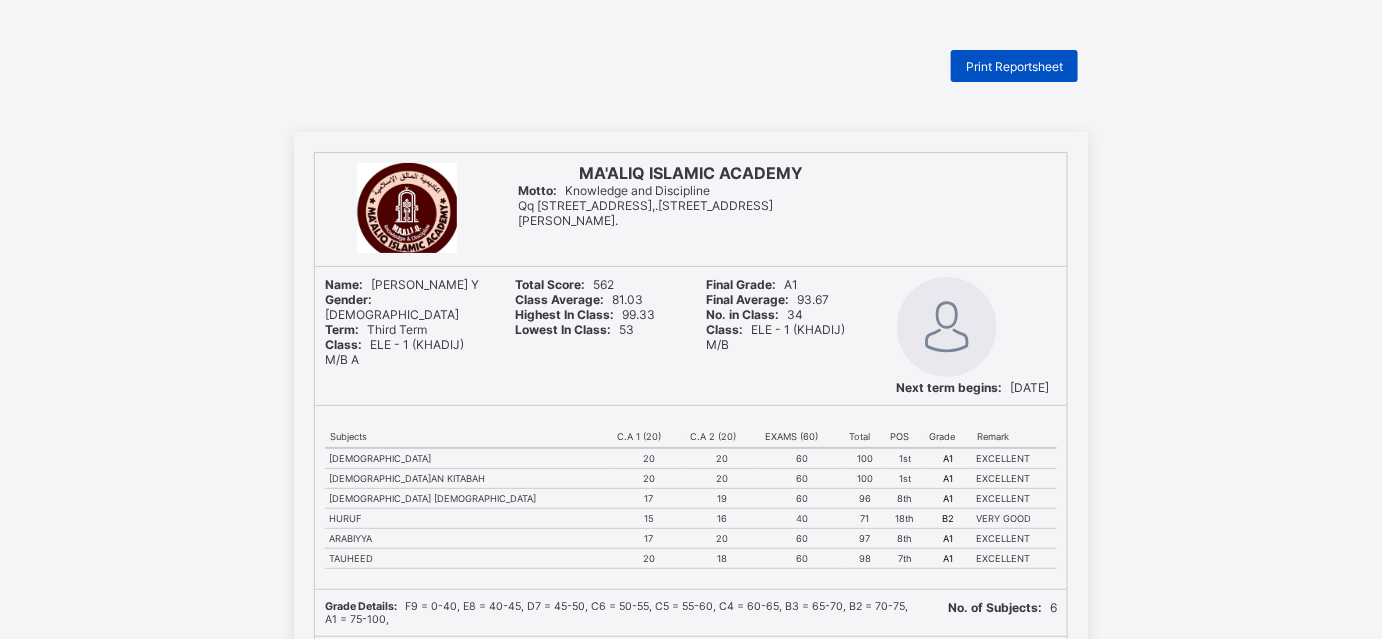 click on "Print Reportsheet" at bounding box center [1014, 66] 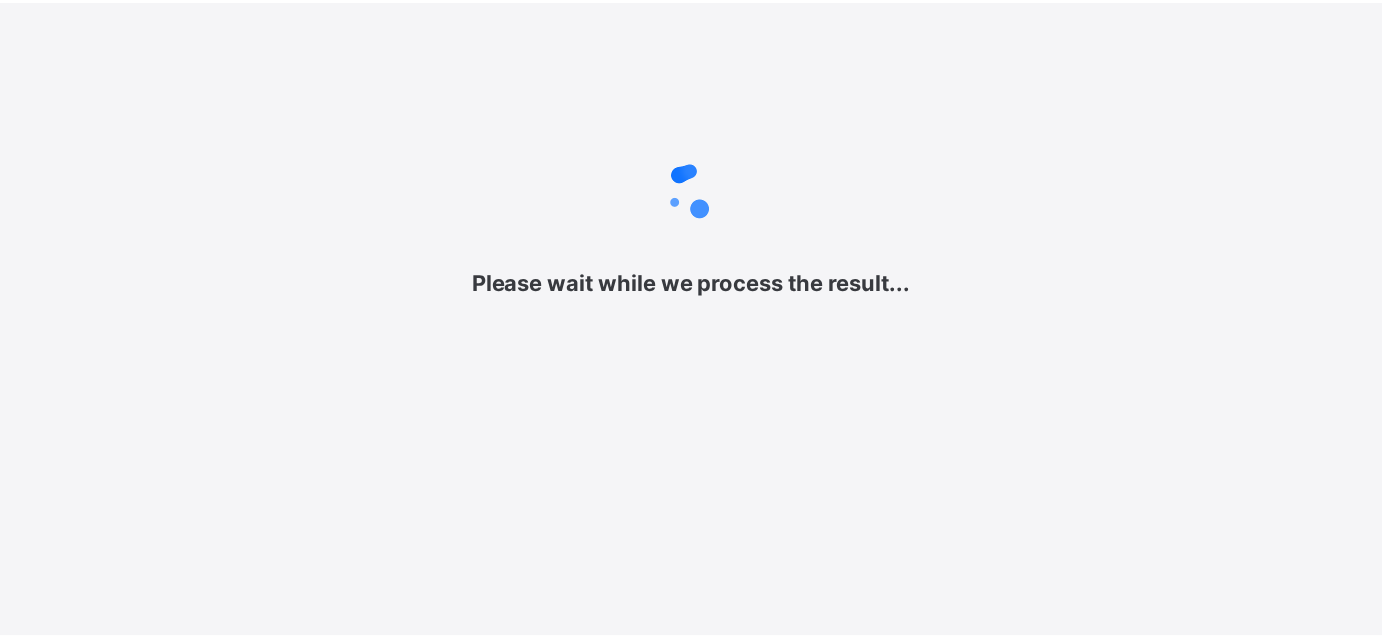 scroll, scrollTop: 0, scrollLeft: 0, axis: both 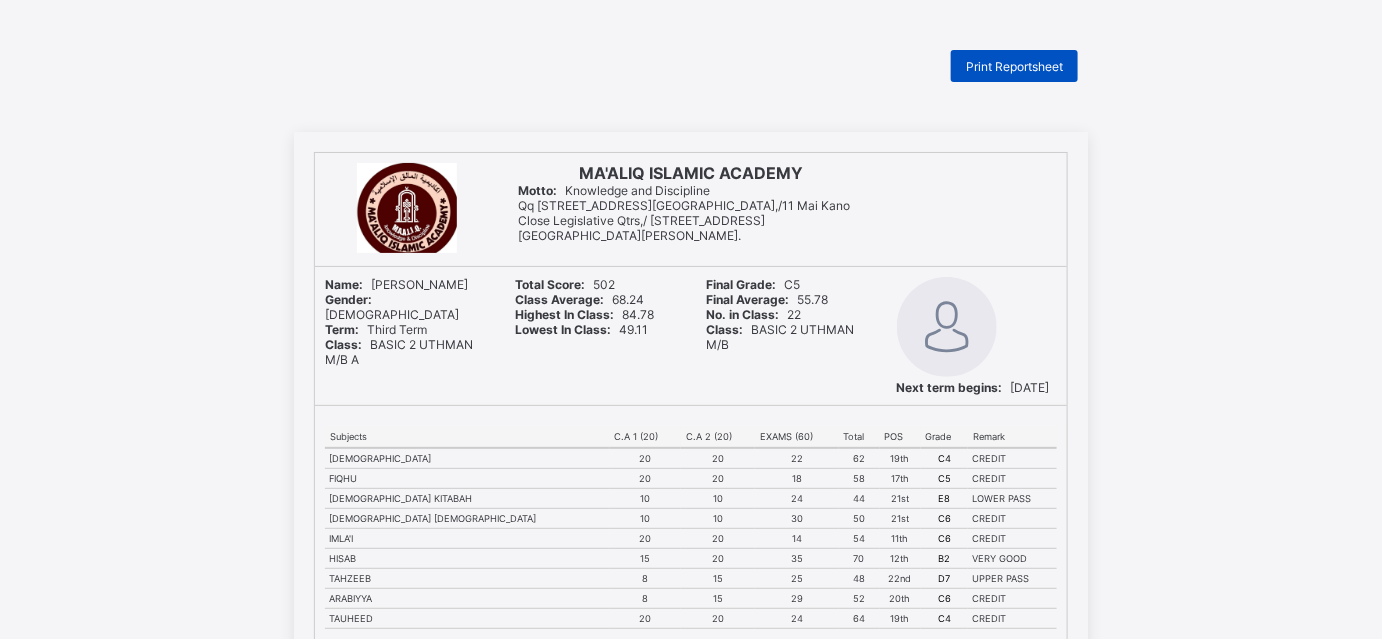 click on "Print Reportsheet" at bounding box center [1014, 66] 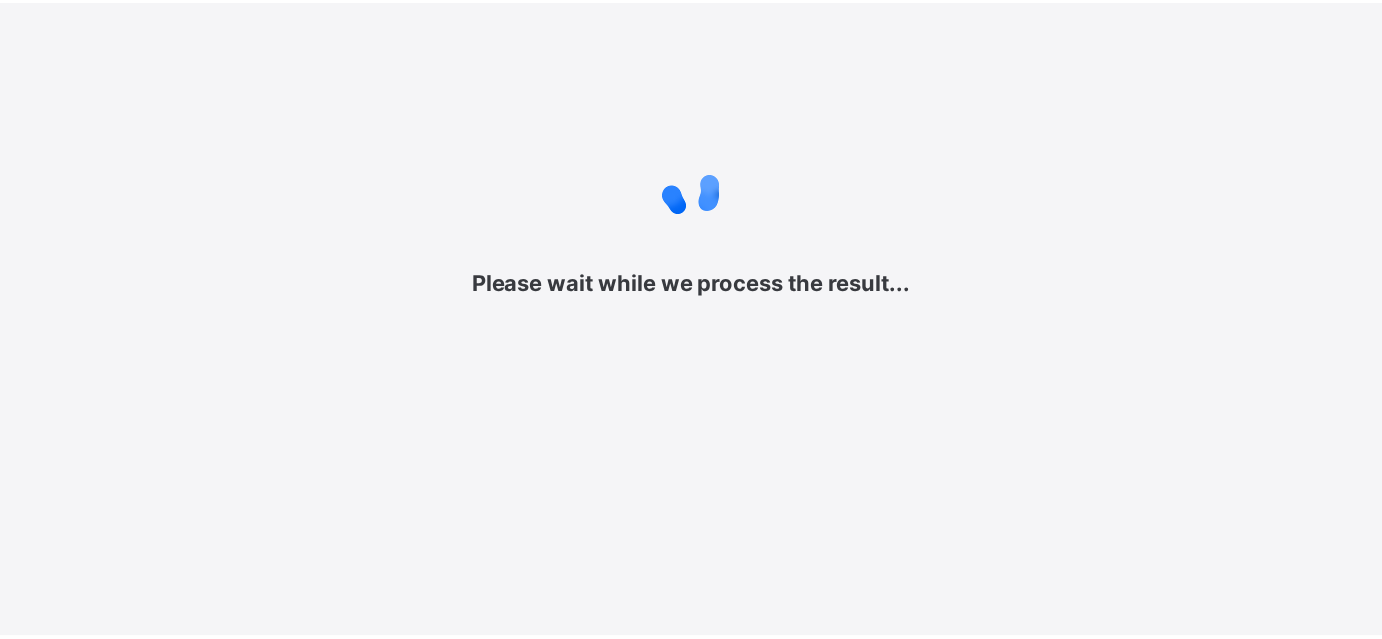 scroll, scrollTop: 0, scrollLeft: 0, axis: both 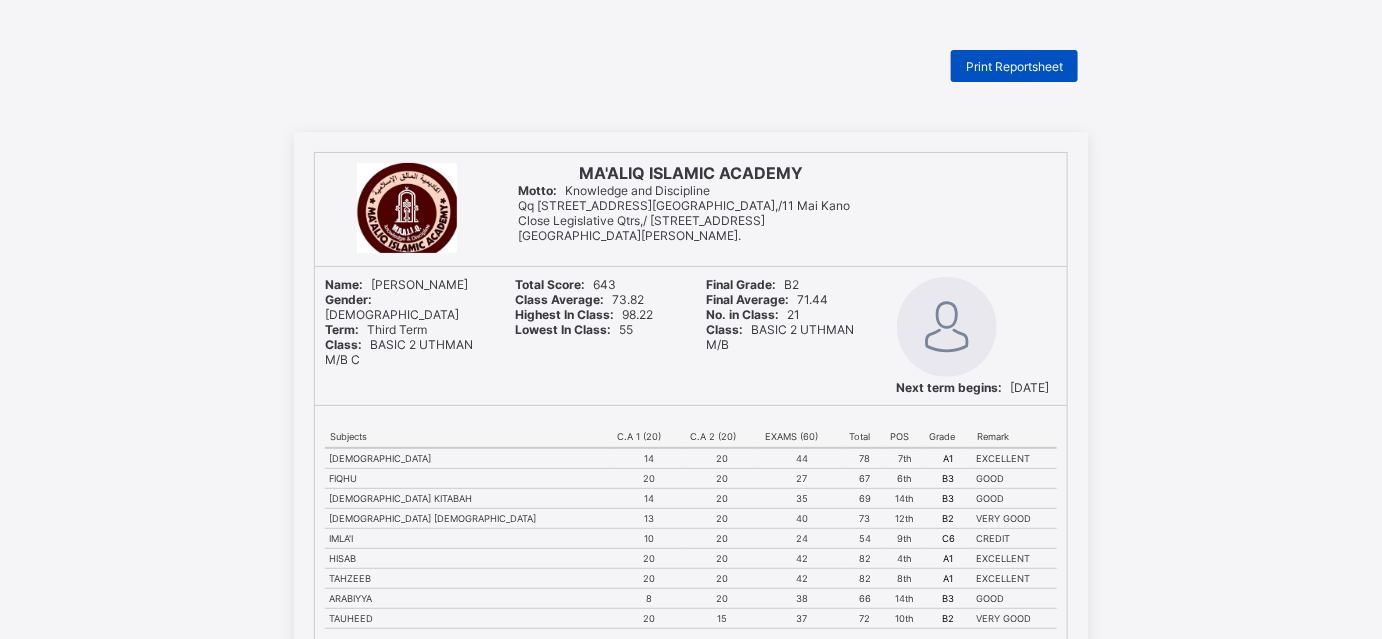 click on "Print Reportsheet" at bounding box center (1014, 66) 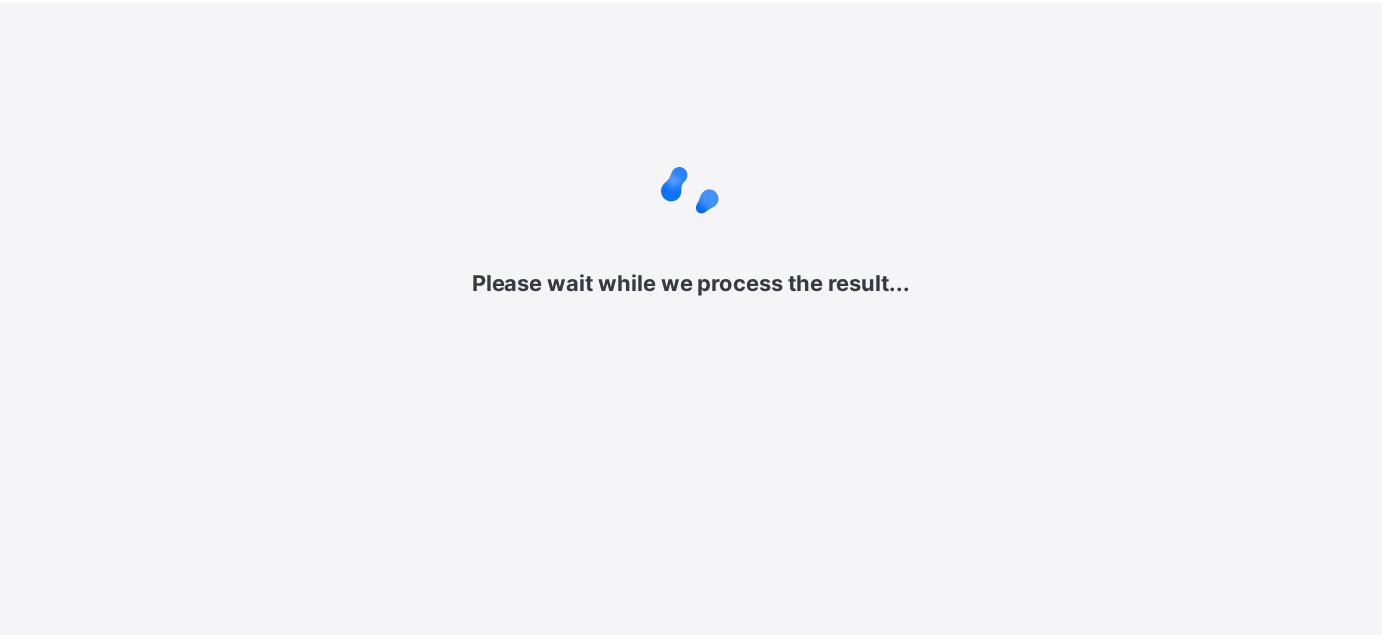 scroll, scrollTop: 0, scrollLeft: 0, axis: both 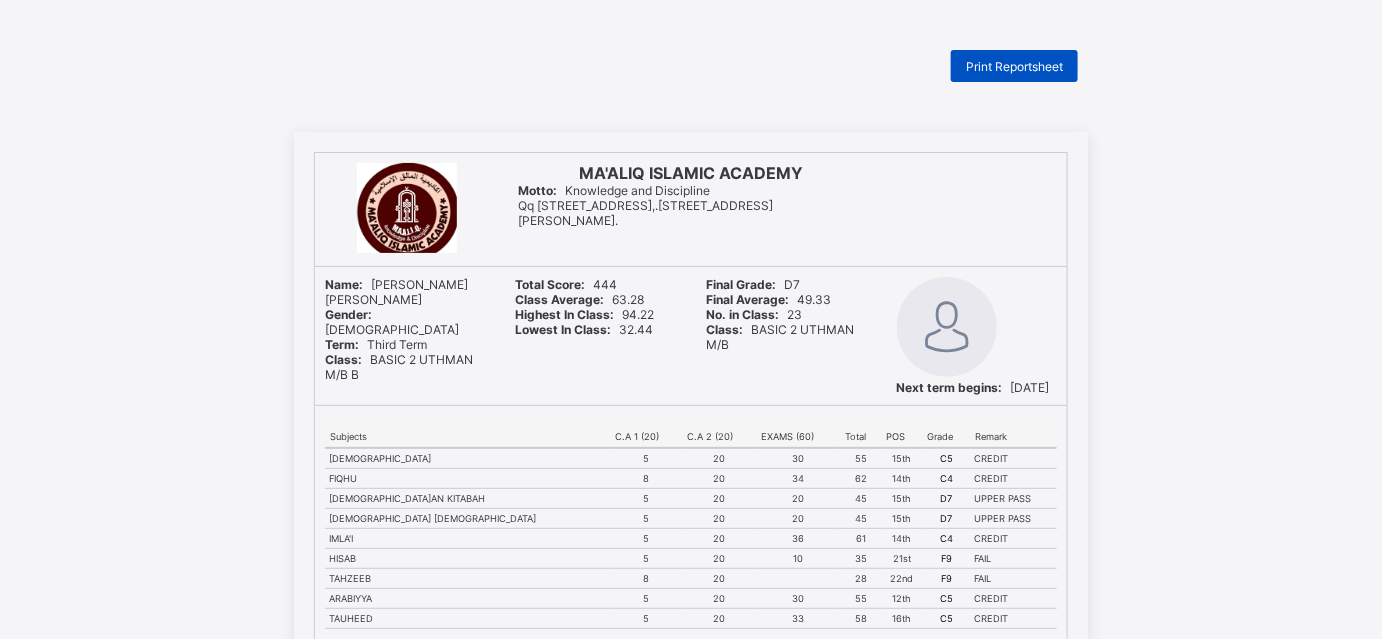 click on "Print Reportsheet" at bounding box center (1014, 66) 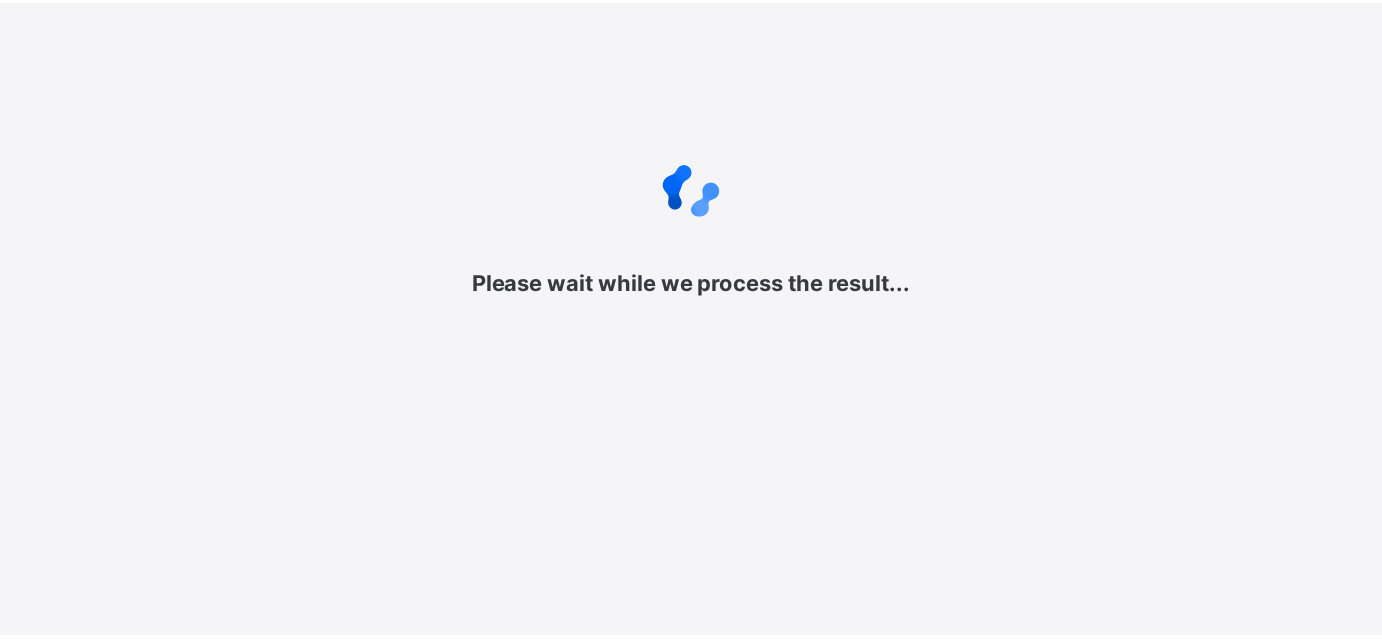 scroll, scrollTop: 0, scrollLeft: 0, axis: both 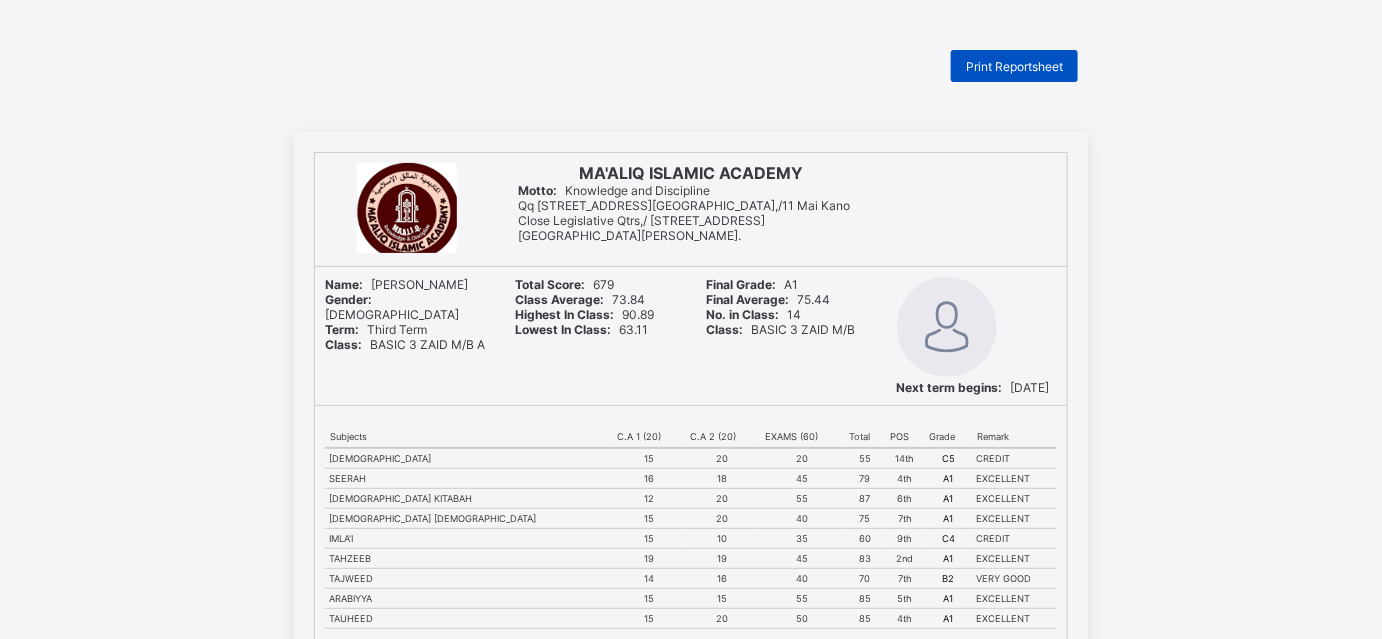 click on "Print Reportsheet" at bounding box center (1014, 66) 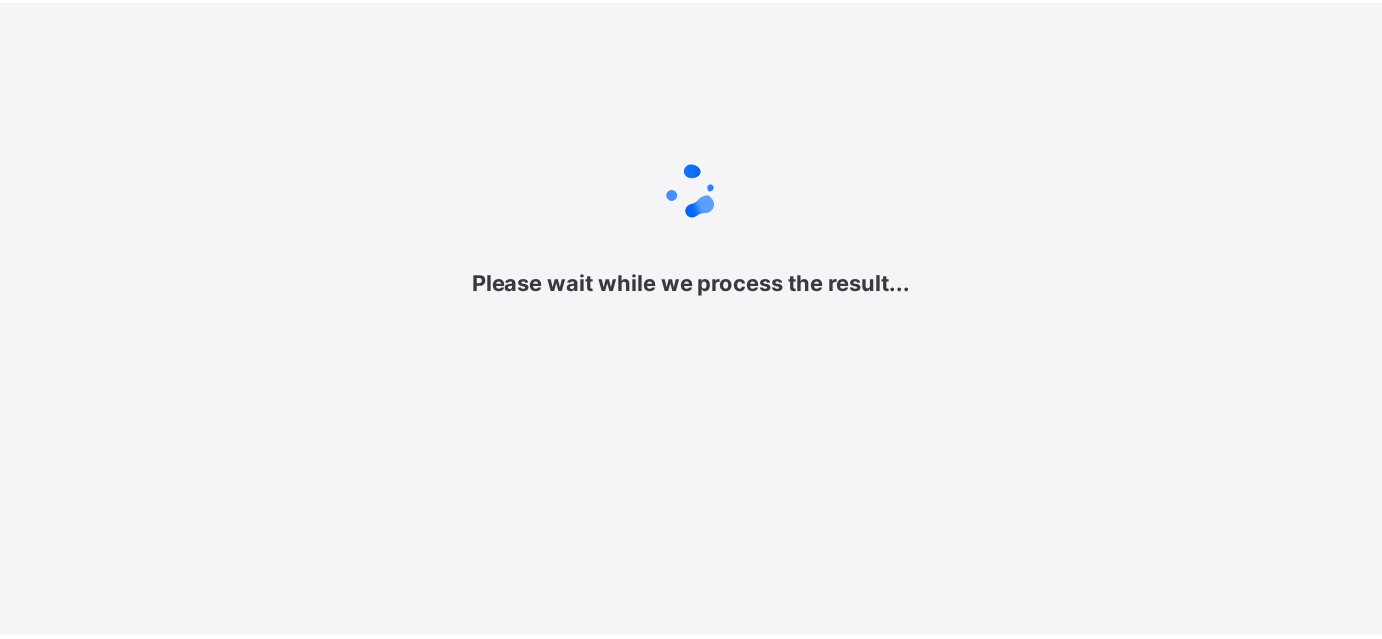 scroll, scrollTop: 0, scrollLeft: 0, axis: both 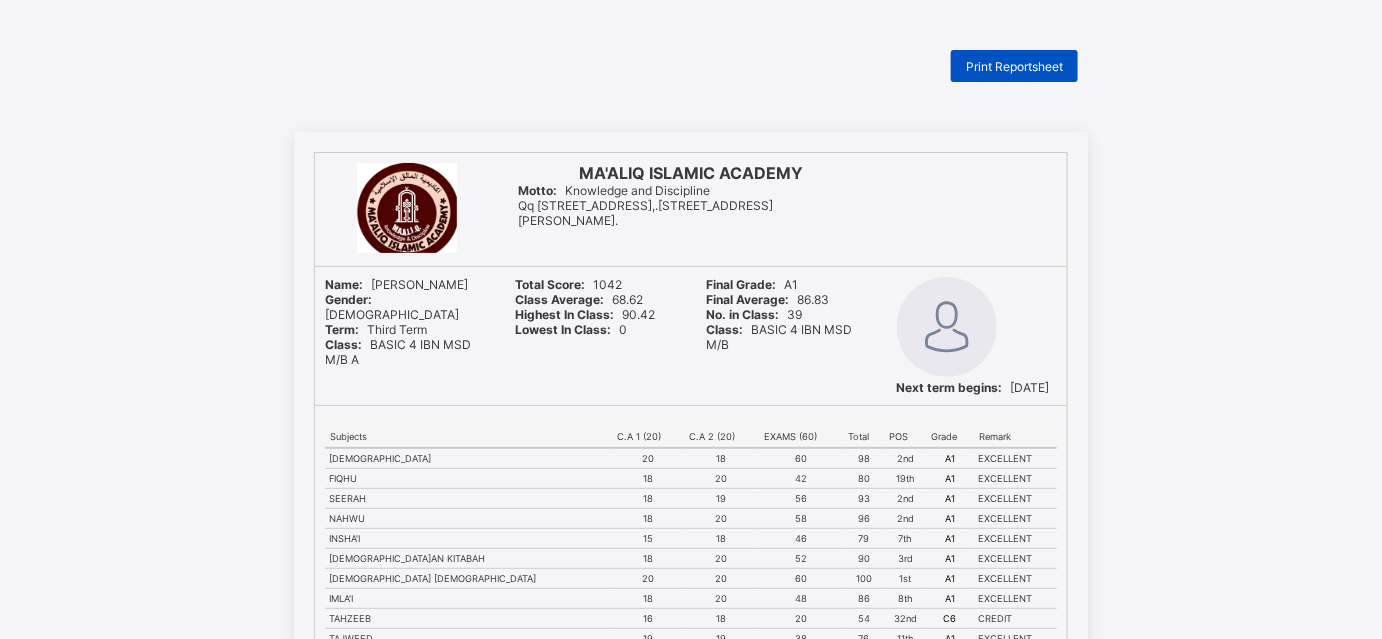 click on "Print Reportsheet" at bounding box center [1014, 66] 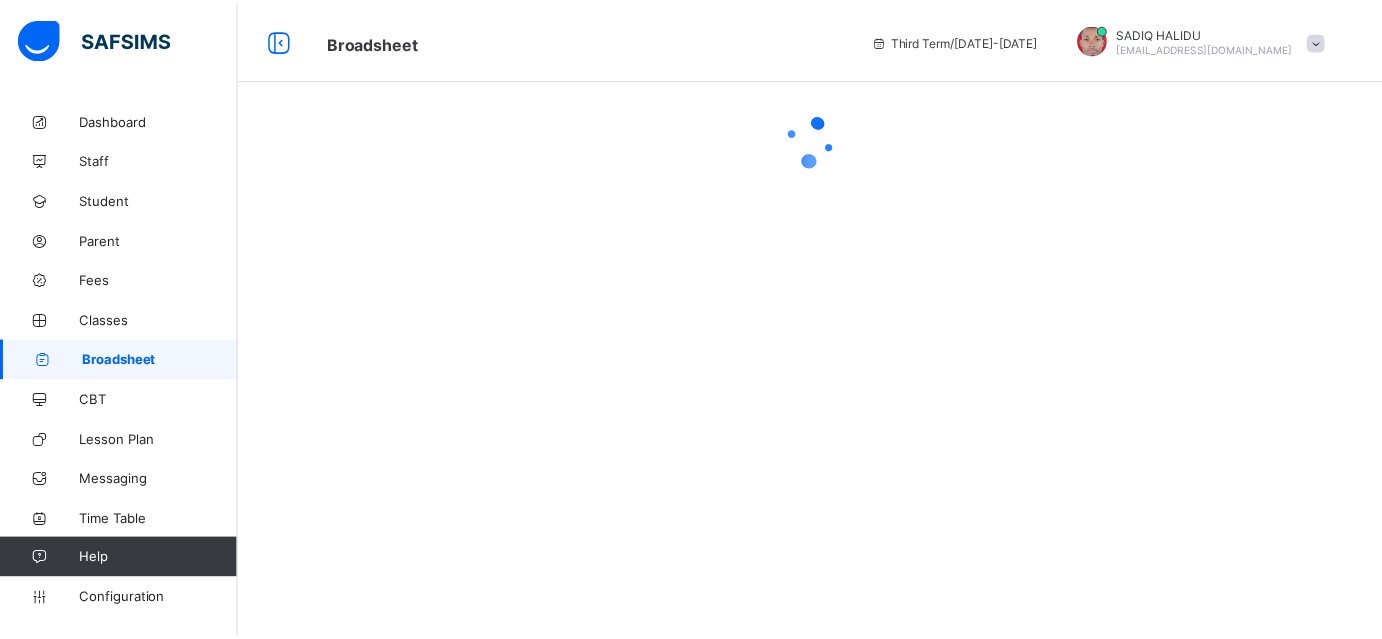 scroll, scrollTop: 0, scrollLeft: 0, axis: both 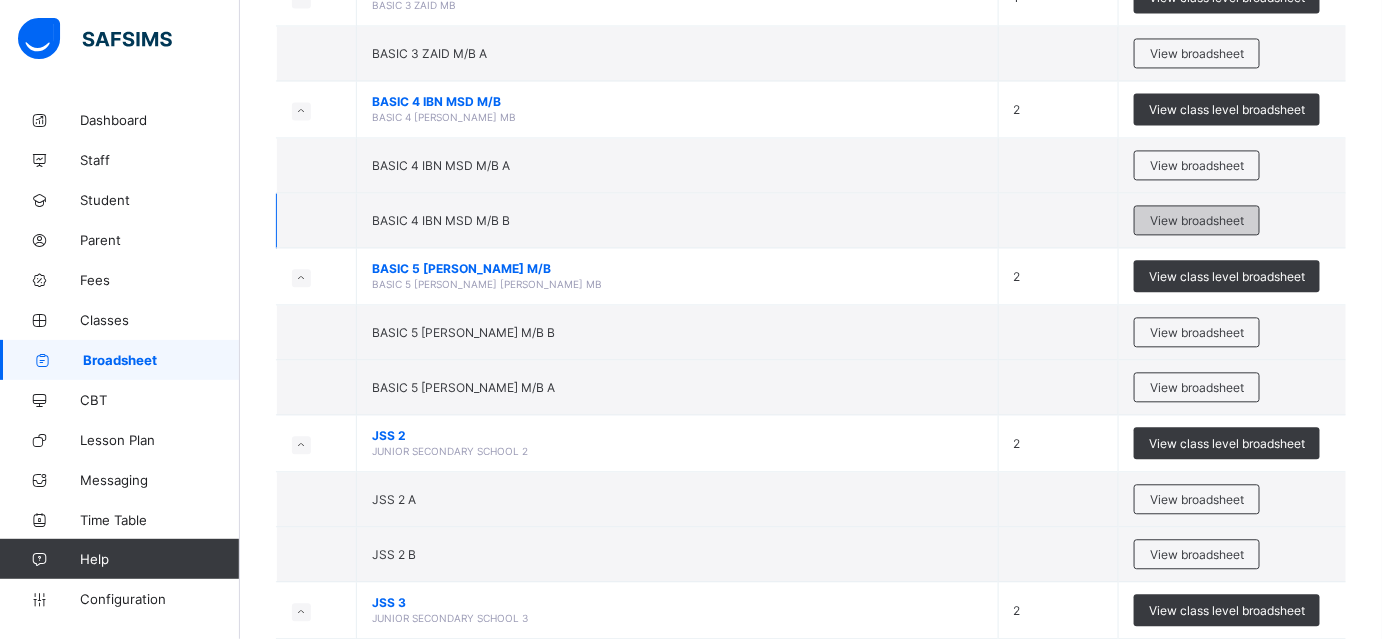 click on "View broadsheet" at bounding box center (1197, 220) 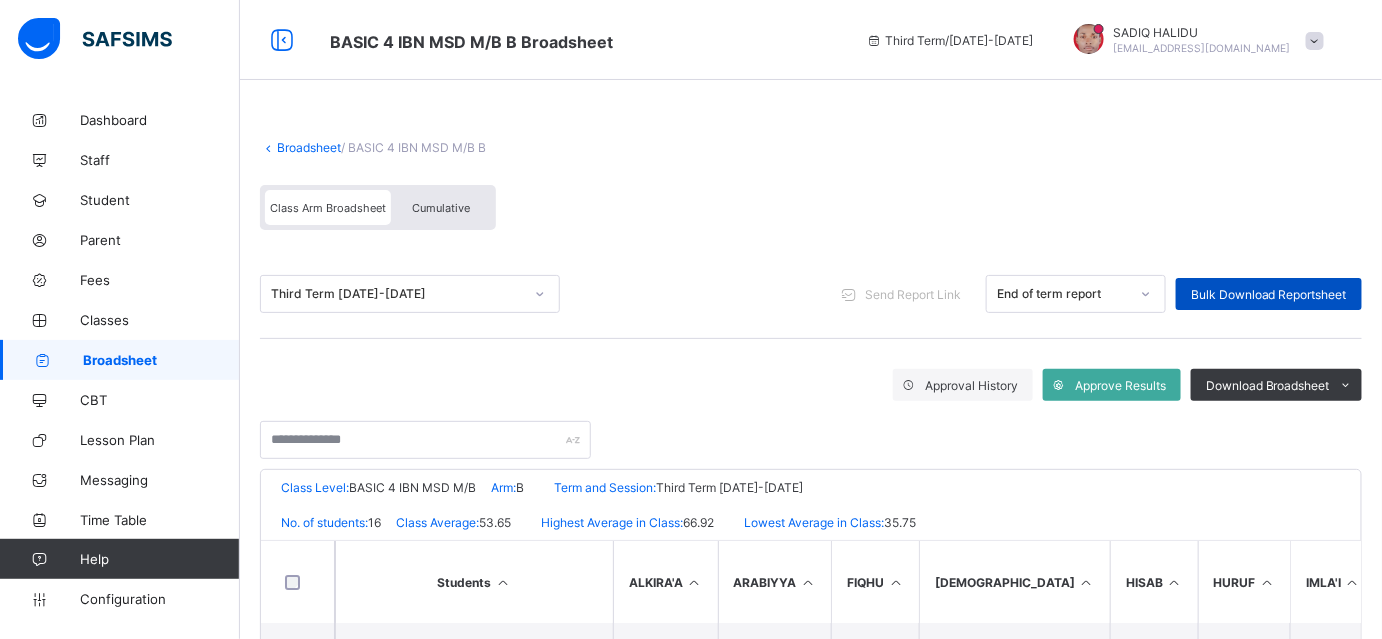 click on "Bulk Download Reportsheet" at bounding box center (1269, 294) 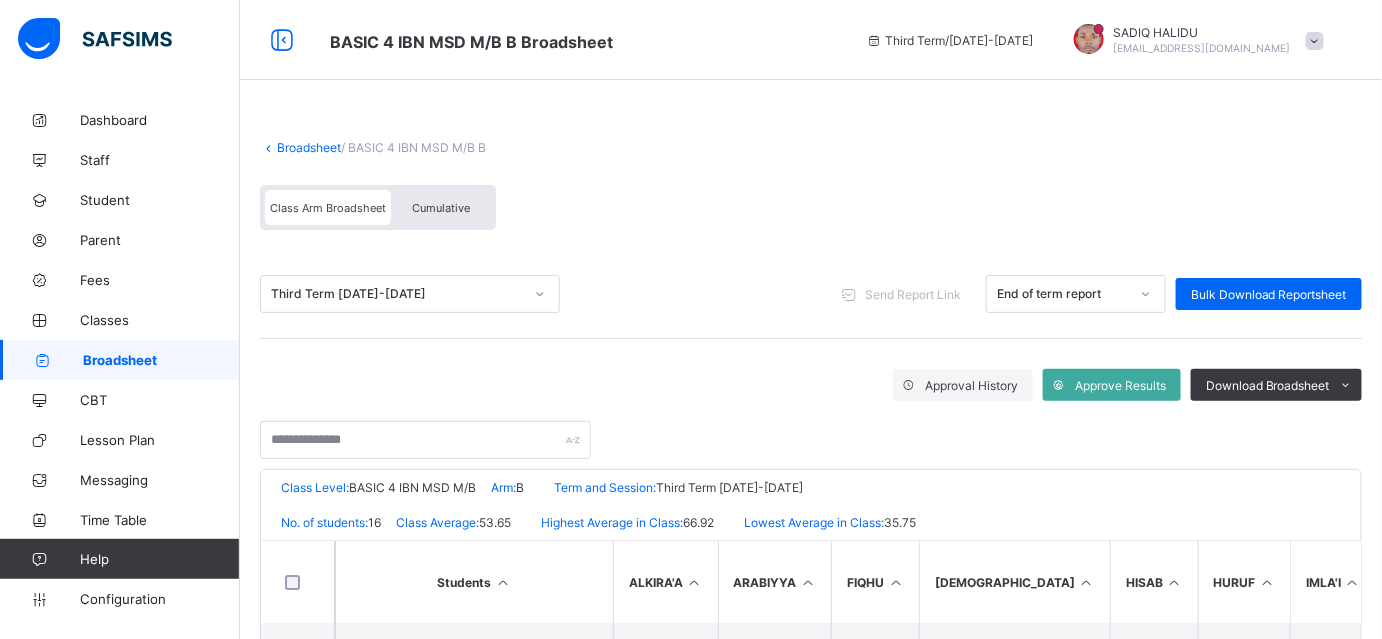 click on "Broadsheet" at bounding box center (309, 147) 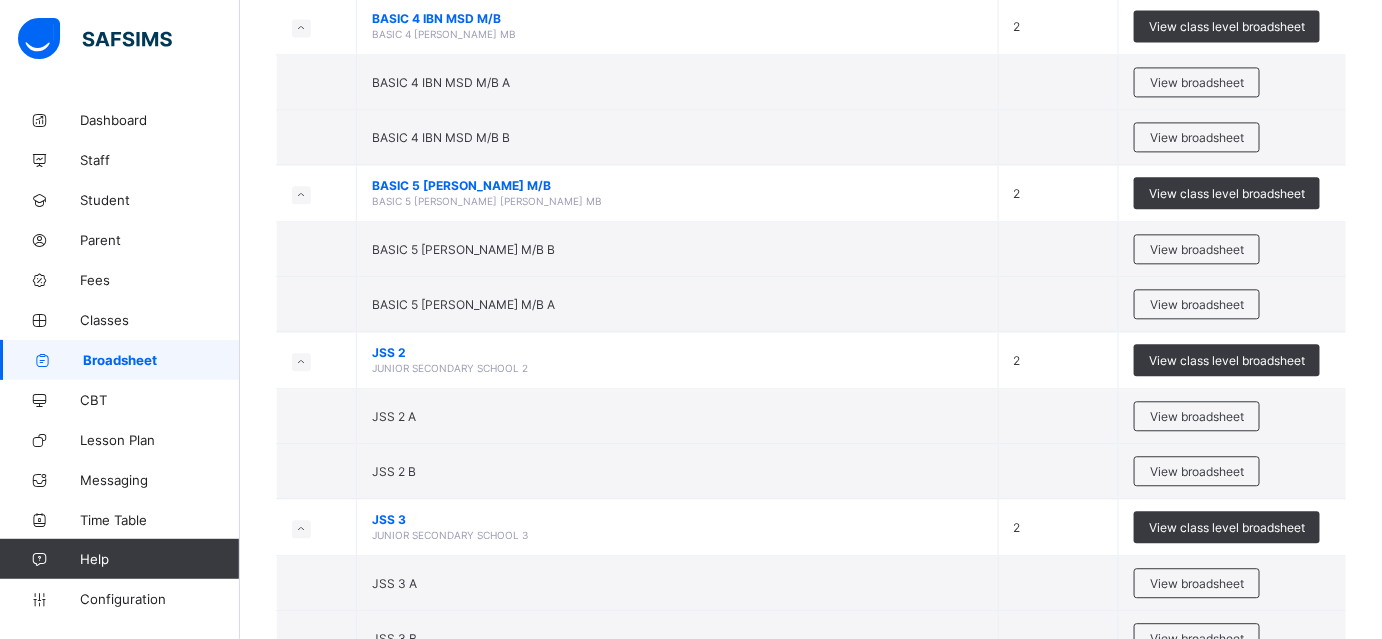 scroll, scrollTop: 1180, scrollLeft: 0, axis: vertical 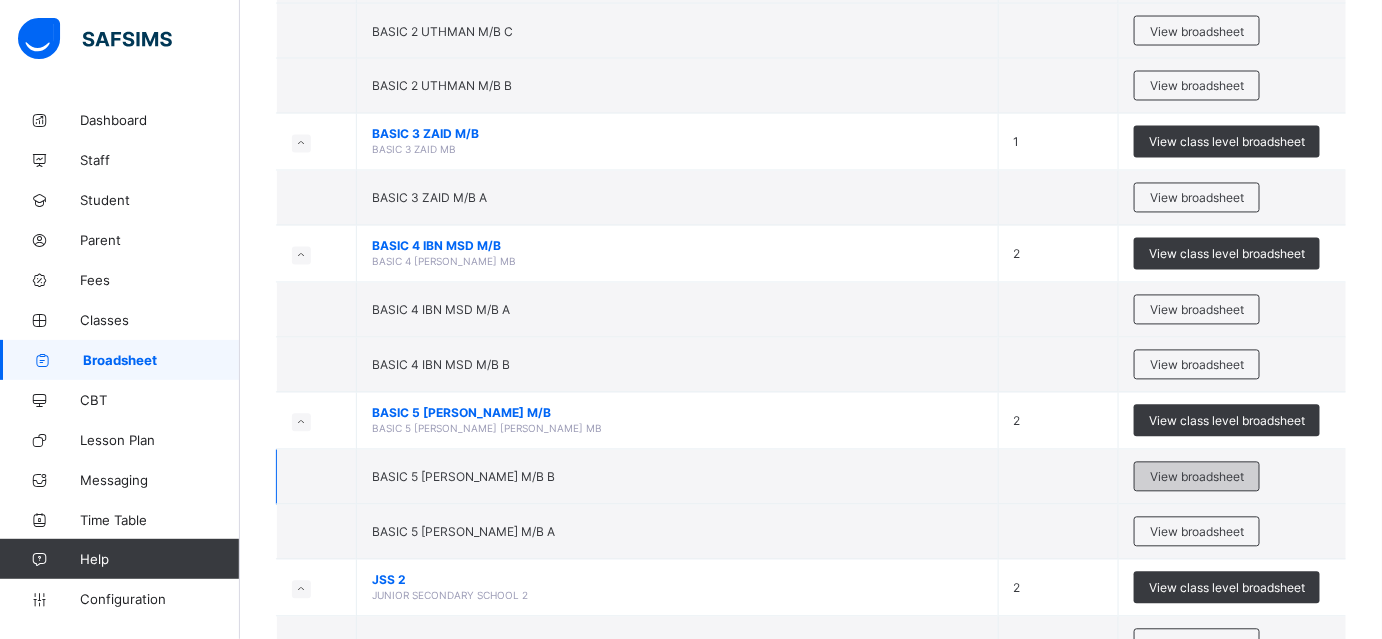 click on "View broadsheet" at bounding box center (1197, 477) 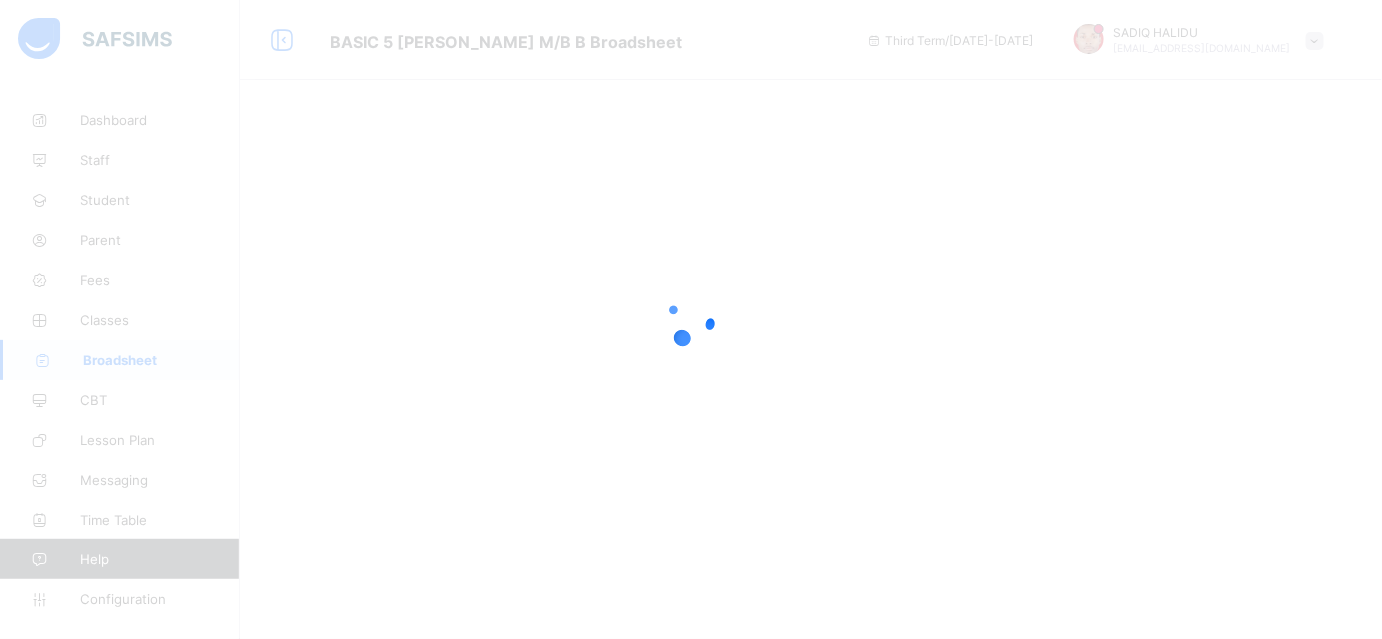 scroll, scrollTop: 0, scrollLeft: 0, axis: both 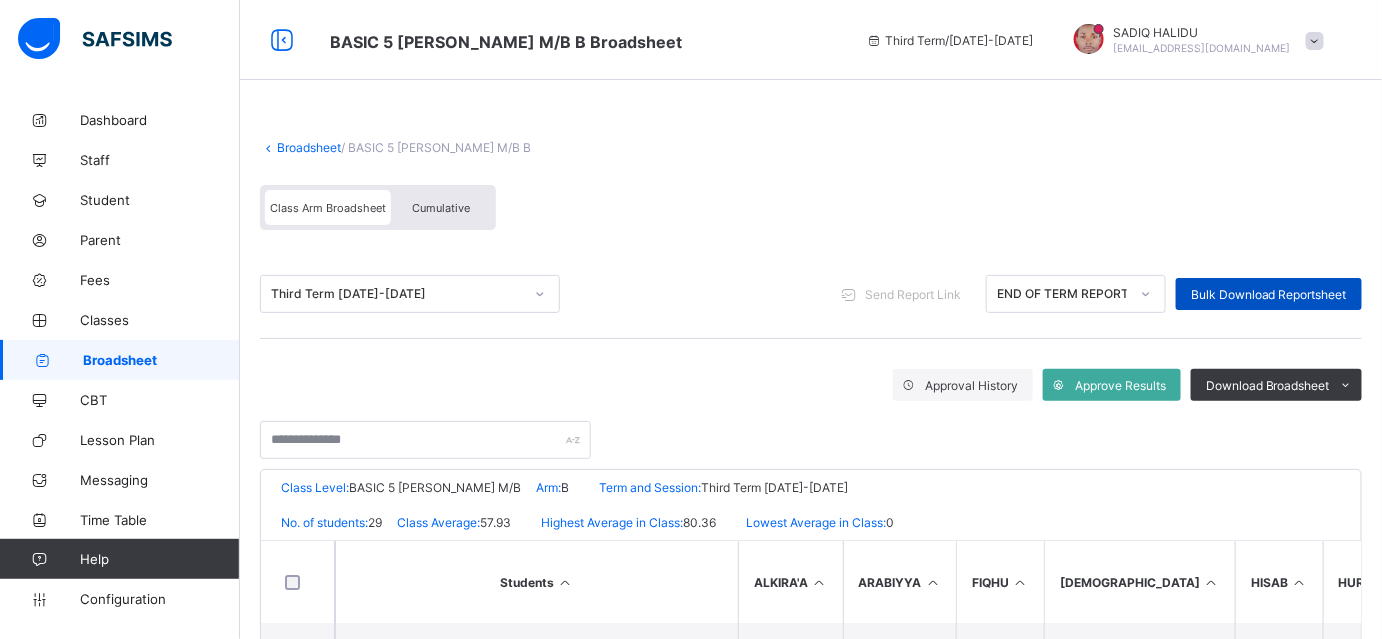 click on "Bulk Download Reportsheet" at bounding box center [1269, 294] 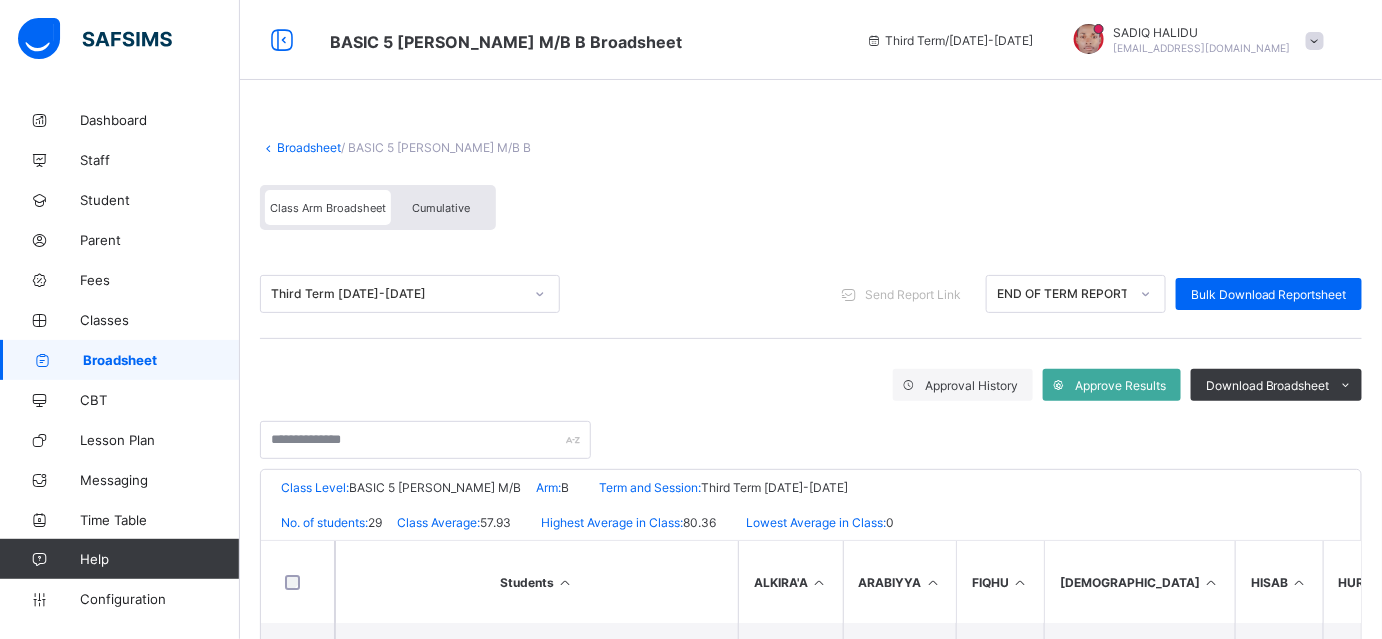 click on "Broadsheet" at bounding box center (309, 147) 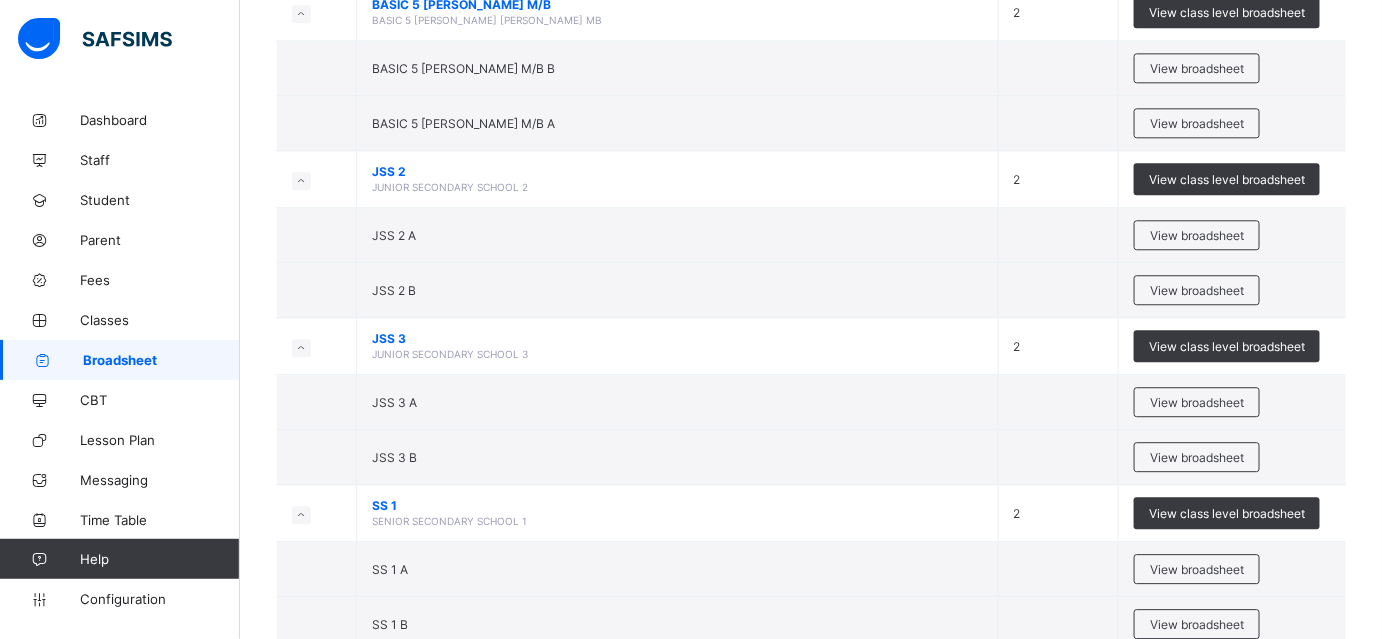 scroll, scrollTop: 1528, scrollLeft: 0, axis: vertical 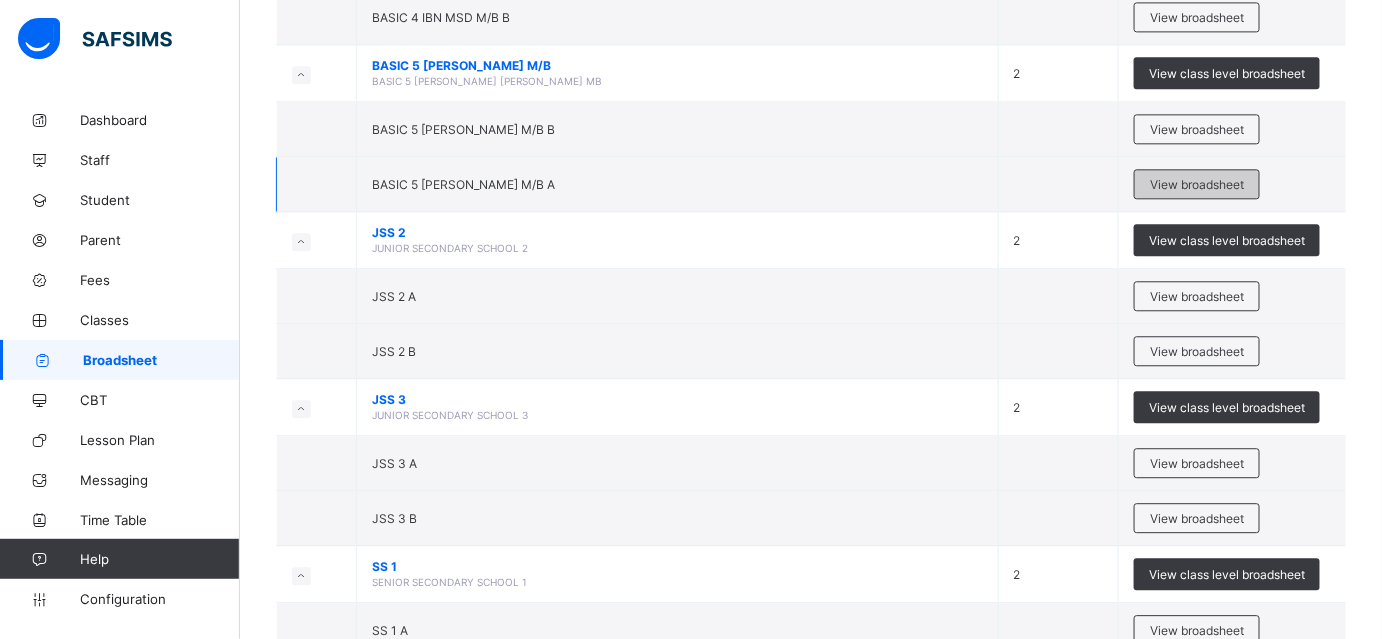 click on "View broadsheet" at bounding box center (1197, 184) 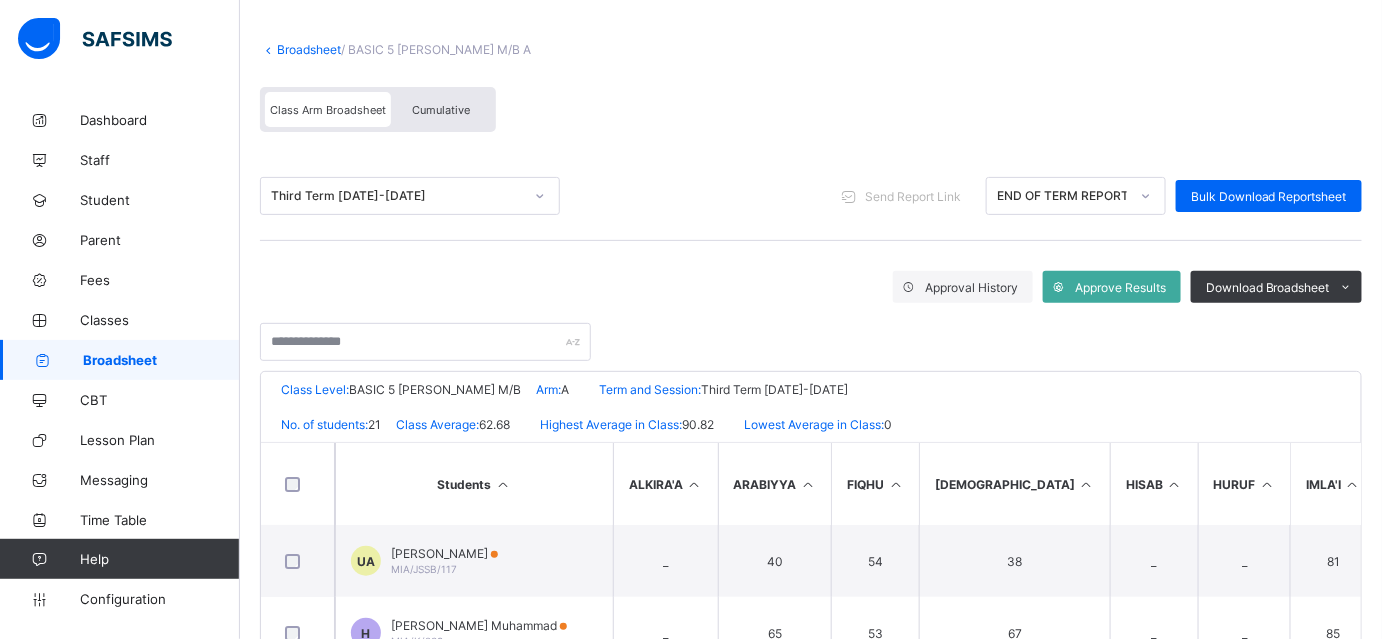 scroll, scrollTop: 80, scrollLeft: 0, axis: vertical 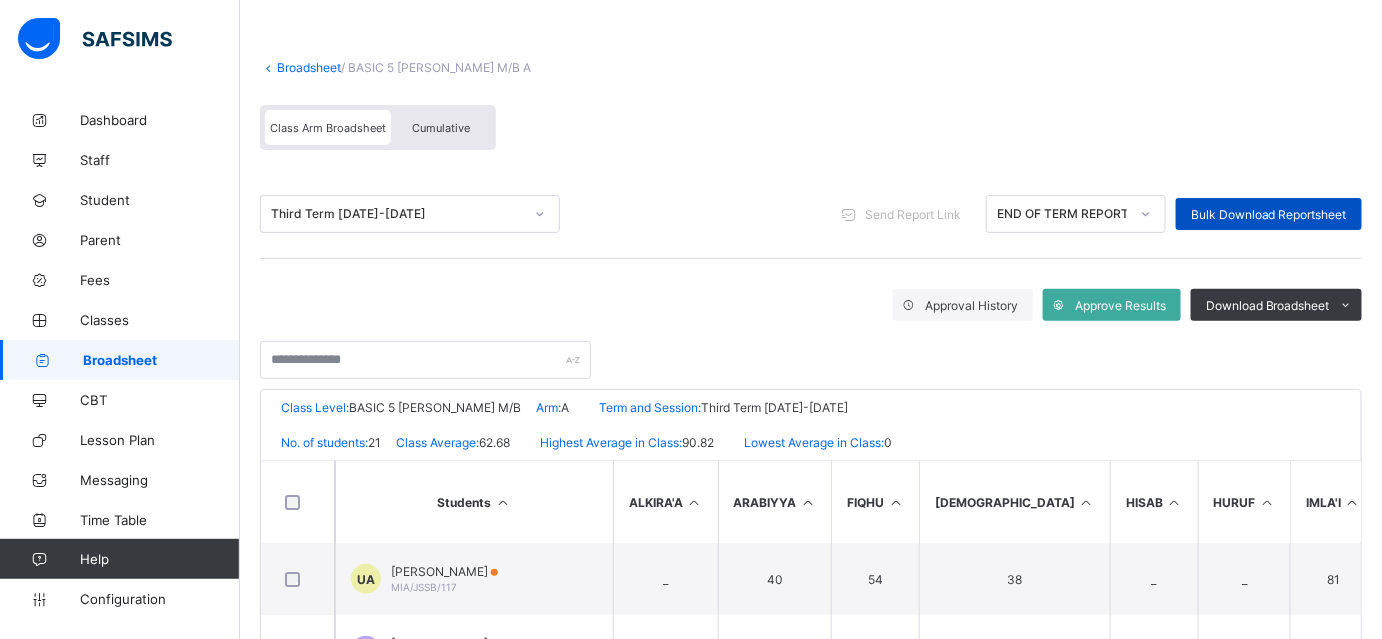 click on "Bulk Download Reportsheet" at bounding box center (1269, 214) 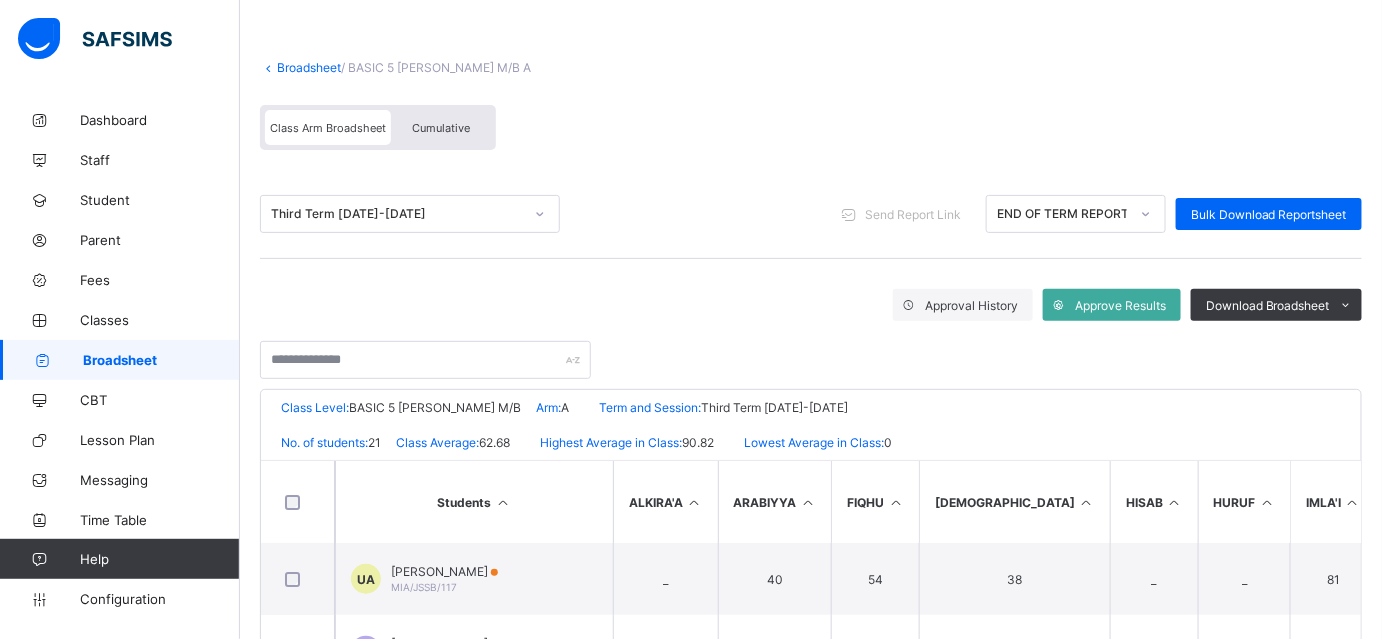 click on "Broadsheet" at bounding box center [309, 67] 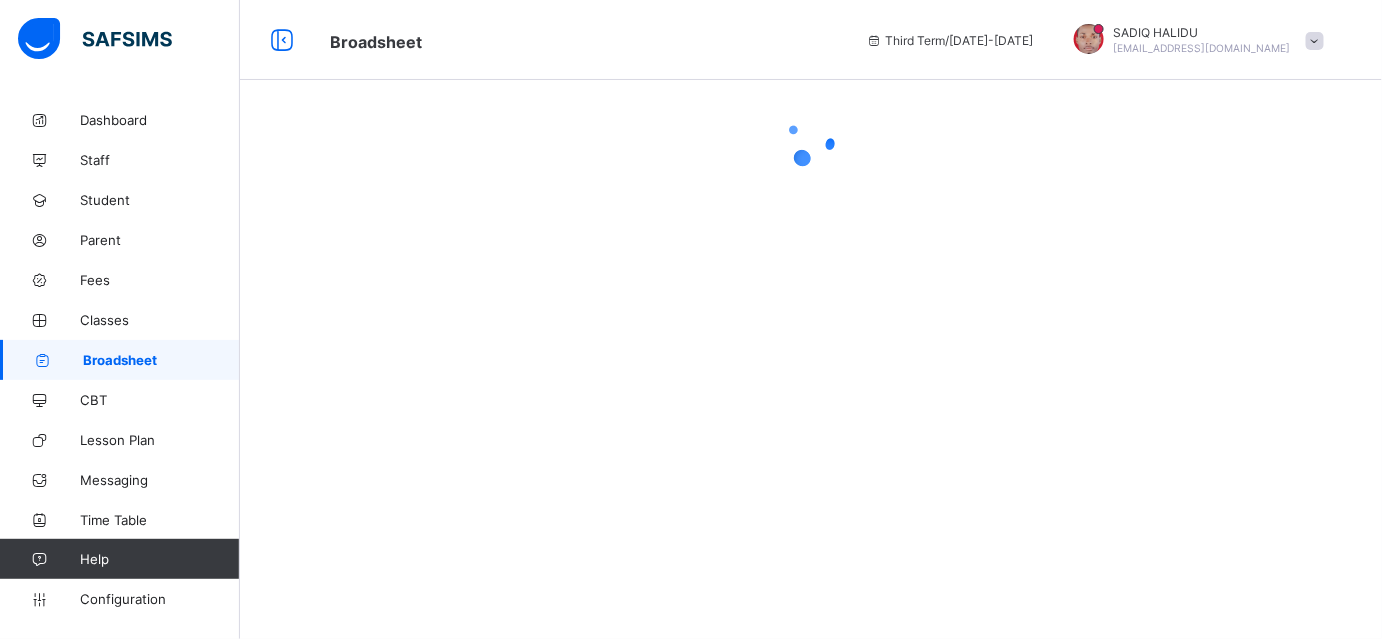 scroll, scrollTop: 0, scrollLeft: 0, axis: both 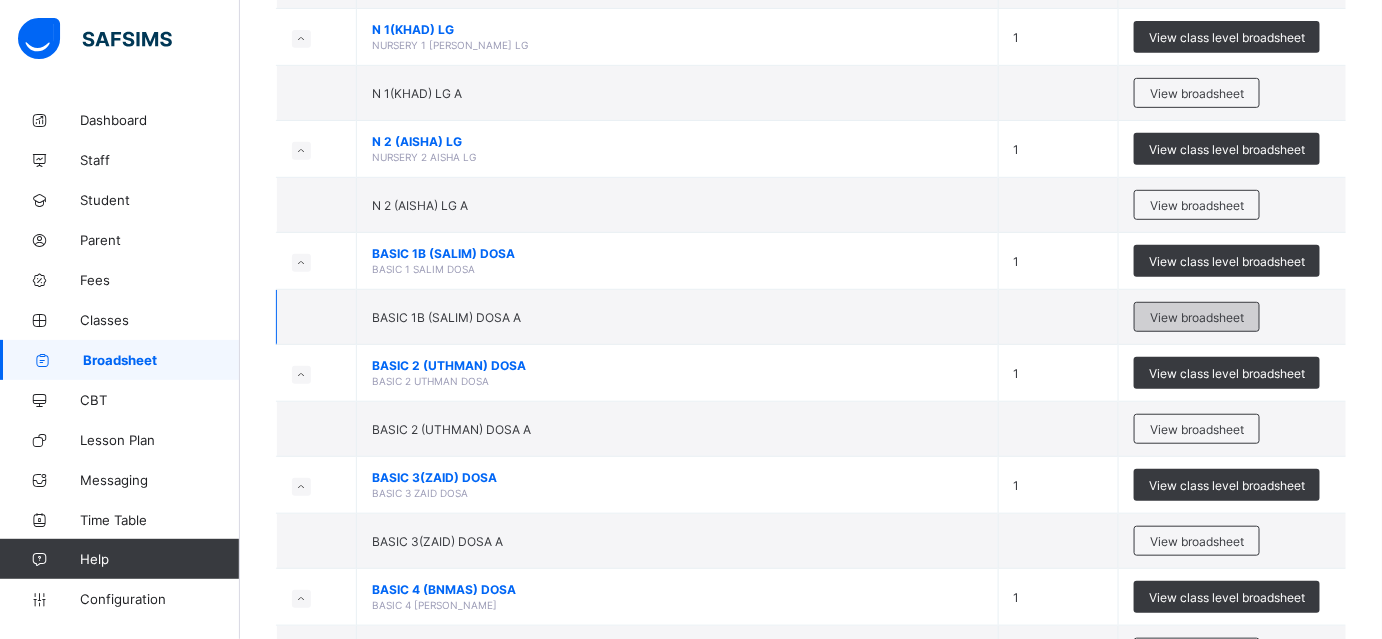 click on "View broadsheet" at bounding box center (1197, 317) 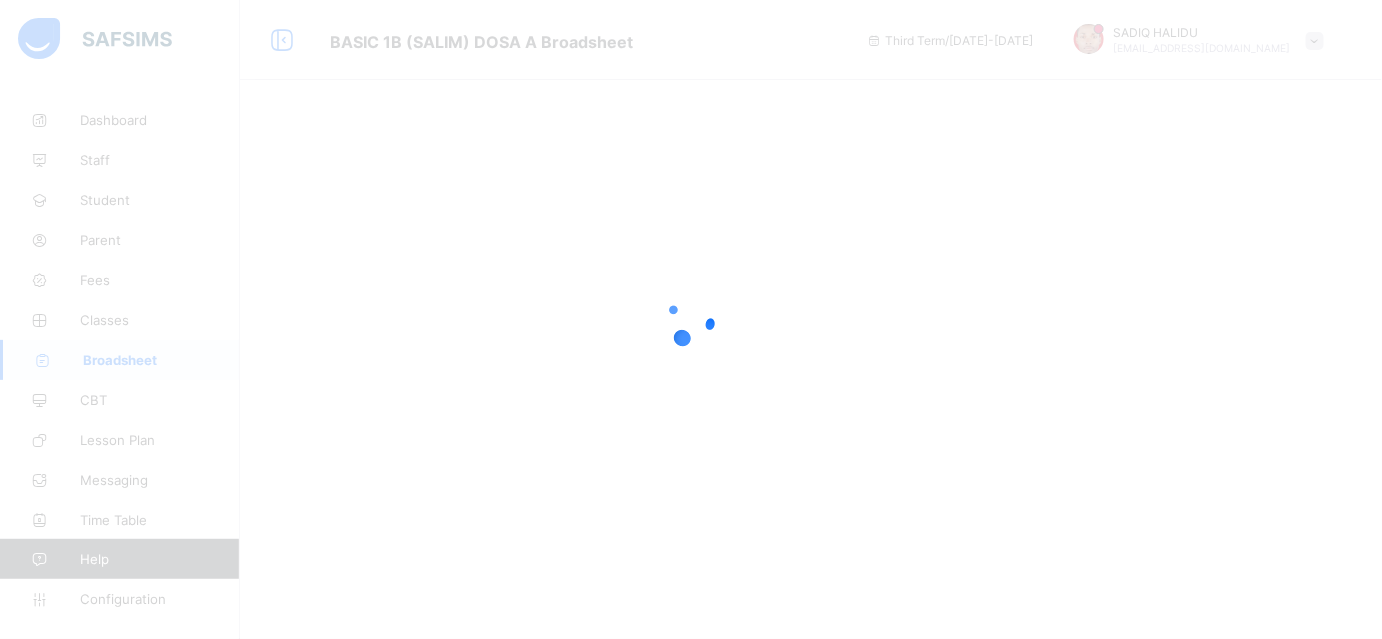 scroll, scrollTop: 0, scrollLeft: 0, axis: both 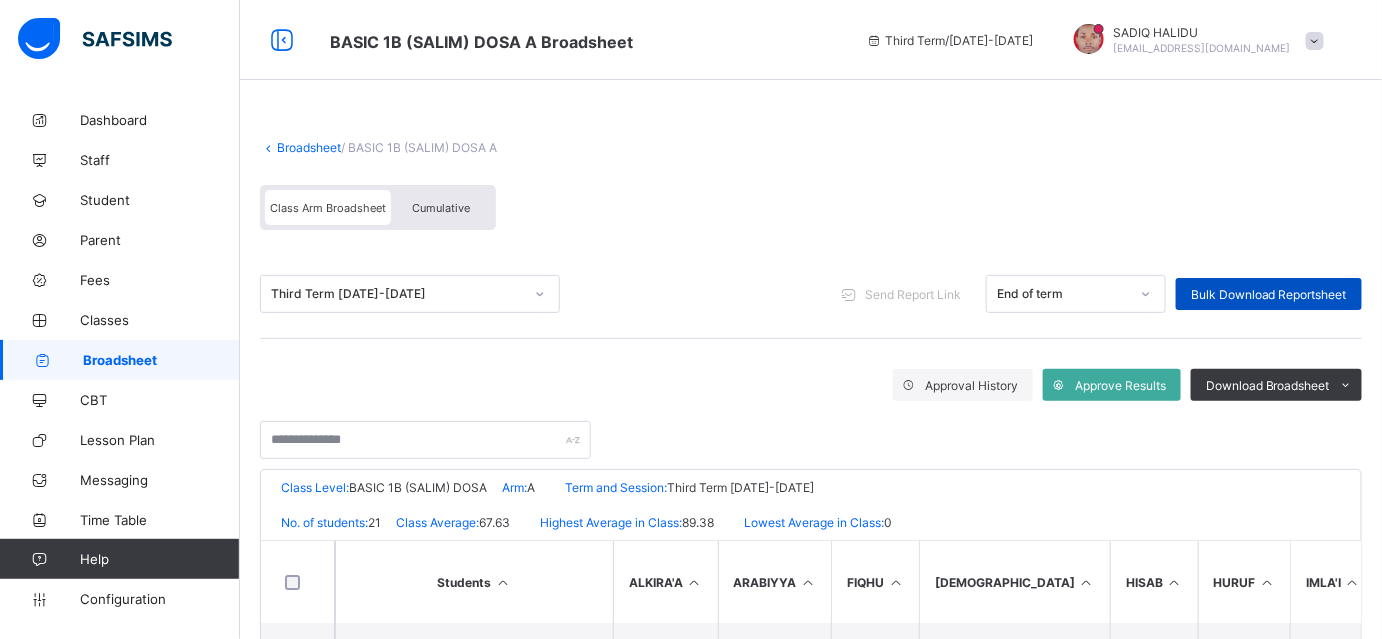 click on "Bulk Download Reportsheet" at bounding box center [1269, 294] 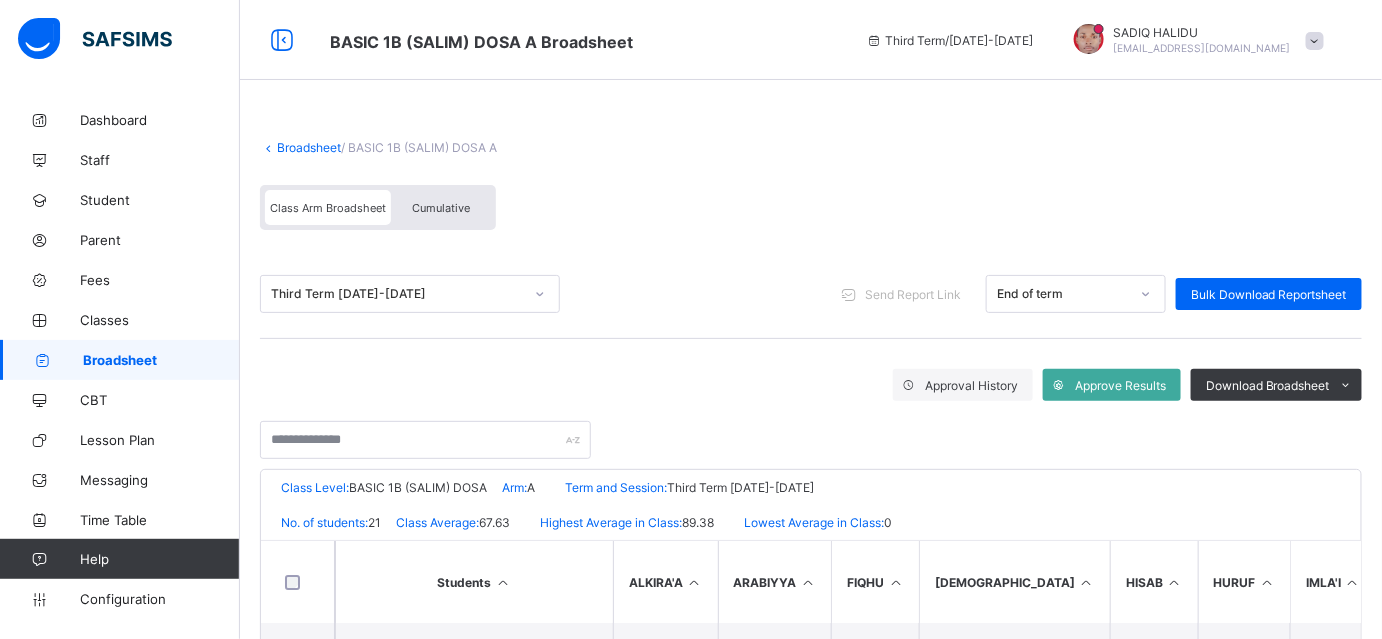 click on "Broadsheet" at bounding box center (309, 147) 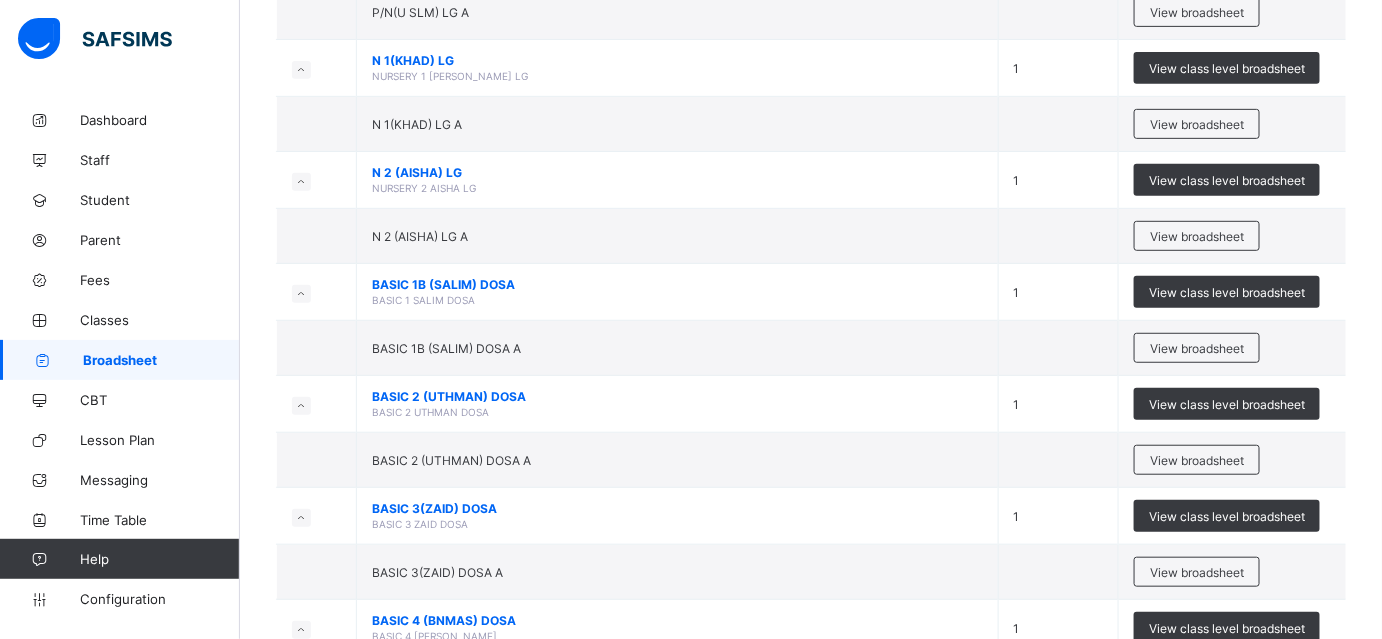 scroll, scrollTop: 5338, scrollLeft: 0, axis: vertical 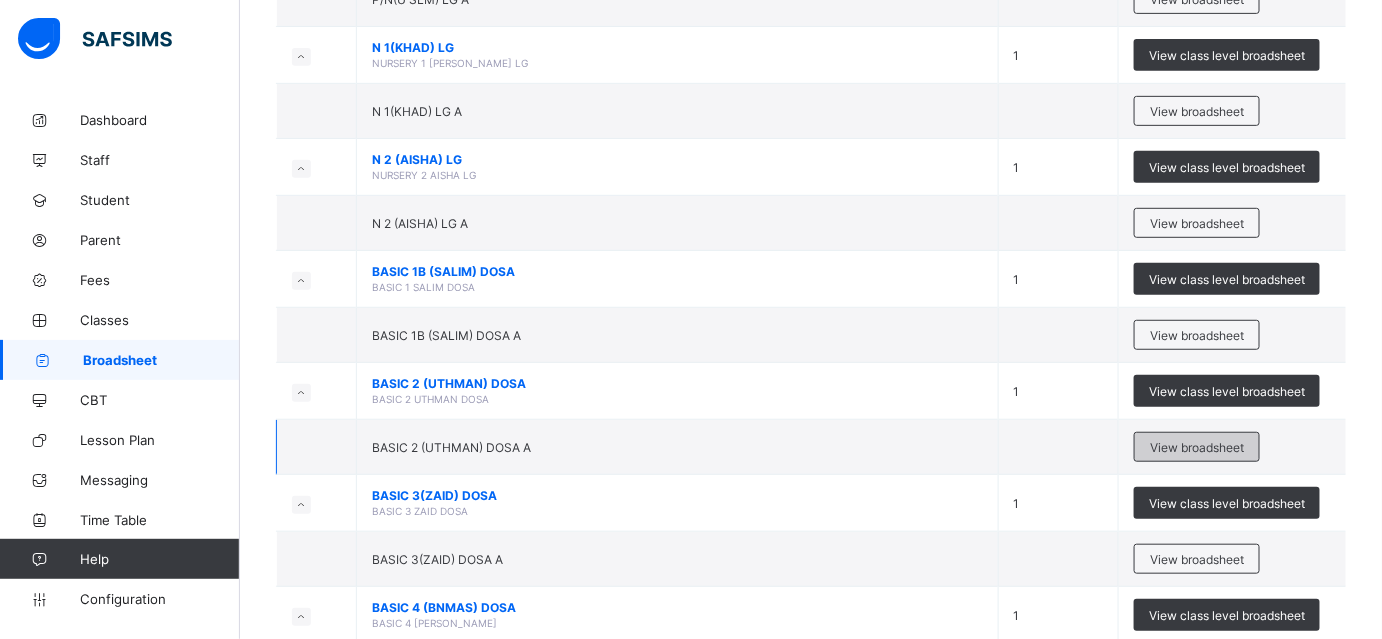 click on "View broadsheet" at bounding box center [1197, 447] 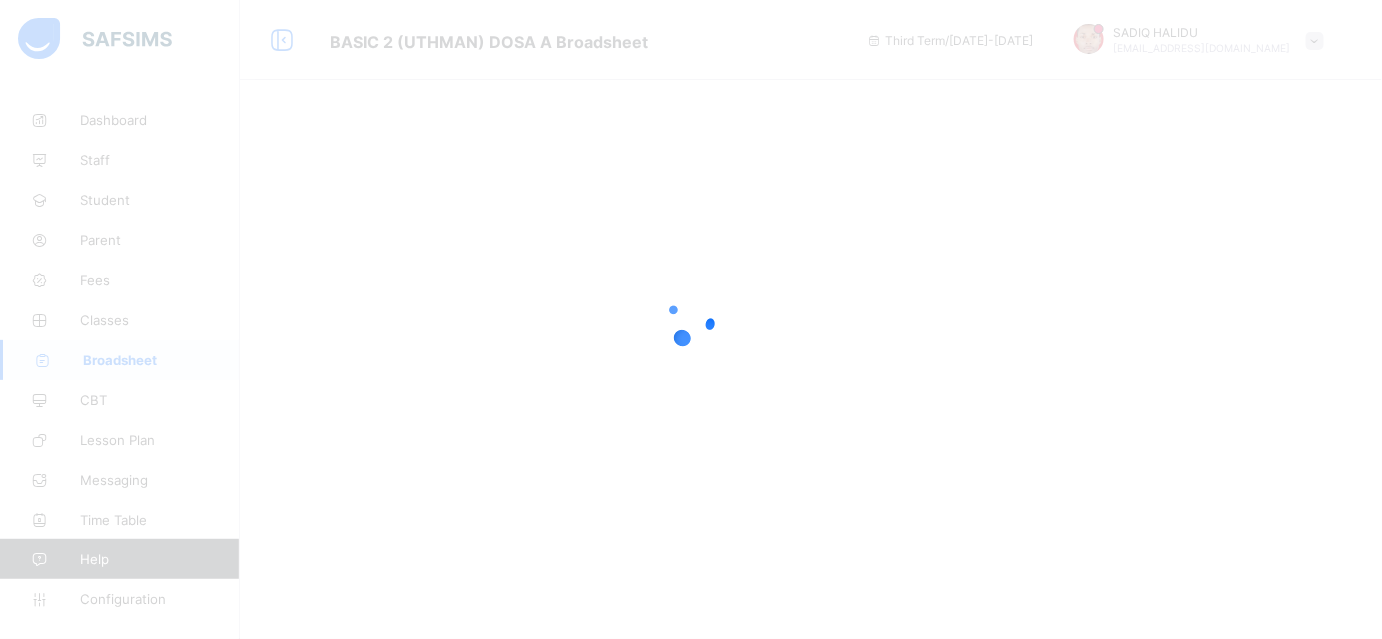 scroll, scrollTop: 0, scrollLeft: 0, axis: both 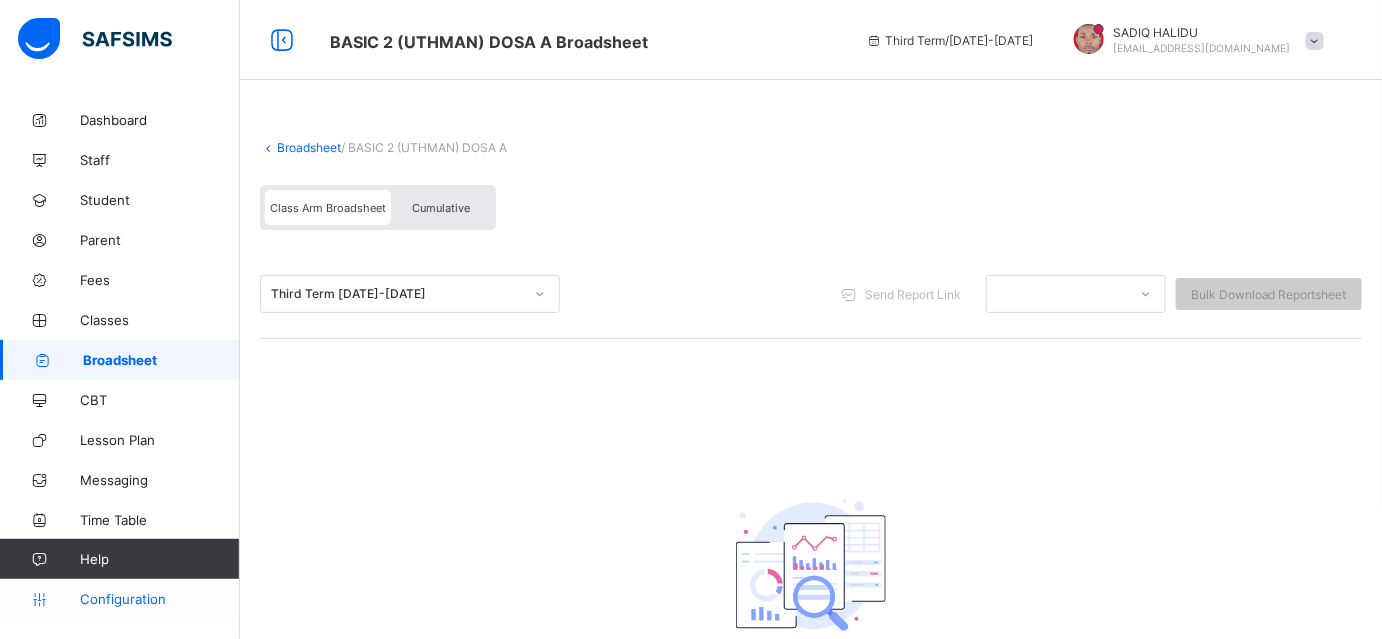 click on "Configuration" at bounding box center (159, 599) 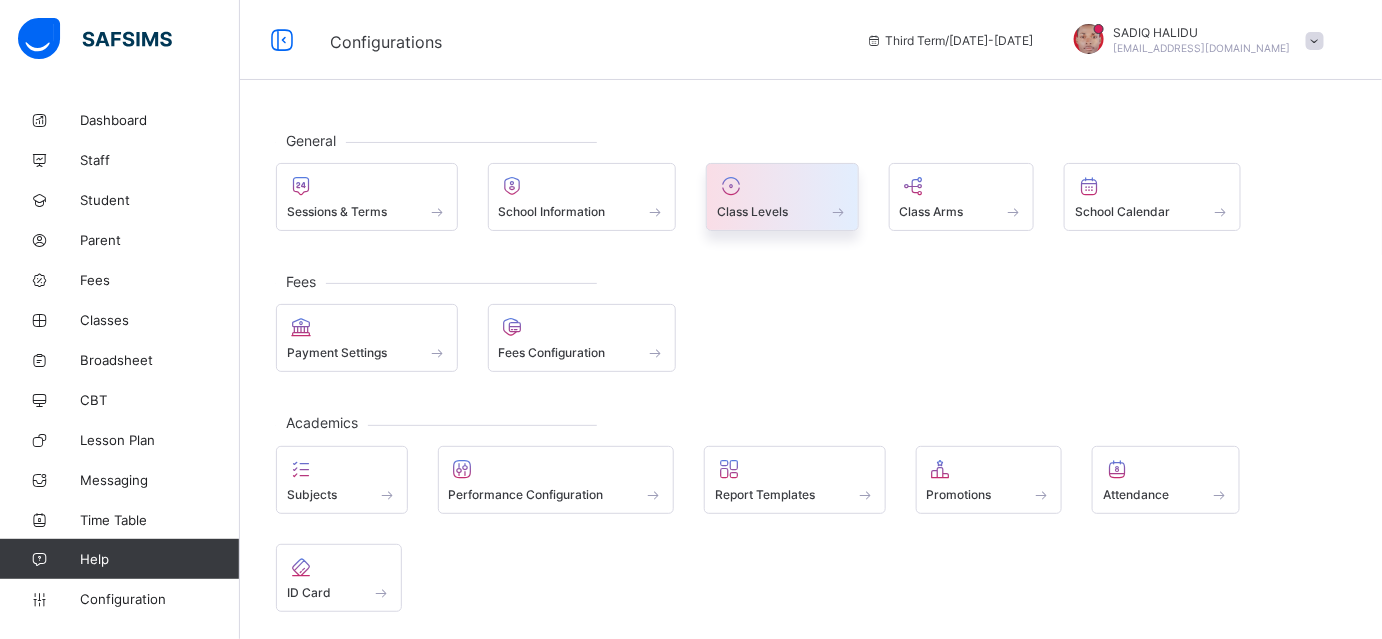 click on "Class Levels" at bounding box center (782, 211) 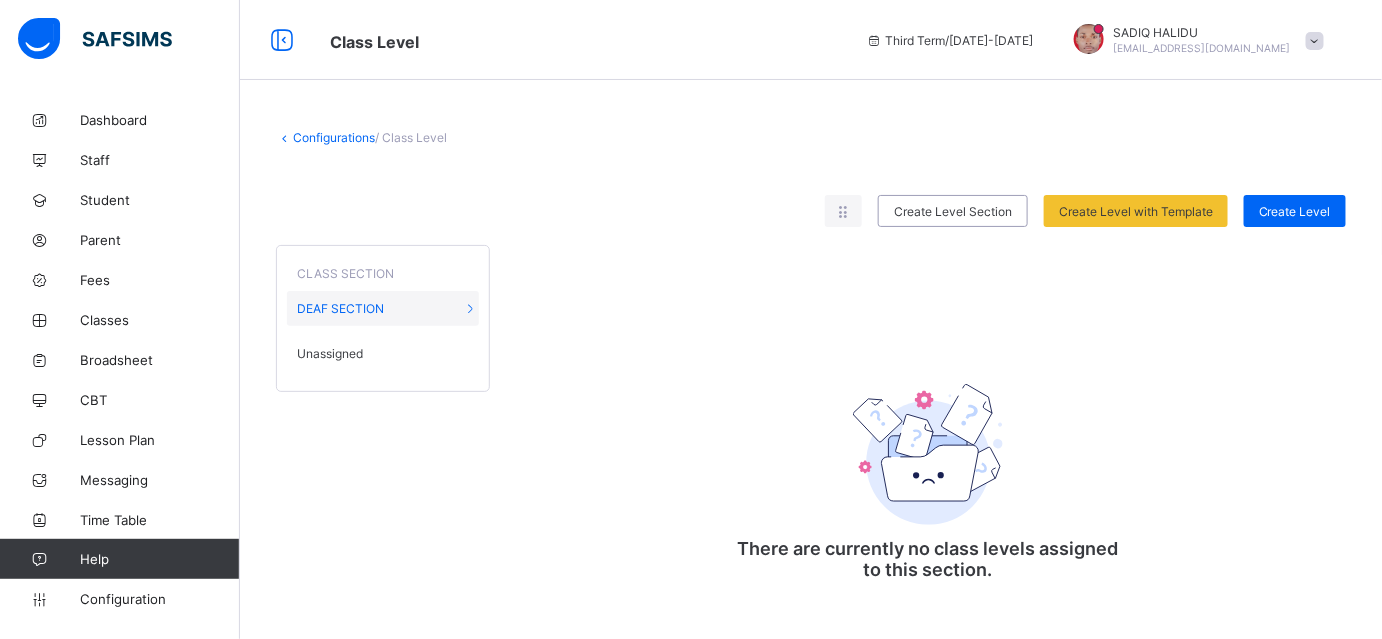click on "Unassigned" at bounding box center [330, 353] 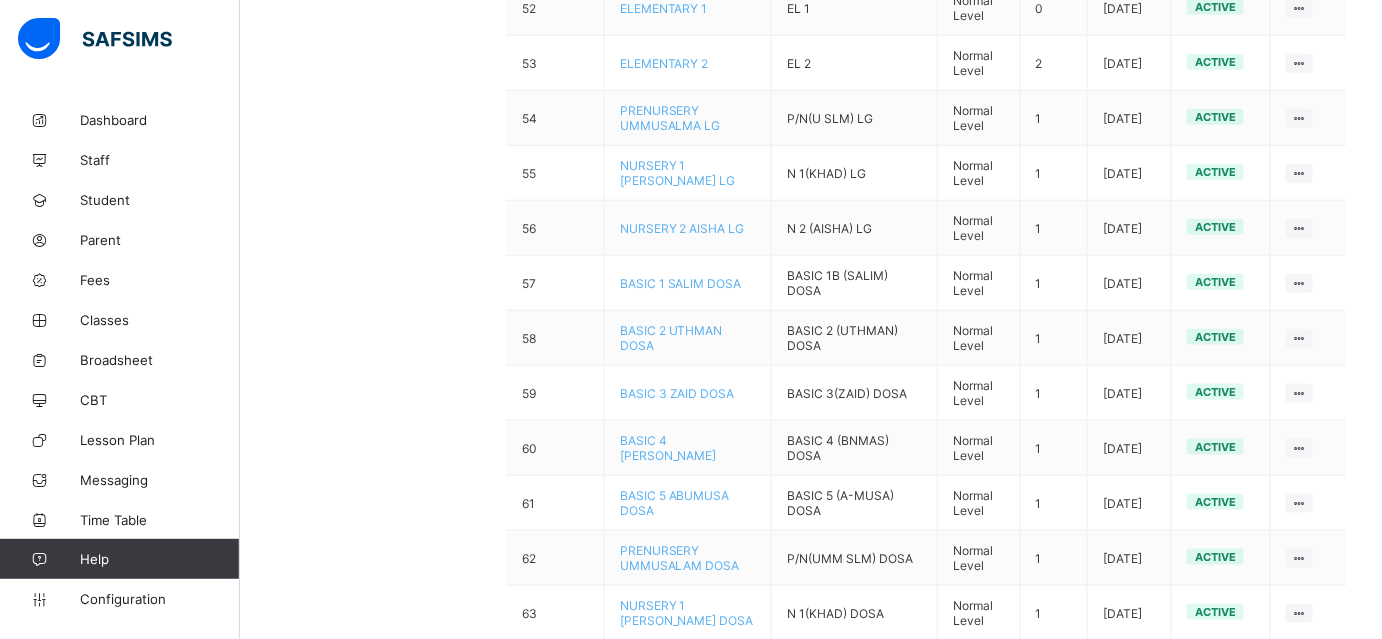 scroll, scrollTop: 3139, scrollLeft: 0, axis: vertical 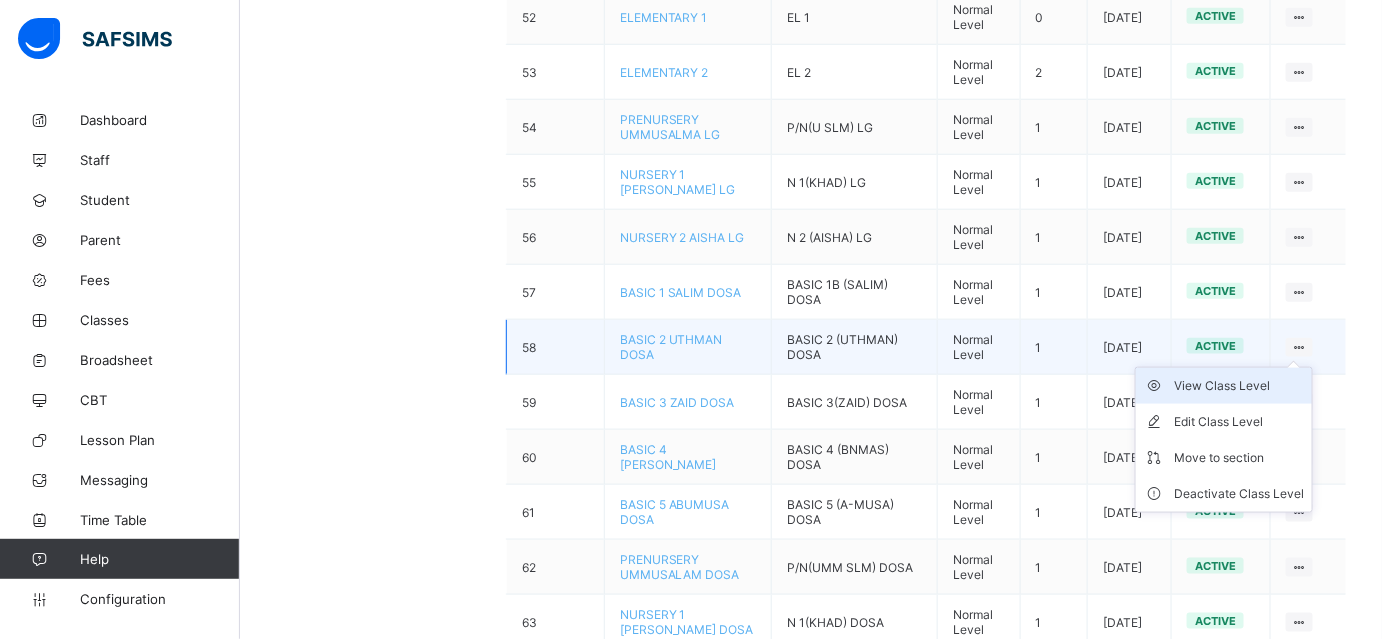 click on "View Class Level" at bounding box center (1239, 386) 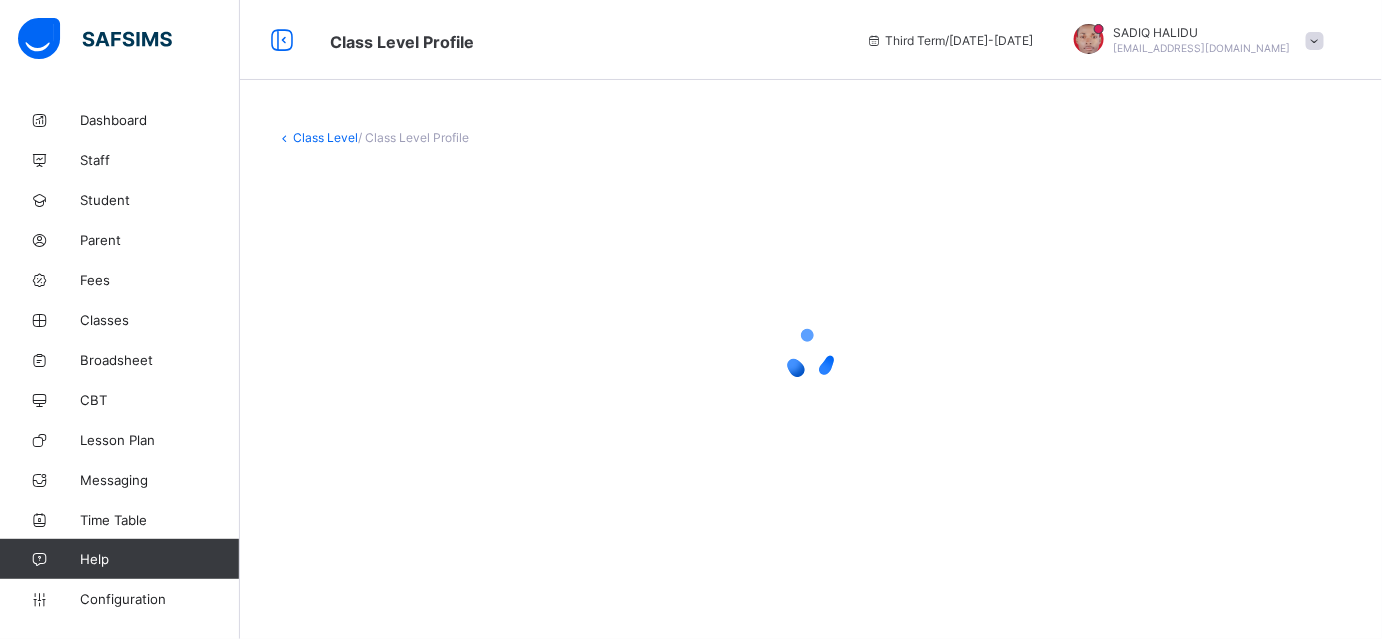 scroll, scrollTop: 0, scrollLeft: 0, axis: both 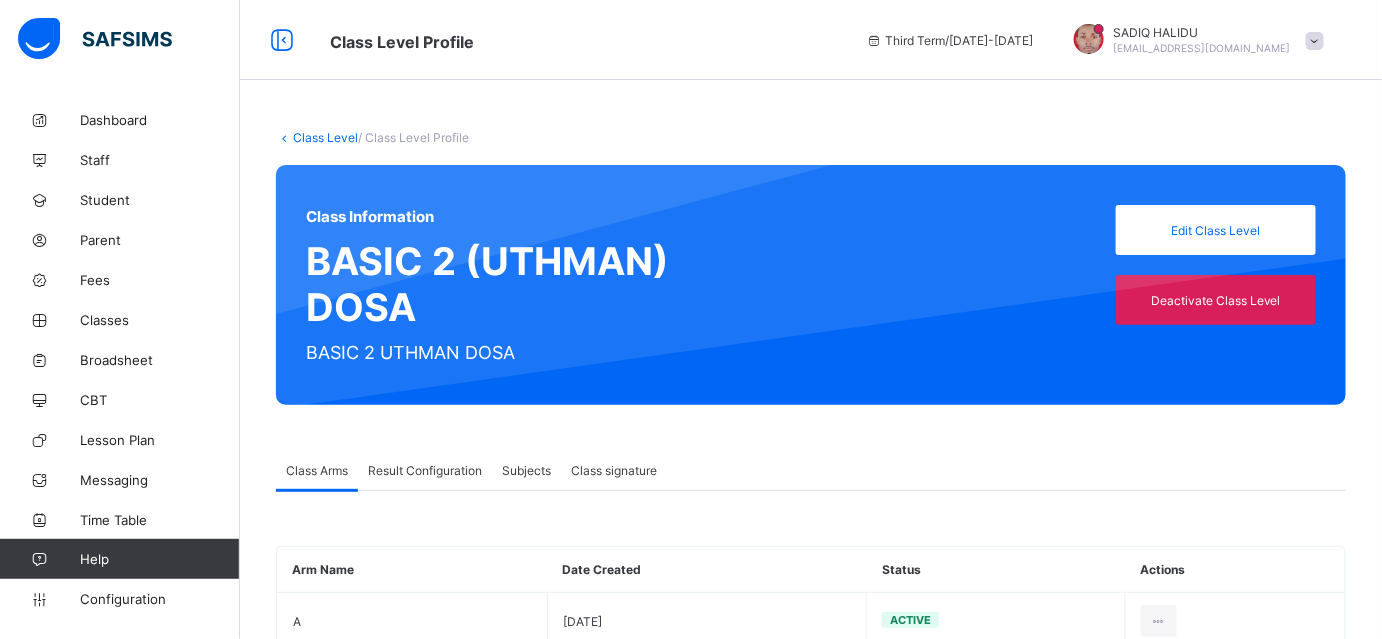 click on "Result Configuration" at bounding box center [425, 470] 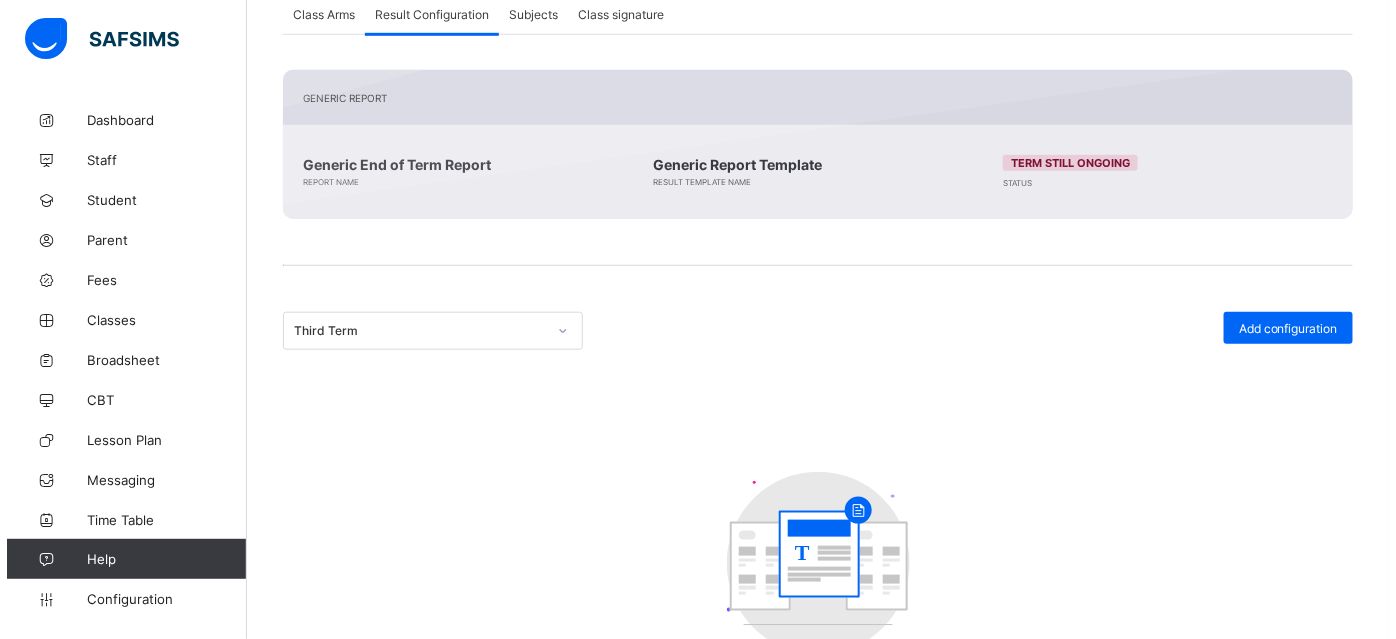 scroll, scrollTop: 466, scrollLeft: 0, axis: vertical 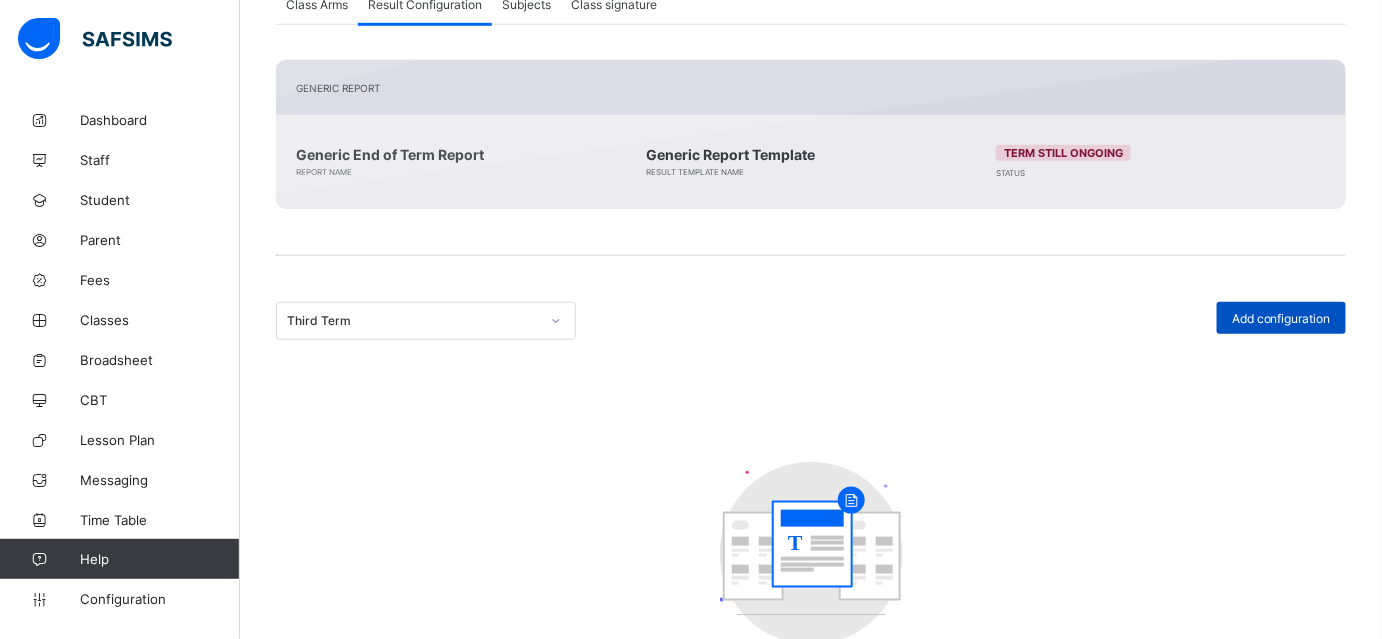 click on "Add configuration" at bounding box center (1281, 318) 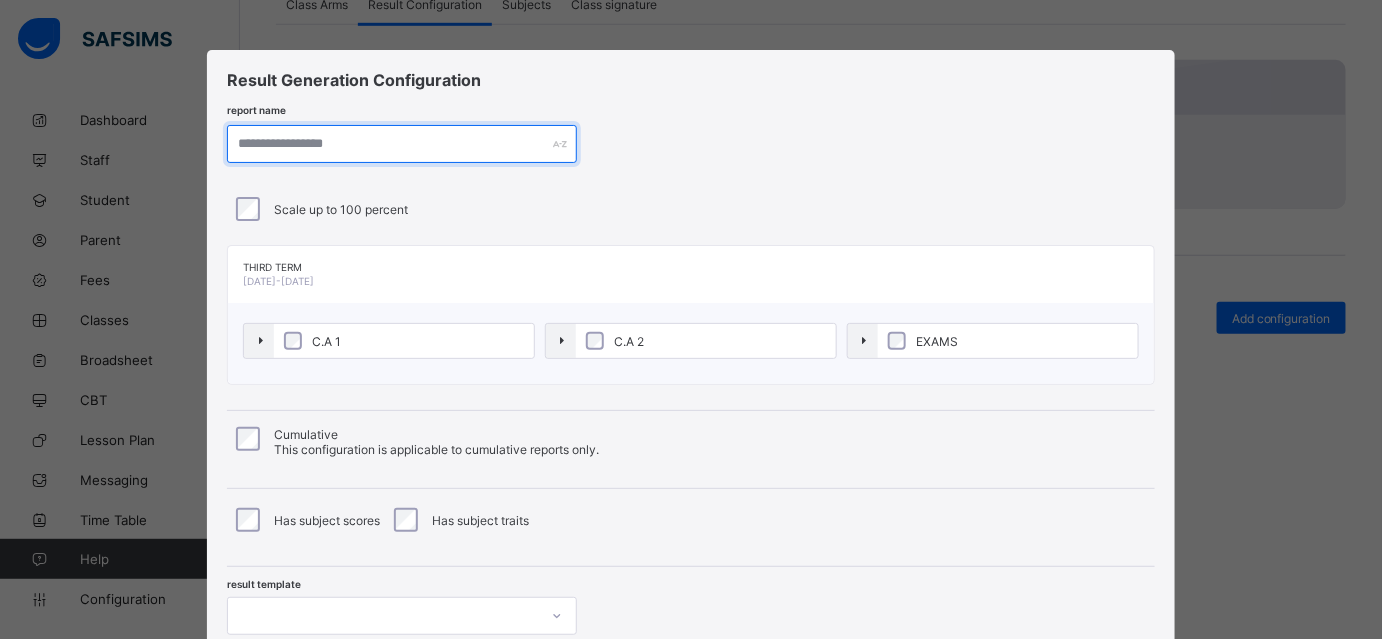 click at bounding box center [402, 144] 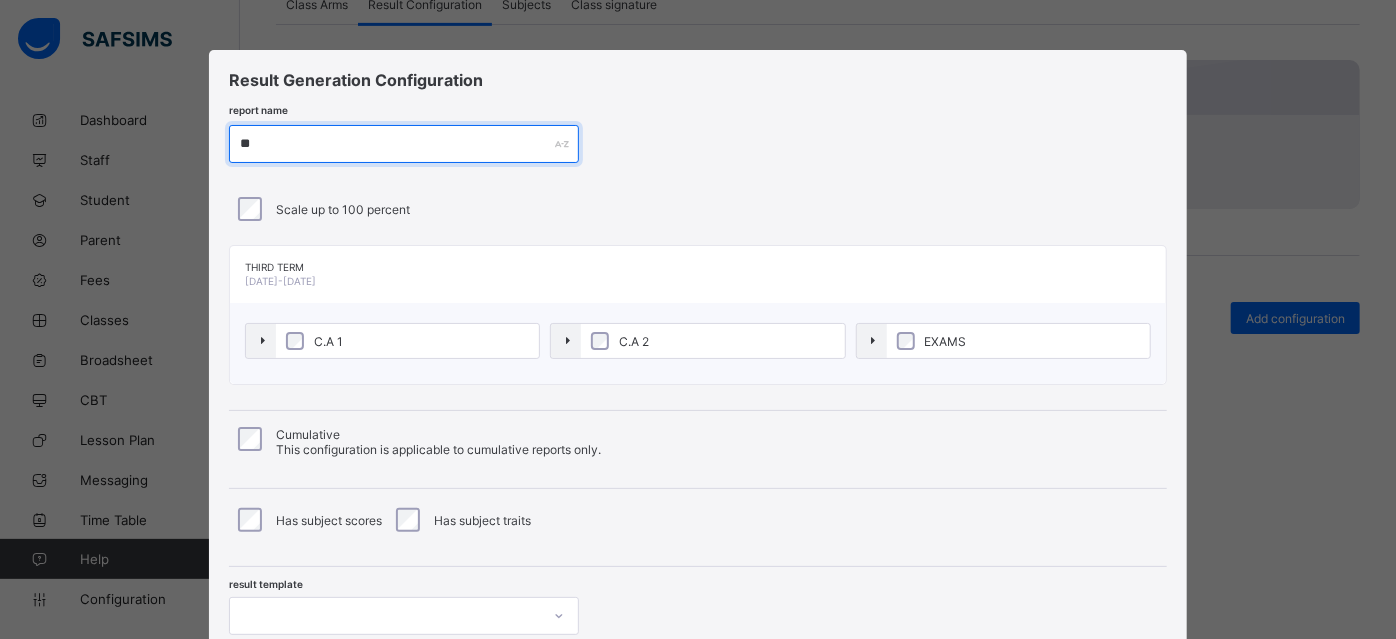 type on "*" 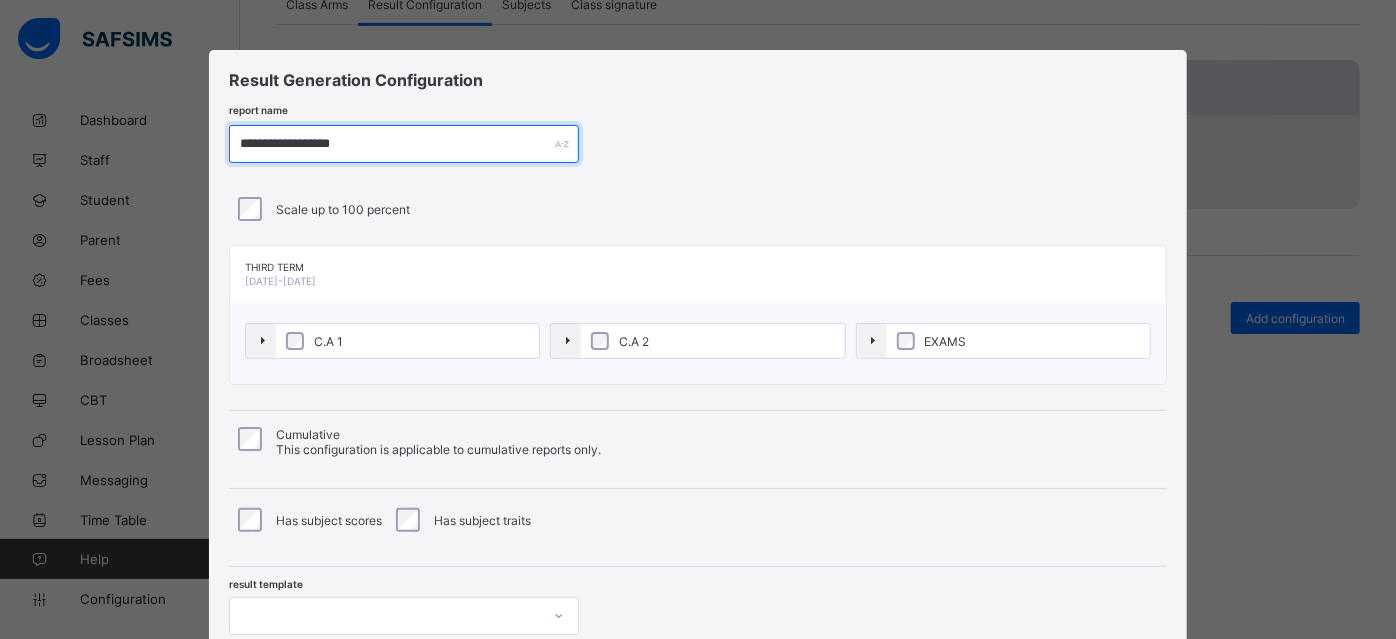 type on "**********" 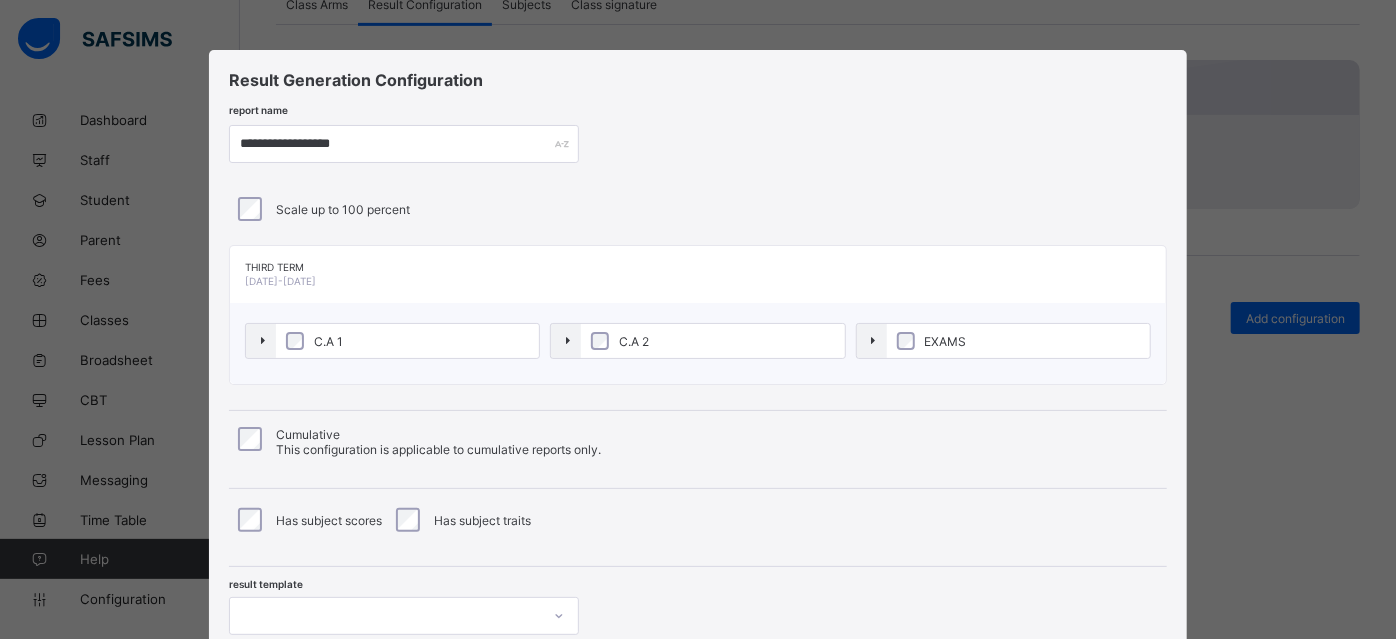 scroll, scrollTop: 131, scrollLeft: 0, axis: vertical 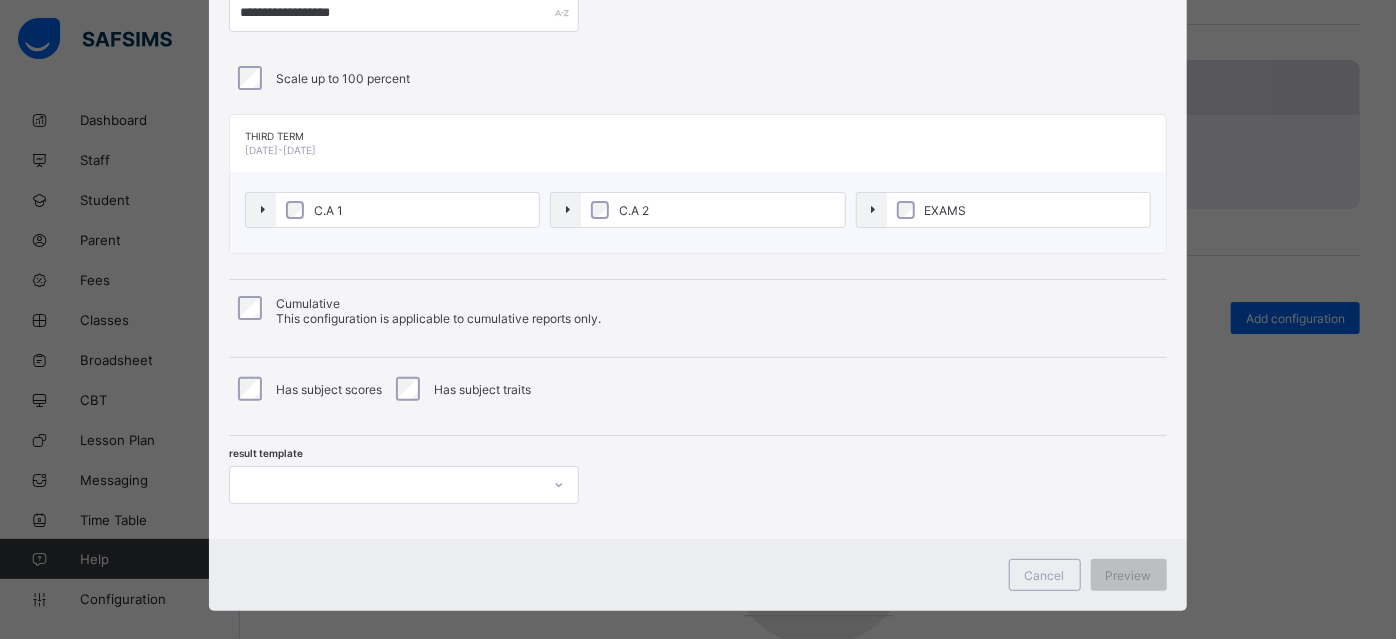 click at bounding box center [404, 485] 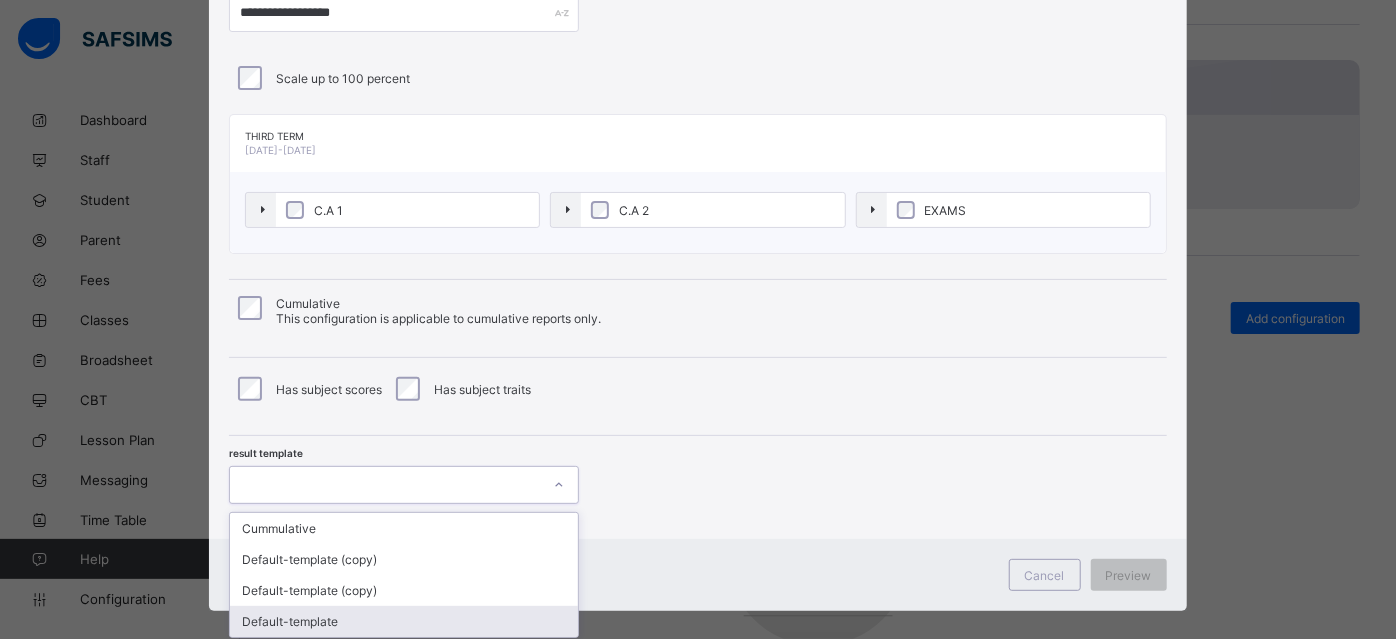 click on "Default-template" at bounding box center (404, 621) 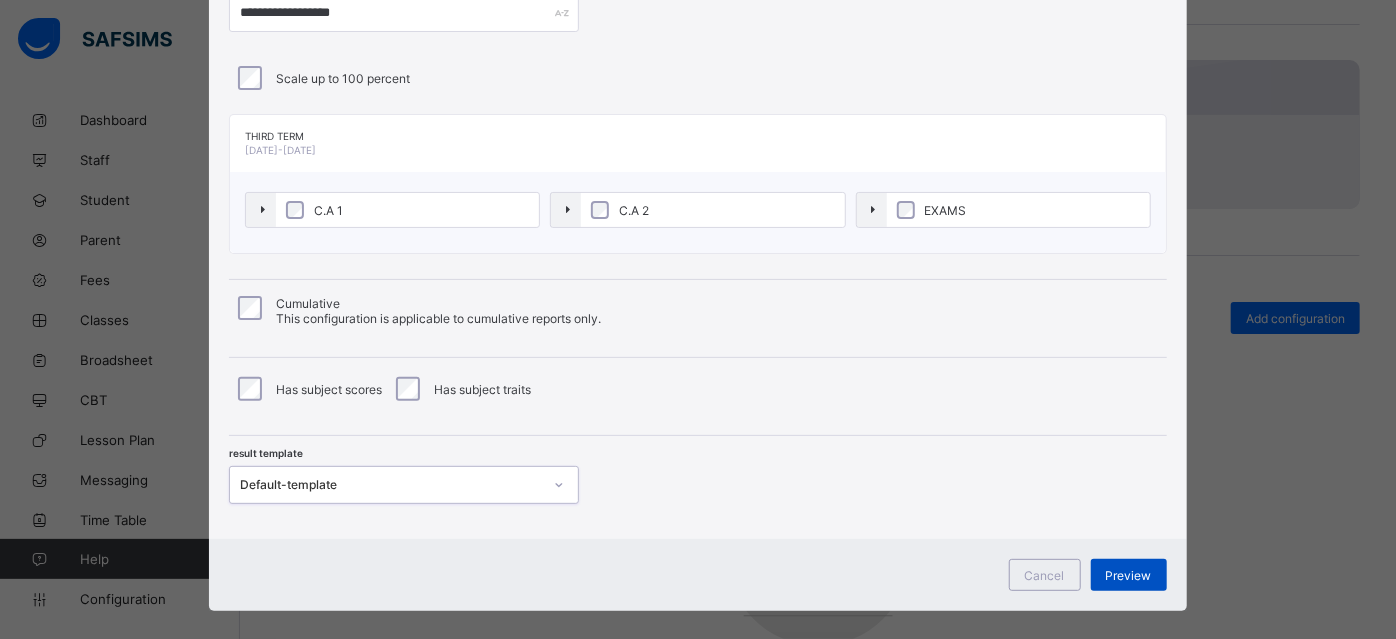 click on "Preview" at bounding box center [1129, 575] 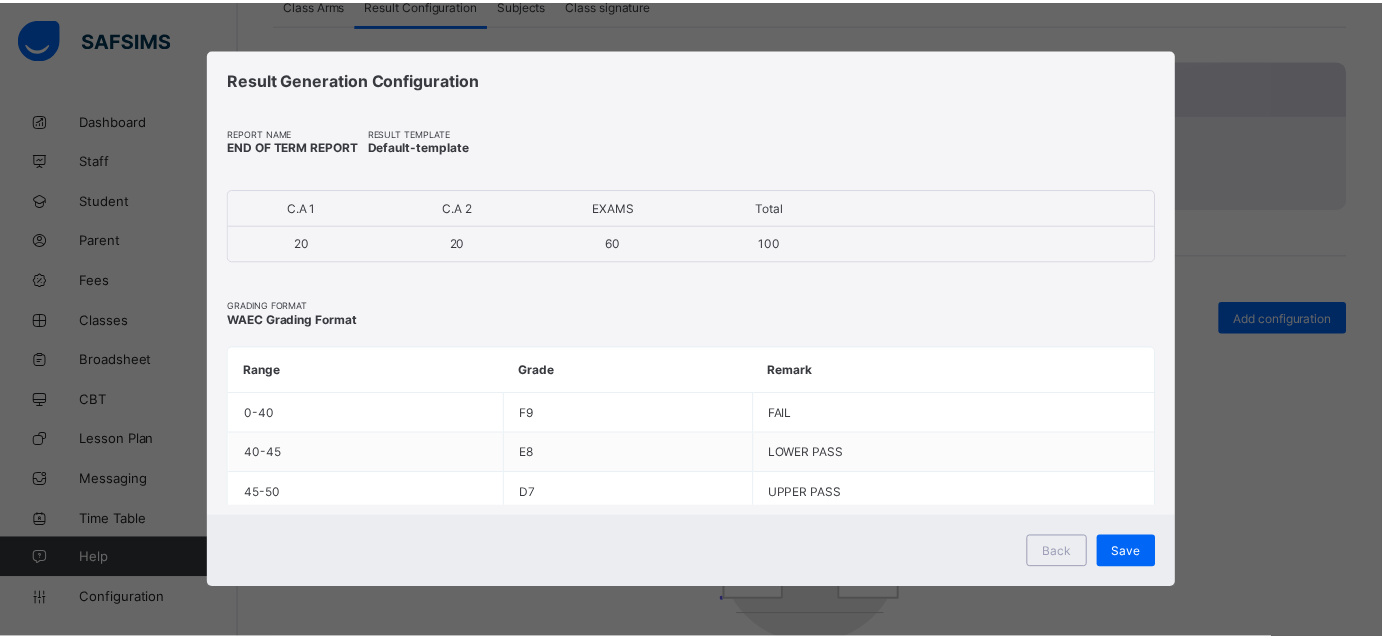 scroll, scrollTop: 0, scrollLeft: 0, axis: both 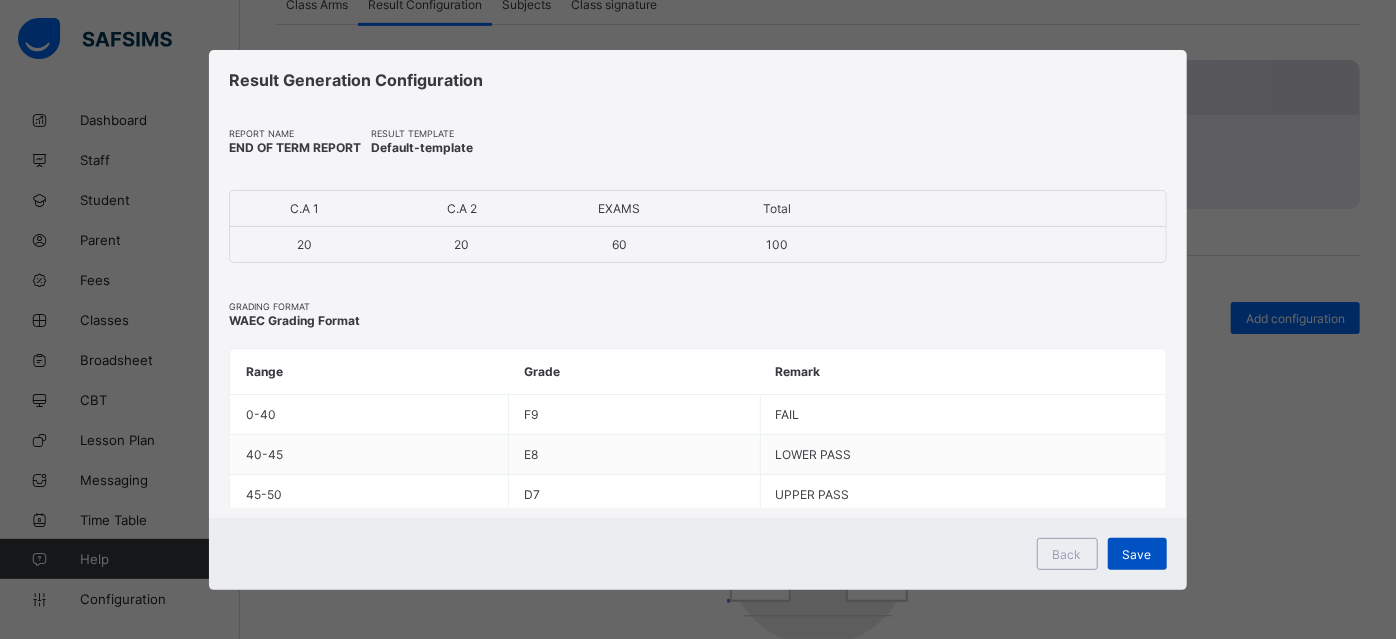 click on "Save" at bounding box center [1137, 554] 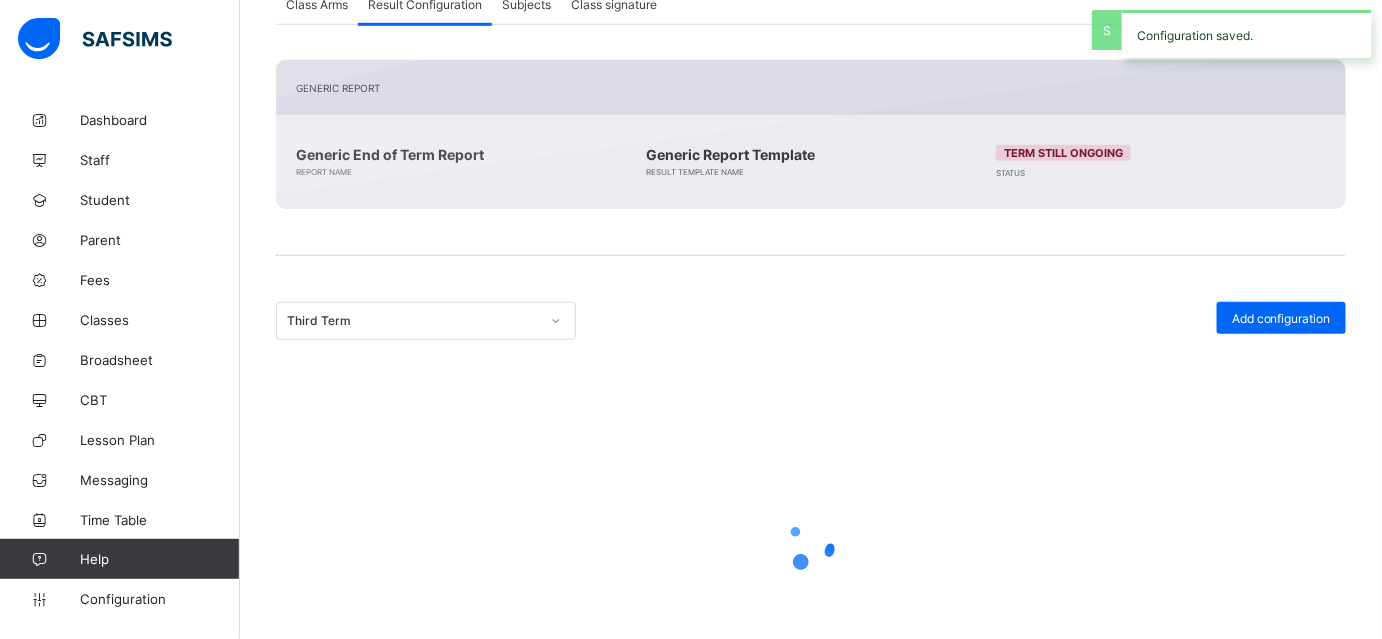 scroll, scrollTop: 339, scrollLeft: 0, axis: vertical 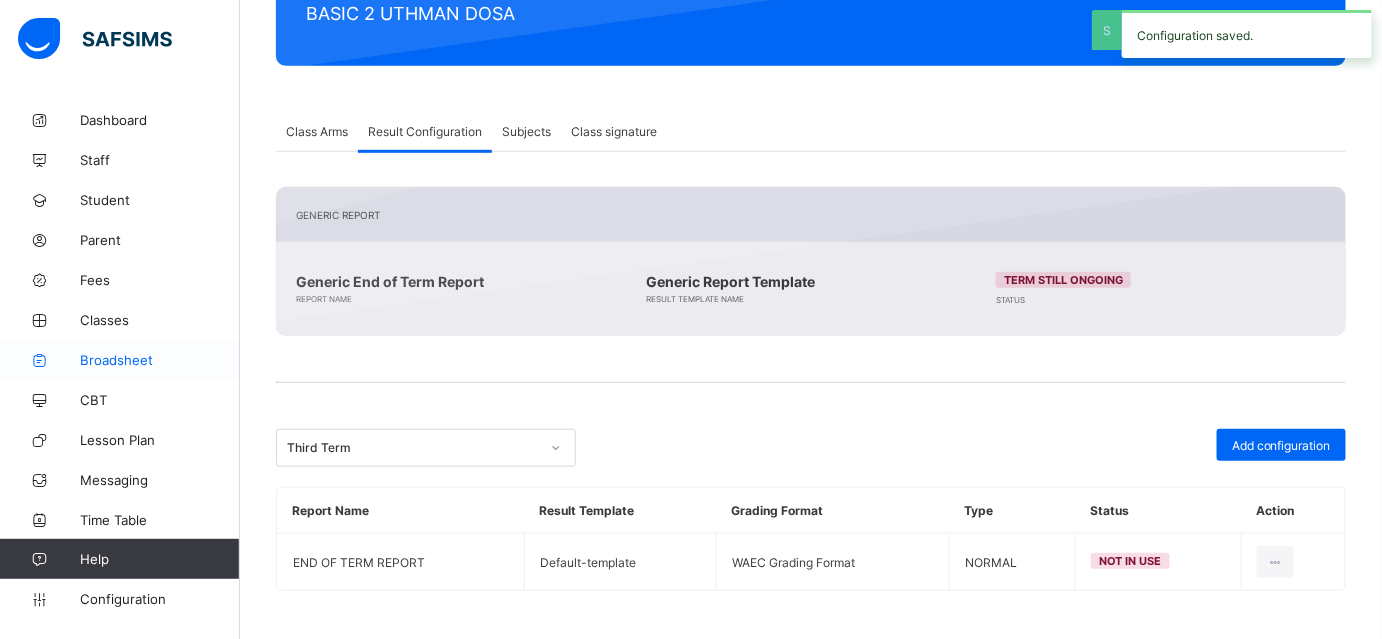 click on "Broadsheet" at bounding box center [160, 360] 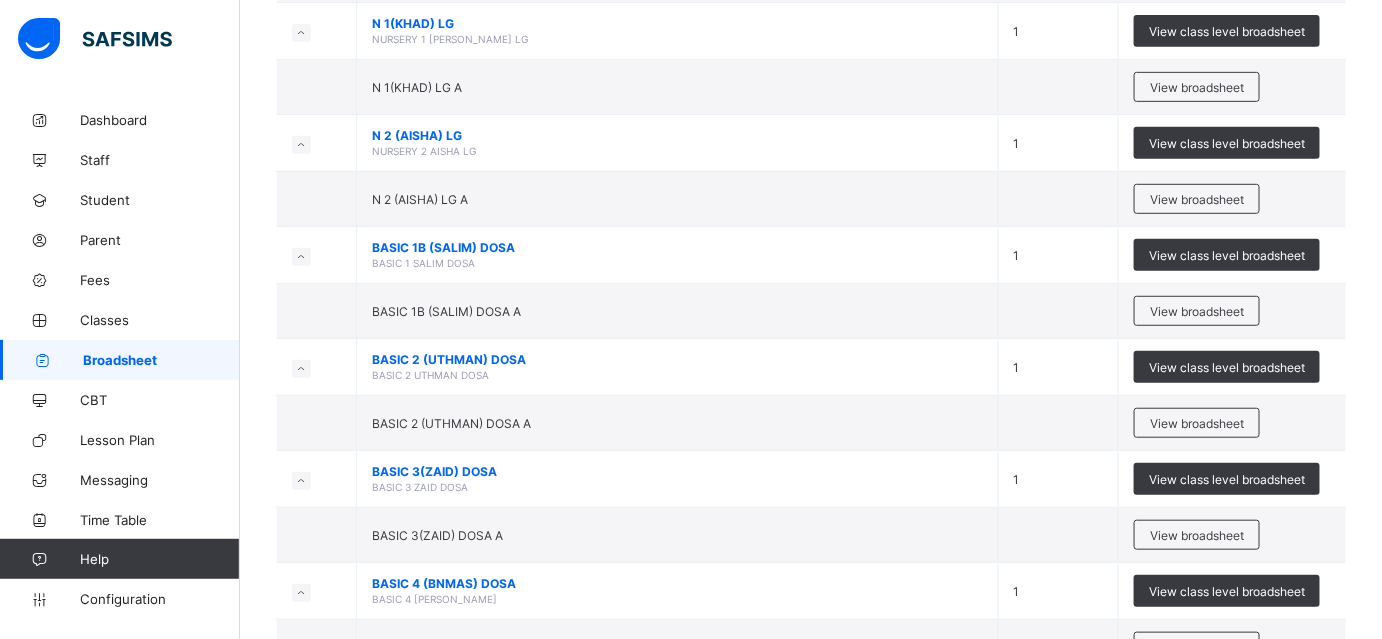 scroll, scrollTop: 5386, scrollLeft: 0, axis: vertical 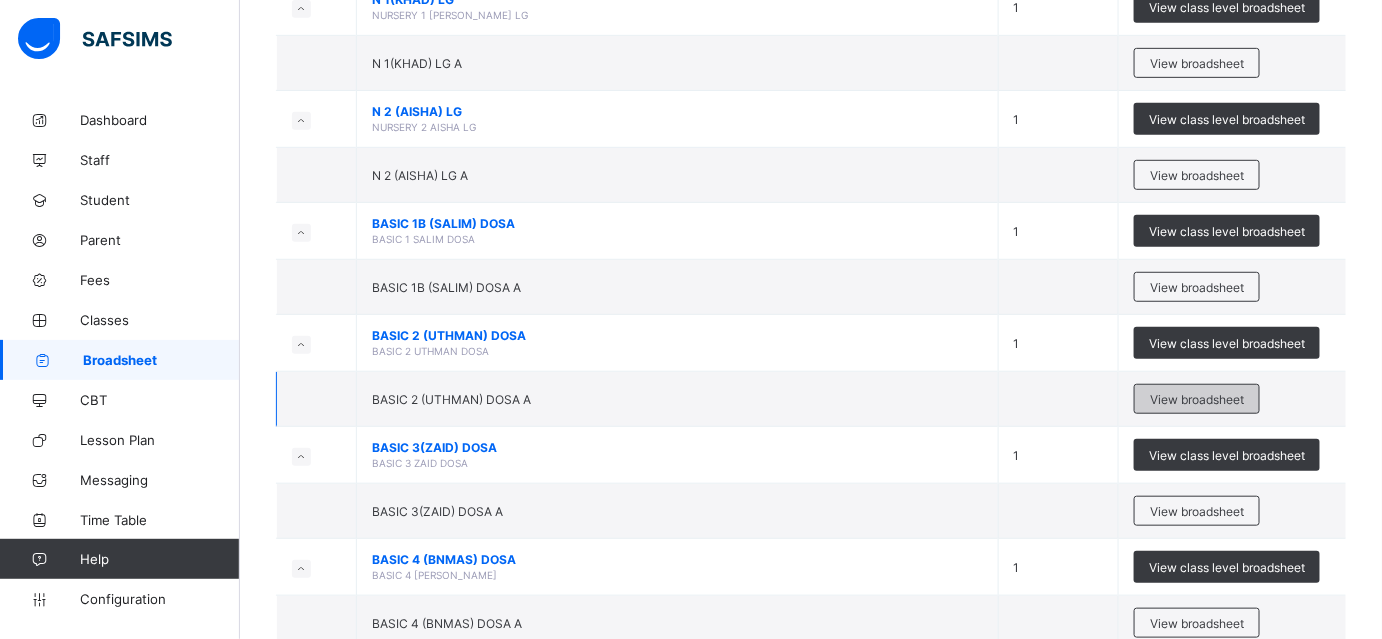 click on "View broadsheet" at bounding box center (1197, 399) 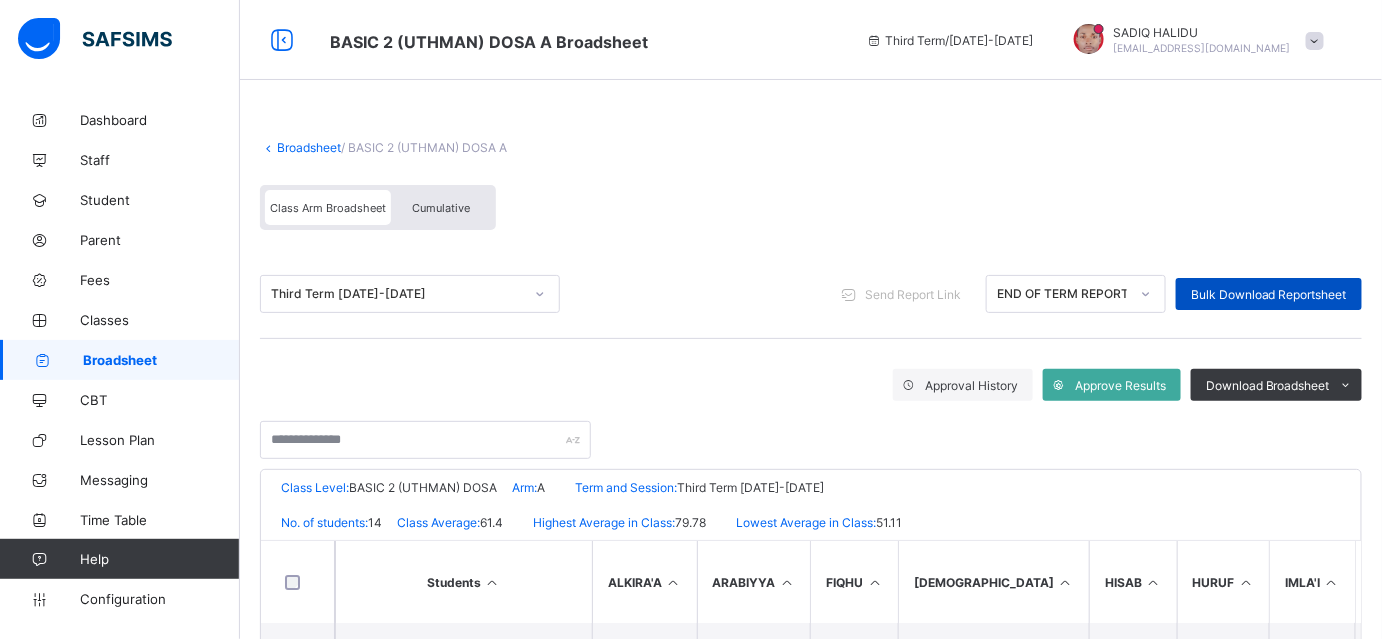 click on "Bulk Download Reportsheet" at bounding box center [1269, 294] 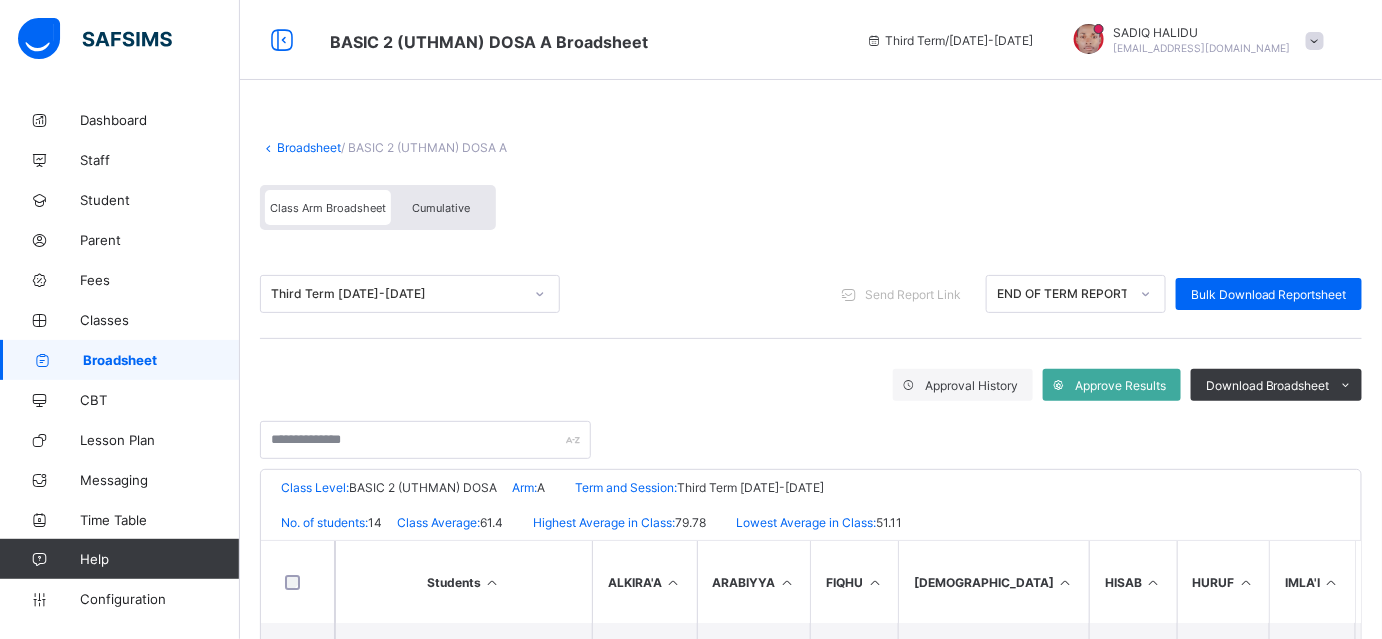 click on "Broadsheet" at bounding box center [309, 147] 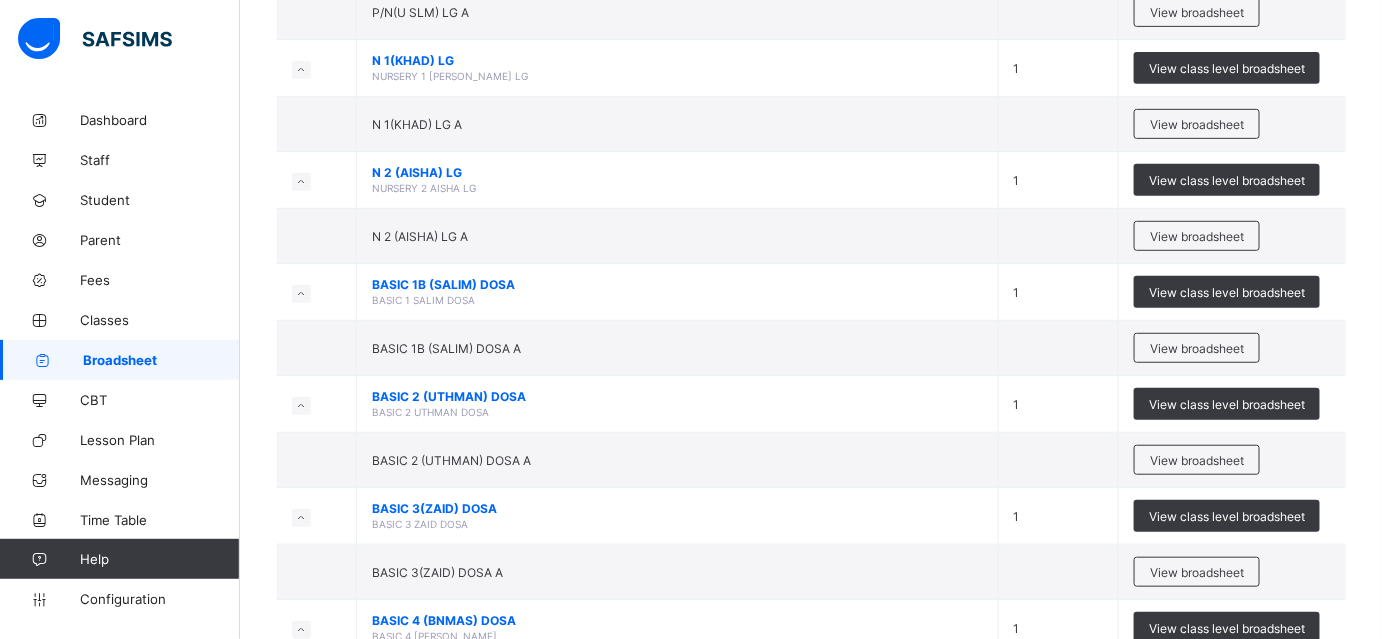 scroll, scrollTop: 5338, scrollLeft: 0, axis: vertical 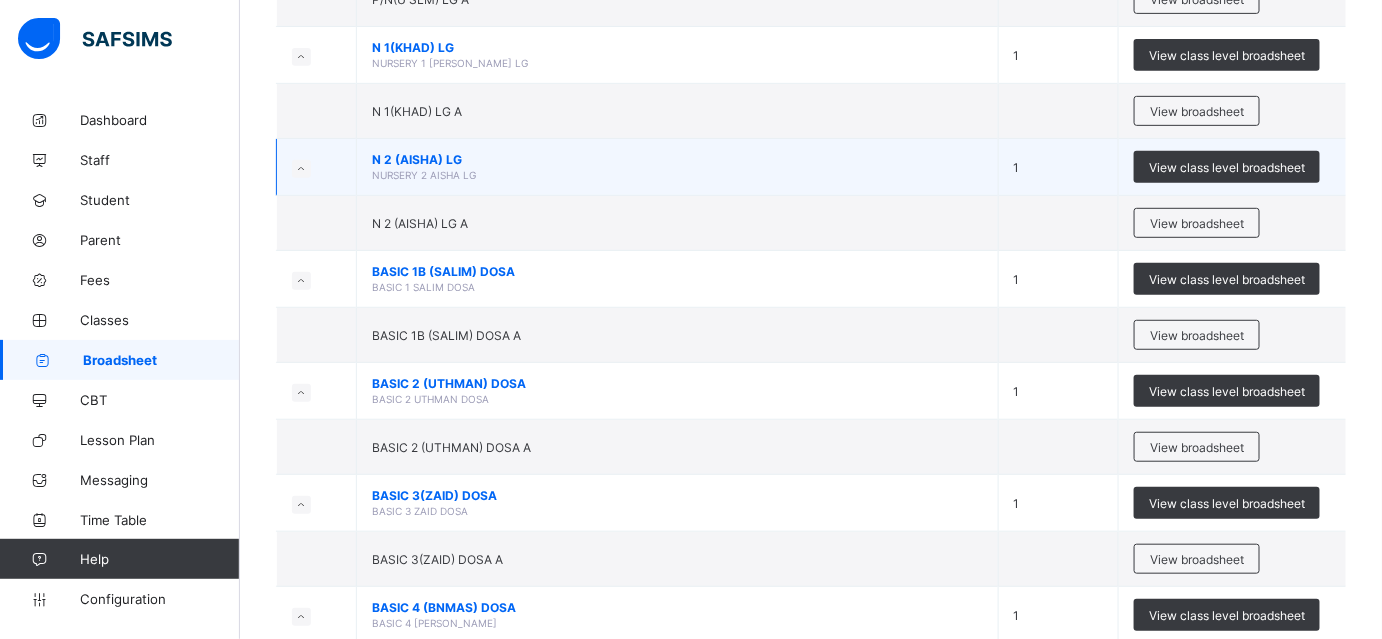 drag, startPoint x: 1395, startPoint y: 351, endPoint x: 662, endPoint y: 153, distance: 759.27136 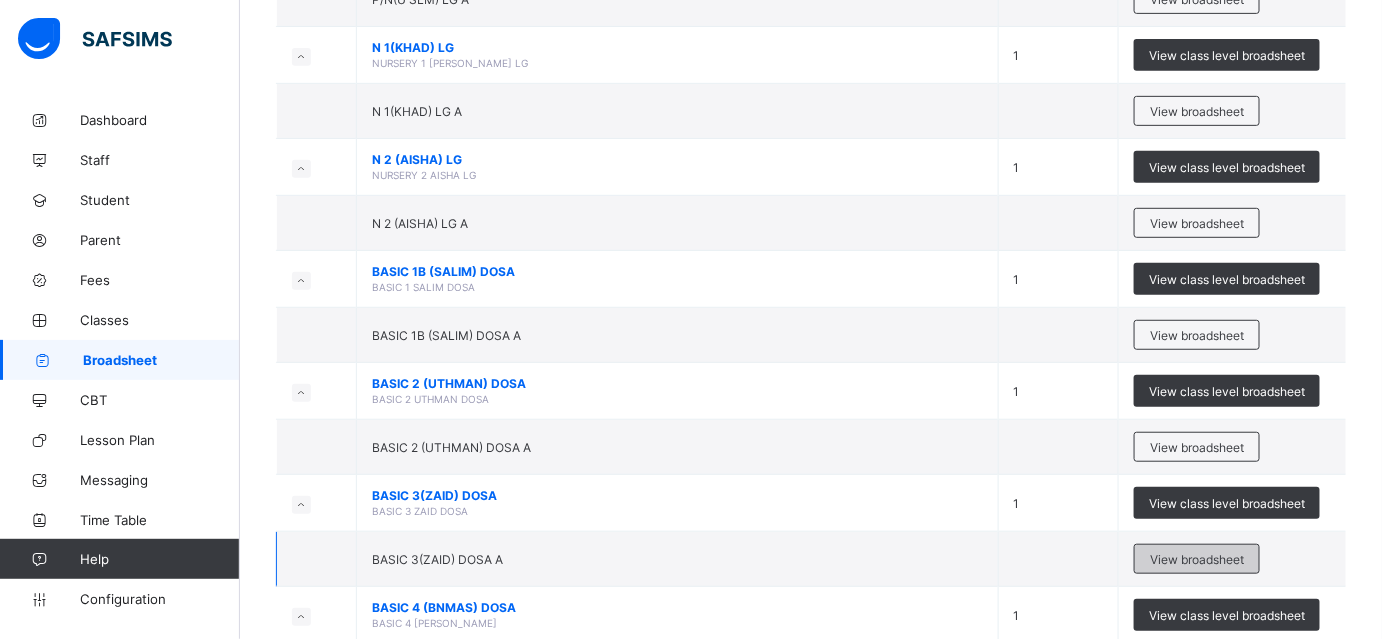 click on "View broadsheet" at bounding box center [1197, 559] 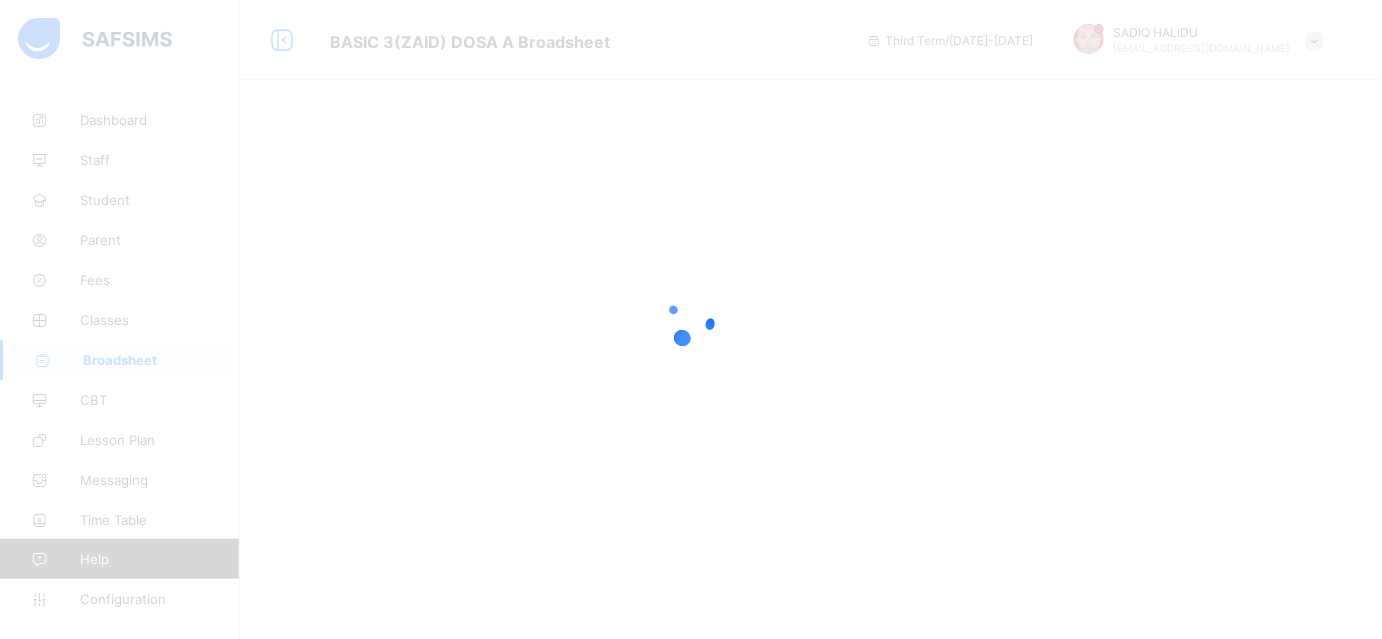 scroll, scrollTop: 0, scrollLeft: 0, axis: both 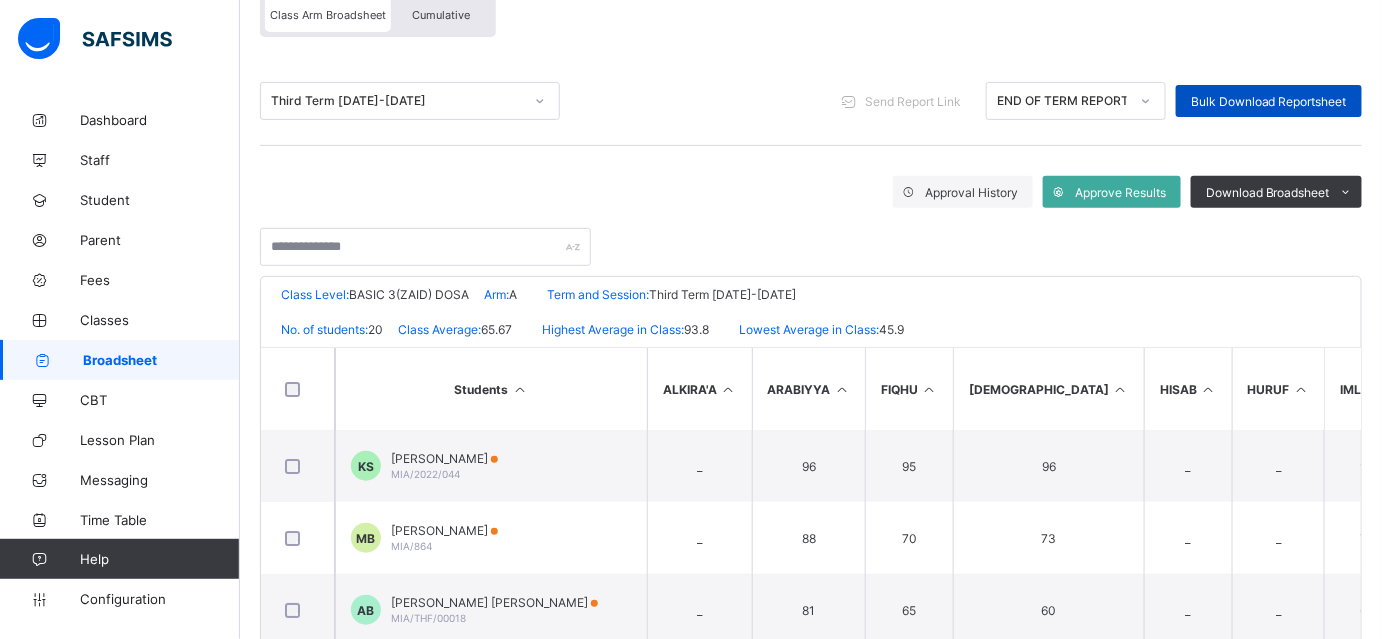 click on "Bulk Download Reportsheet" at bounding box center [1269, 101] 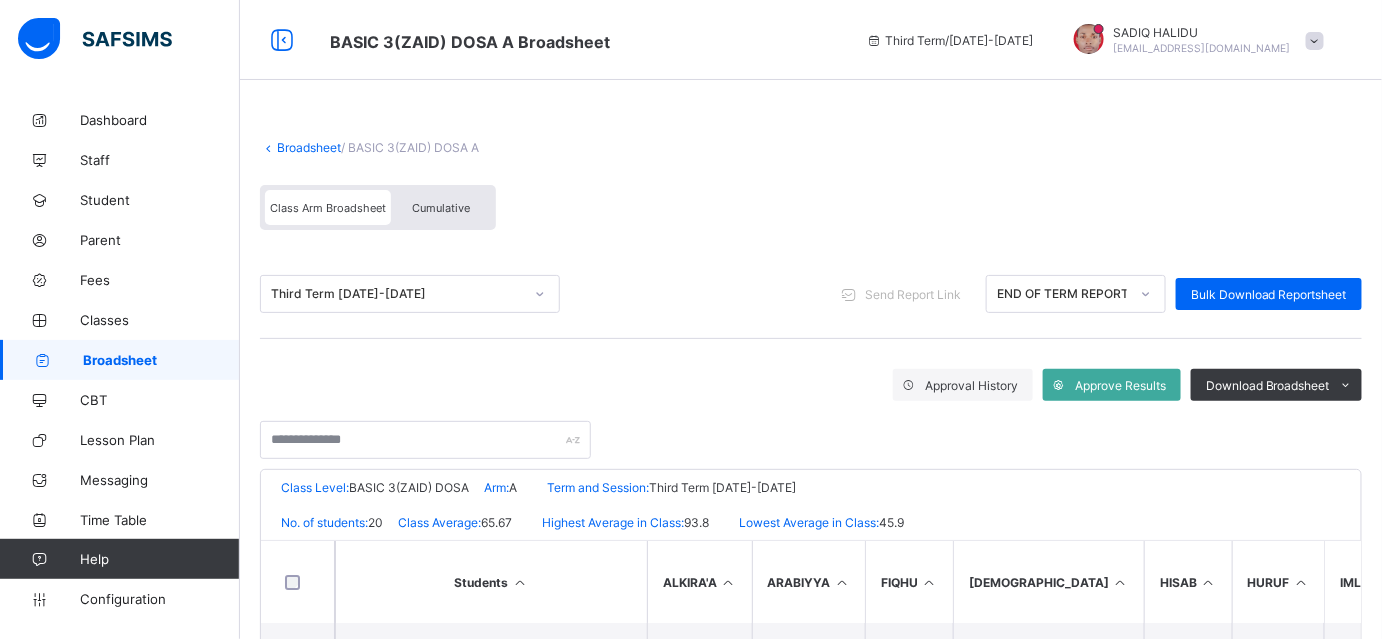 scroll, scrollTop: 0, scrollLeft: 0, axis: both 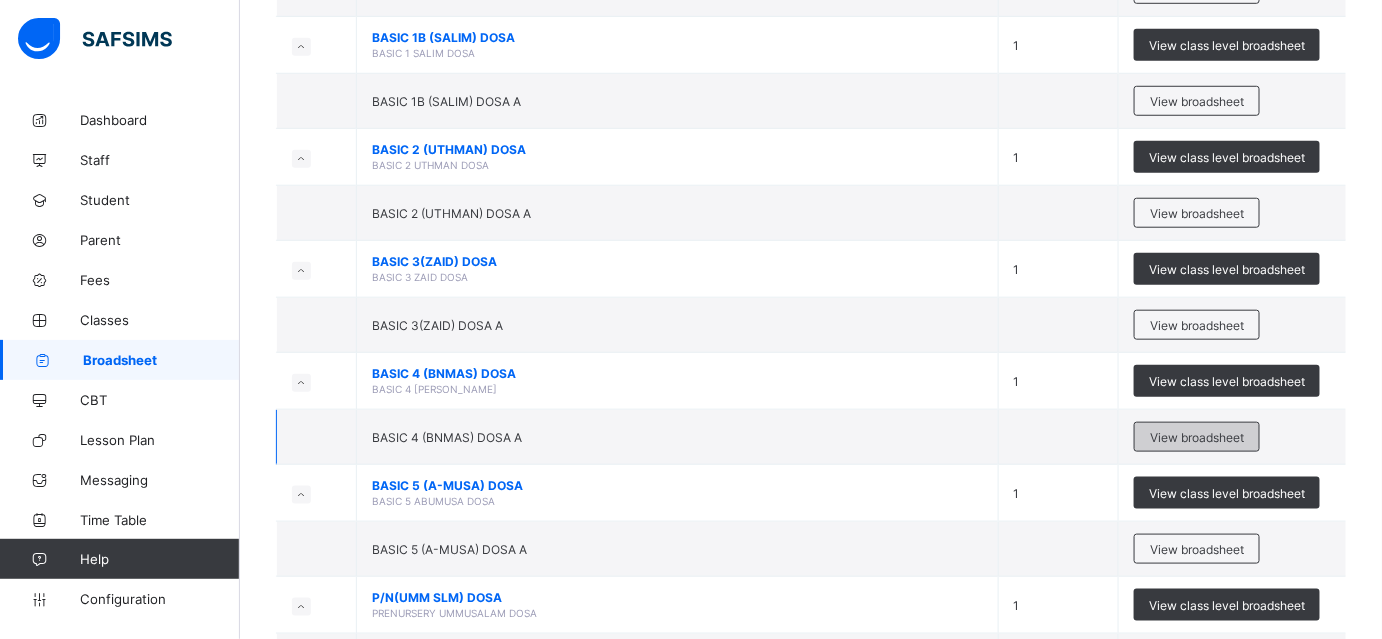 click on "View broadsheet" at bounding box center [1197, 437] 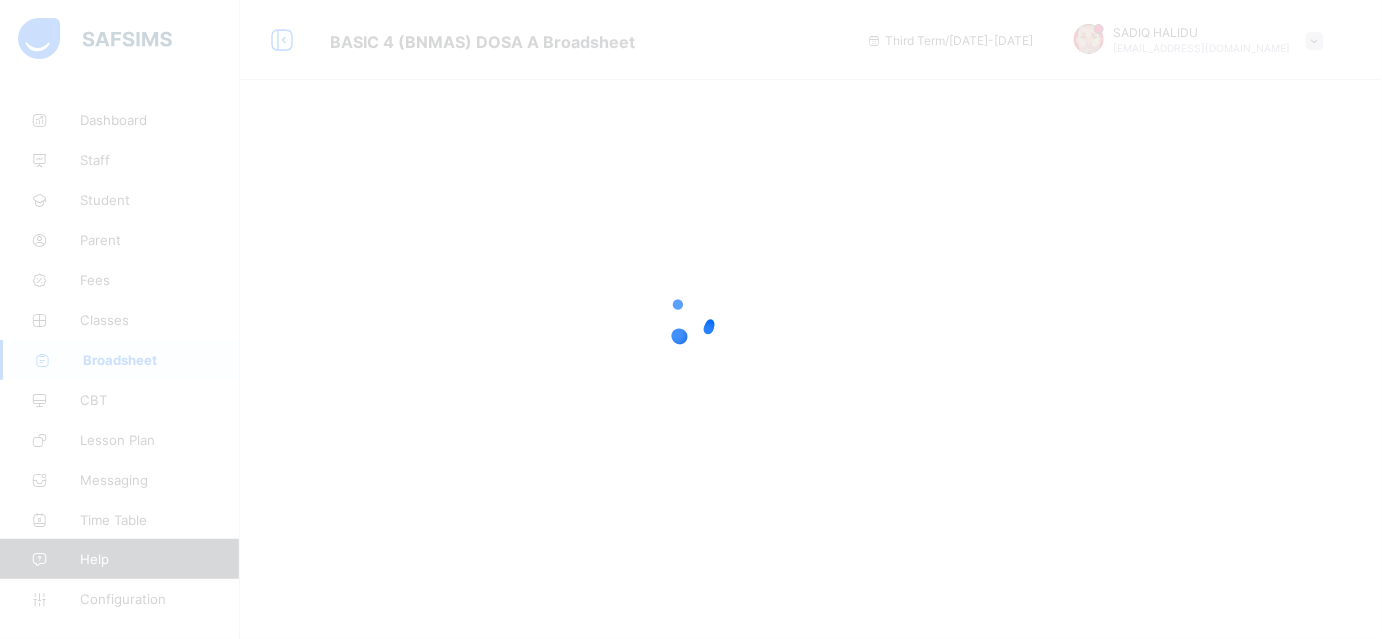 scroll, scrollTop: 0, scrollLeft: 0, axis: both 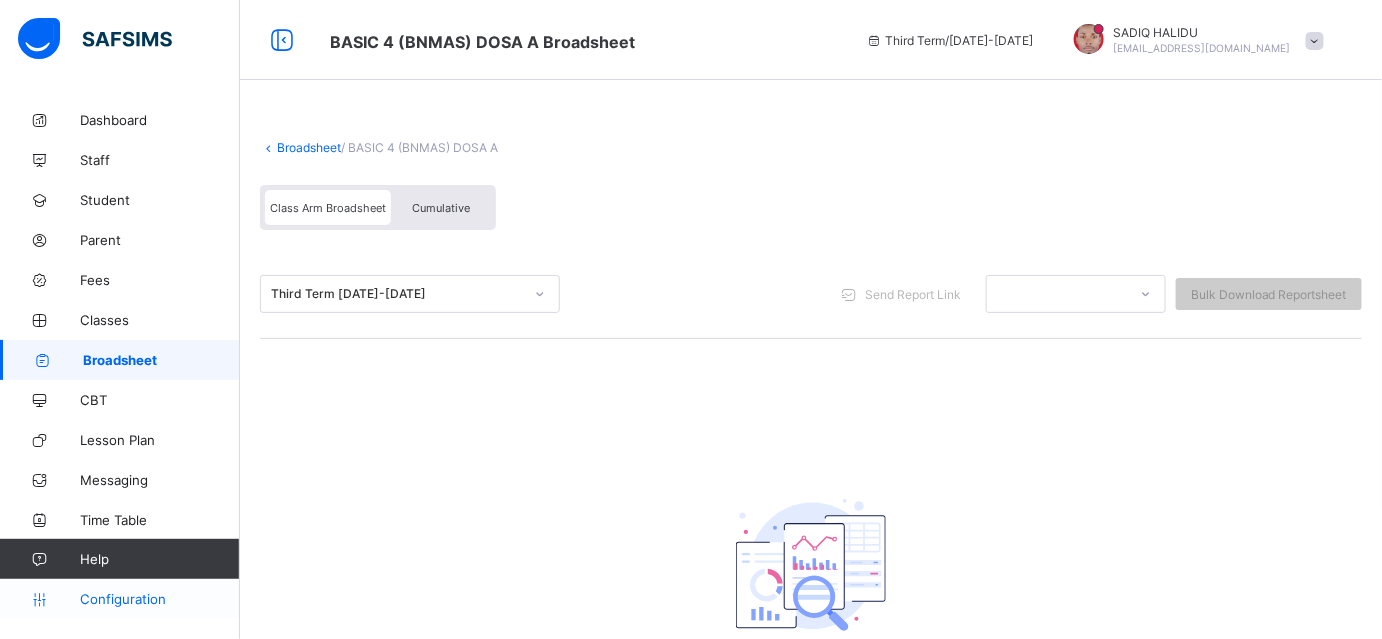 click on "Configuration" at bounding box center (159, 599) 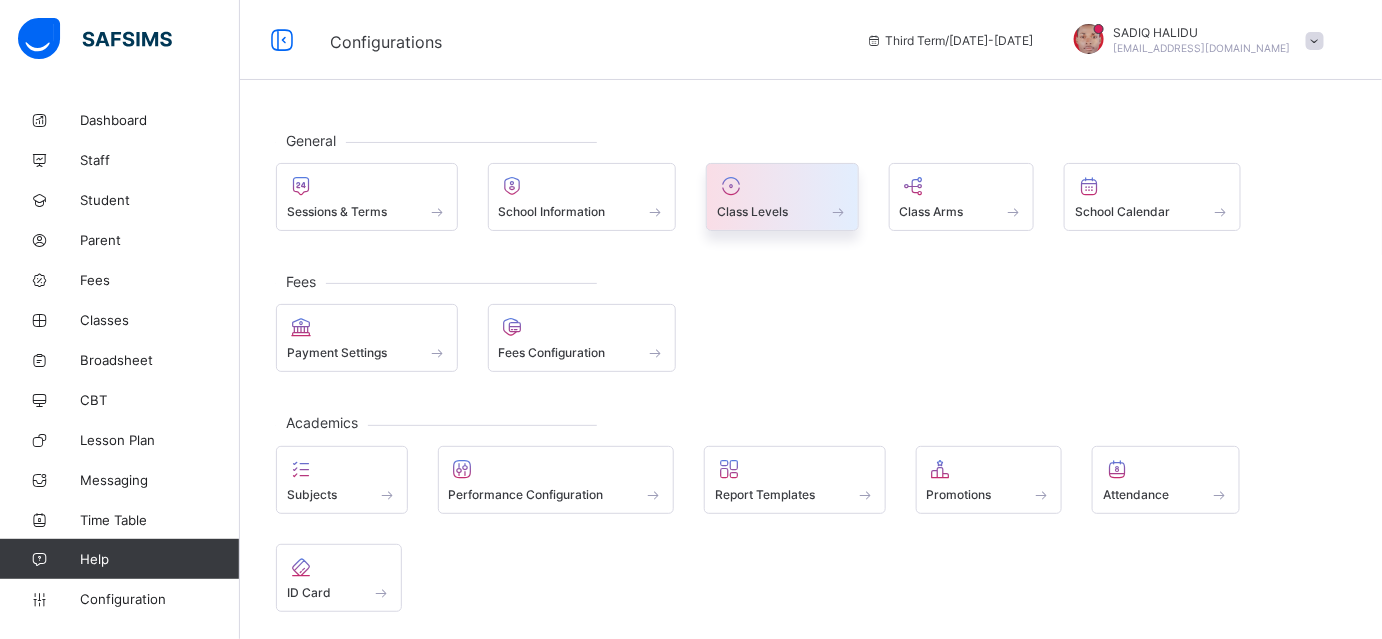 click on "Class Levels" at bounding box center (782, 211) 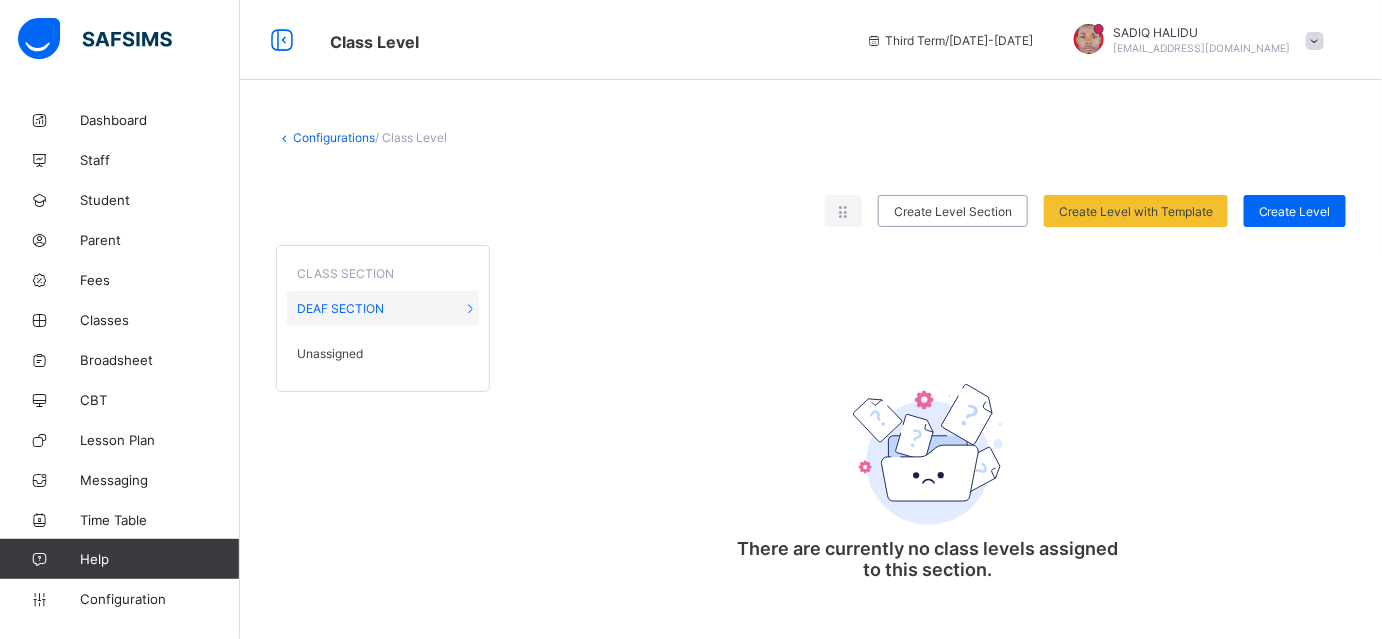 click on "Unassigned" at bounding box center [330, 353] 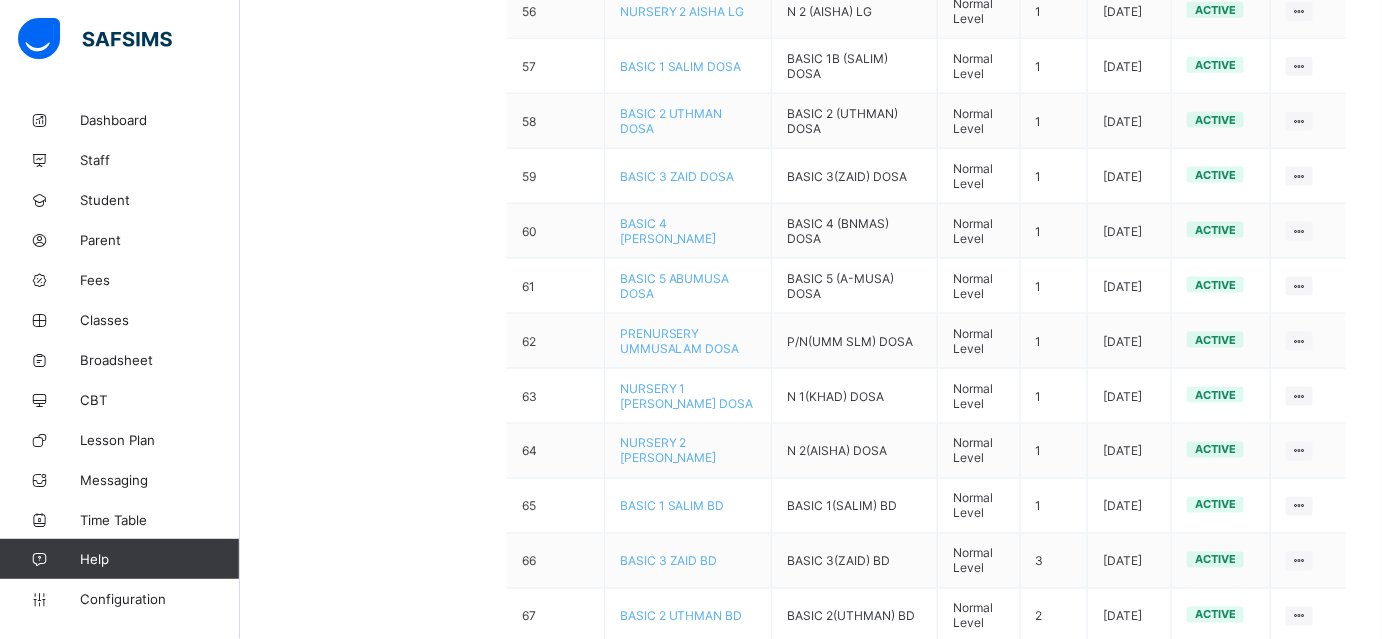 scroll, scrollTop: 3266, scrollLeft: 0, axis: vertical 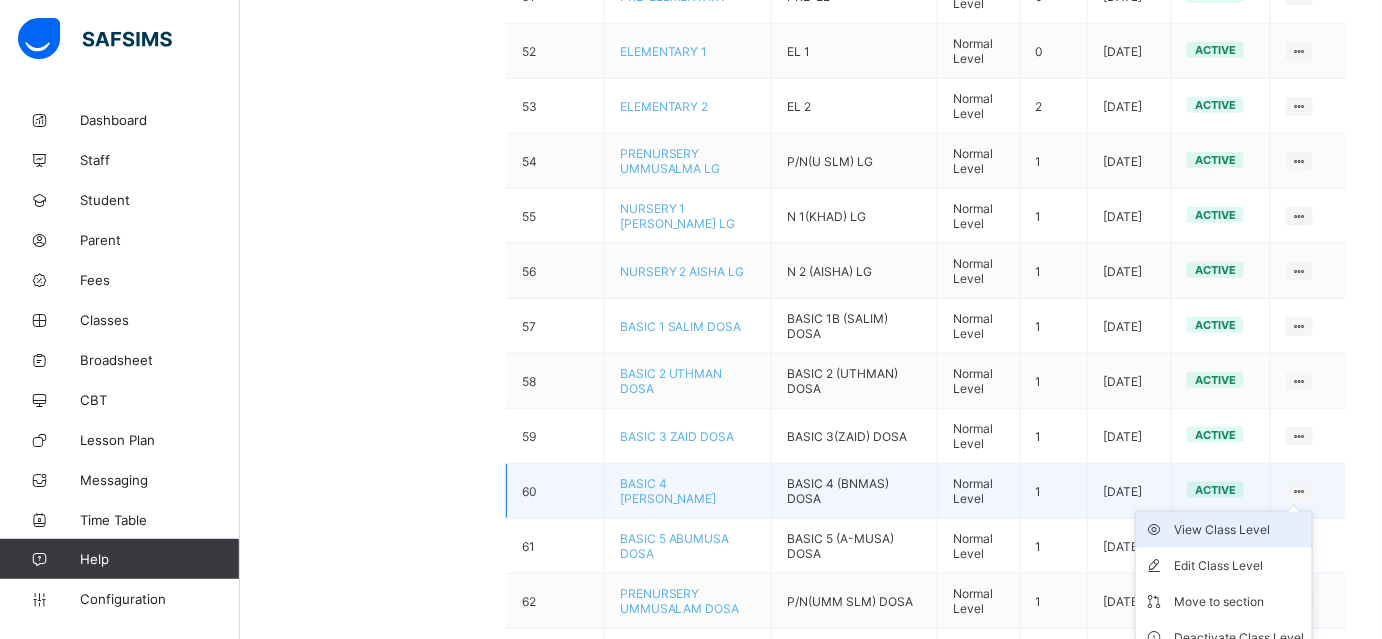 click on "View Class Level" at bounding box center (1239, 530) 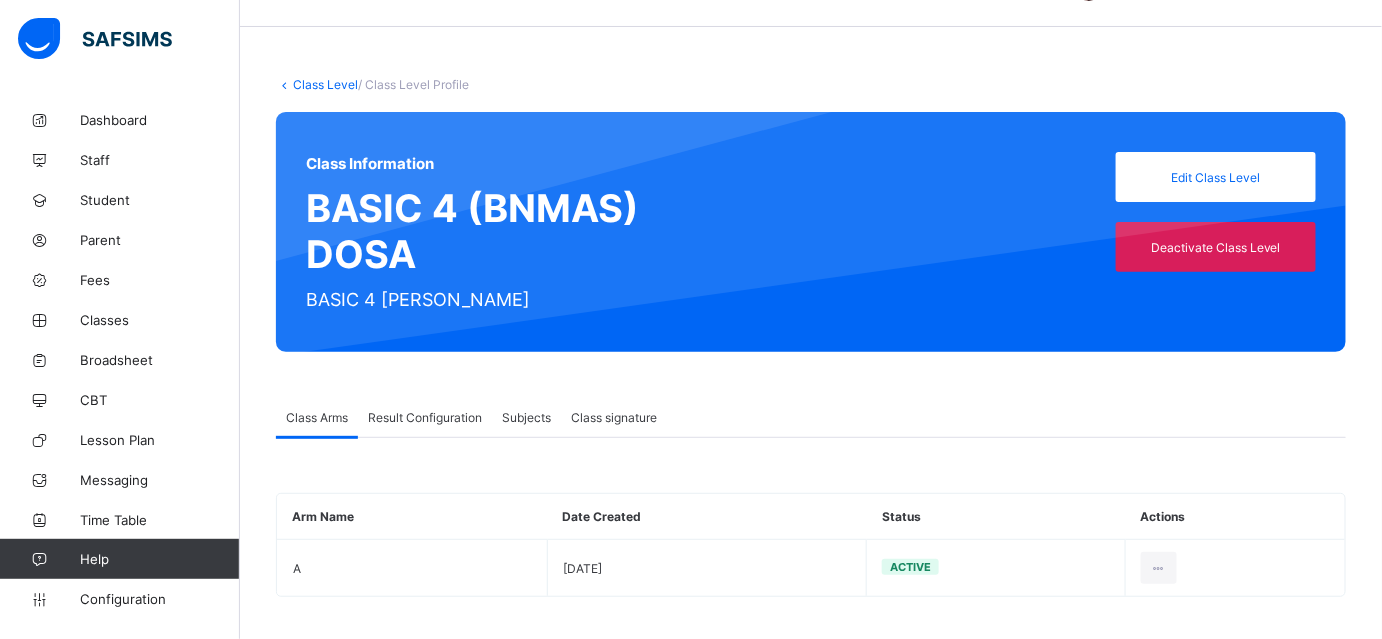 scroll, scrollTop: 59, scrollLeft: 0, axis: vertical 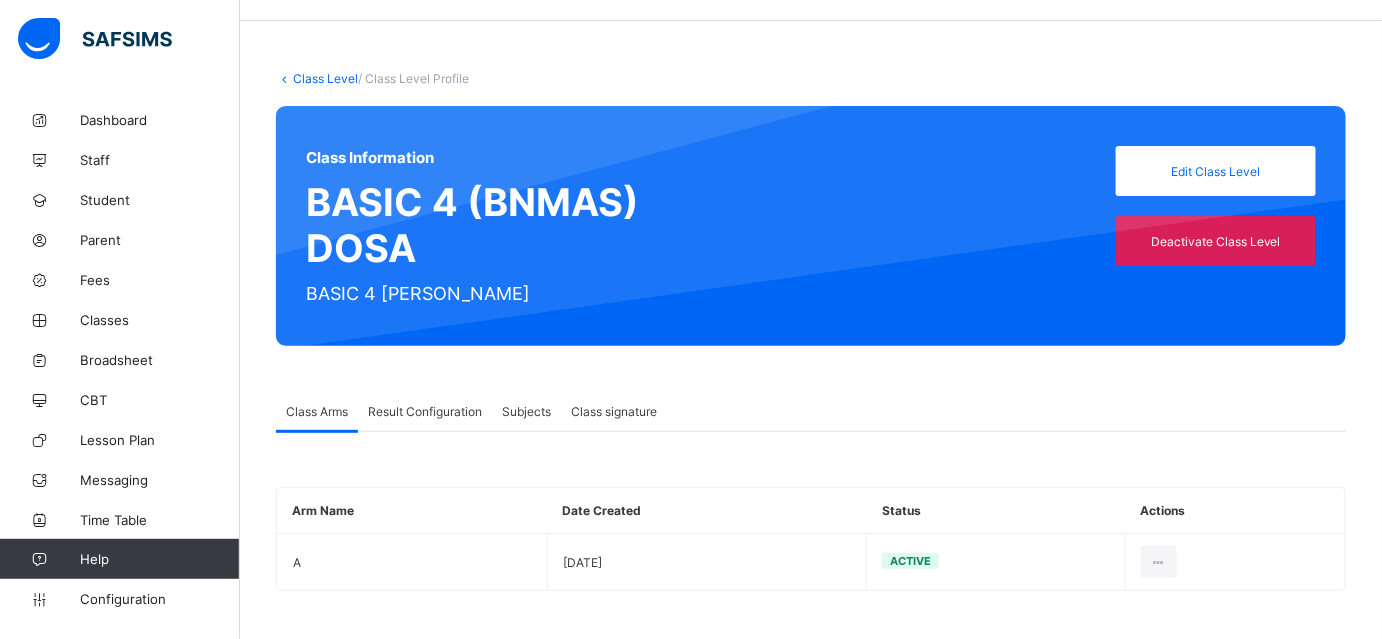 click on "Result Configuration" at bounding box center [425, 411] 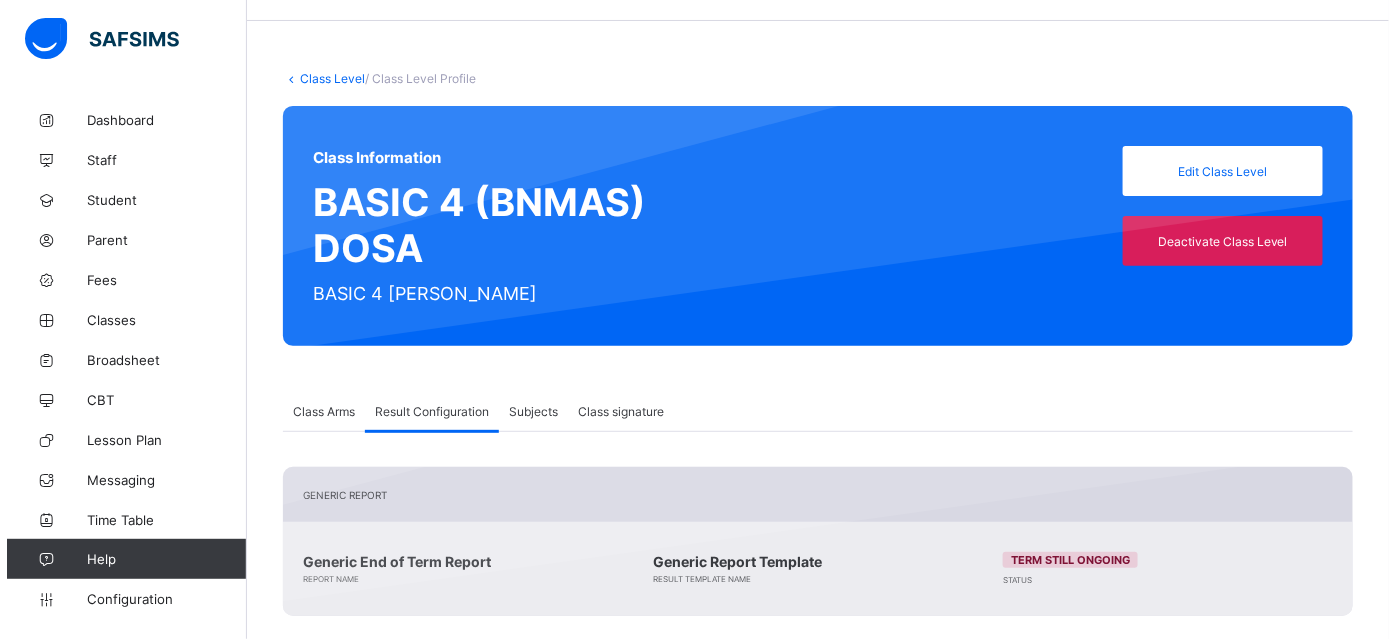 scroll, scrollTop: 242, scrollLeft: 0, axis: vertical 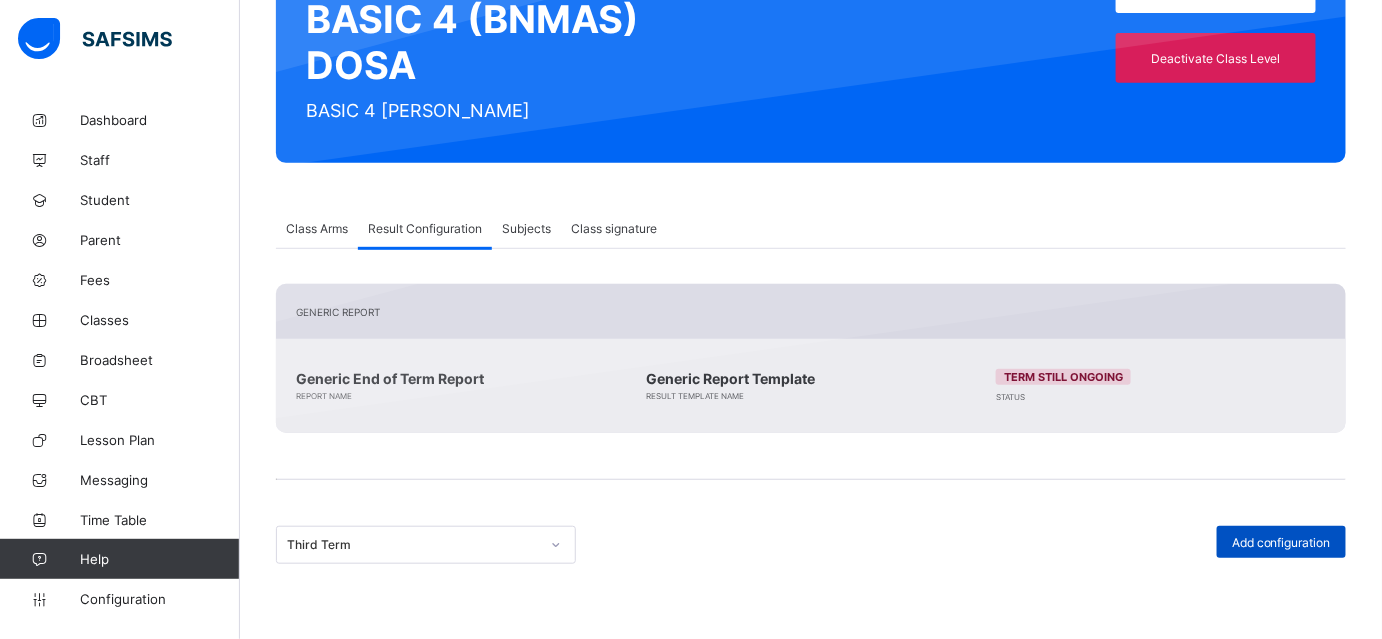 click on "Add configuration" at bounding box center (1281, 542) 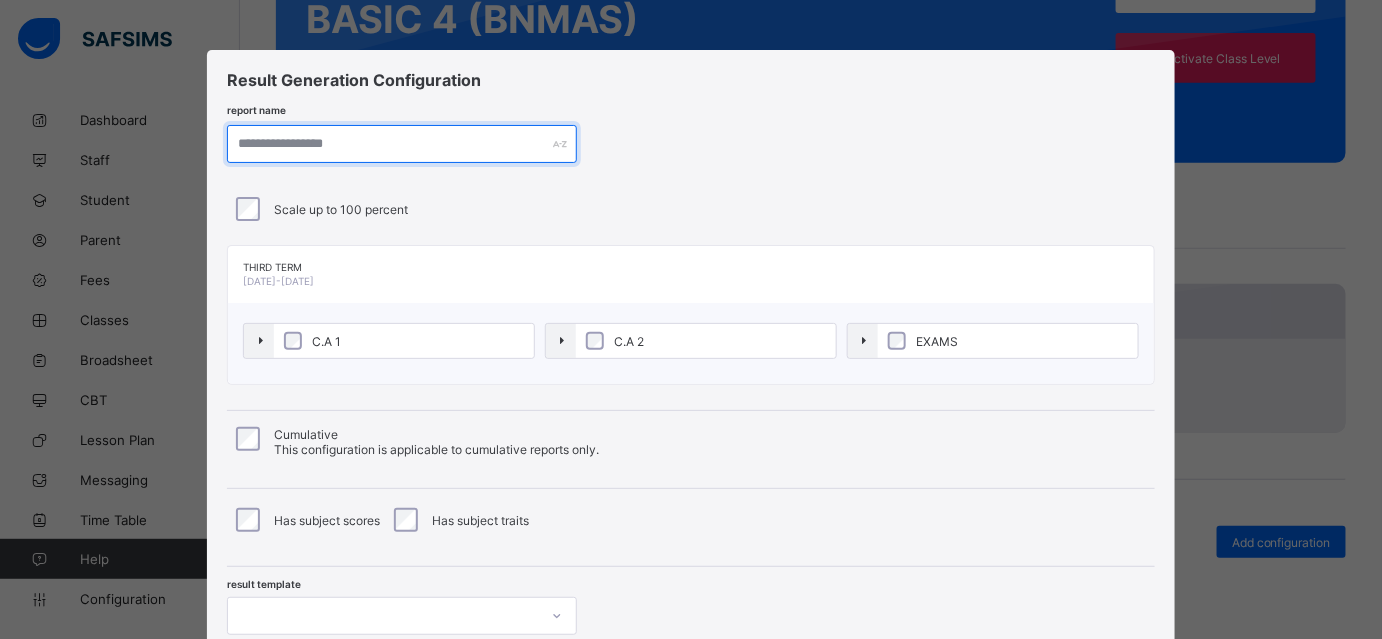 click at bounding box center (402, 144) 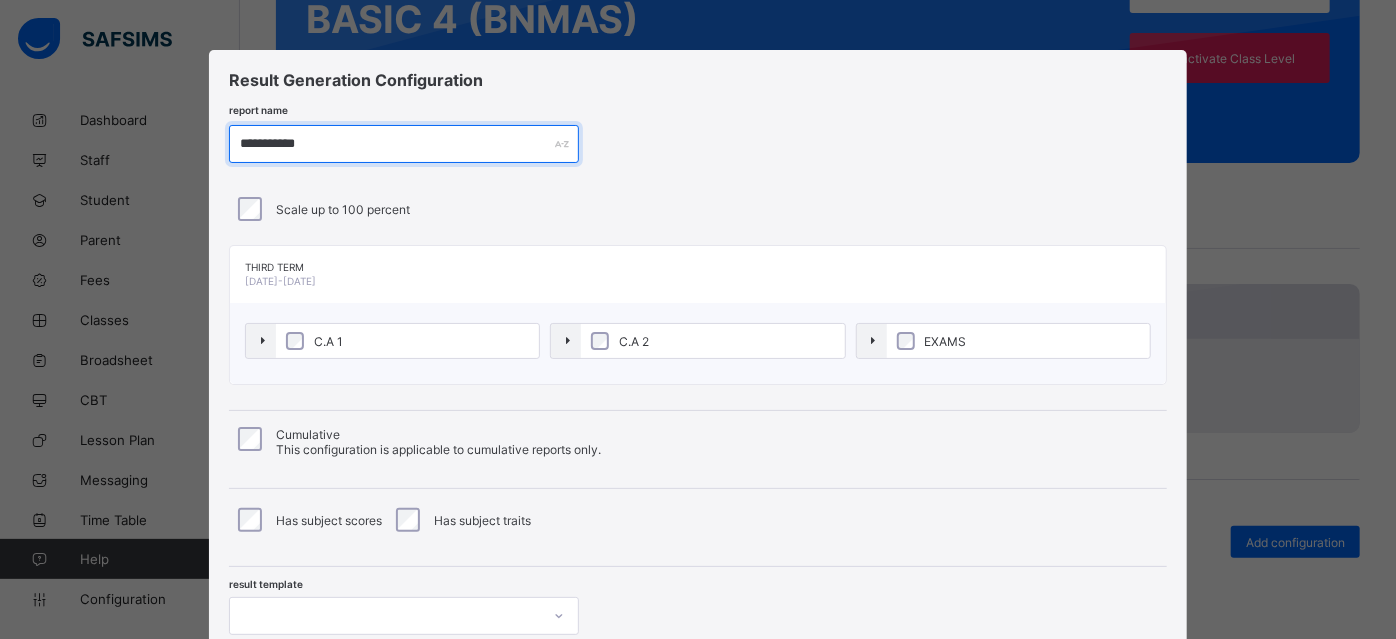 type on "**********" 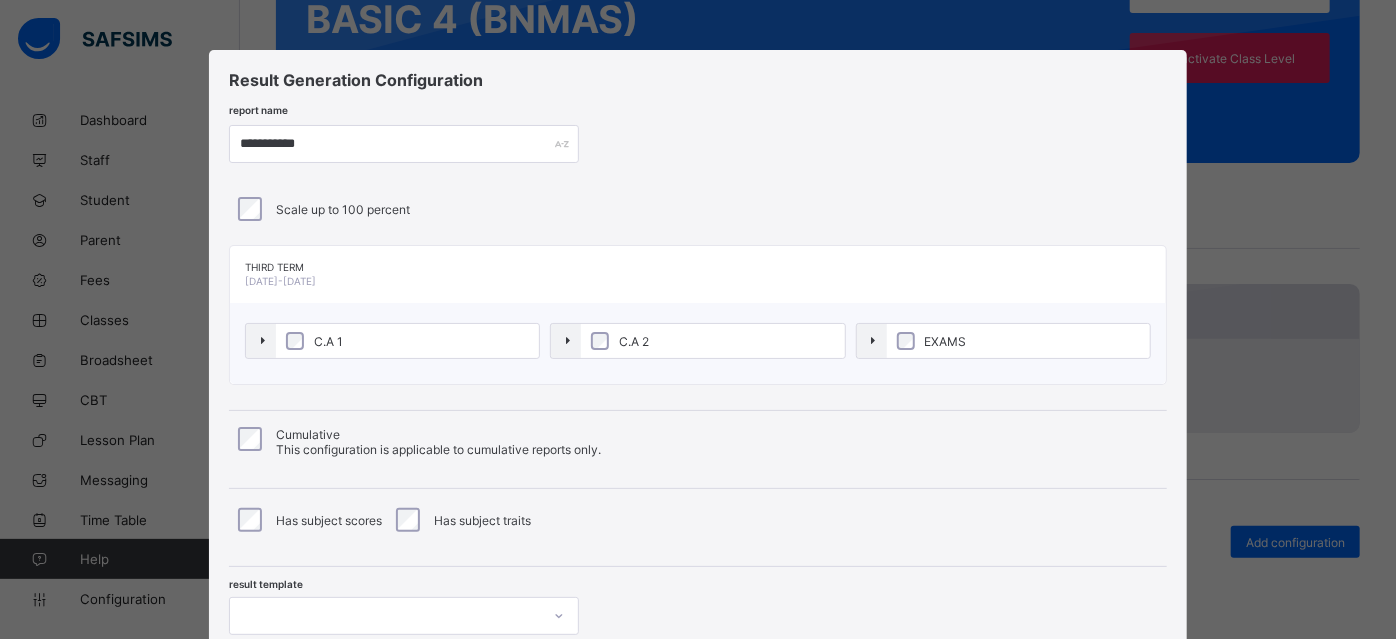 click on "Scale up to 100 percent" at bounding box center [697, 209] 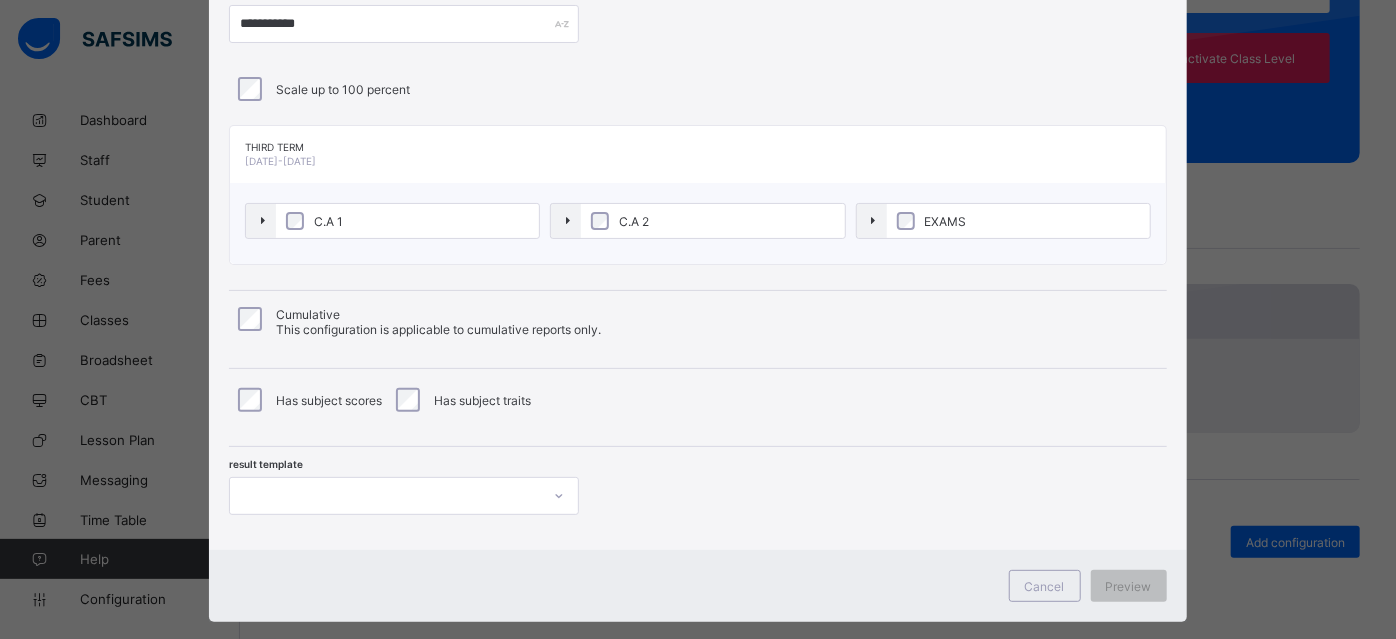 scroll, scrollTop: 149, scrollLeft: 0, axis: vertical 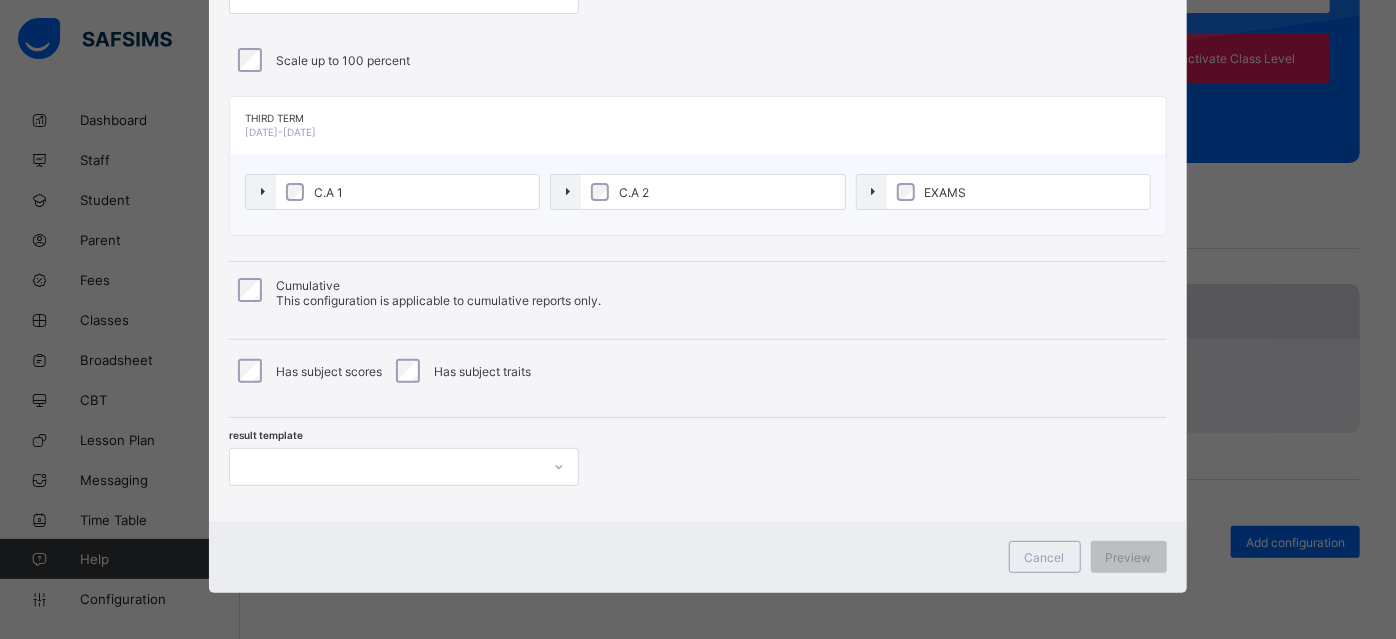 click at bounding box center (385, 467) 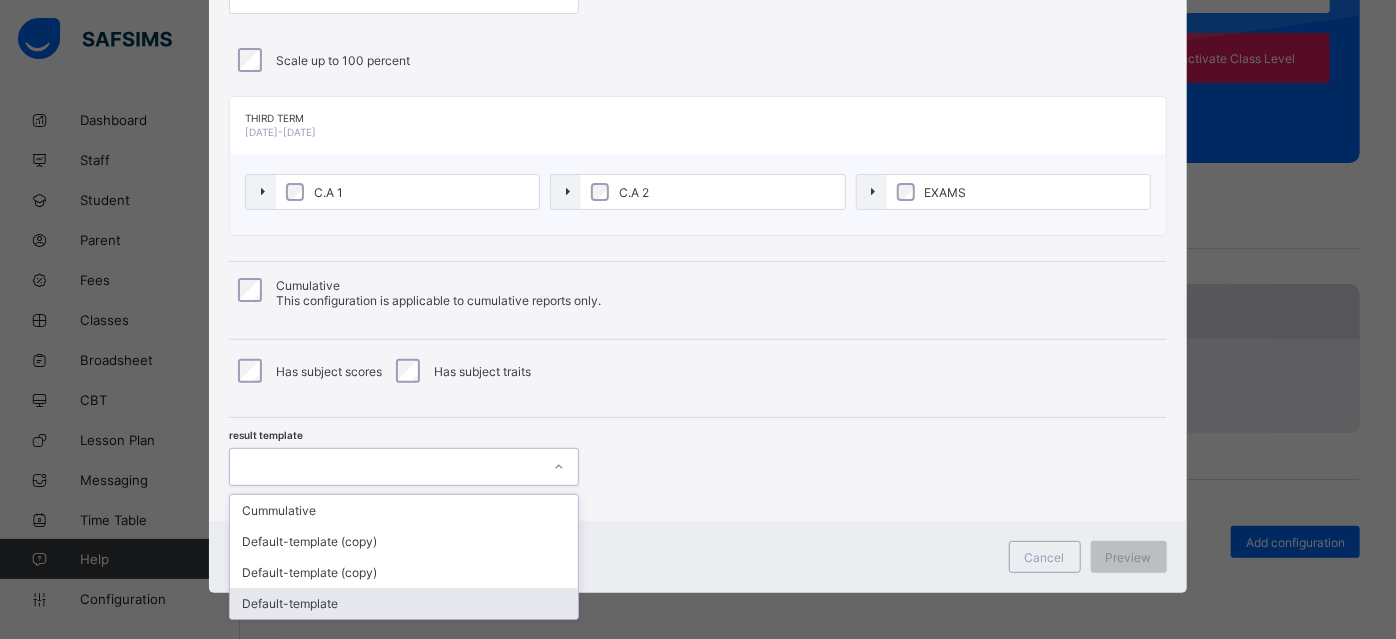 click on "Default-template" at bounding box center [404, 603] 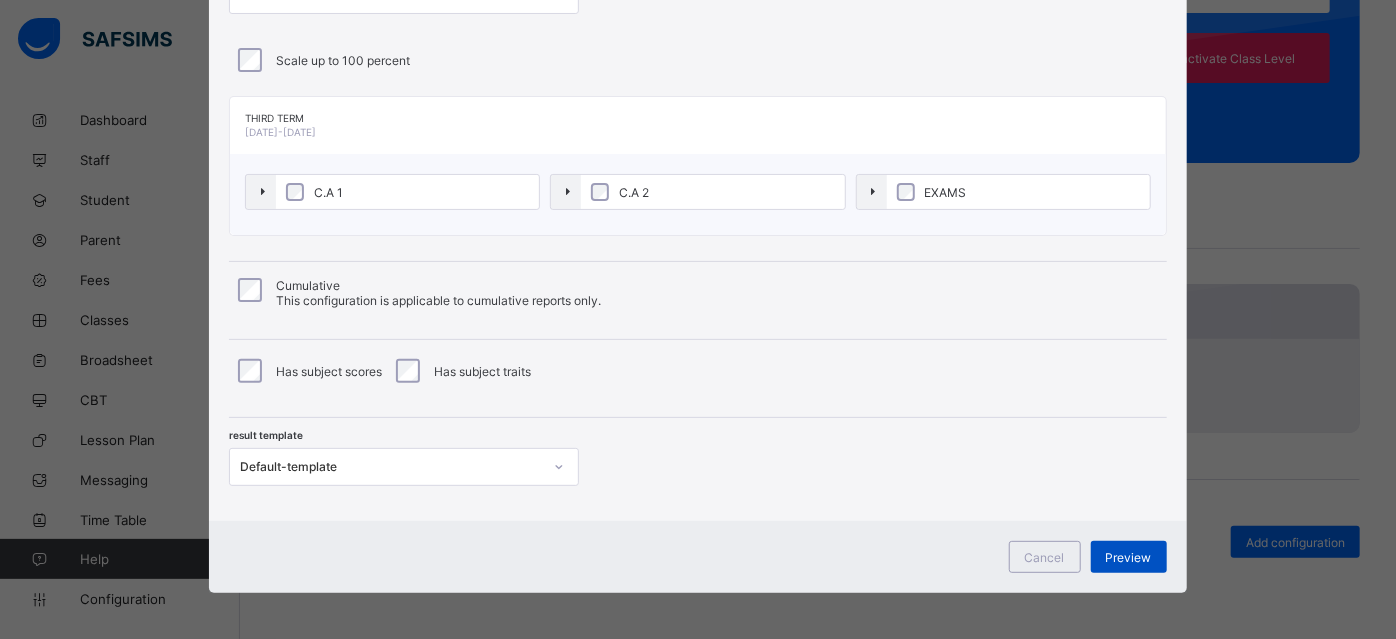 click on "Preview" at bounding box center (1129, 557) 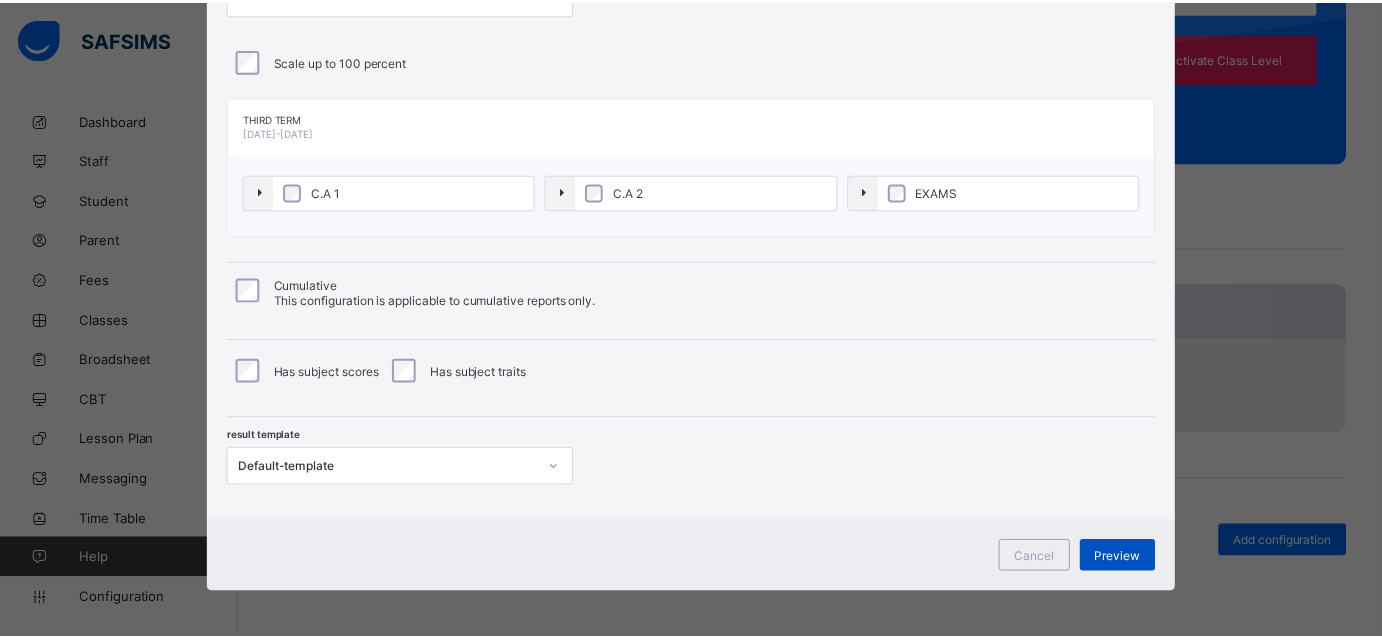 scroll, scrollTop: 0, scrollLeft: 0, axis: both 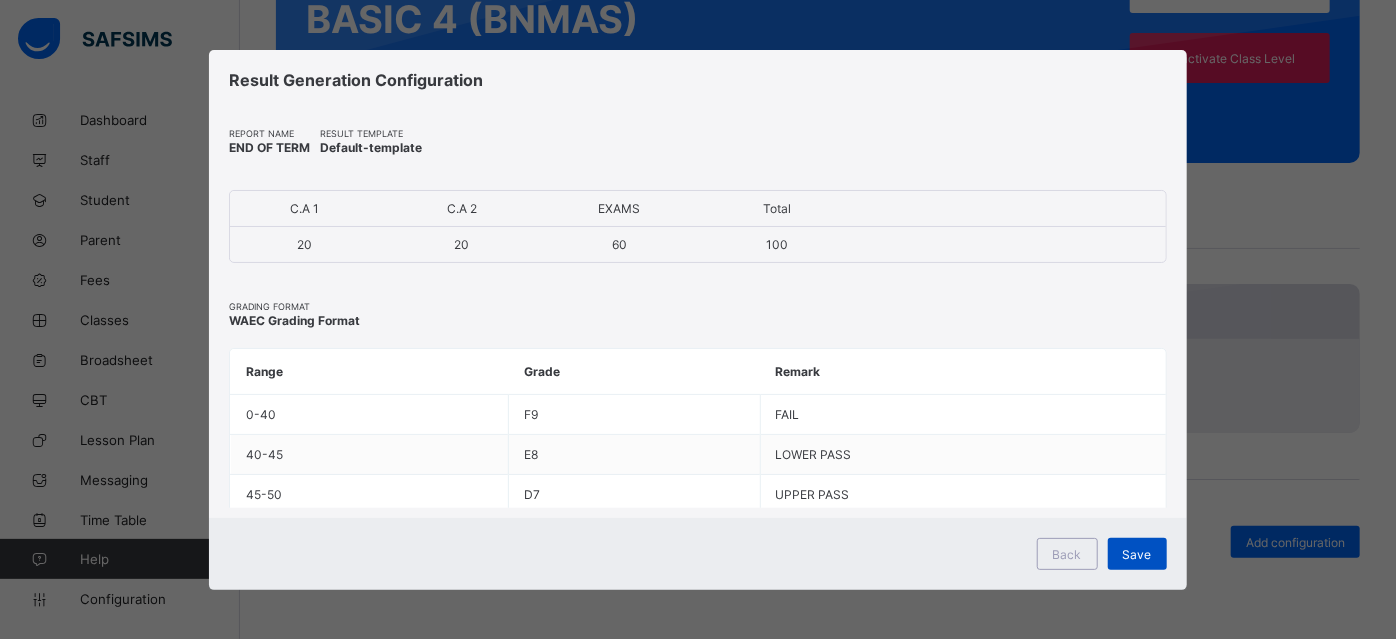 click on "Save" at bounding box center [1137, 554] 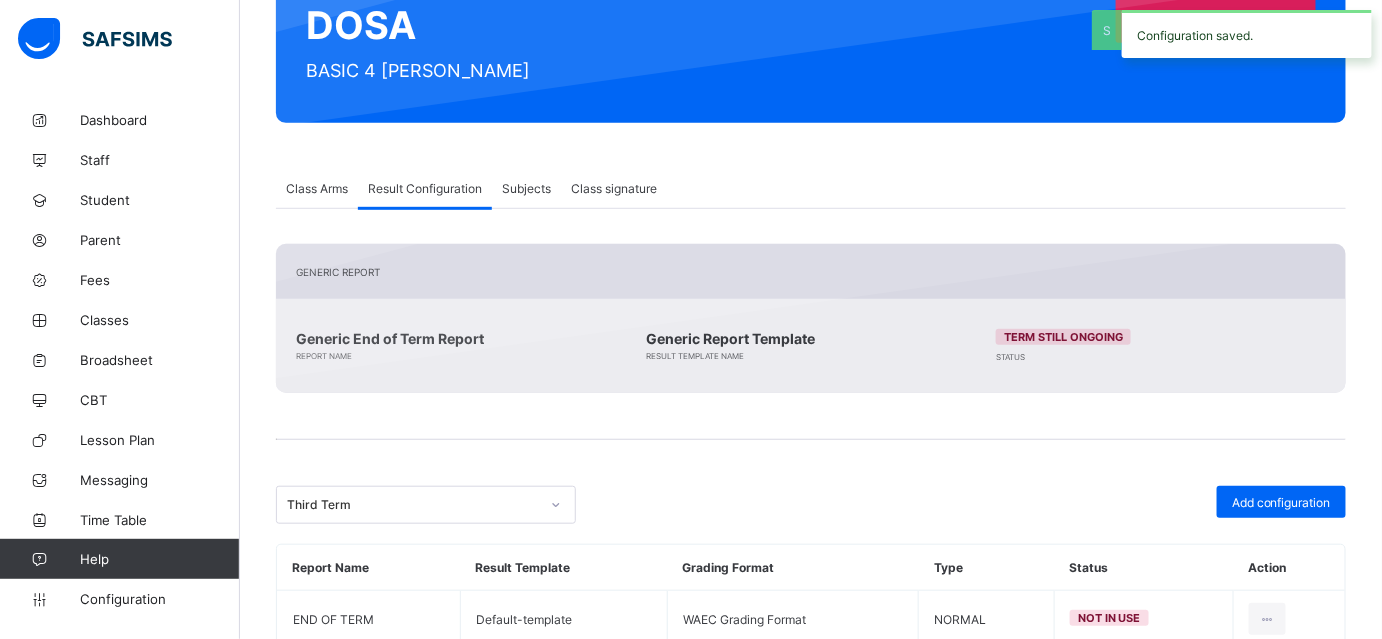 scroll, scrollTop: 339, scrollLeft: 0, axis: vertical 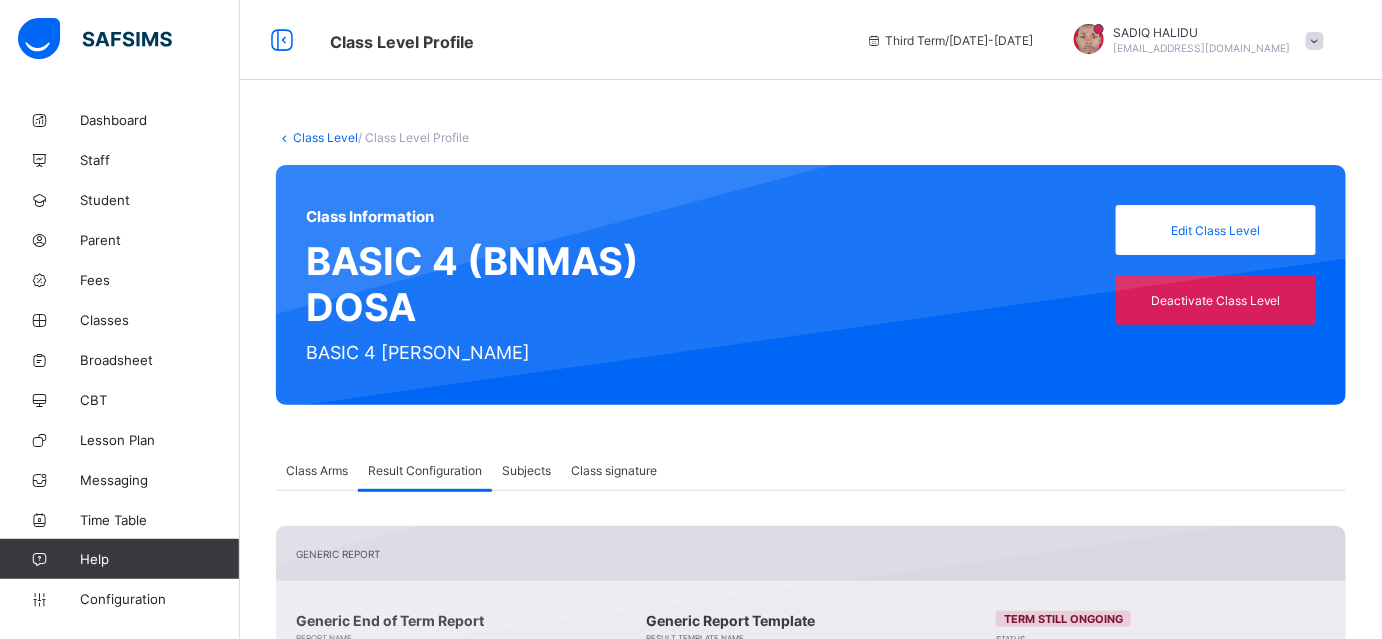 click on "Class Level" at bounding box center [325, 137] 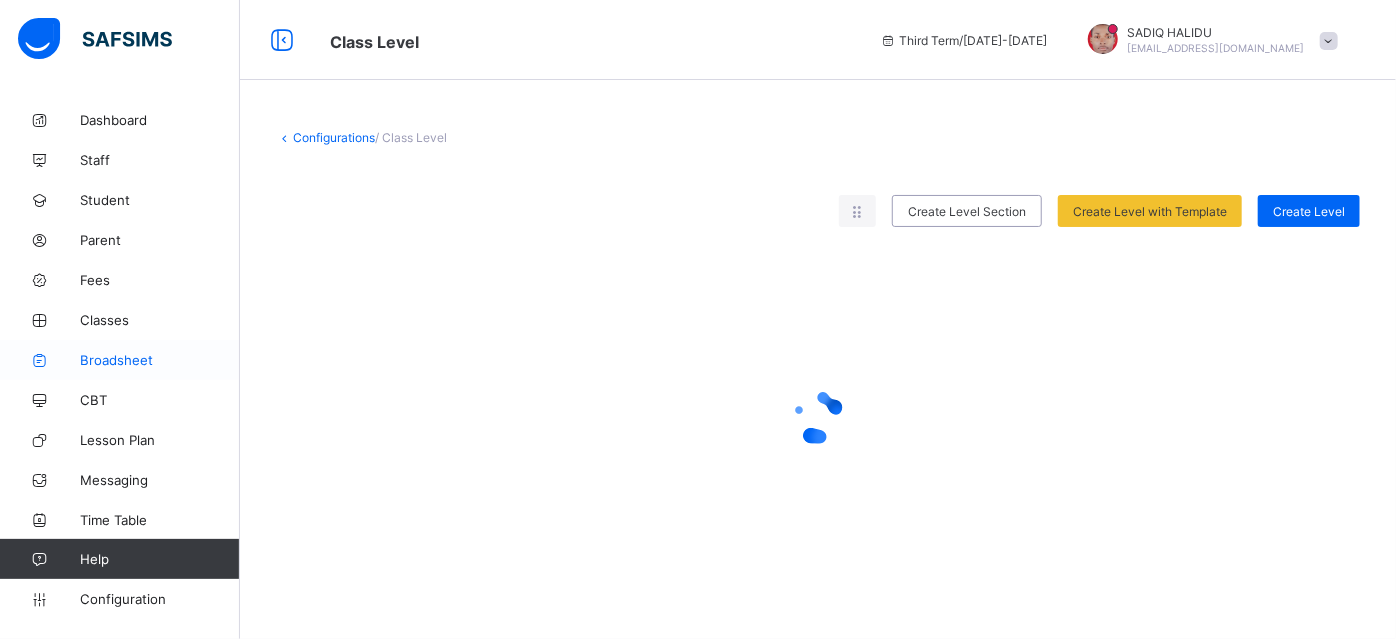 click on "Broadsheet" at bounding box center [160, 360] 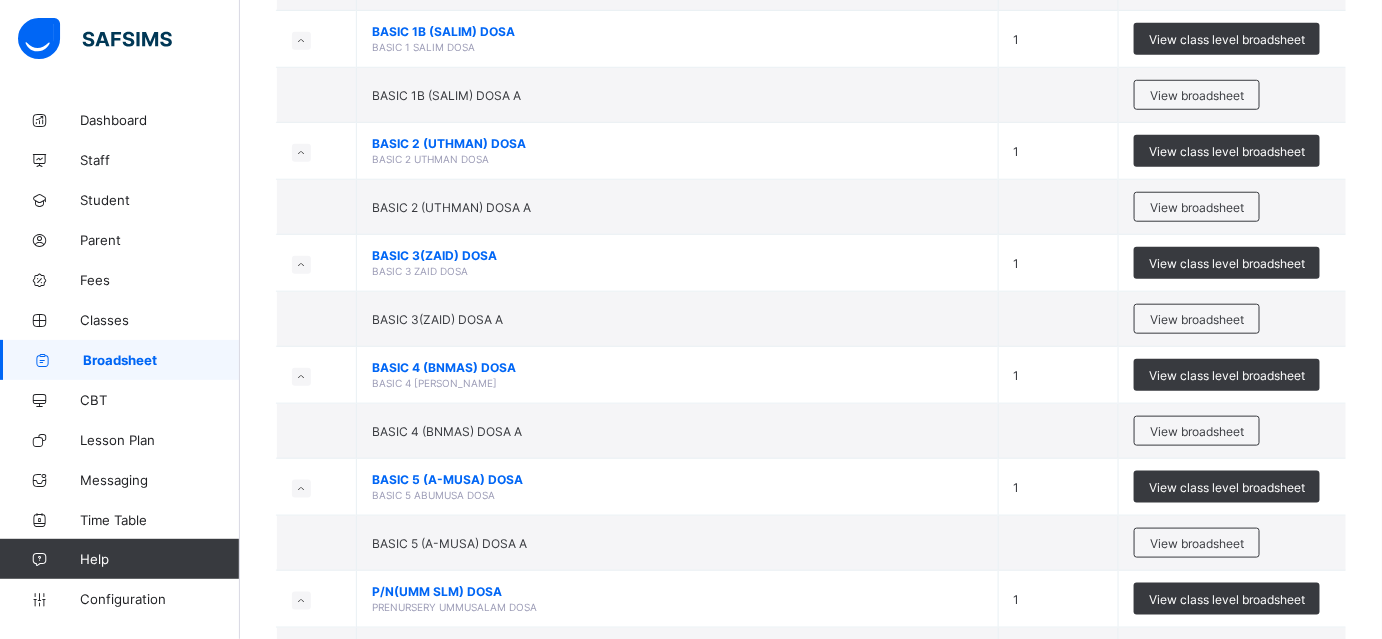 scroll, scrollTop: 5590, scrollLeft: 0, axis: vertical 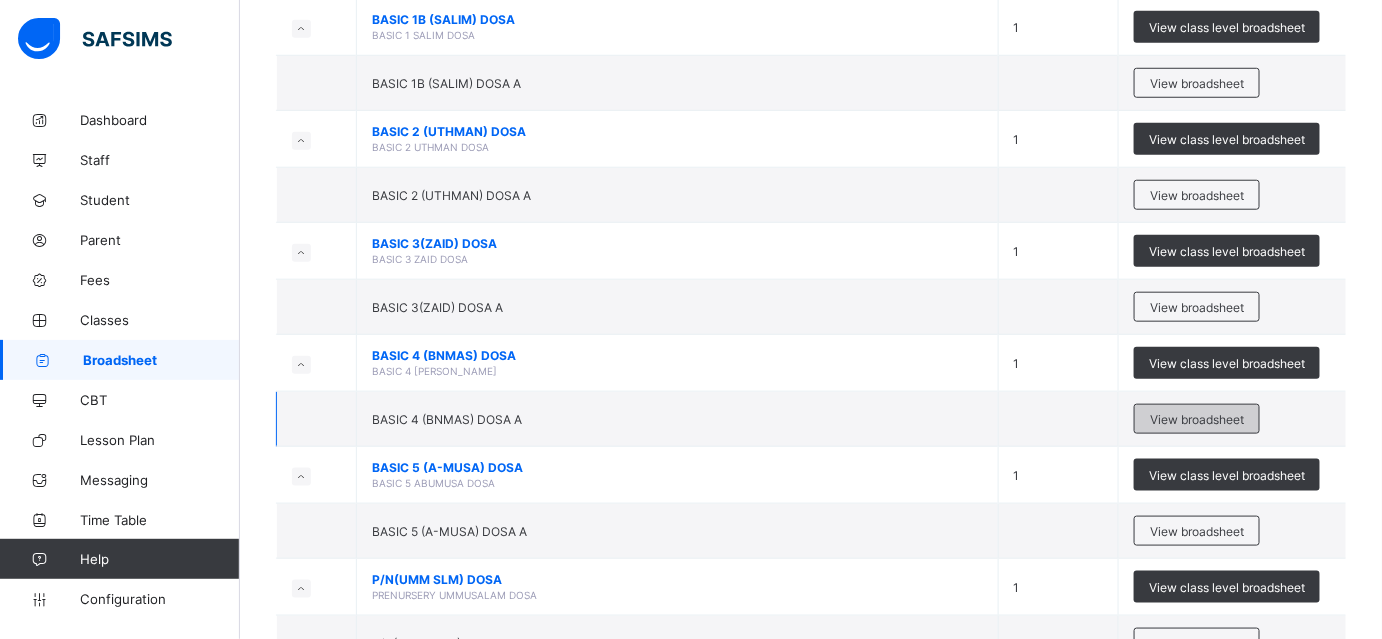 click on "View broadsheet" at bounding box center [1197, 419] 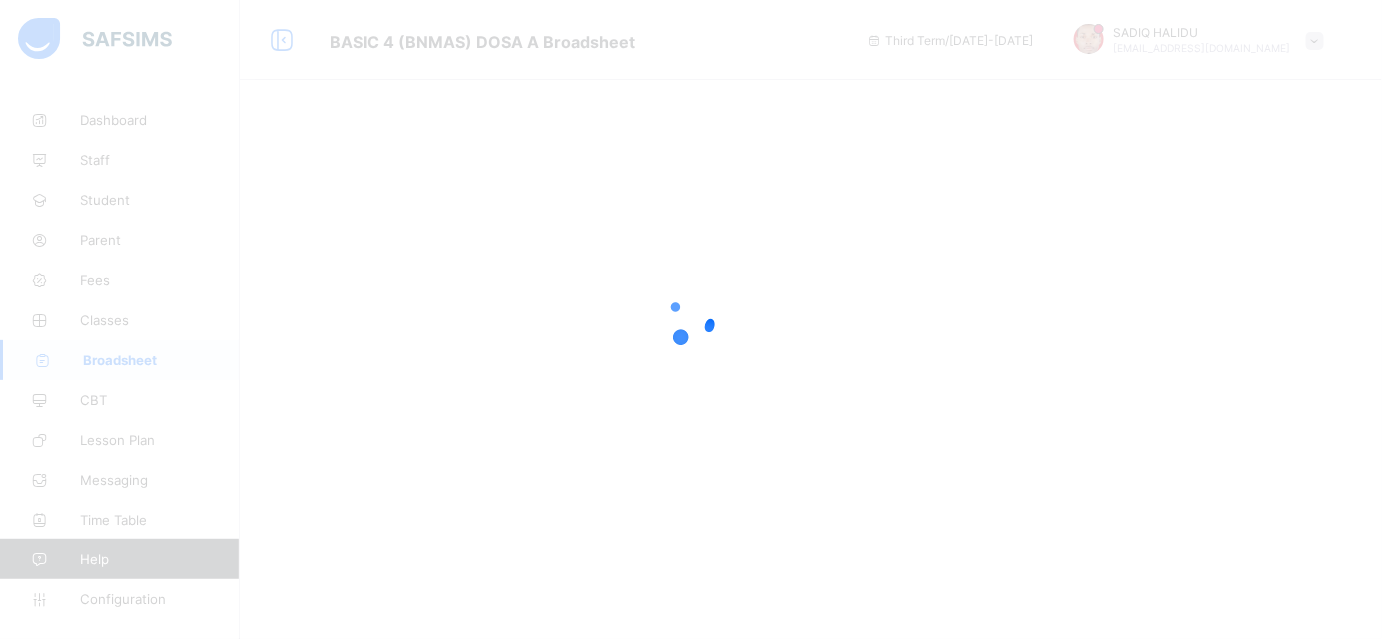 scroll, scrollTop: 0, scrollLeft: 0, axis: both 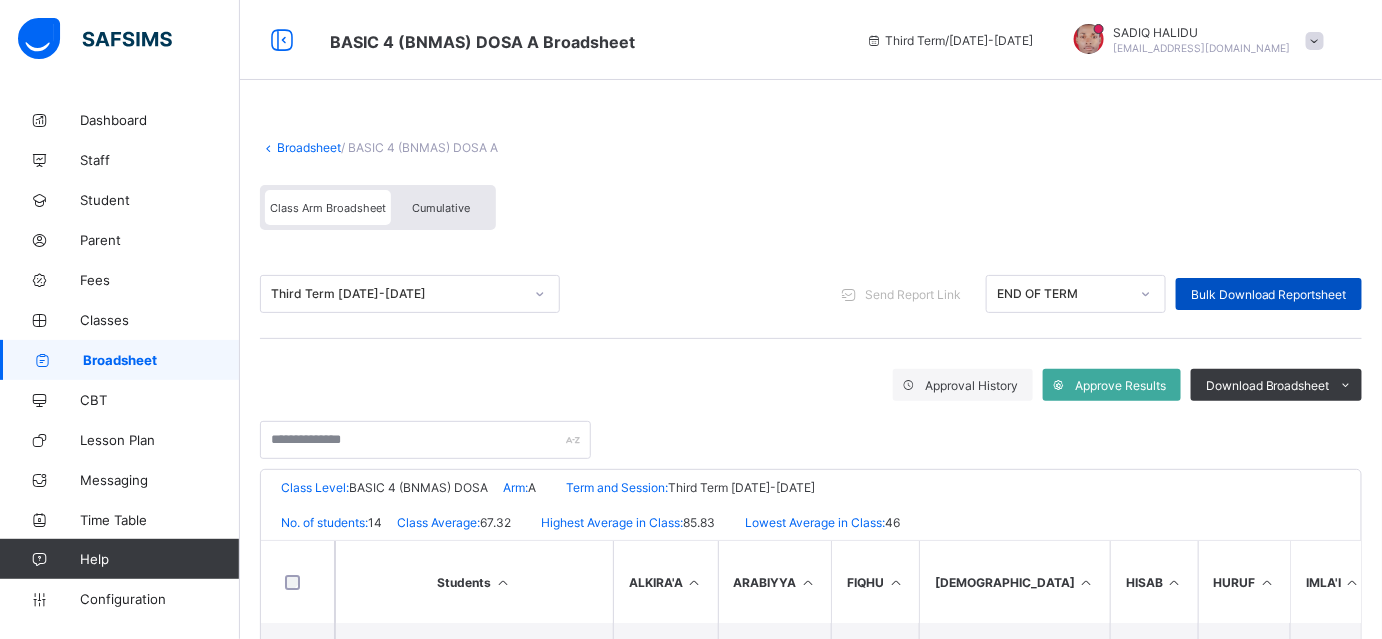 click on "Bulk Download Reportsheet" at bounding box center [1269, 294] 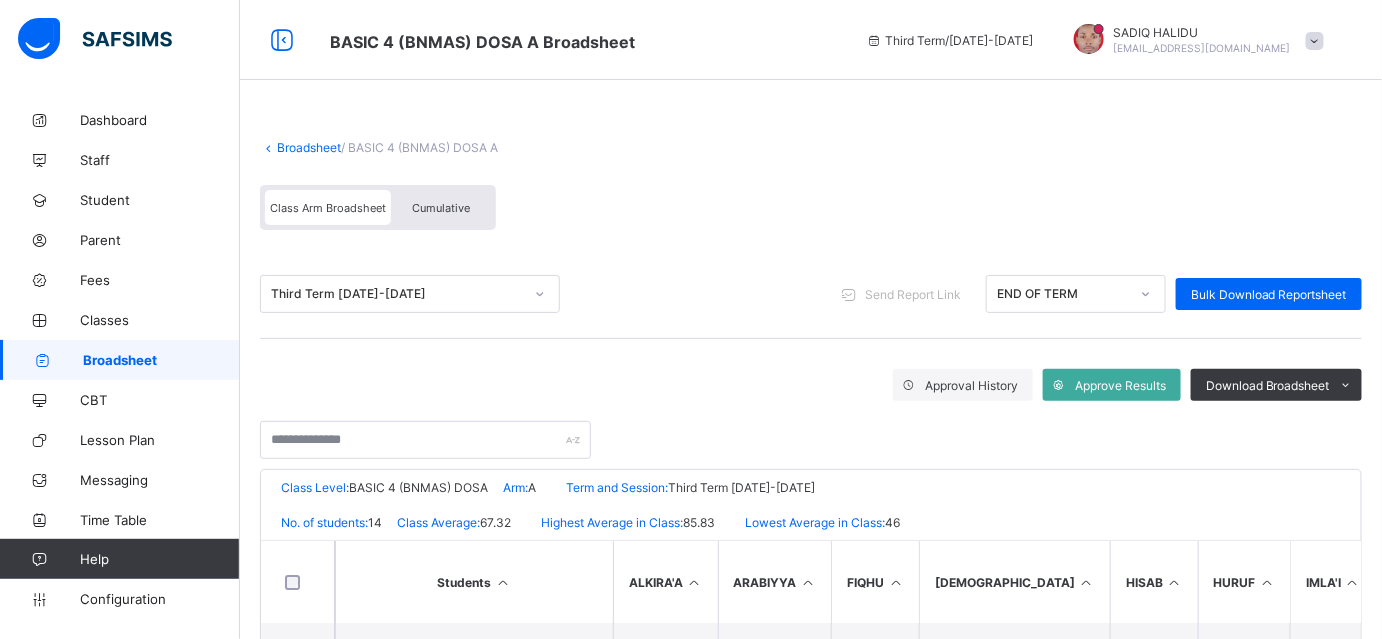 click on "Broadsheet" at bounding box center (309, 147) 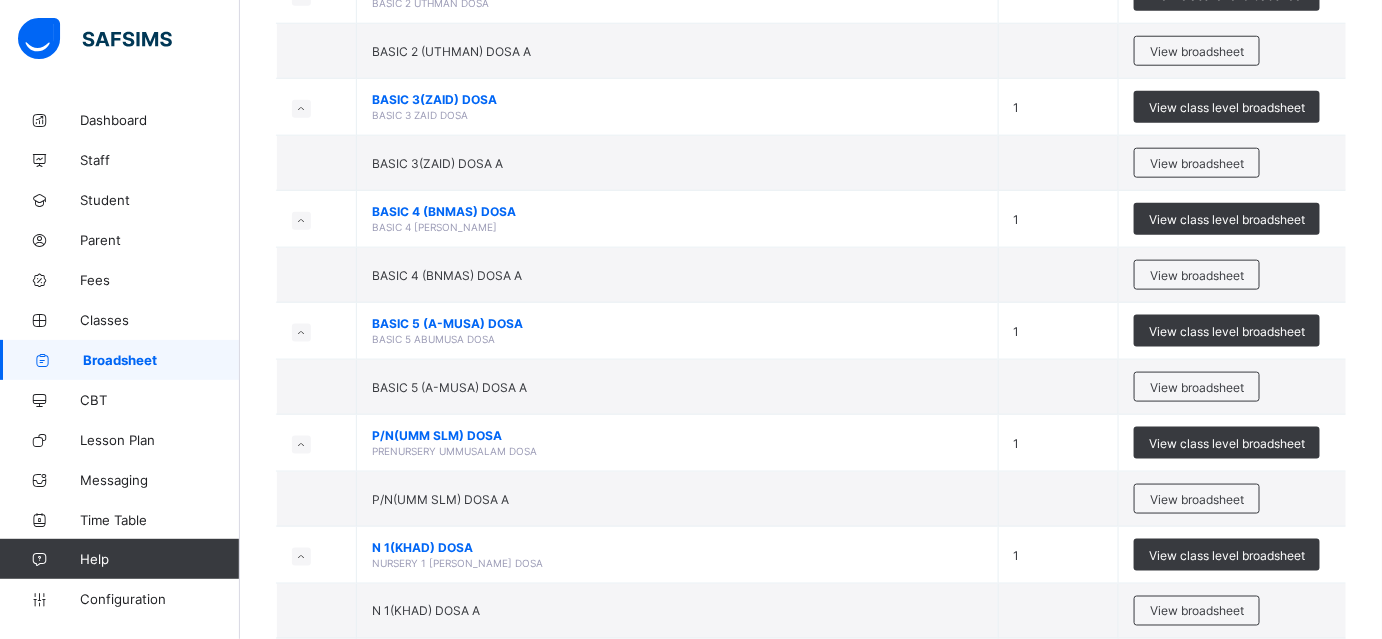 scroll, scrollTop: 5782, scrollLeft: 0, axis: vertical 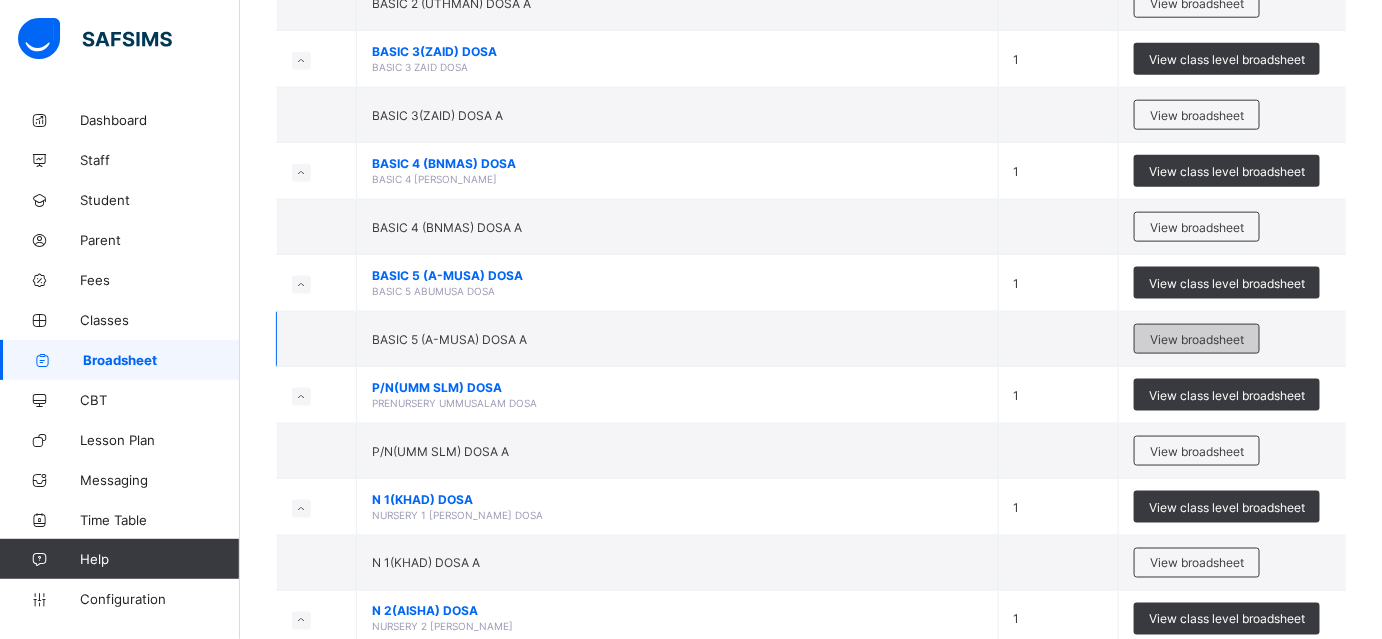click on "View broadsheet" at bounding box center (1197, 339) 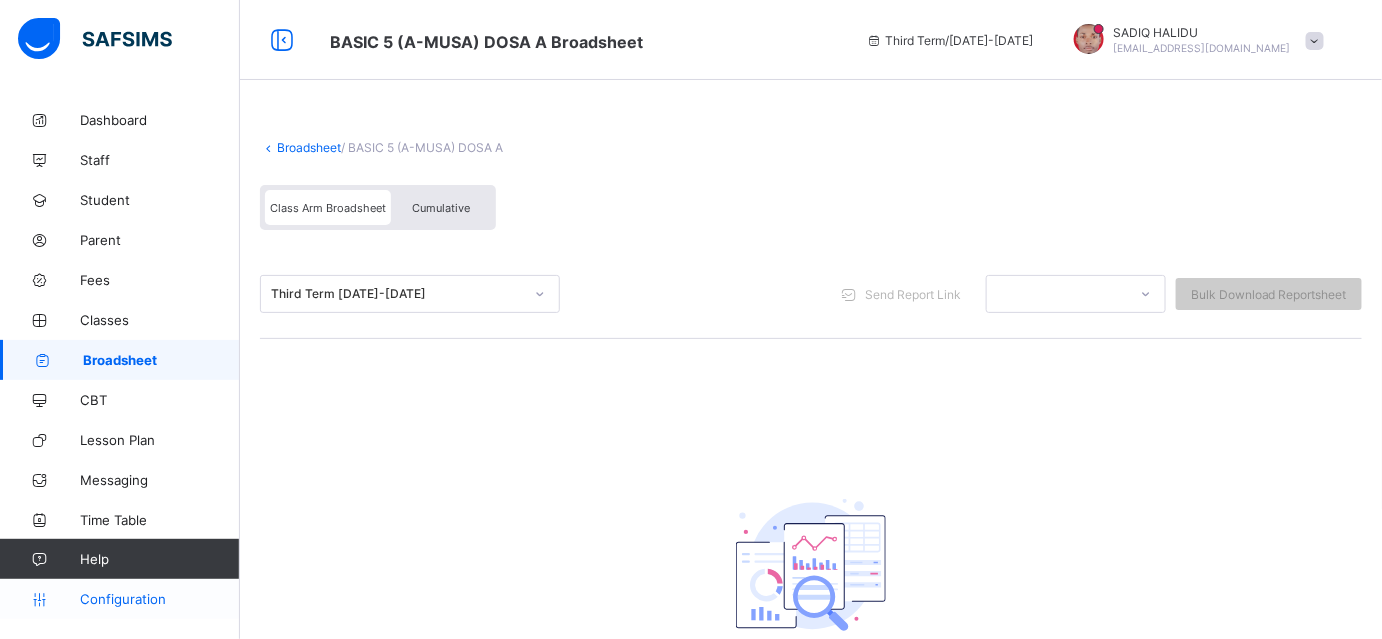 click on "Configuration" at bounding box center [119, 599] 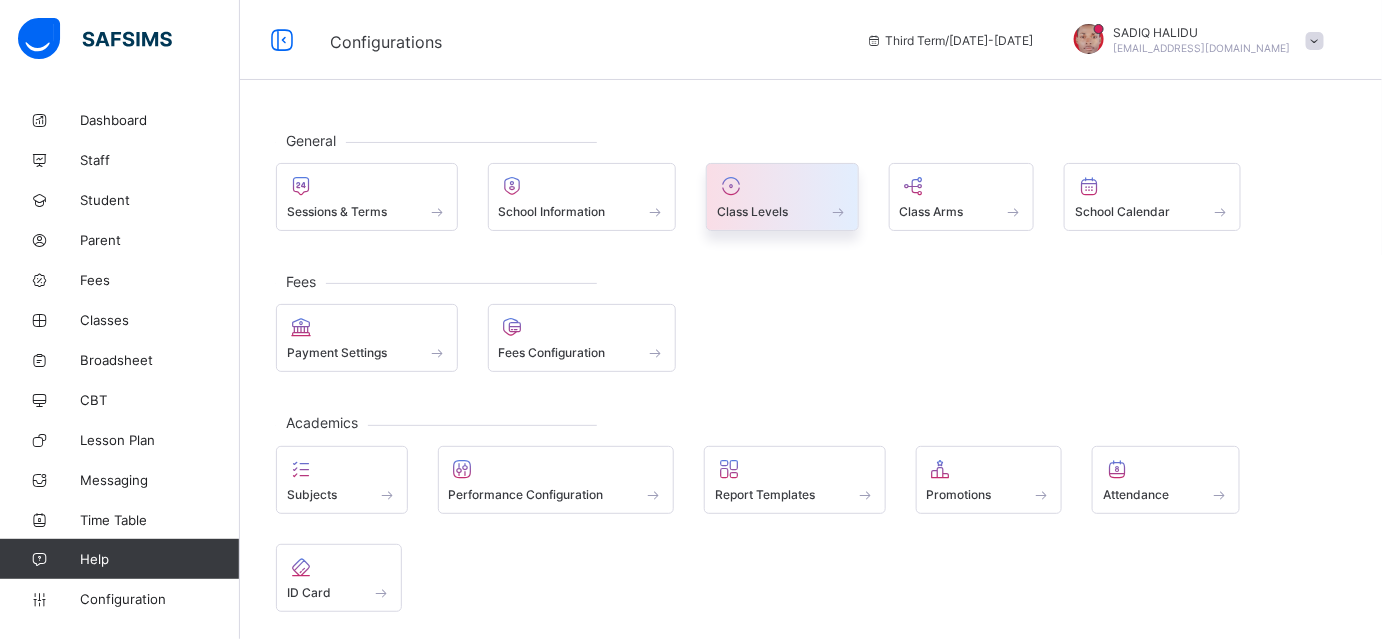 click at bounding box center [782, 186] 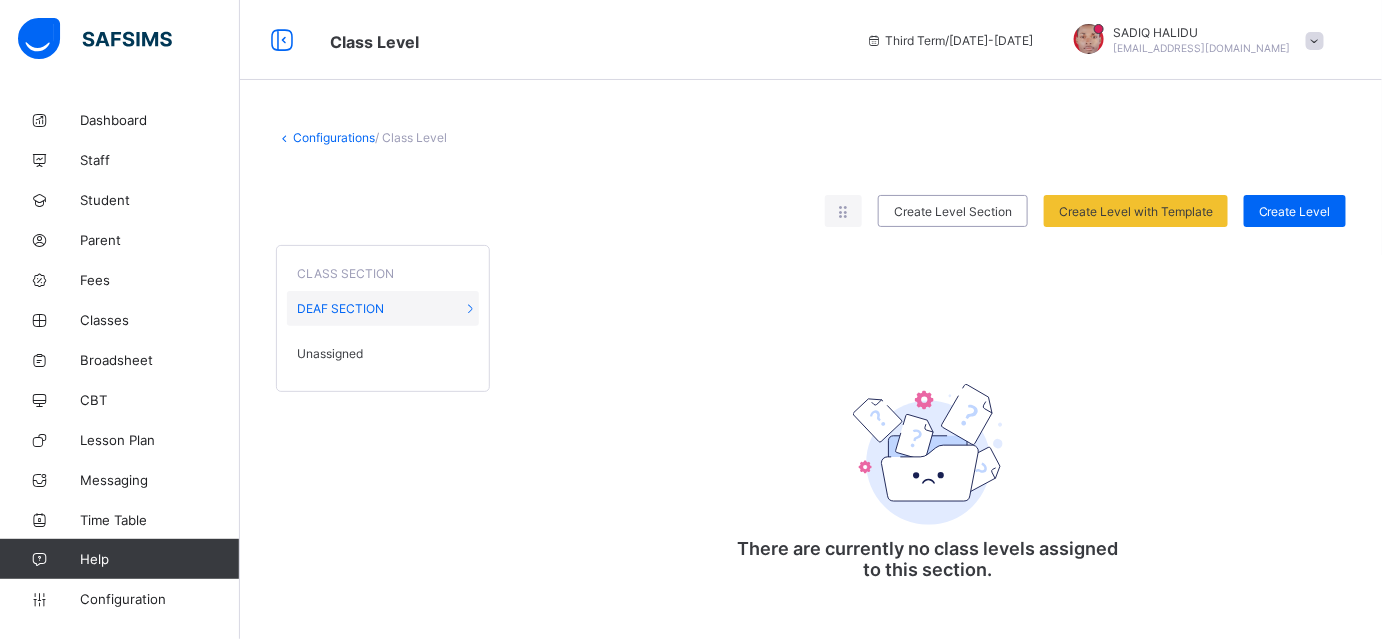 click on "Unassigned" at bounding box center [330, 353] 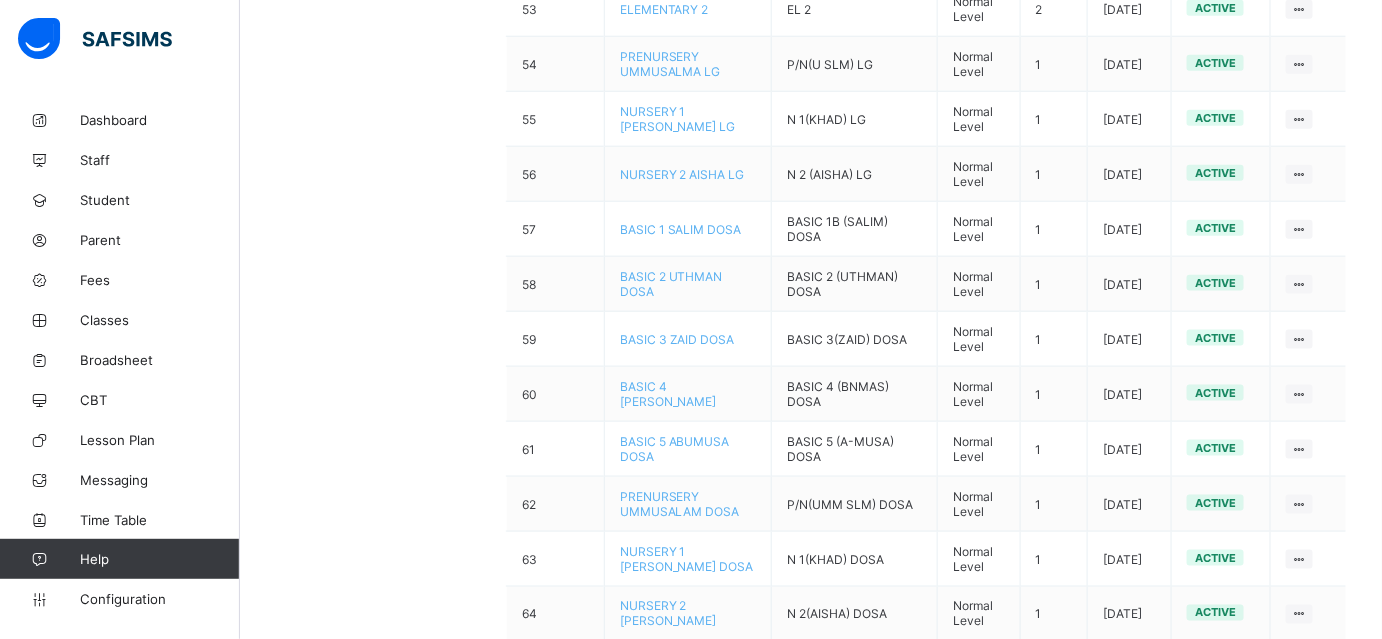 scroll, scrollTop: 3229, scrollLeft: 0, axis: vertical 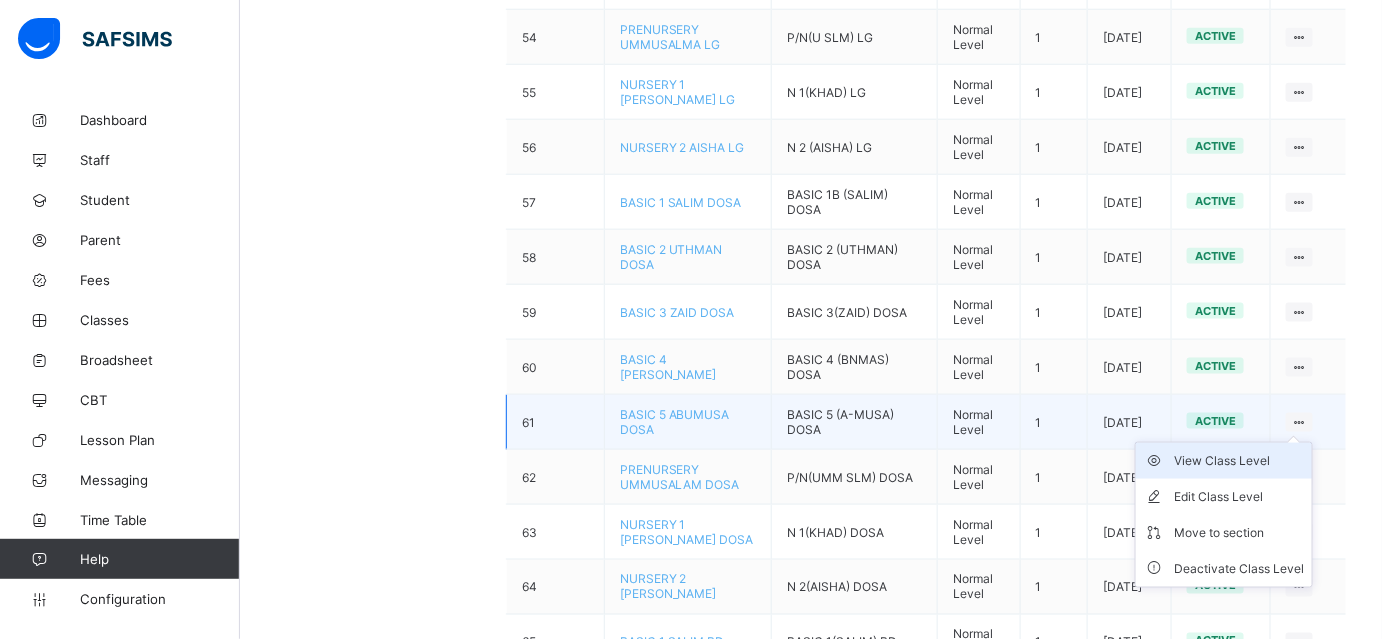 click on "View Class Level" at bounding box center (1239, 461) 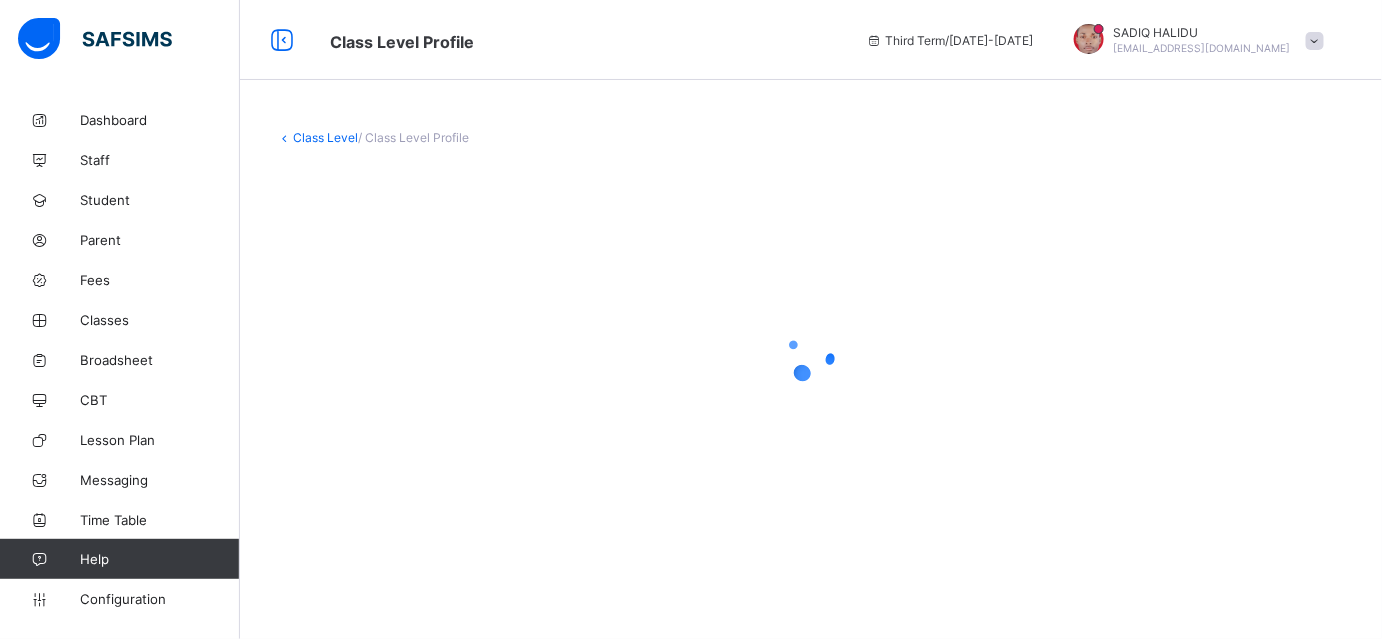 scroll, scrollTop: 0, scrollLeft: 0, axis: both 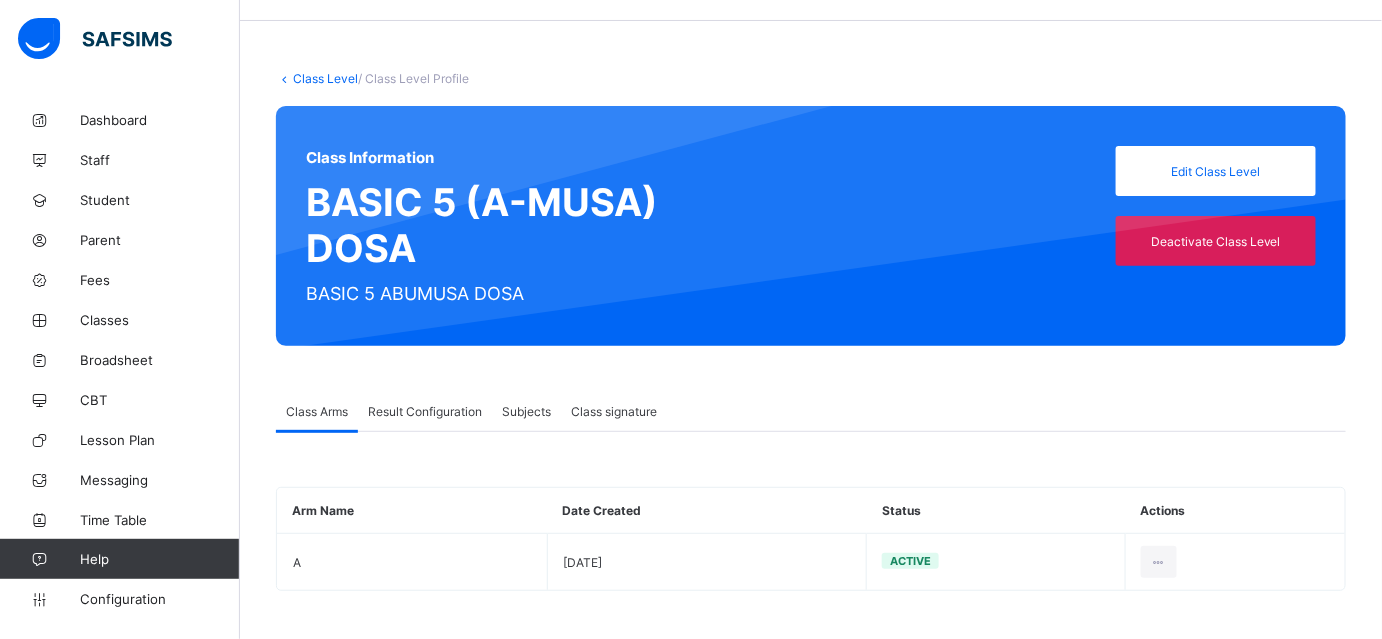 click on "Result Configuration" at bounding box center (425, 411) 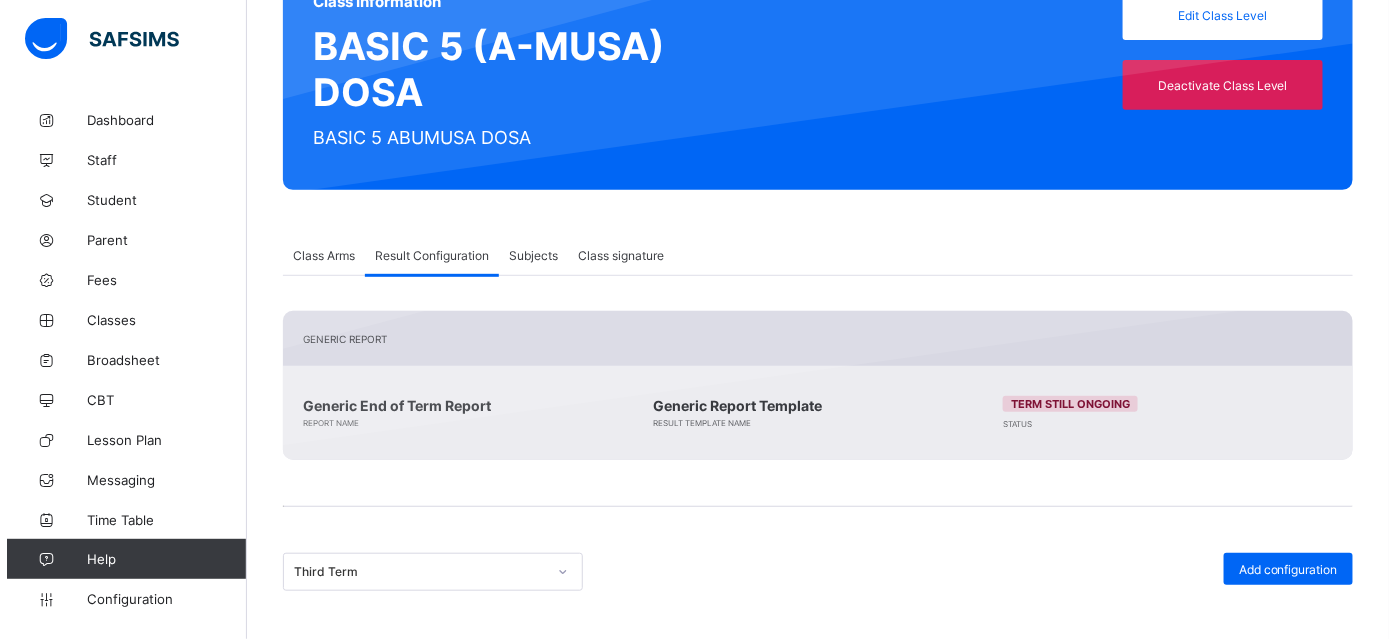 scroll, scrollTop: 269, scrollLeft: 0, axis: vertical 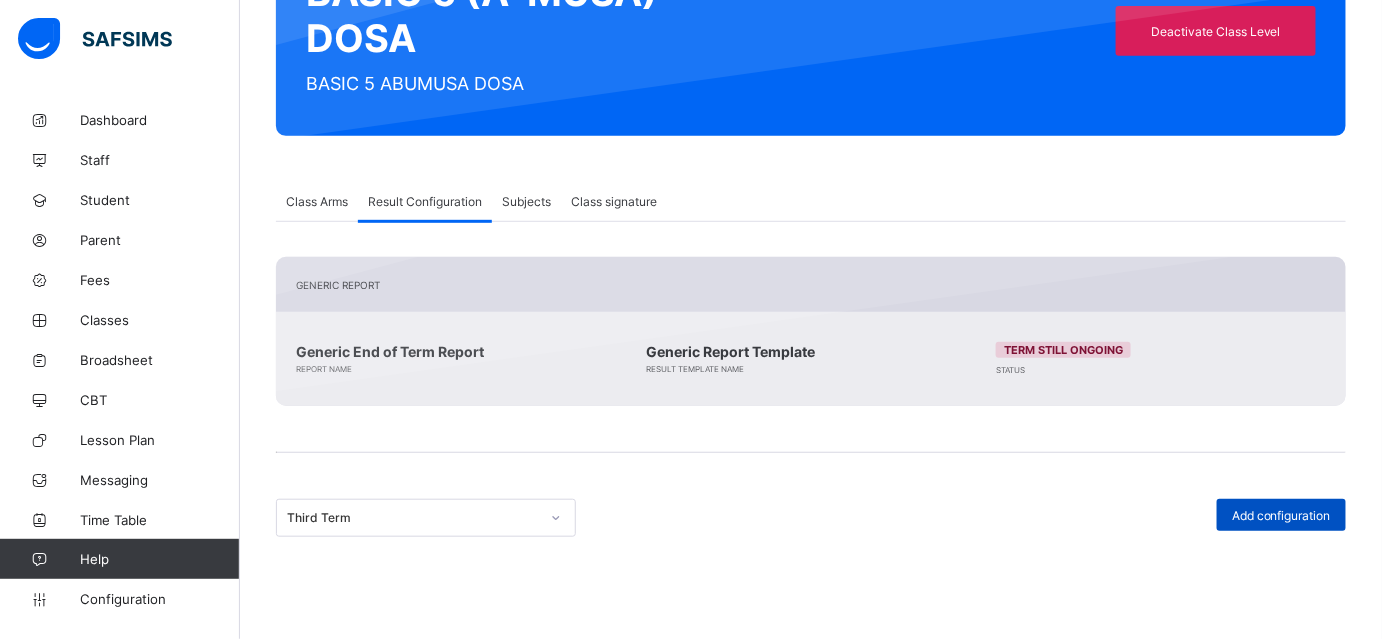 click on "Add configuration" at bounding box center (1281, 515) 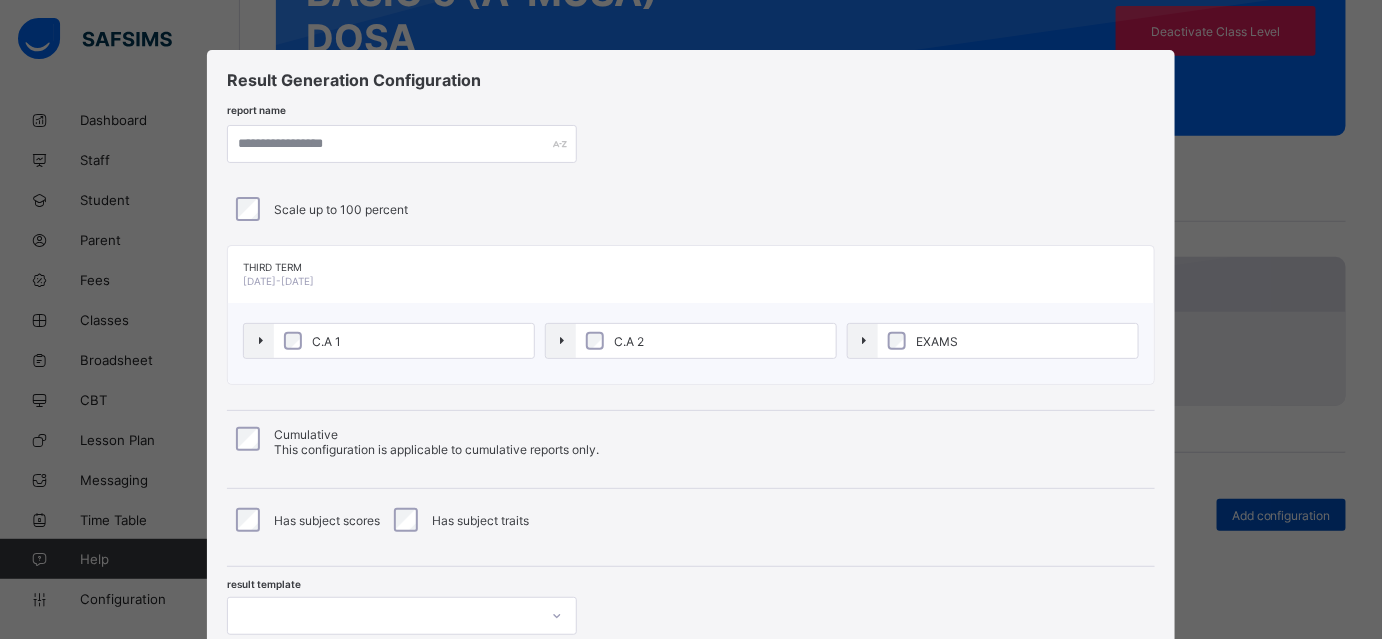 click on "Result Generation Configuration report name Scale up to 100 percent Third Term 2024-2025 C.A 1 C.A 2 EXAMS Cumulative This configuration is applicable to cumulative reports only.  Has subject scores Has subject traits result template Cancel   Preview" at bounding box center (691, 319) 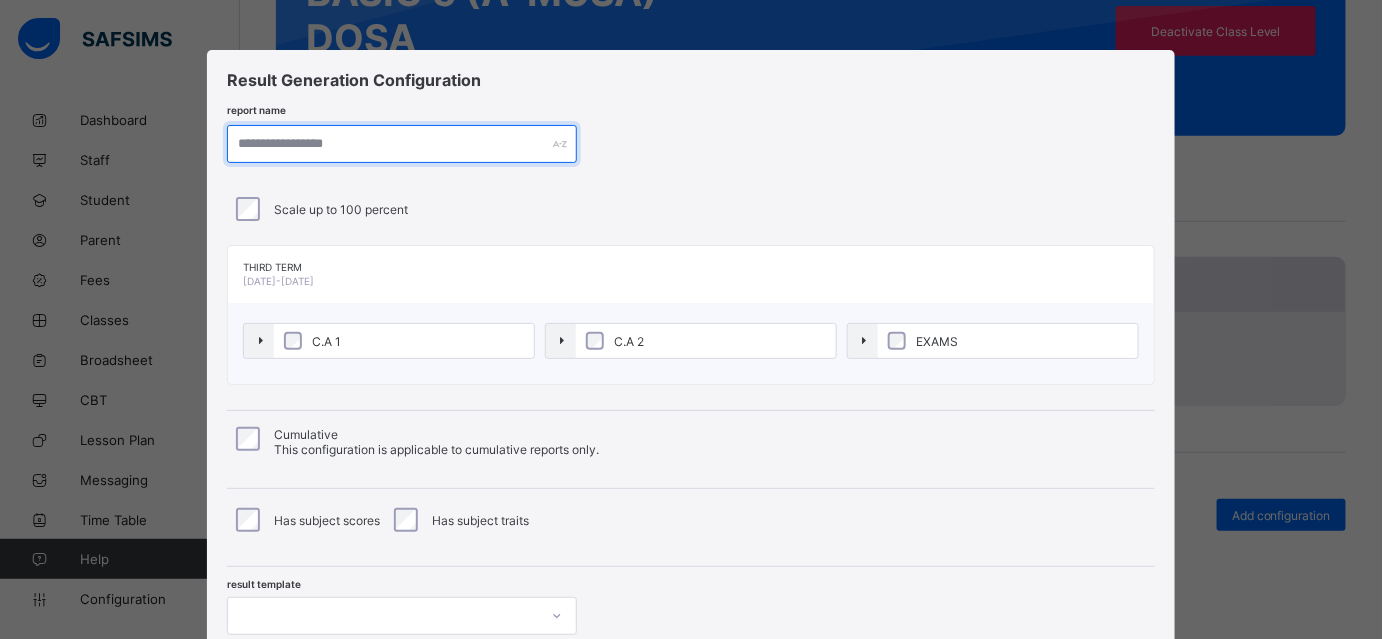 click at bounding box center [402, 144] 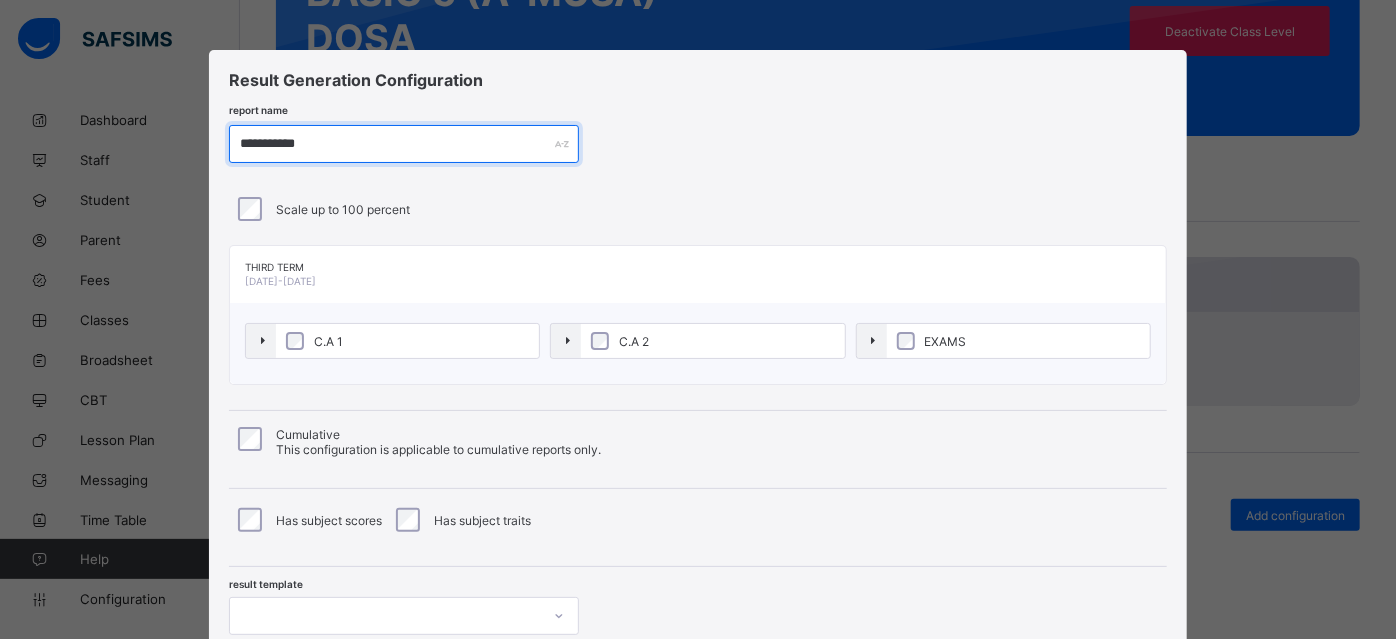 type on "**********" 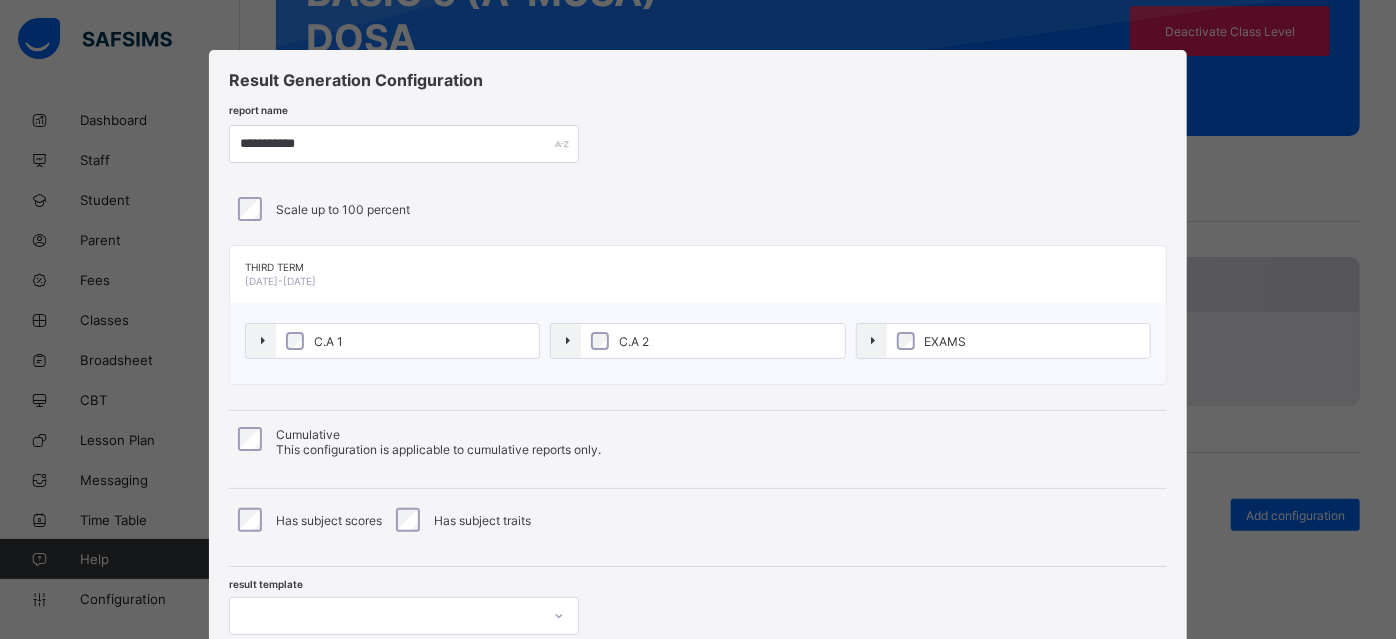 click on "EXAMS" at bounding box center [1018, 341] 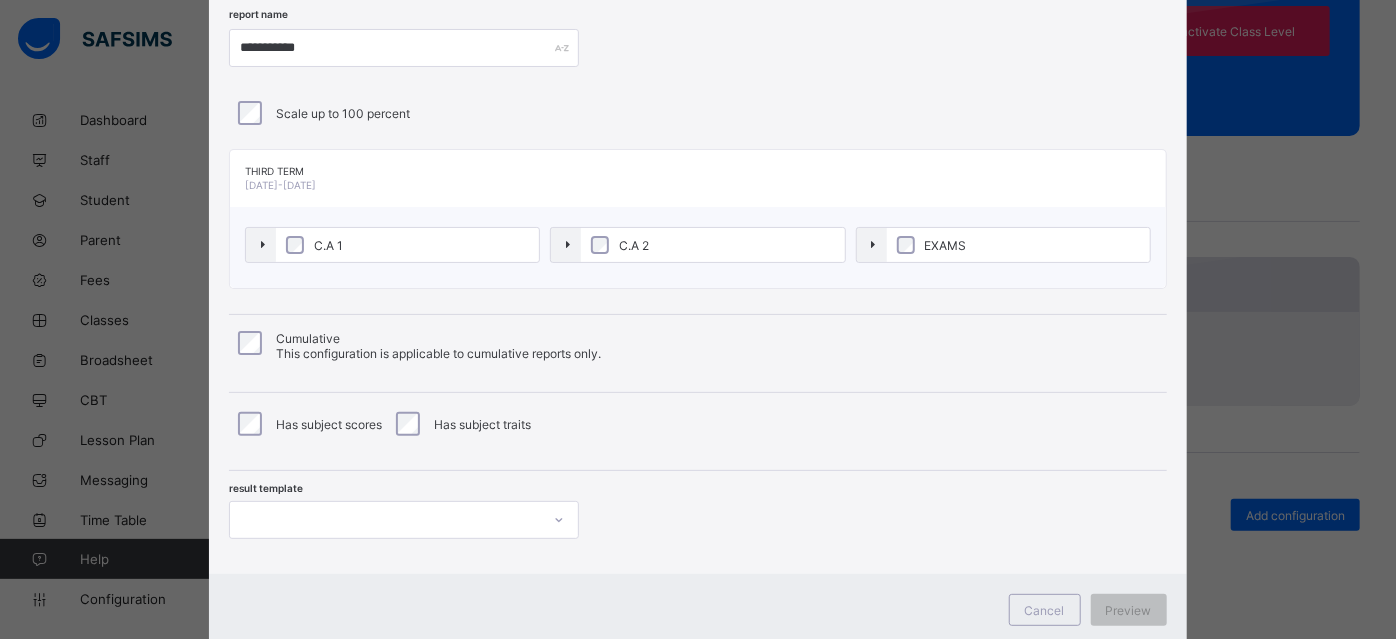 scroll, scrollTop: 149, scrollLeft: 0, axis: vertical 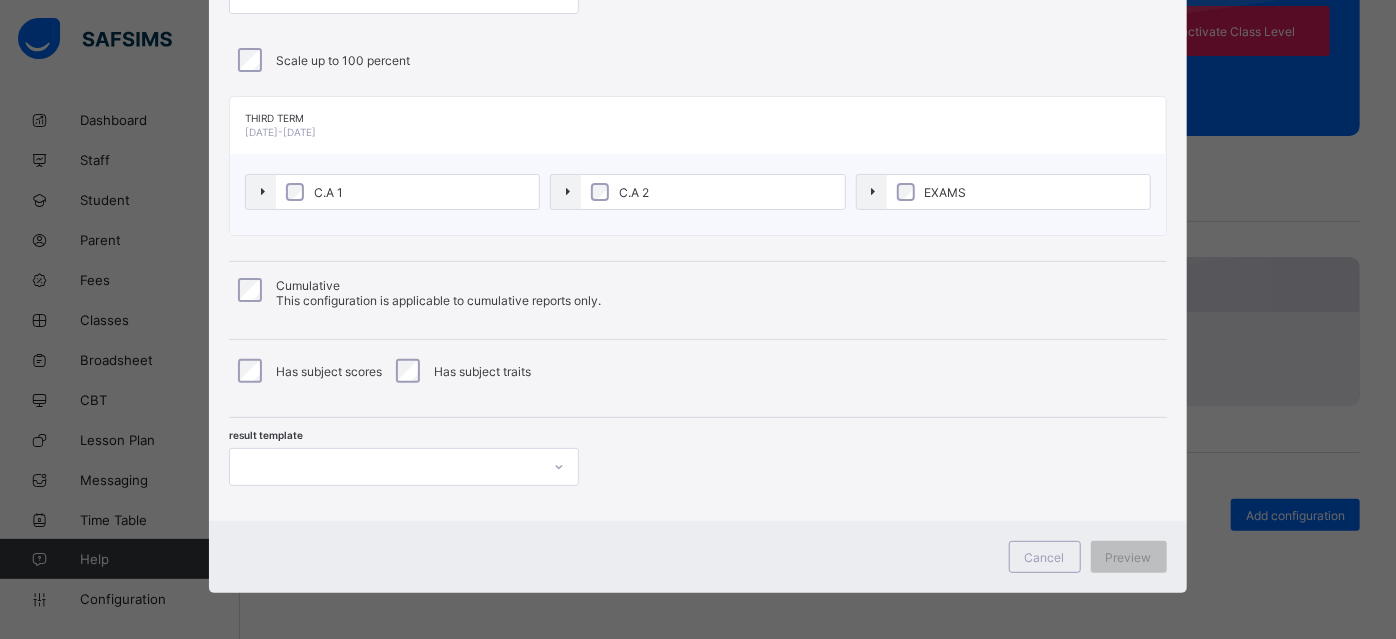 click at bounding box center [385, 467] 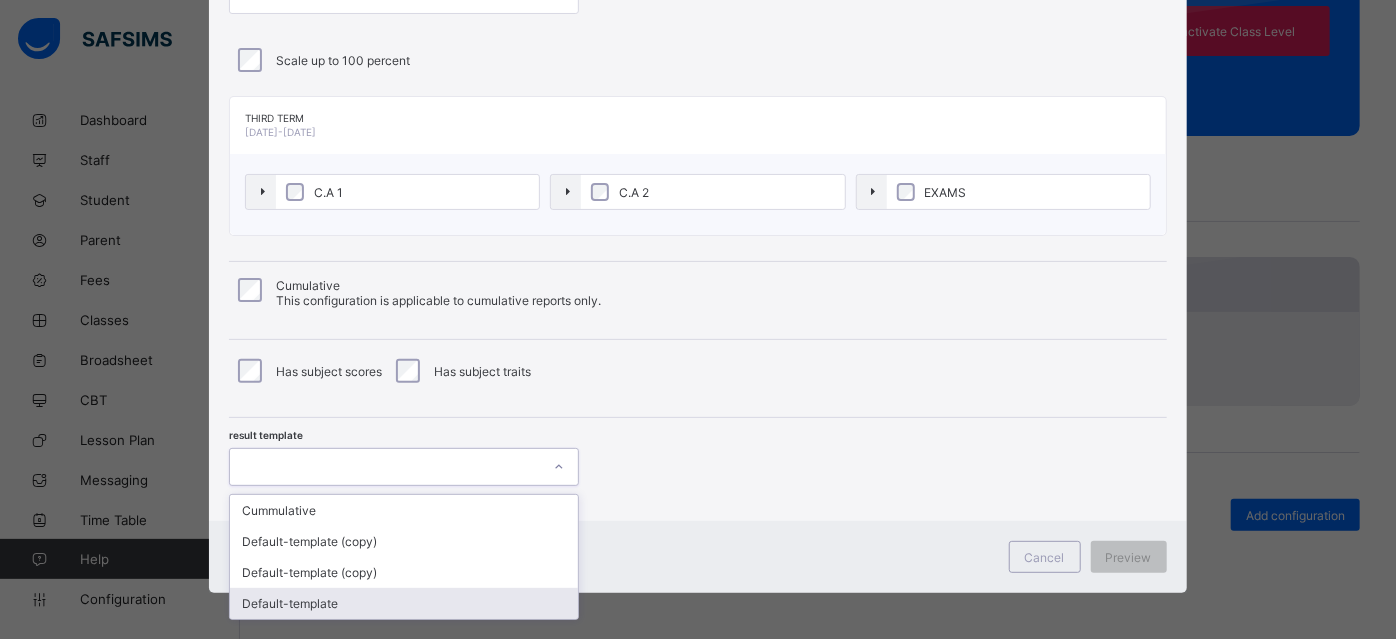 click on "Default-template" at bounding box center [404, 603] 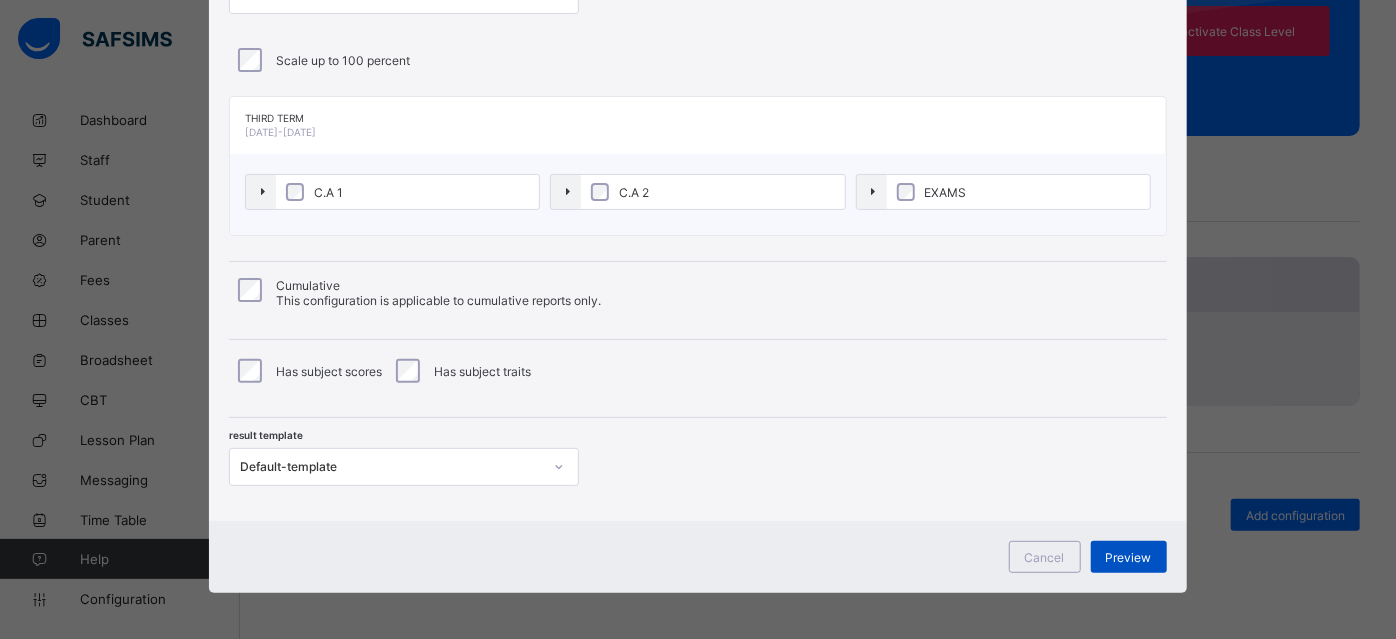 click on "Preview" at bounding box center [1129, 557] 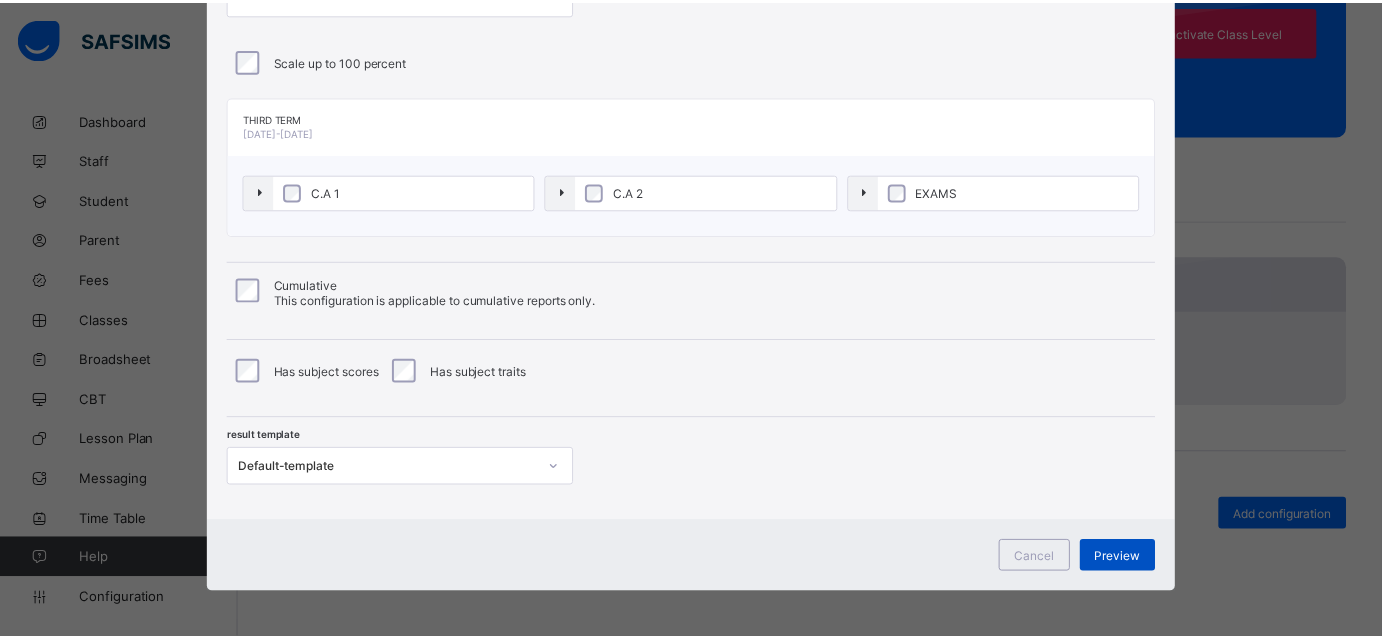 scroll, scrollTop: 0, scrollLeft: 0, axis: both 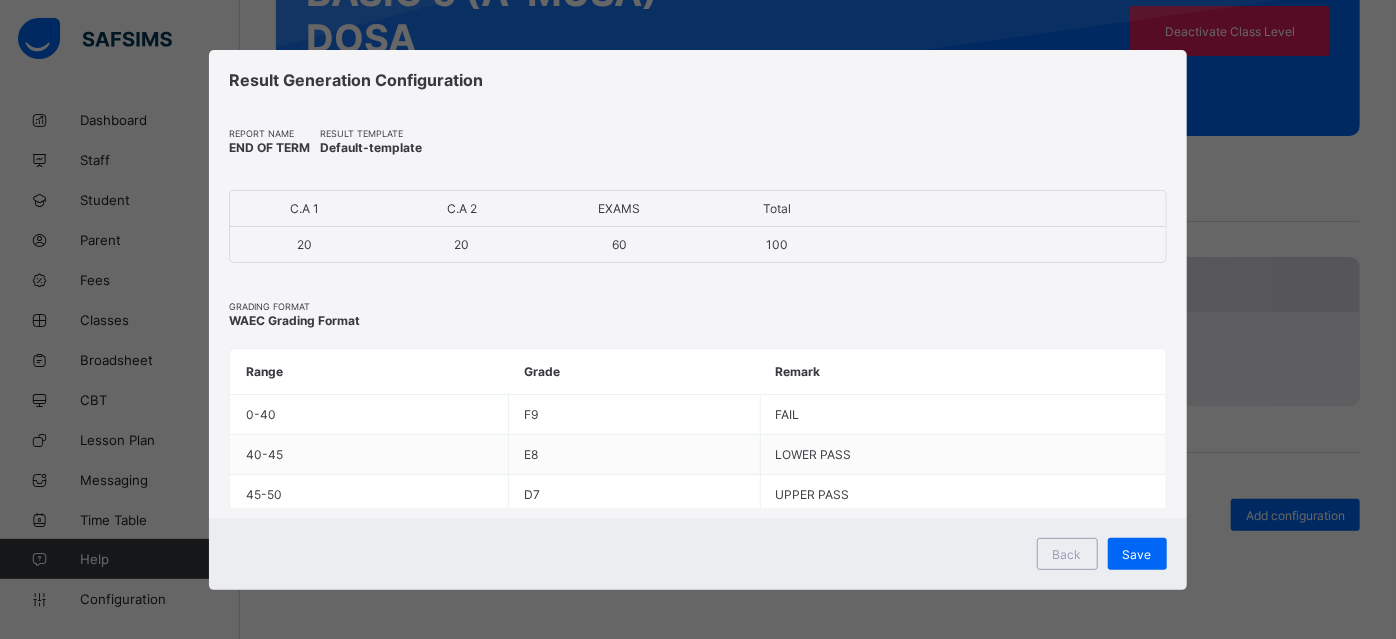 click on "Save" at bounding box center [1137, 554] 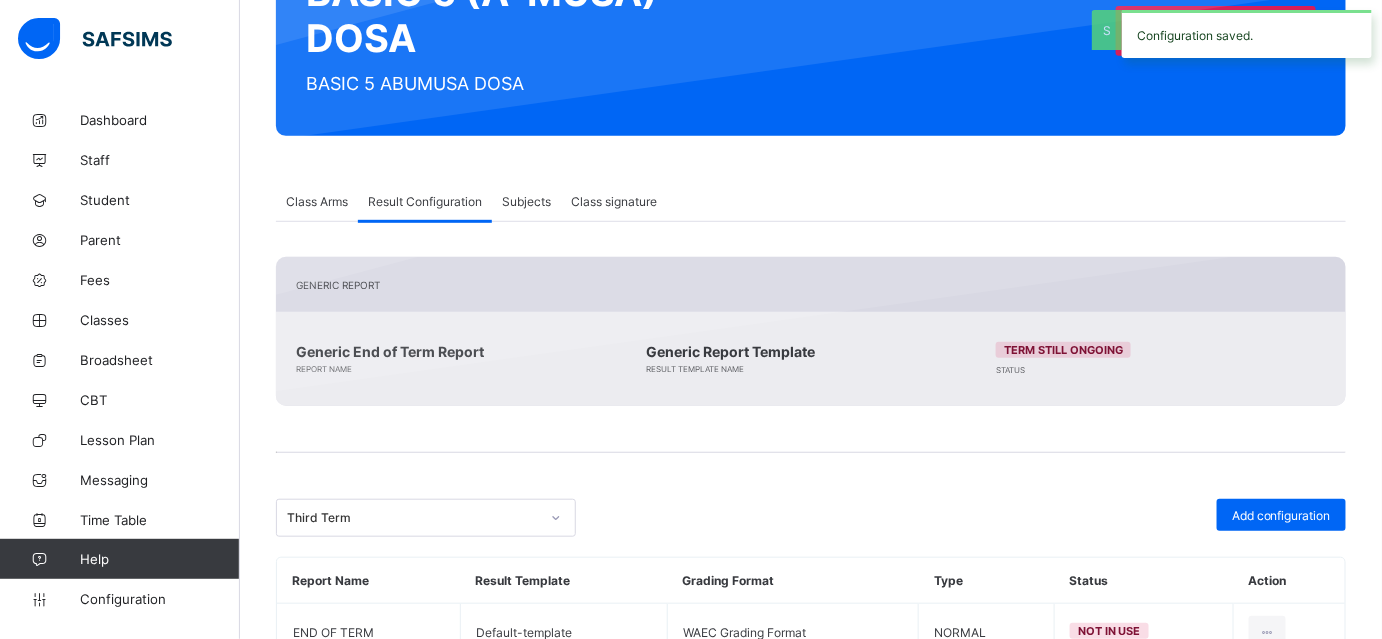 scroll, scrollTop: 339, scrollLeft: 0, axis: vertical 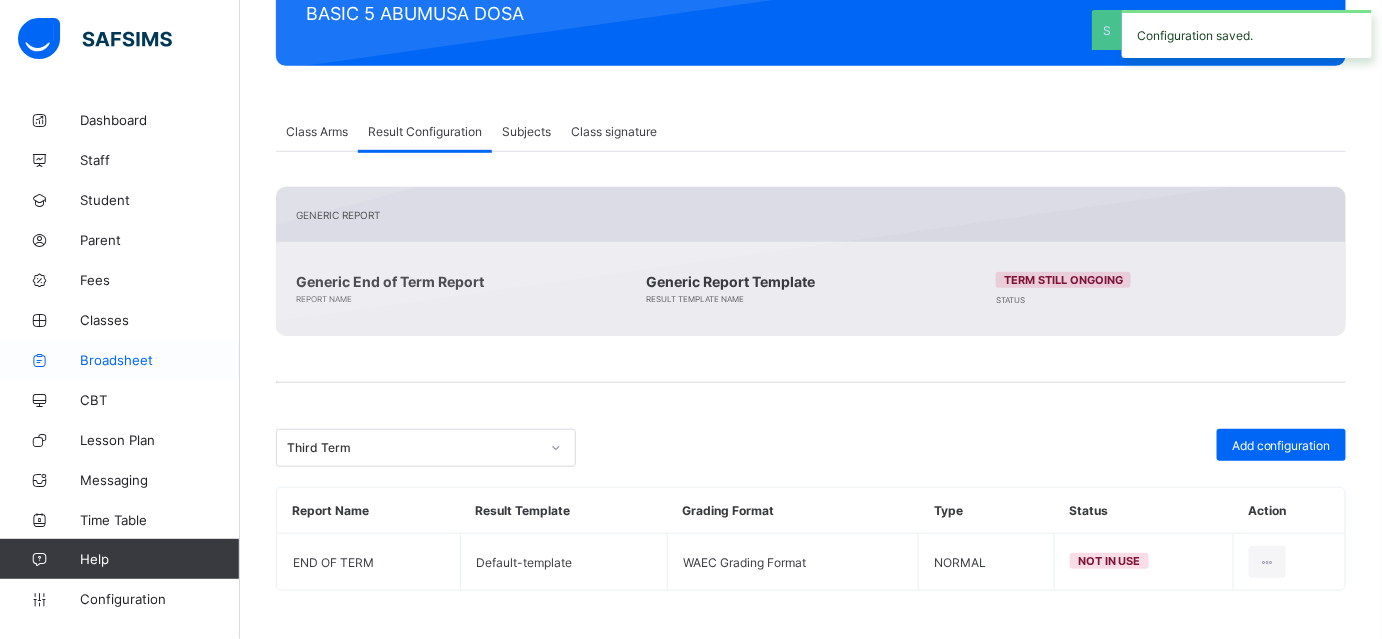 click on "Broadsheet" at bounding box center [120, 360] 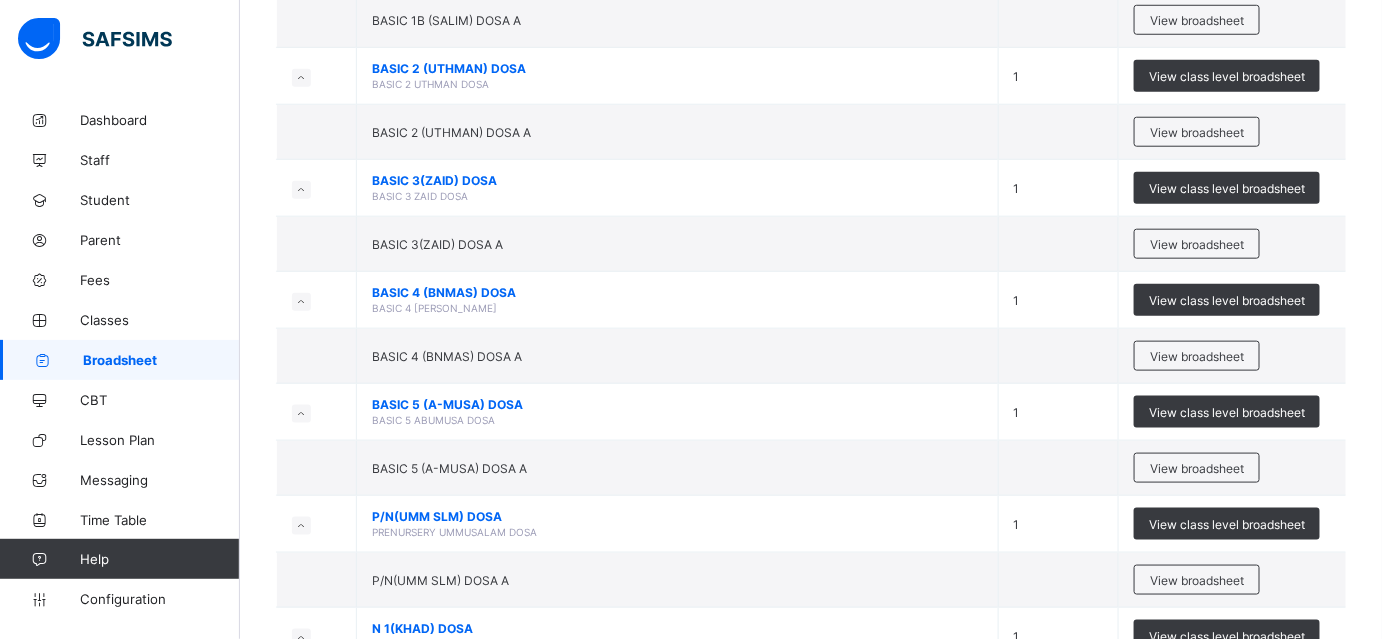 scroll, scrollTop: 5797, scrollLeft: 0, axis: vertical 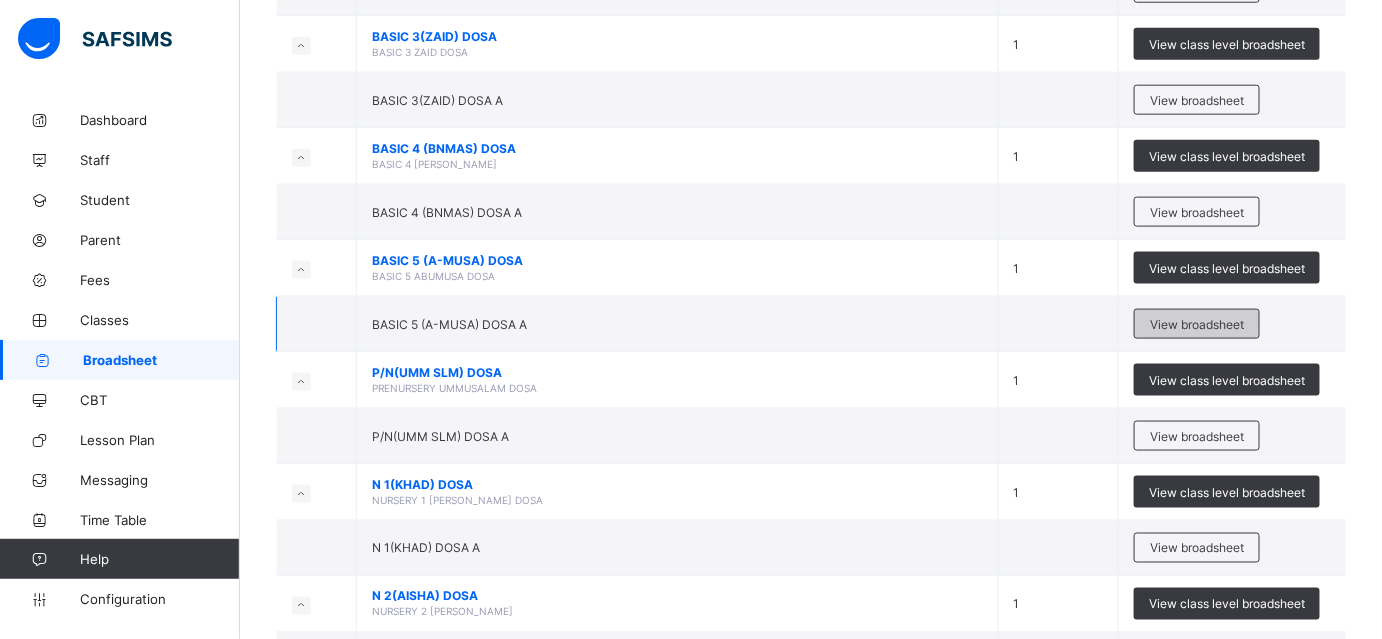 click on "View broadsheet" at bounding box center (1197, 324) 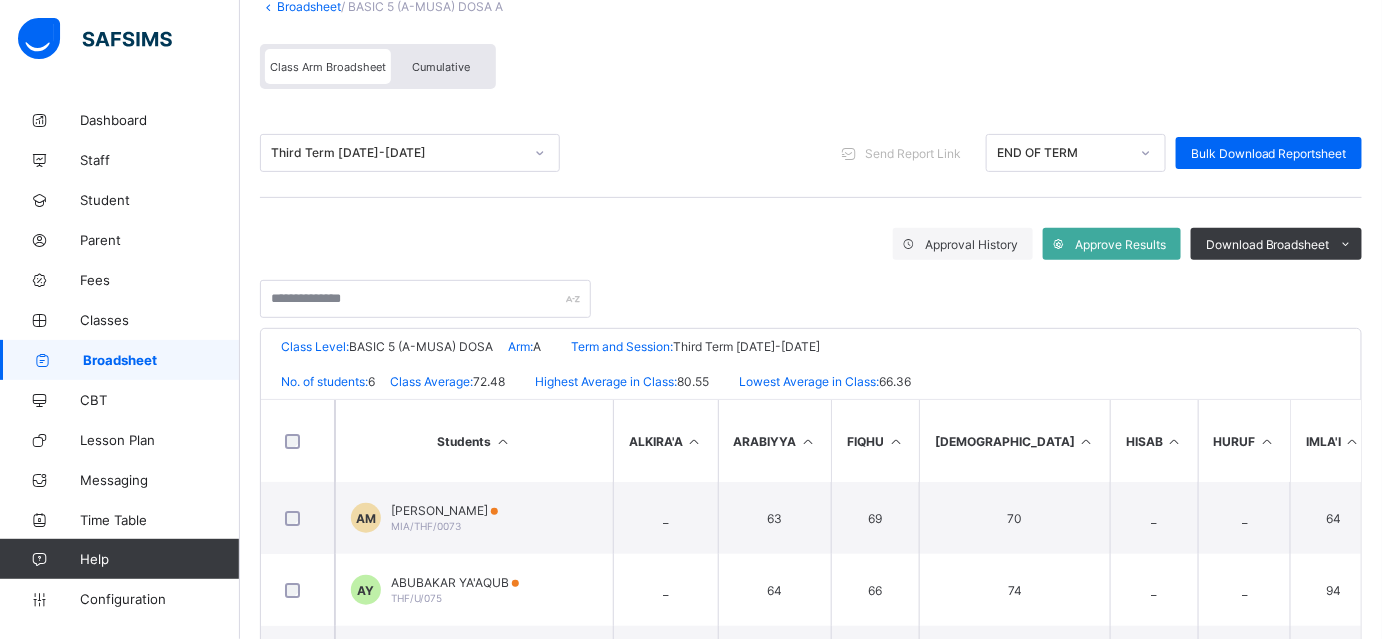 scroll, scrollTop: 144, scrollLeft: 0, axis: vertical 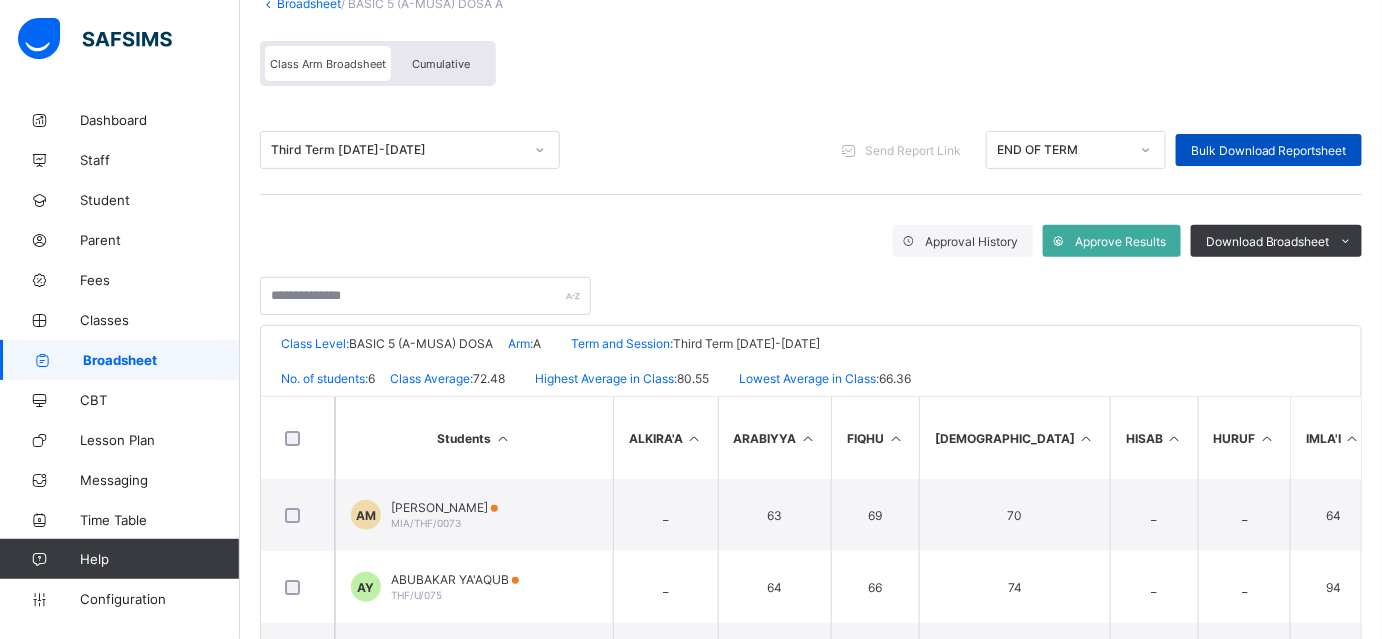 click on "Bulk Download Reportsheet" at bounding box center (1269, 150) 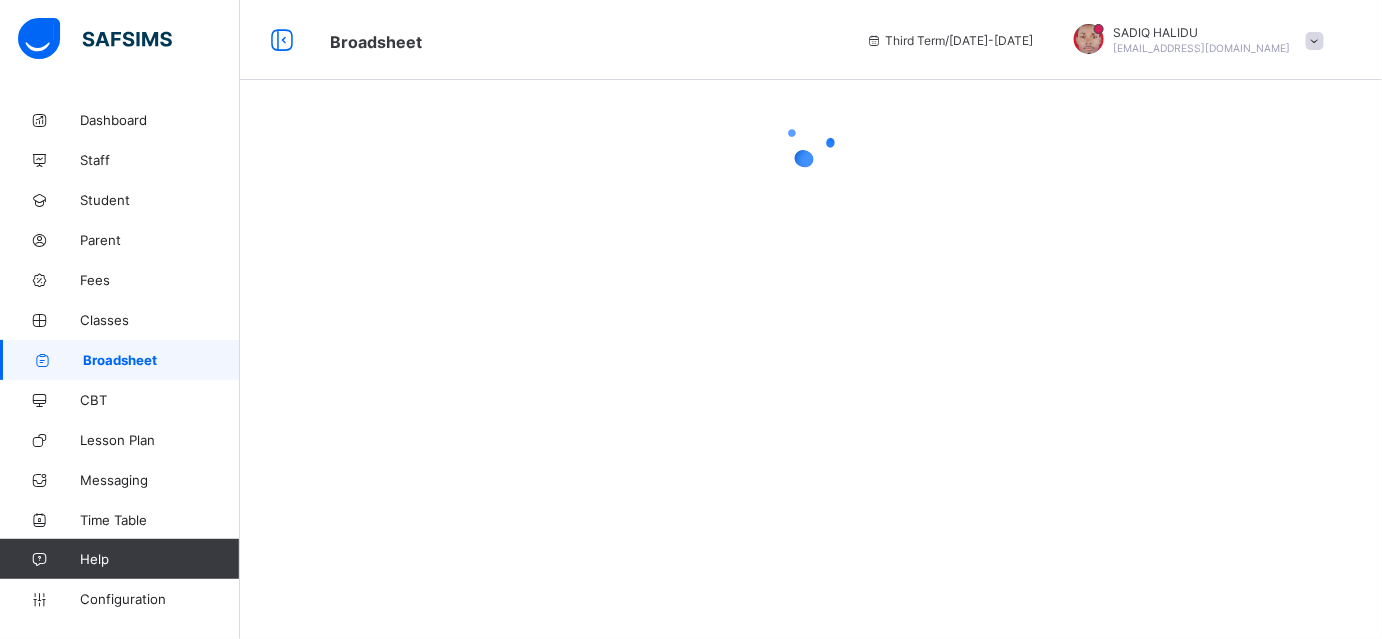 scroll, scrollTop: 0, scrollLeft: 0, axis: both 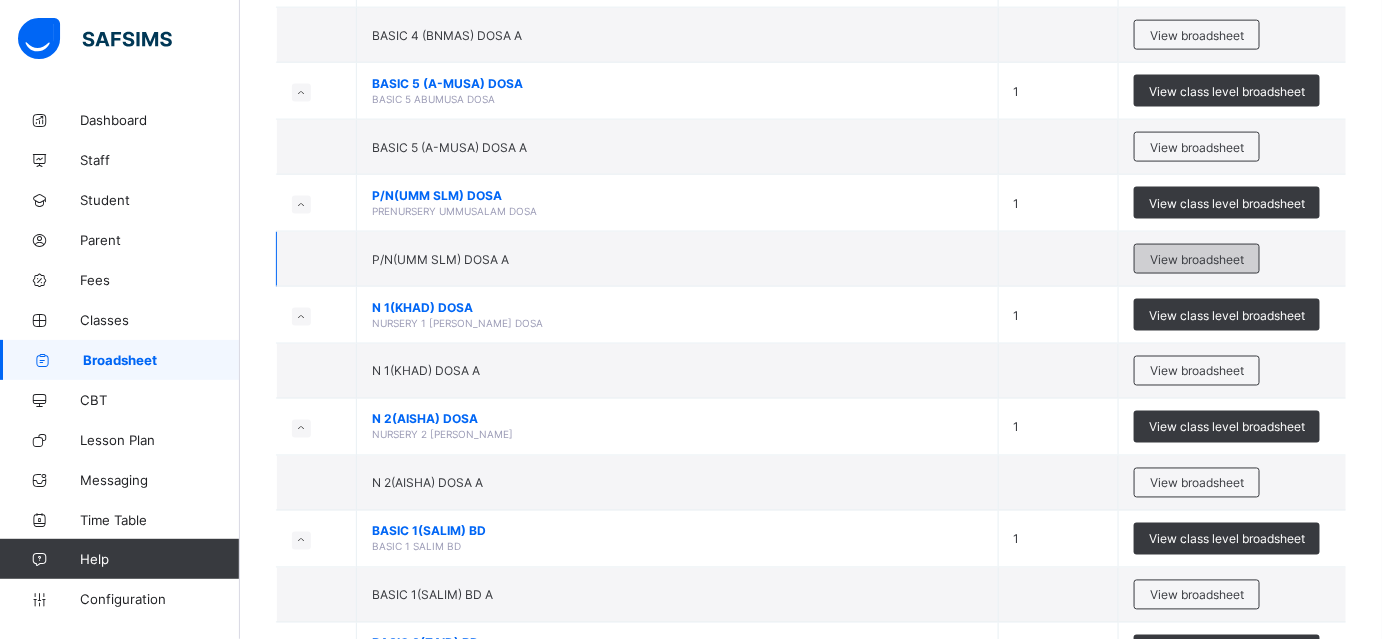 click on "View broadsheet" at bounding box center (1197, 259) 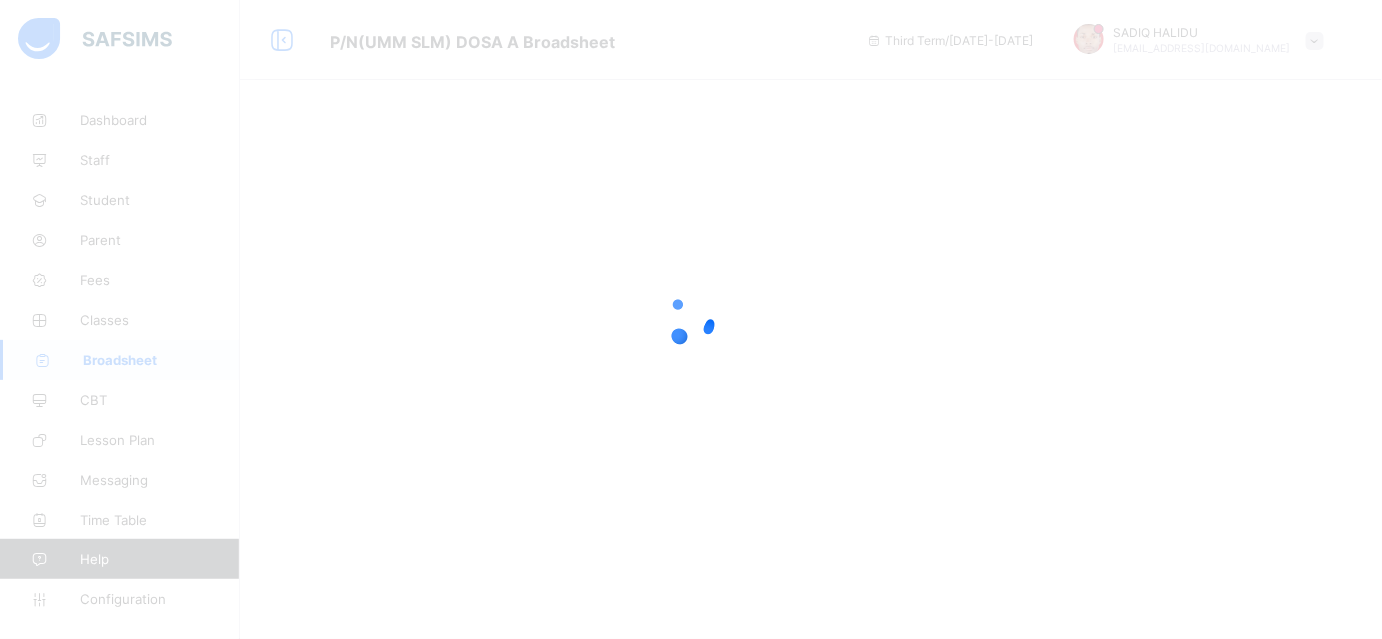scroll, scrollTop: 0, scrollLeft: 0, axis: both 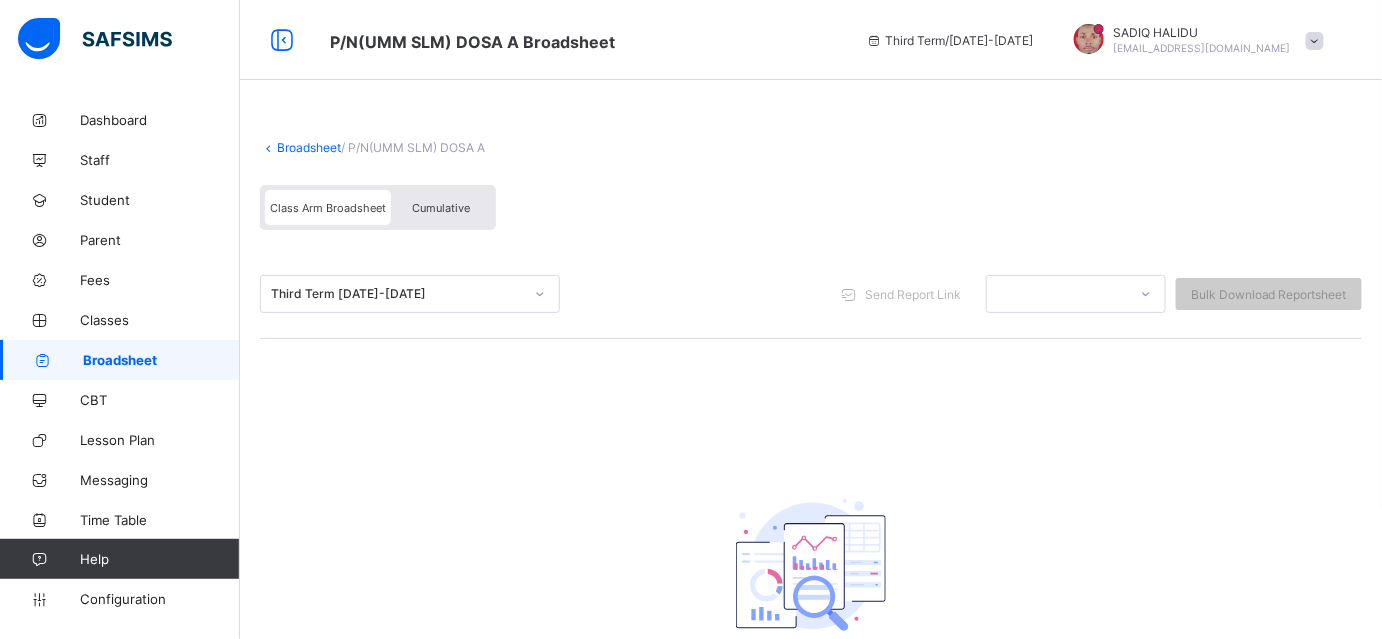 click on "Broadsheet" at bounding box center [309, 147] 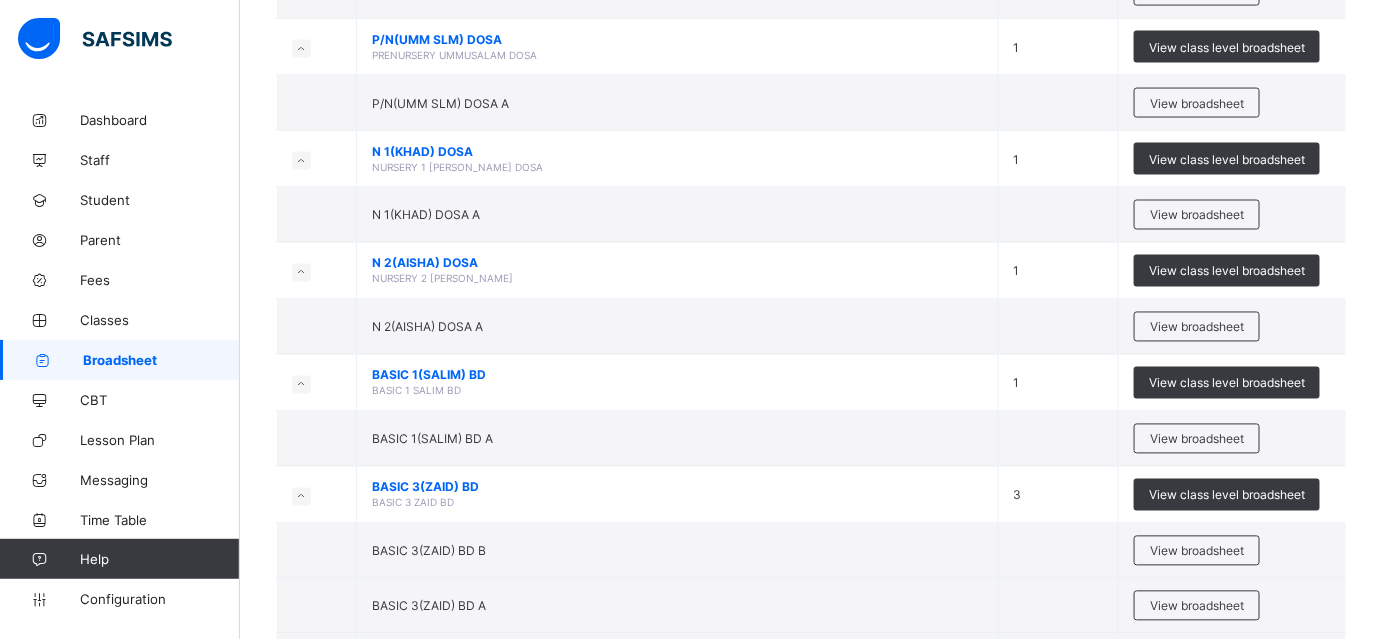 scroll, scrollTop: 6119, scrollLeft: 0, axis: vertical 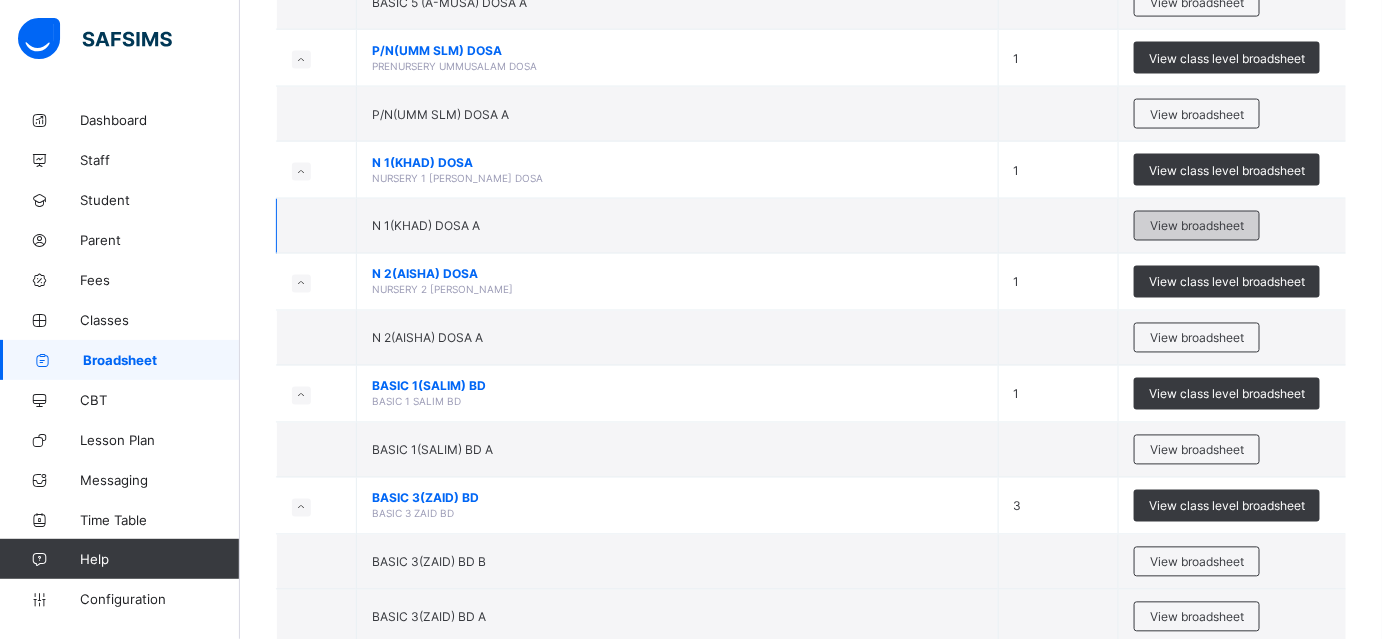 click on "View broadsheet" at bounding box center (1197, 226) 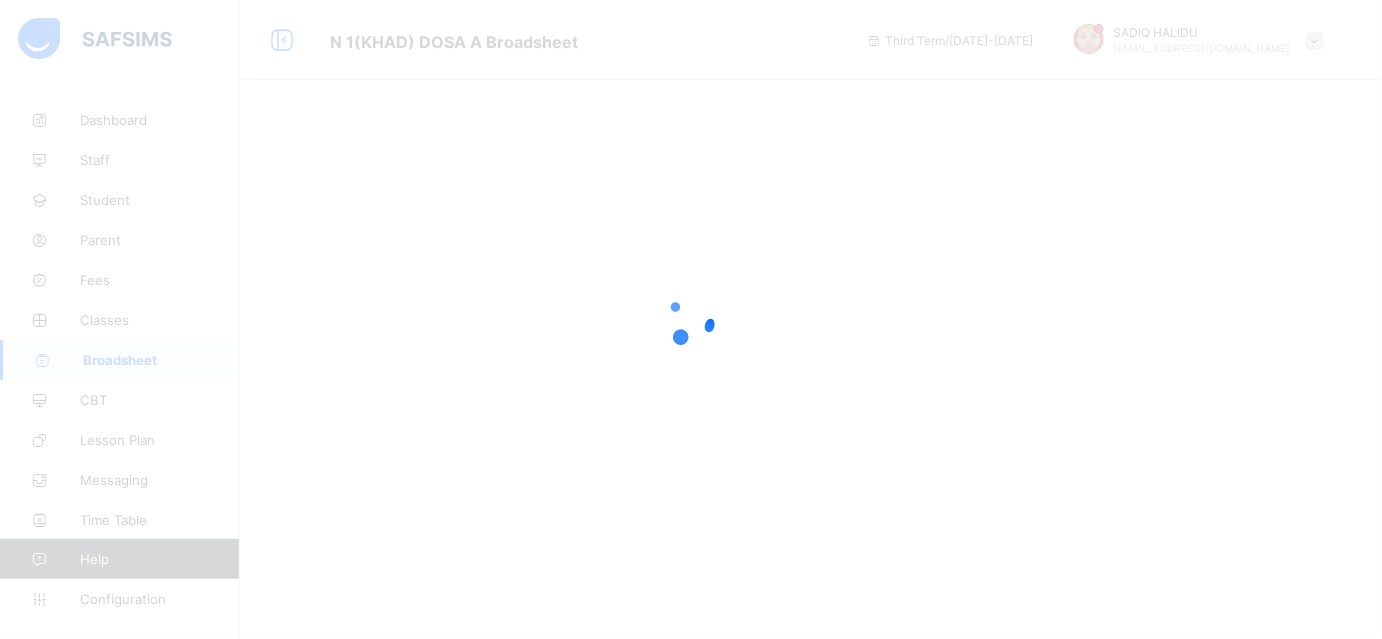 scroll, scrollTop: 0, scrollLeft: 0, axis: both 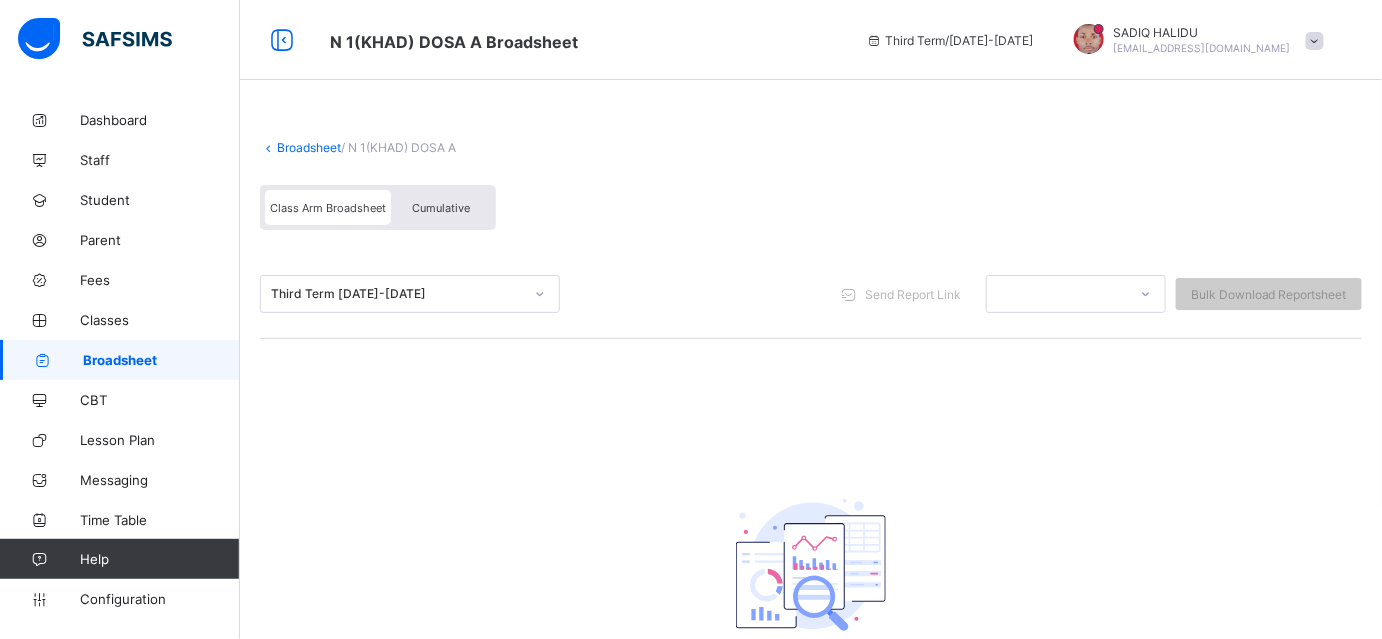 click on "Broadsheet" at bounding box center [309, 147] 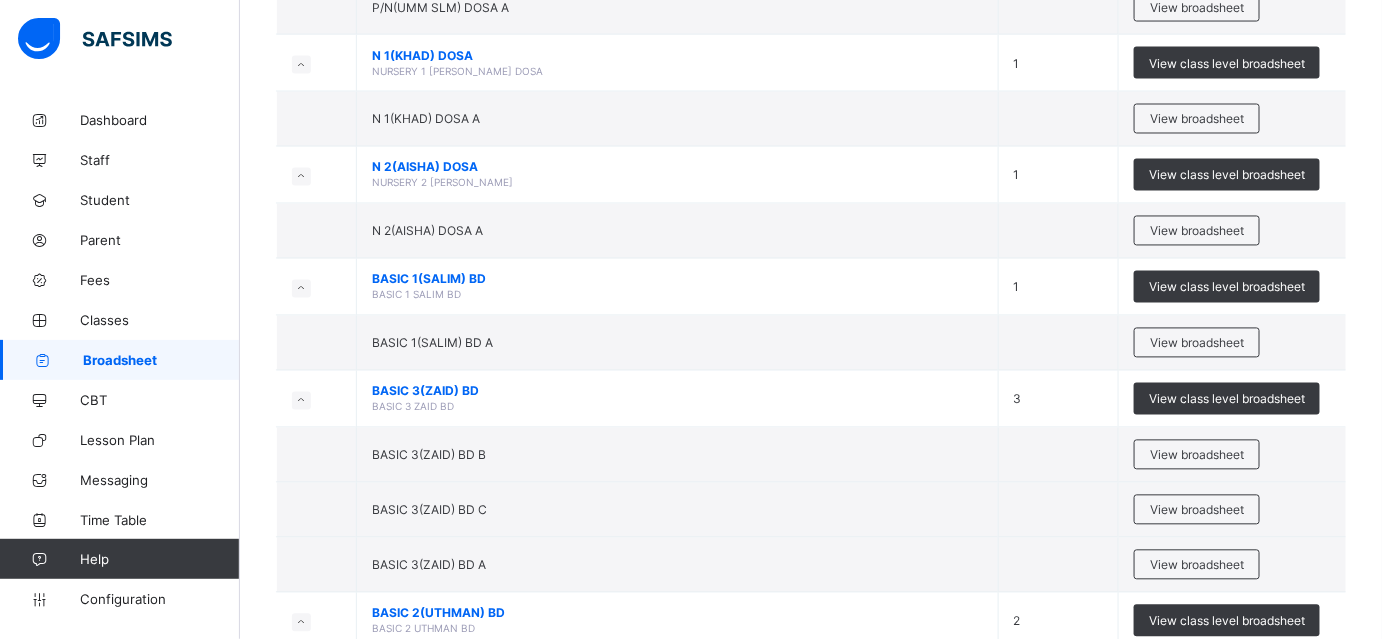 scroll, scrollTop: 6202, scrollLeft: 0, axis: vertical 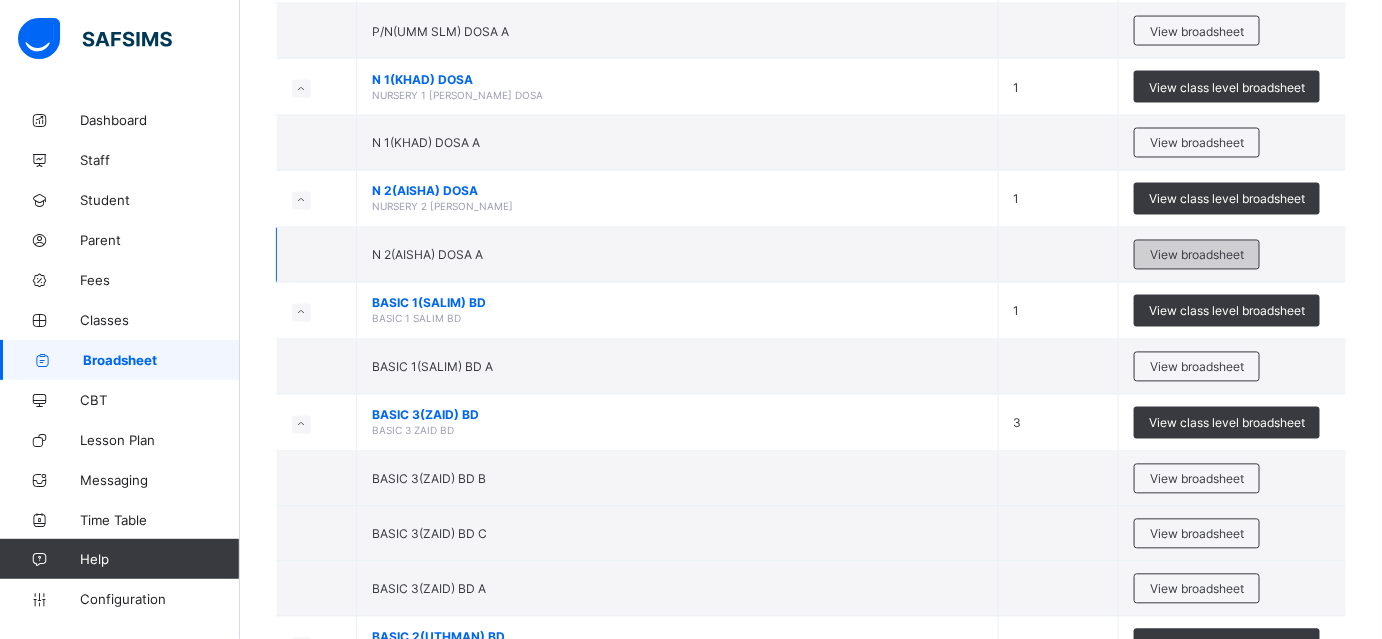 click on "View broadsheet" at bounding box center [1197, 255] 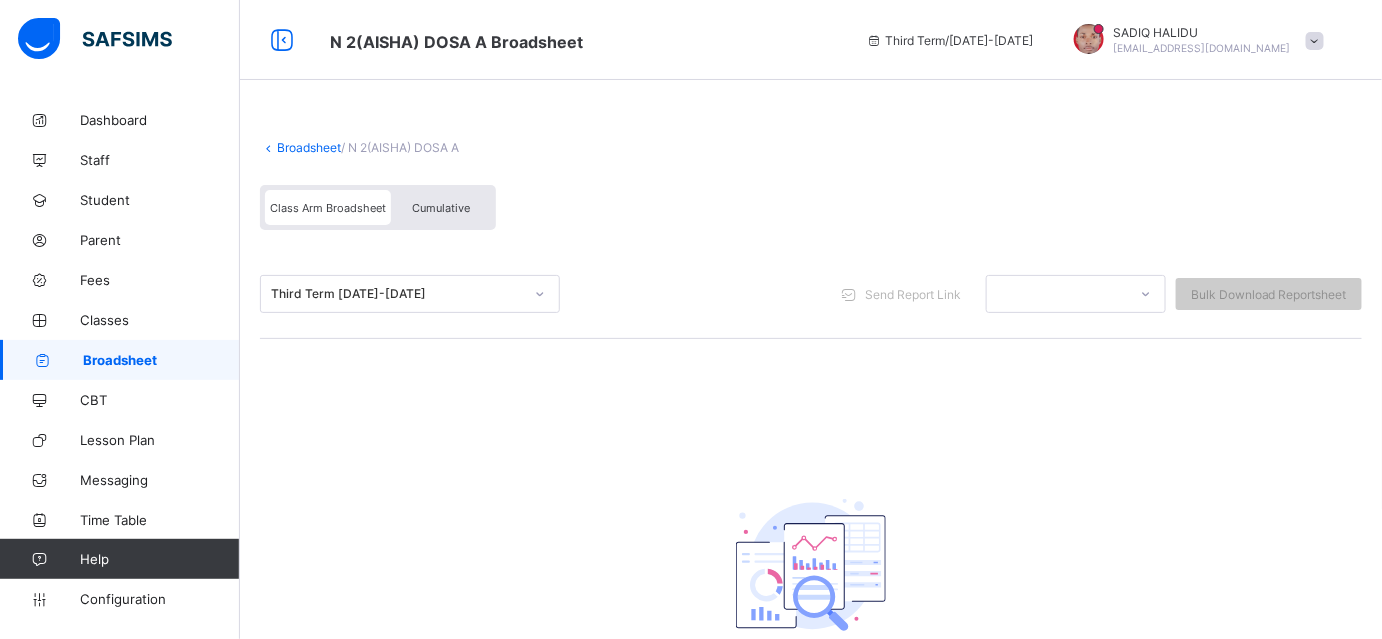 click on "Broadsheet" at bounding box center [309, 147] 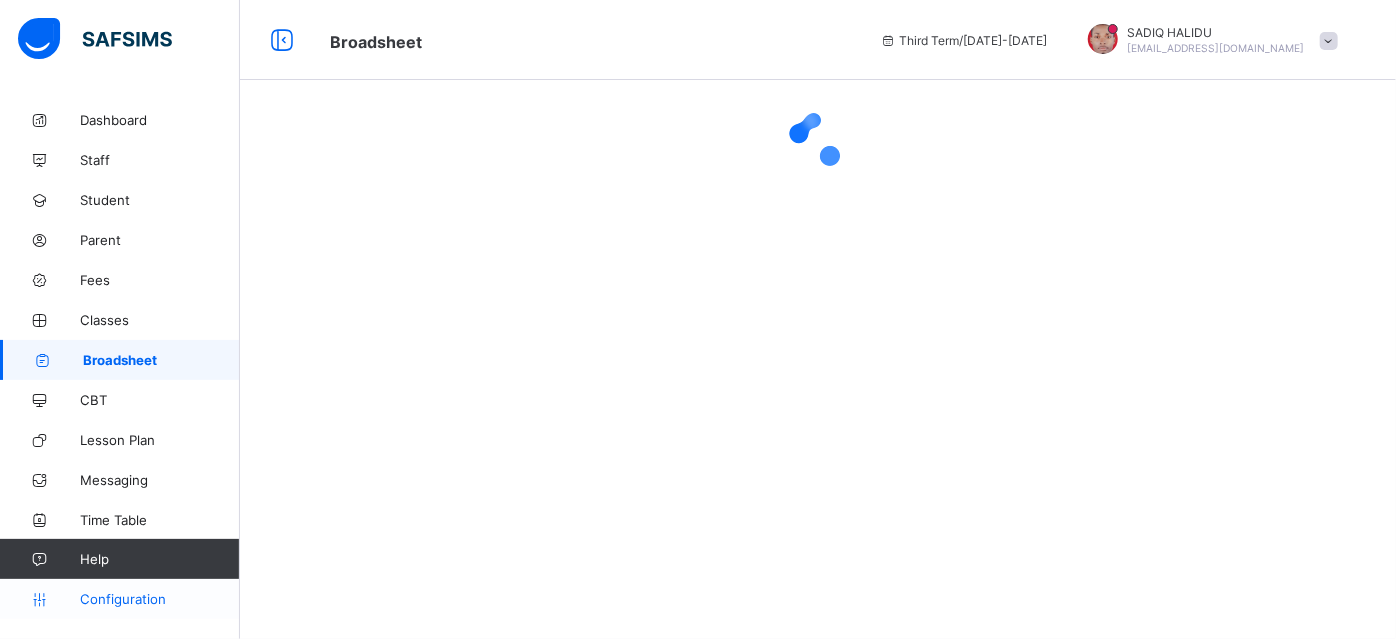 click on "Configuration" at bounding box center [119, 599] 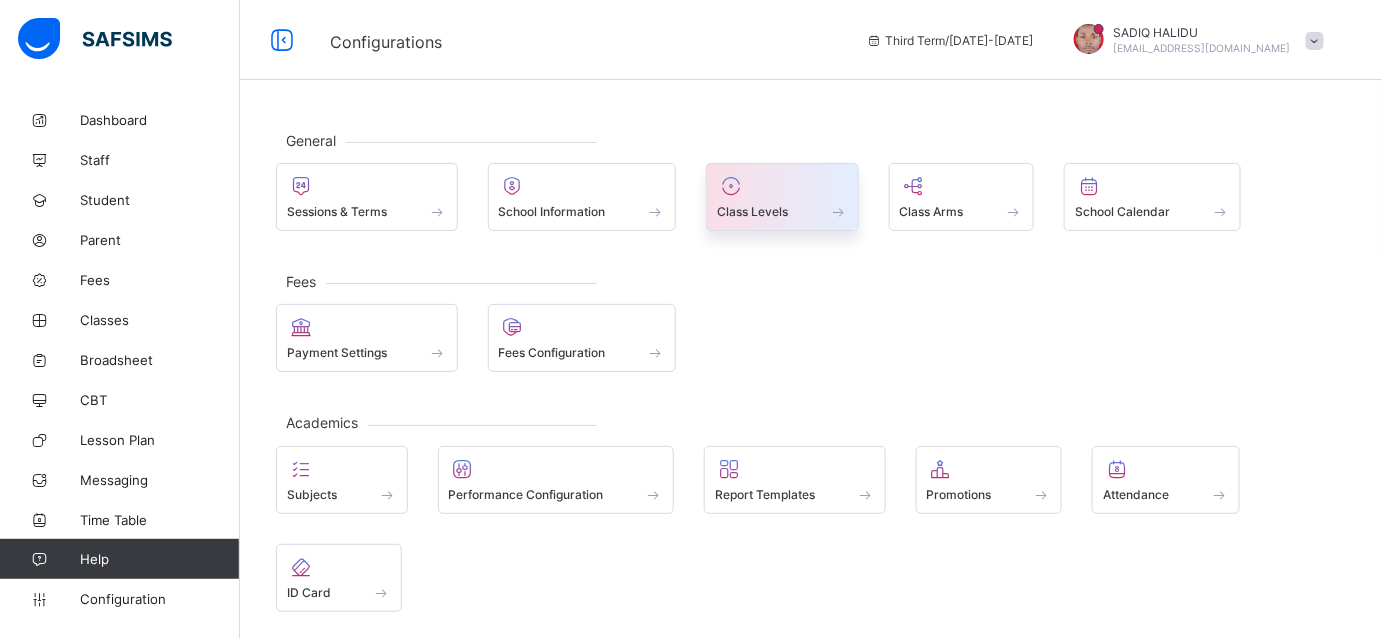 click at bounding box center [731, 186] 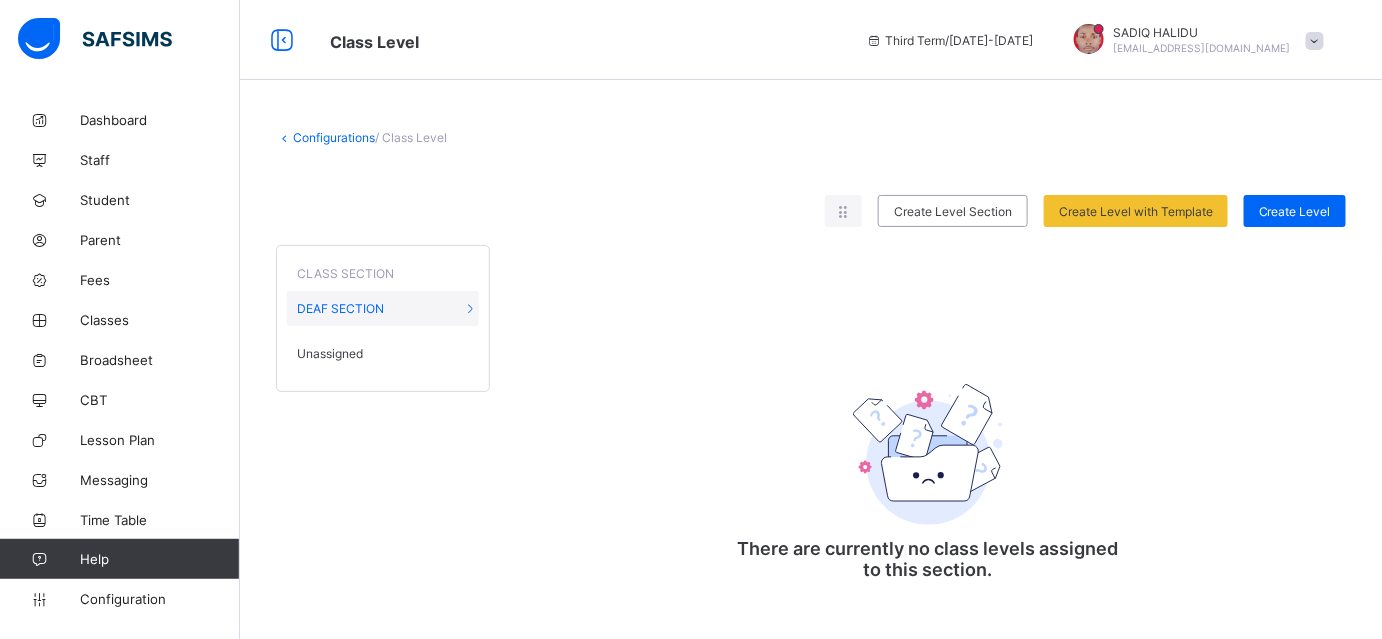 click on "Unassigned" at bounding box center (330, 353) 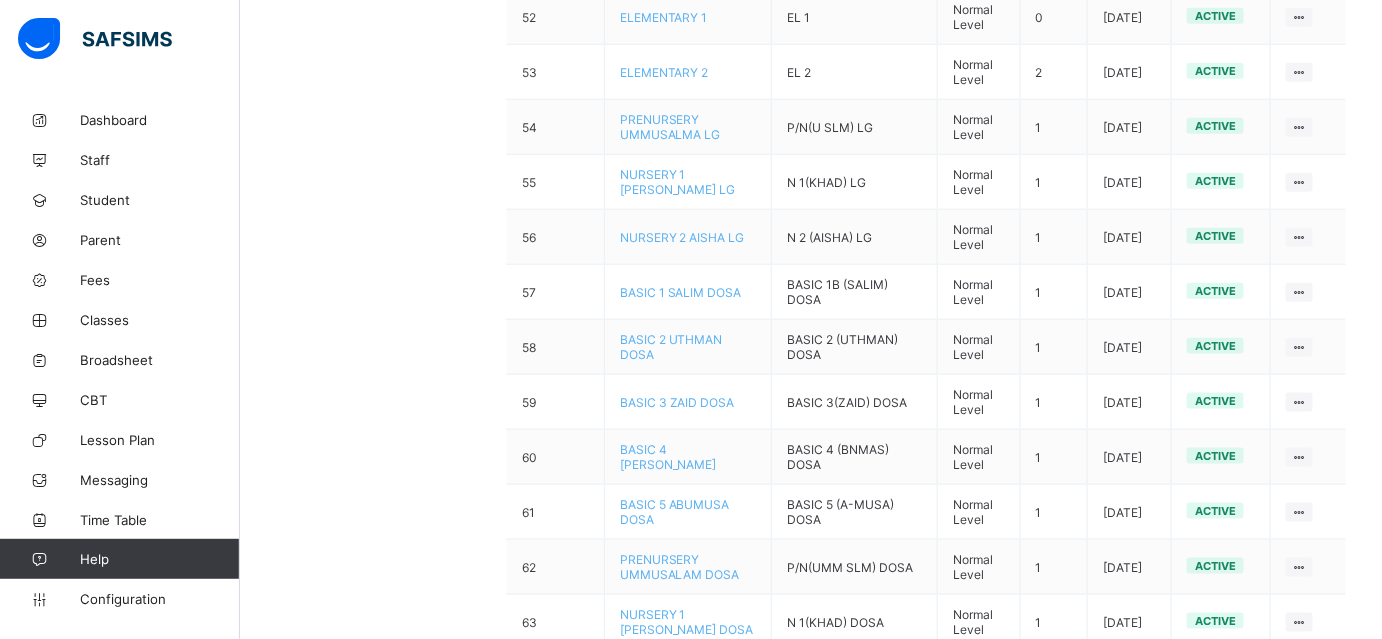 scroll, scrollTop: 3157, scrollLeft: 0, axis: vertical 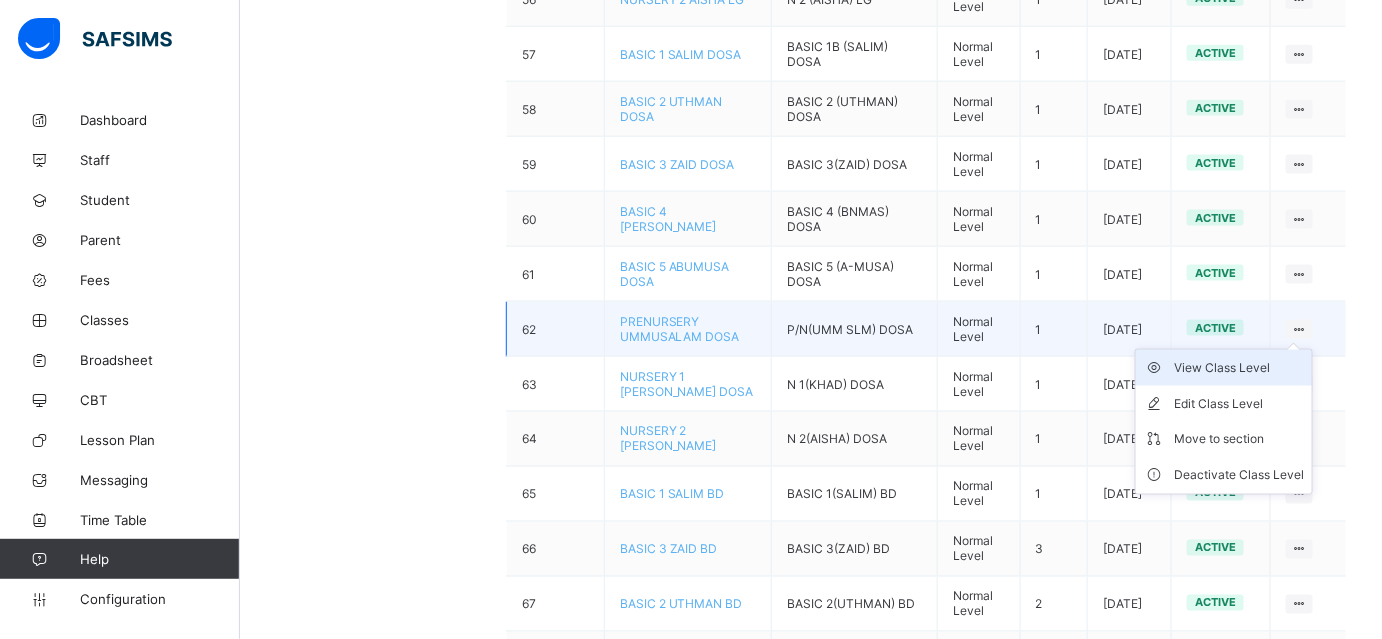 click on "View Class Level" at bounding box center (1239, 368) 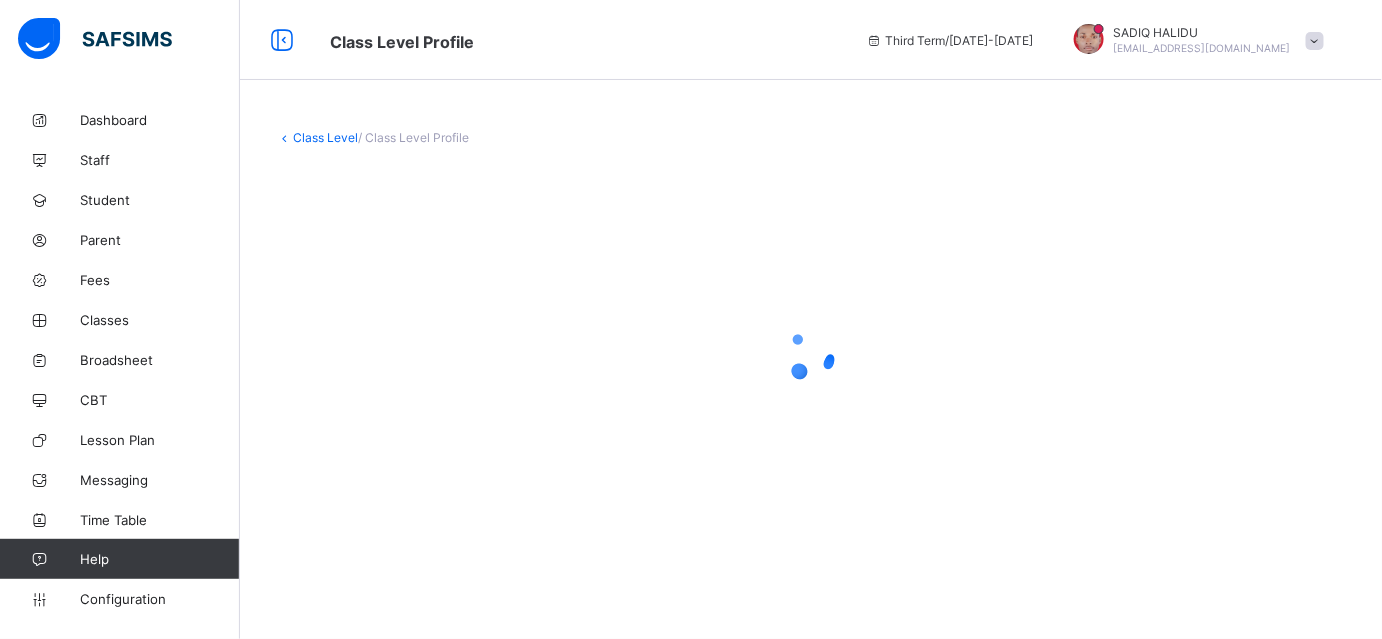 scroll, scrollTop: 0, scrollLeft: 0, axis: both 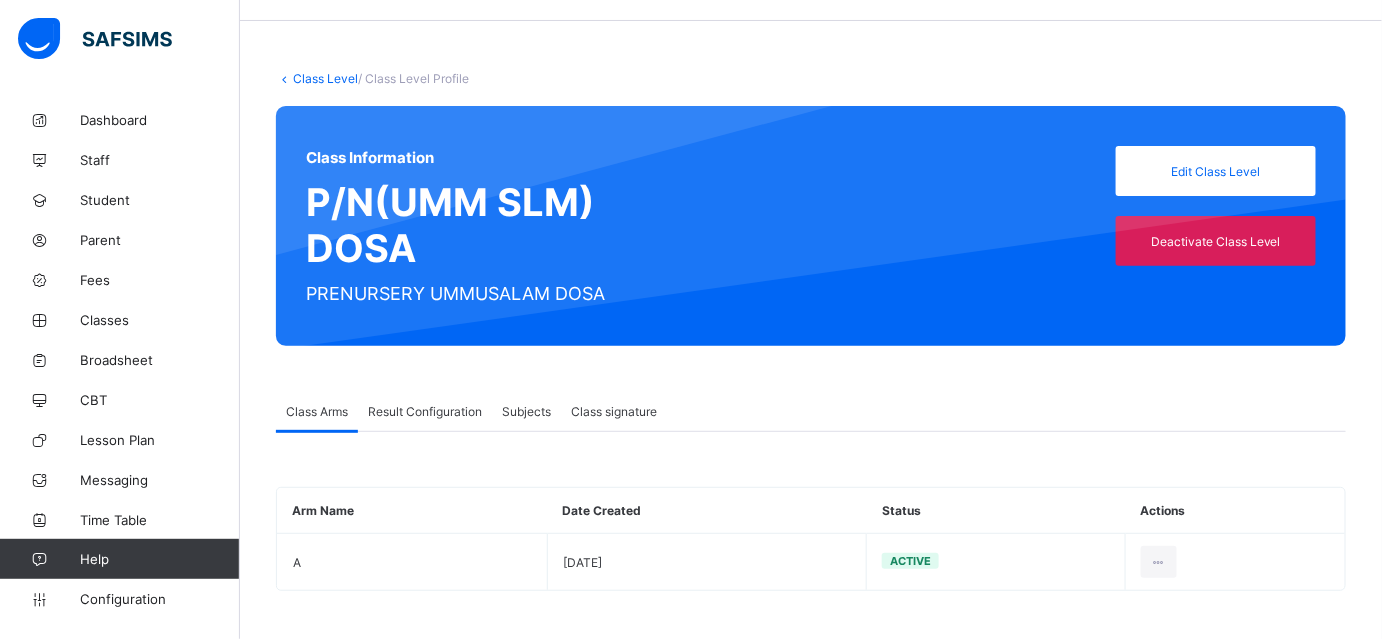 click on "Result Configuration" at bounding box center [425, 411] 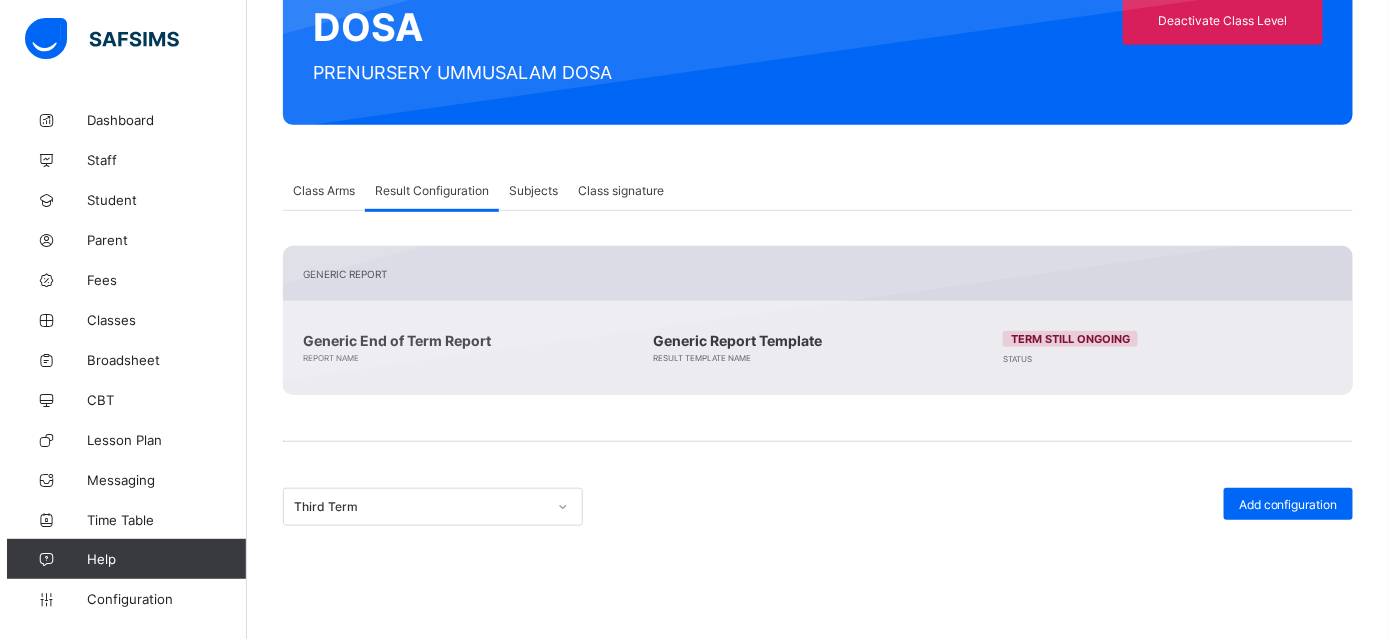 scroll, scrollTop: 418, scrollLeft: 0, axis: vertical 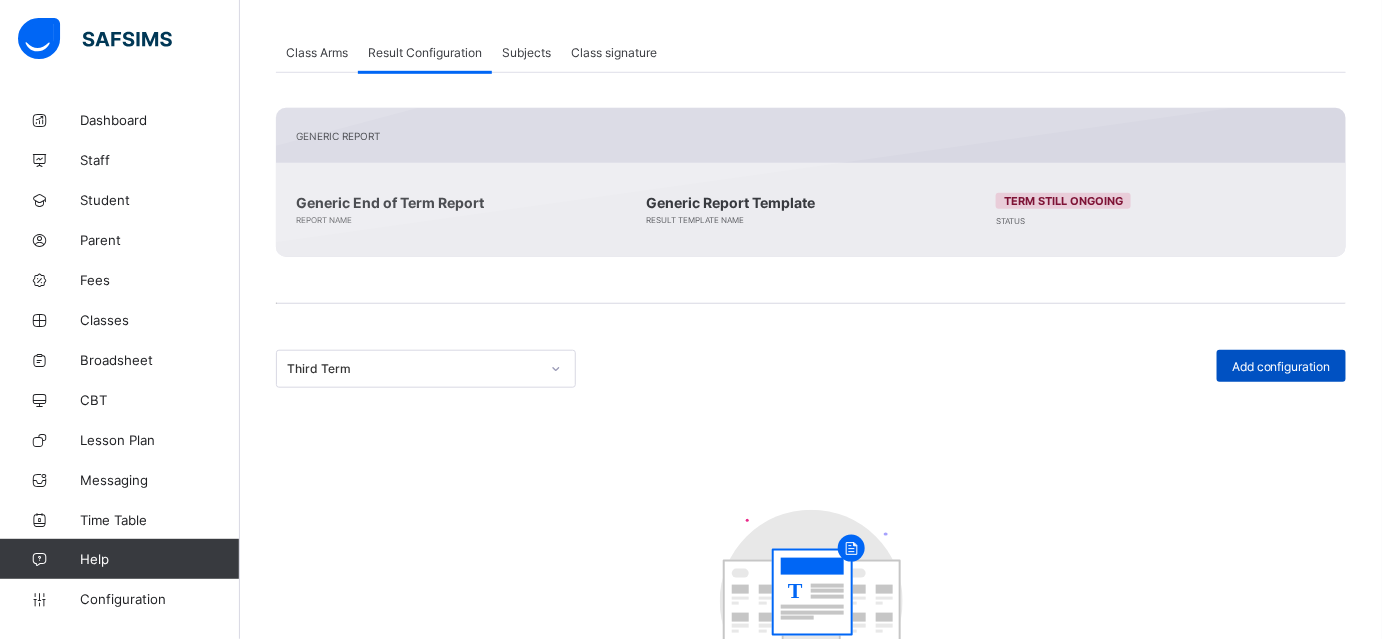 click on "Add configuration" at bounding box center (1281, 366) 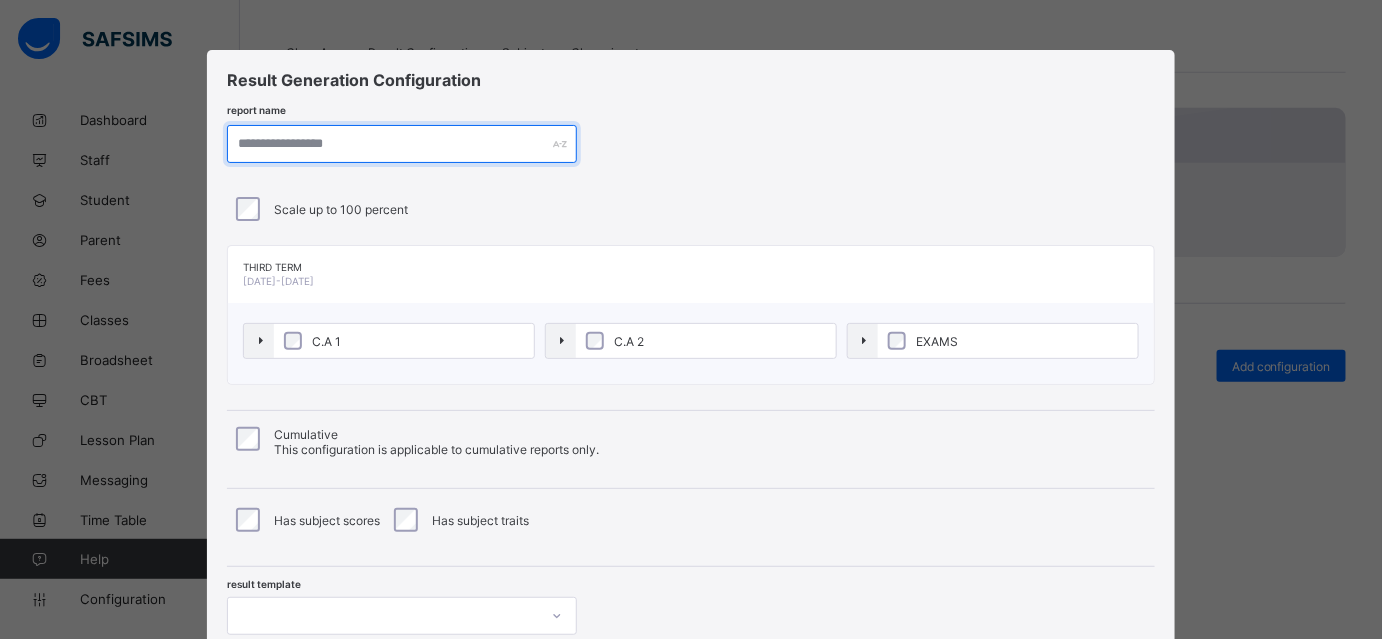 click at bounding box center (402, 144) 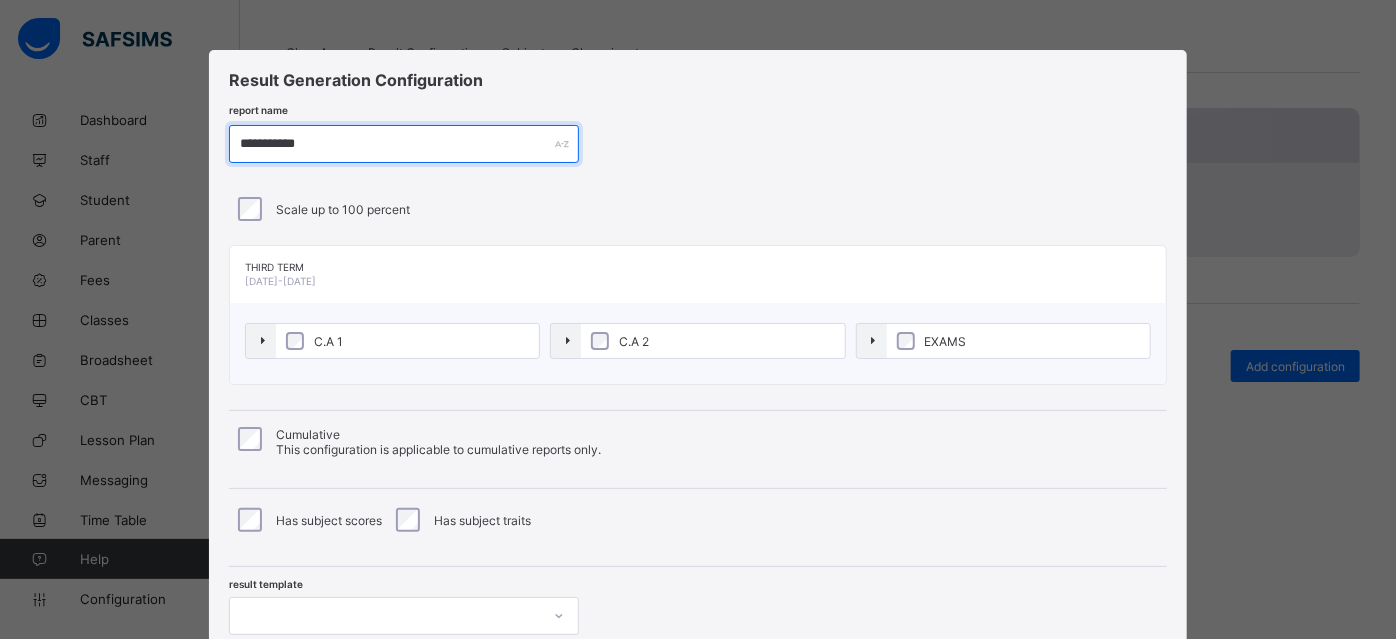 type on "**********" 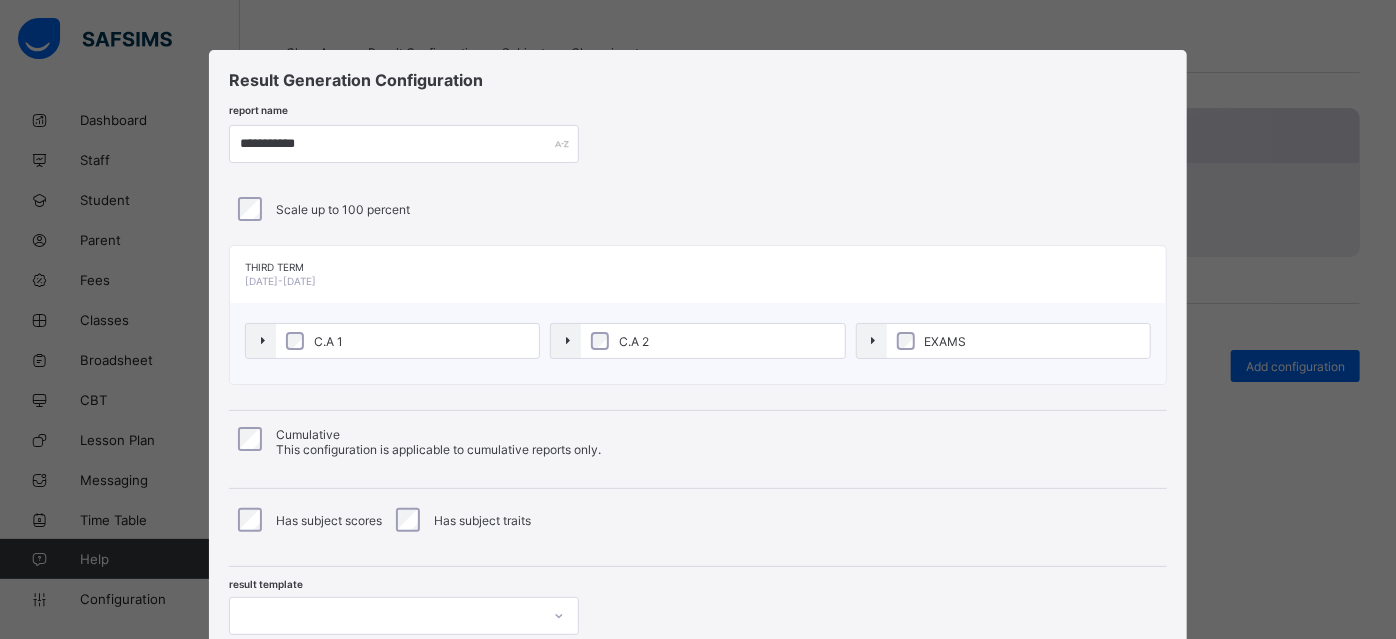 click on "C.A 1" at bounding box center [328, 341] 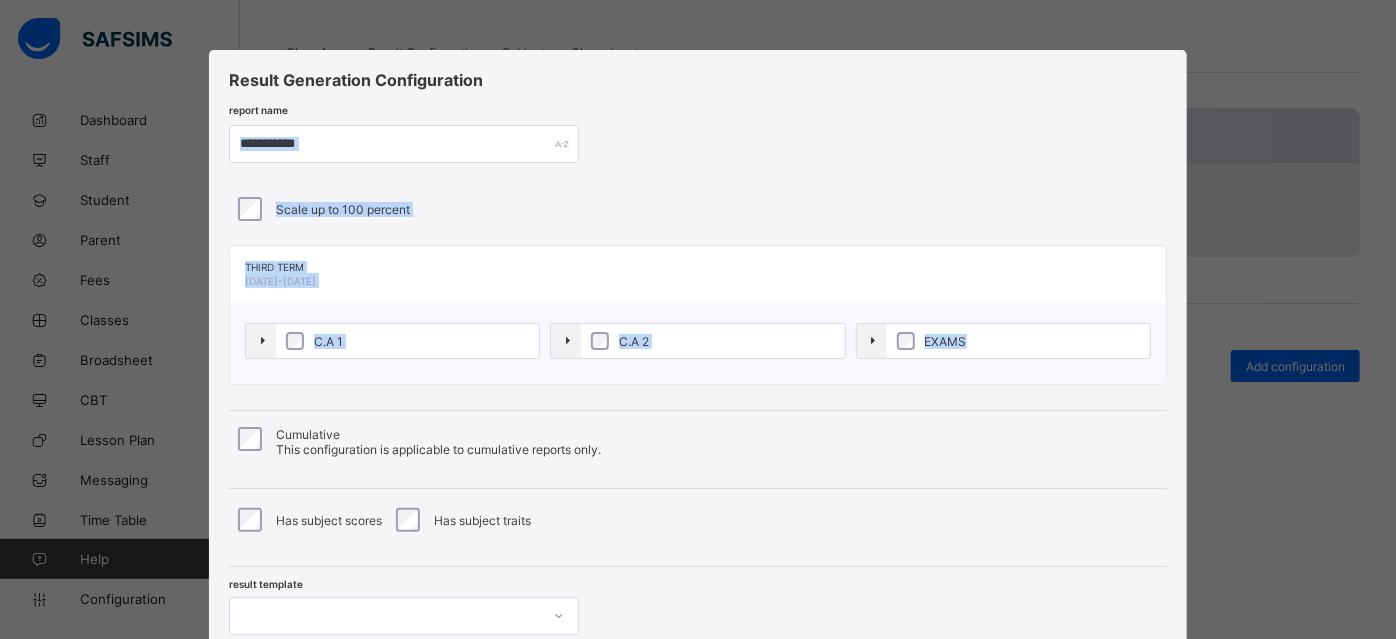 drag, startPoint x: 1391, startPoint y: 187, endPoint x: 1389, endPoint y: 305, distance: 118.016945 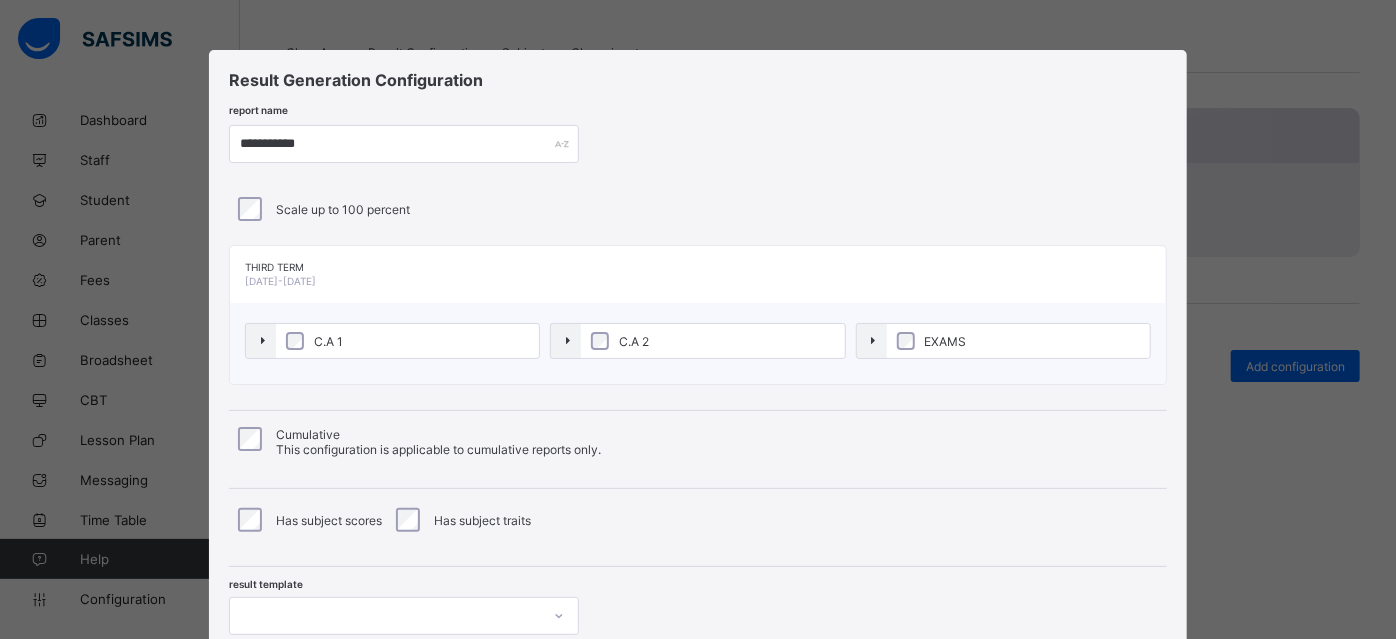 click at bounding box center [404, 616] 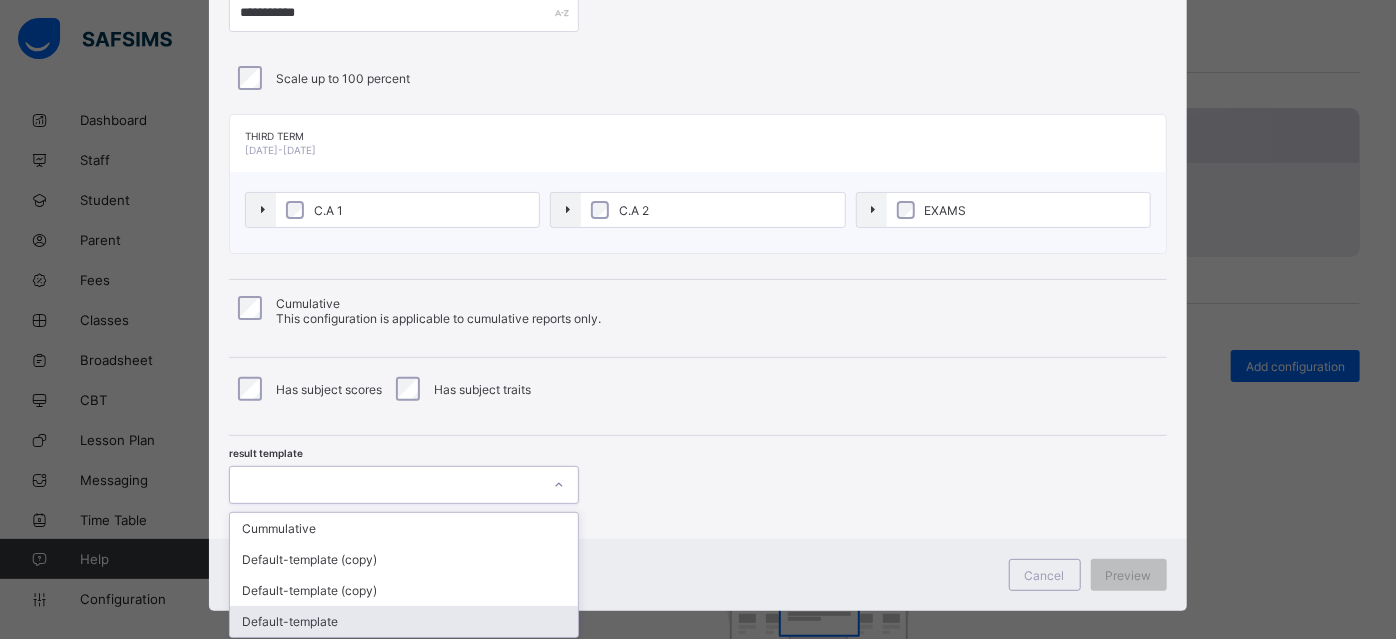 click on "Default-template" at bounding box center (404, 621) 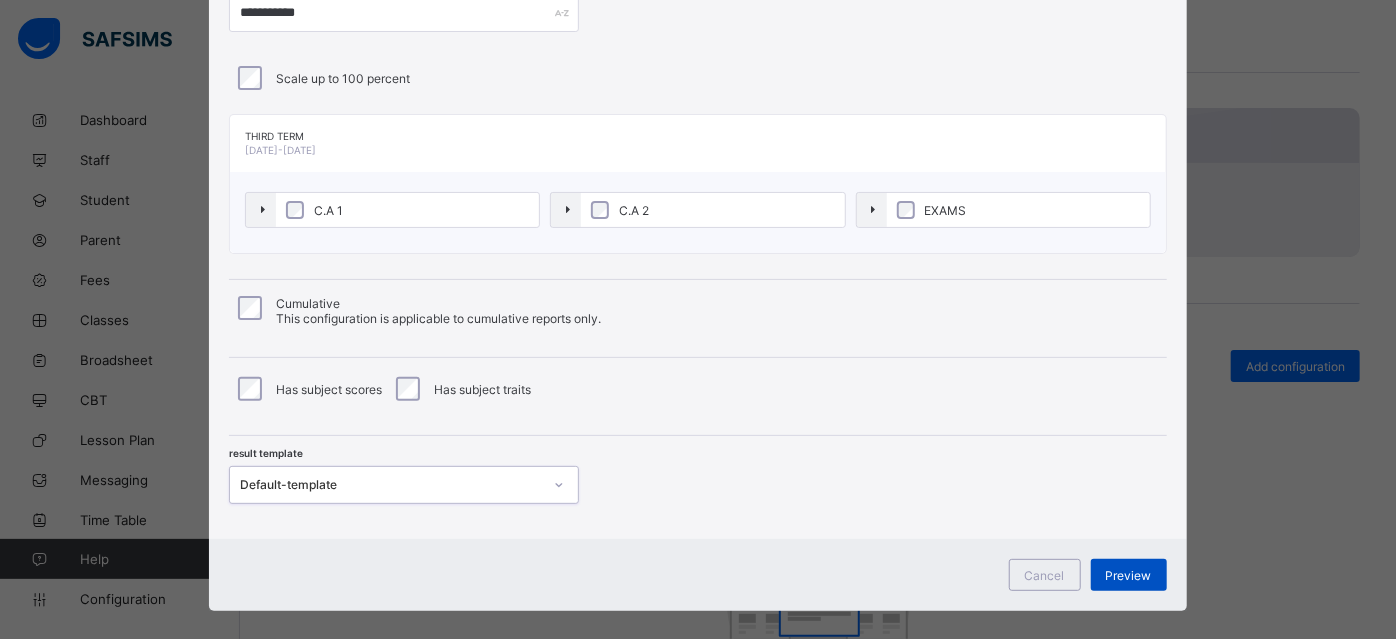 click on "Preview" at bounding box center [1129, 575] 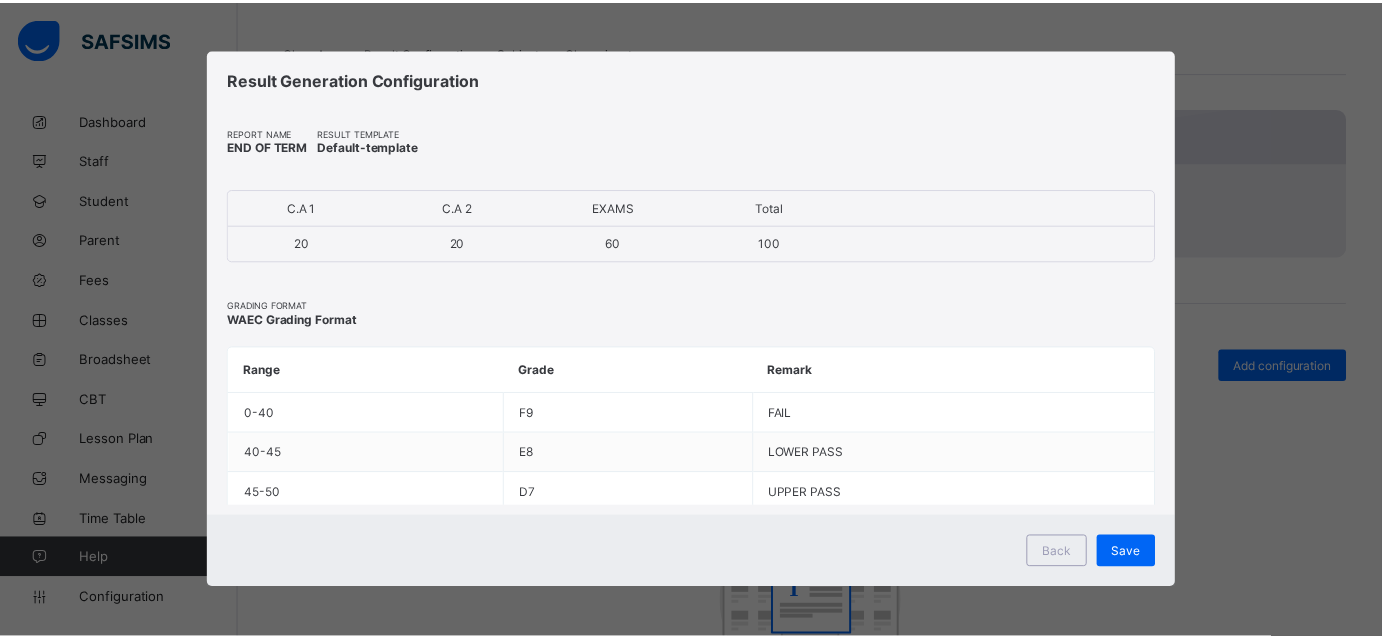 scroll, scrollTop: 0, scrollLeft: 0, axis: both 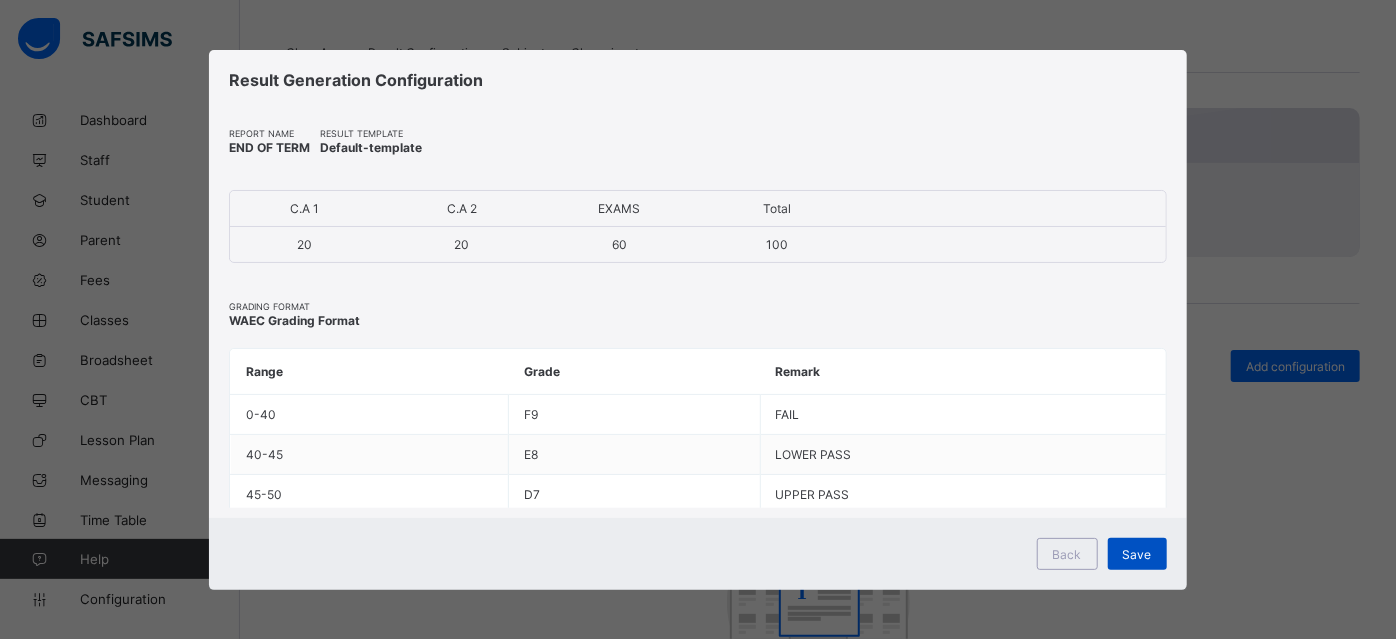 click on "Save" at bounding box center [1137, 554] 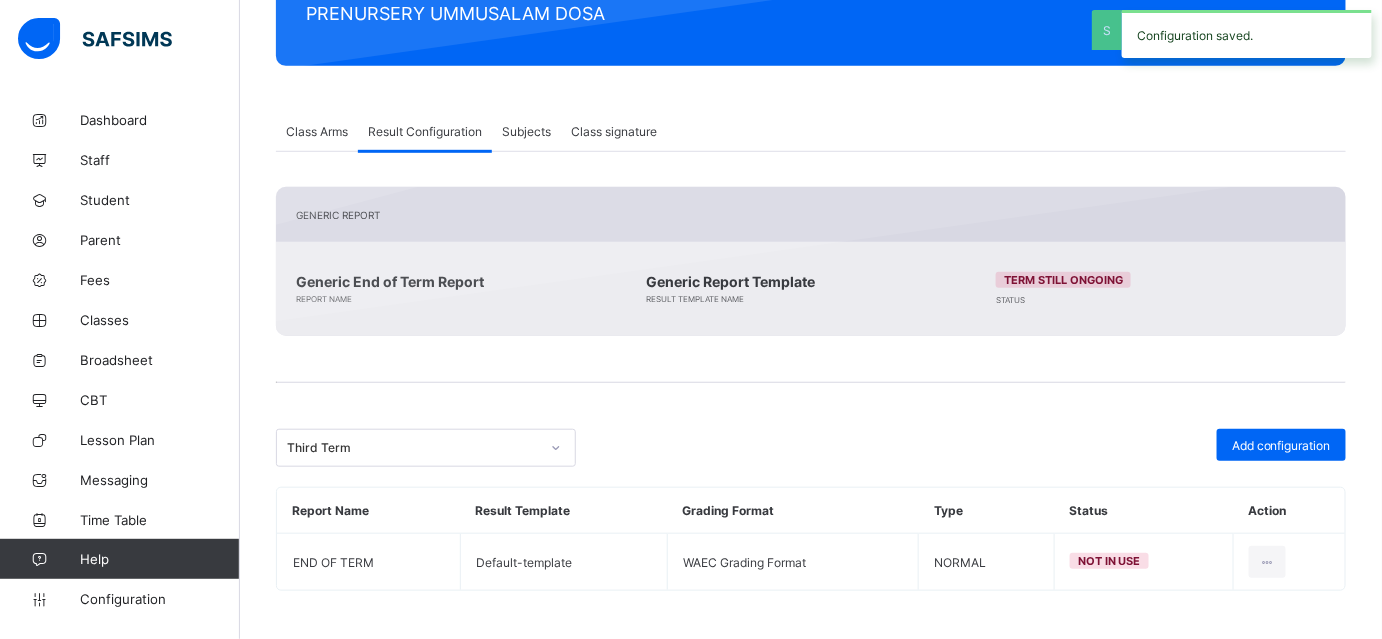 scroll, scrollTop: 0, scrollLeft: 0, axis: both 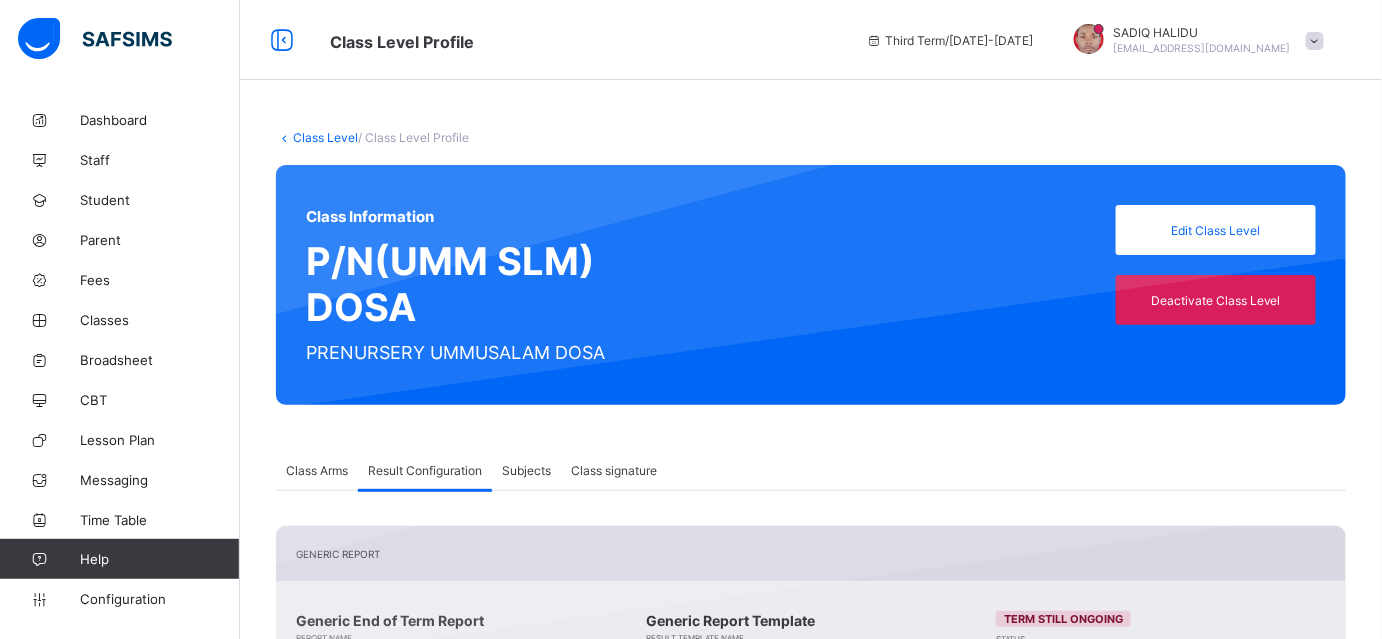 click on "Class Level" at bounding box center (325, 137) 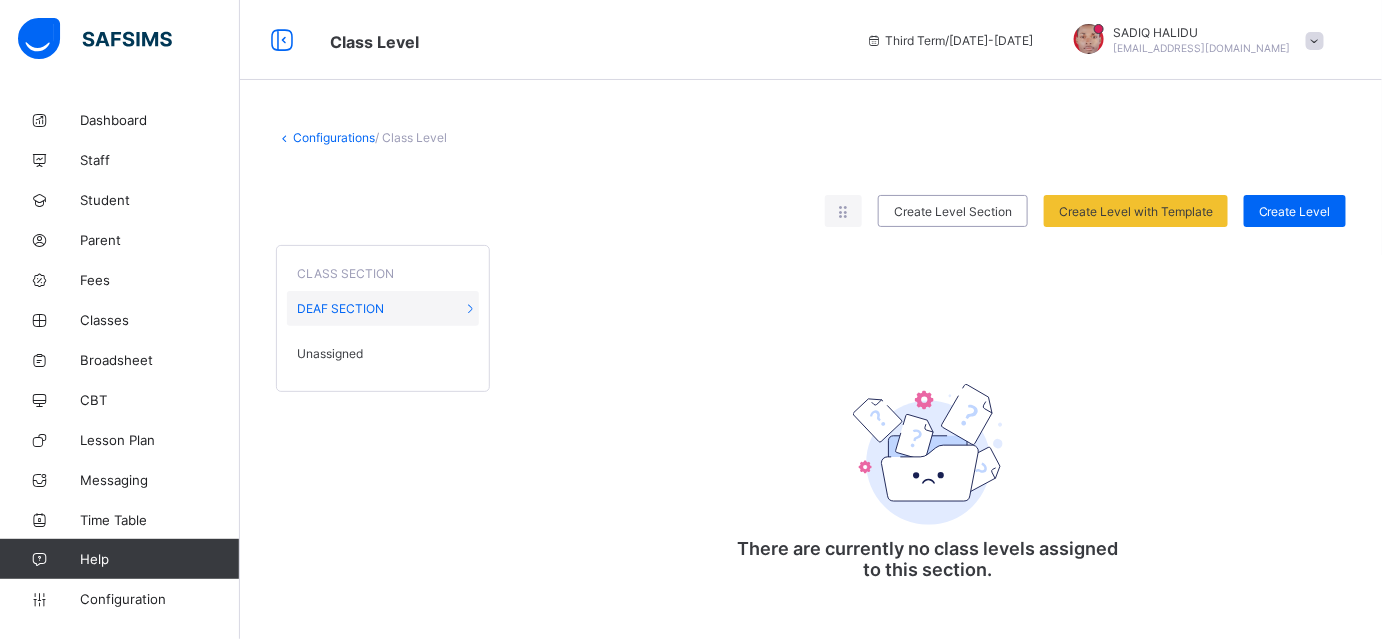 click on "Unassigned" at bounding box center (383, 353) 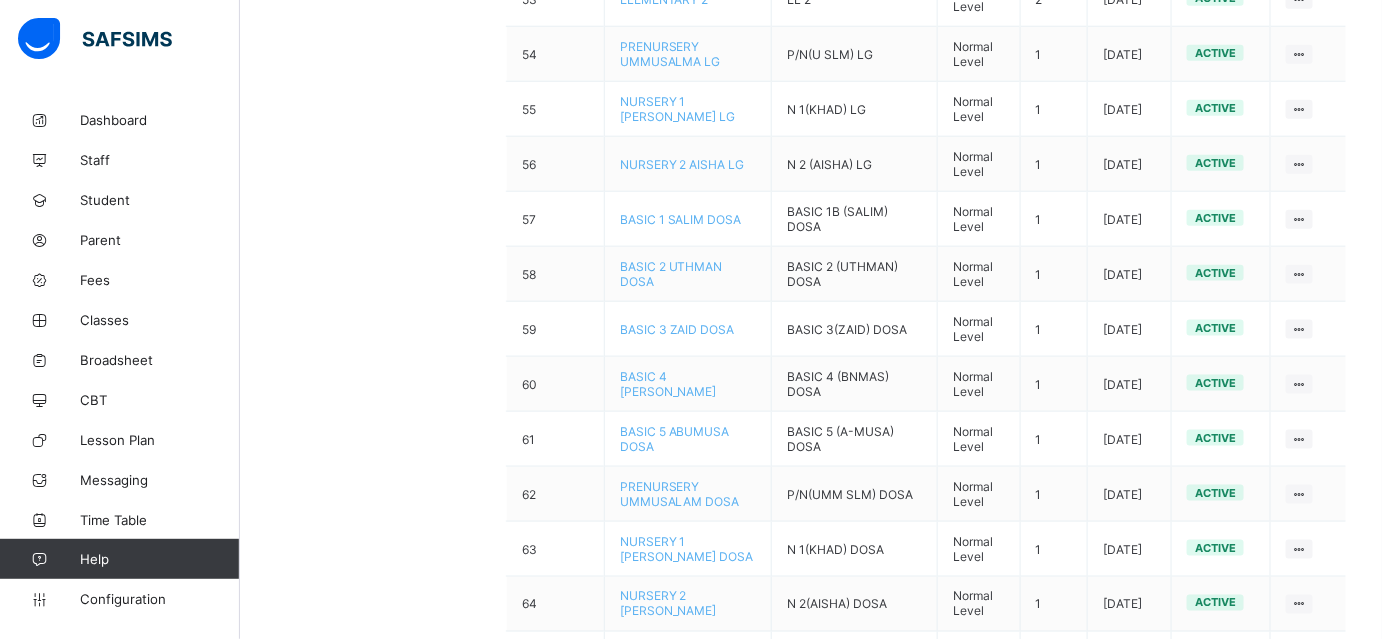 scroll, scrollTop: 3275, scrollLeft: 0, axis: vertical 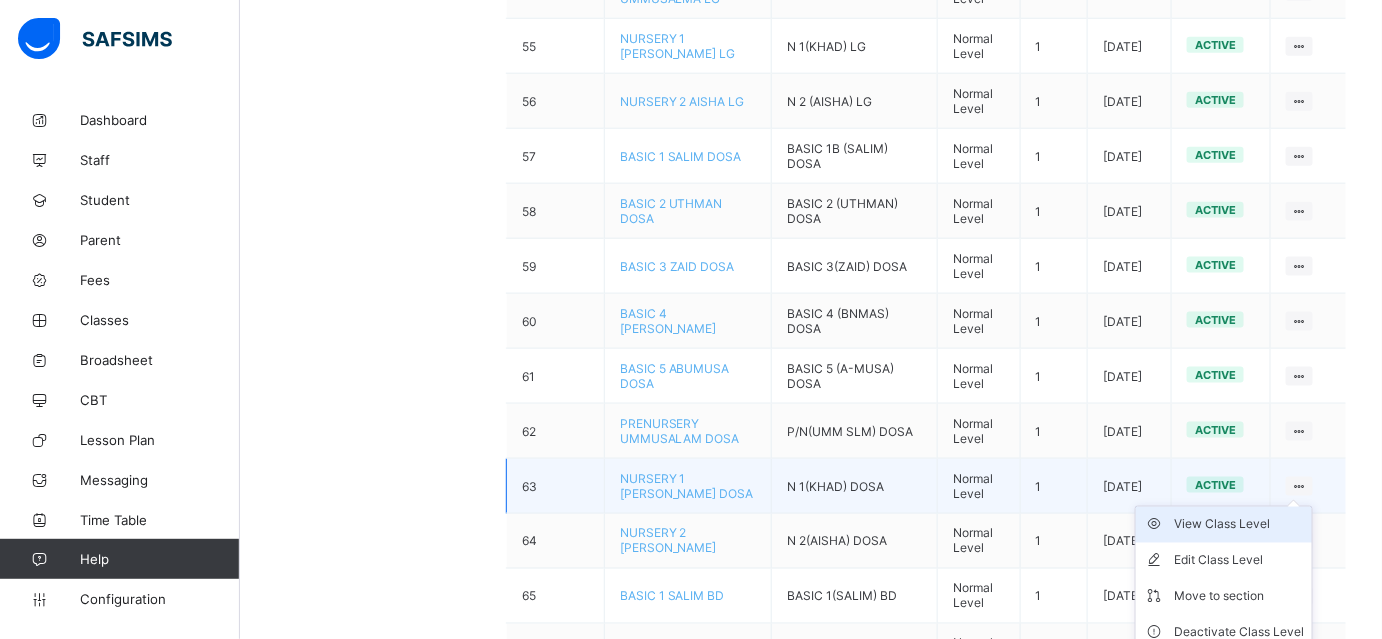 click on "View Class Level" at bounding box center (1239, 525) 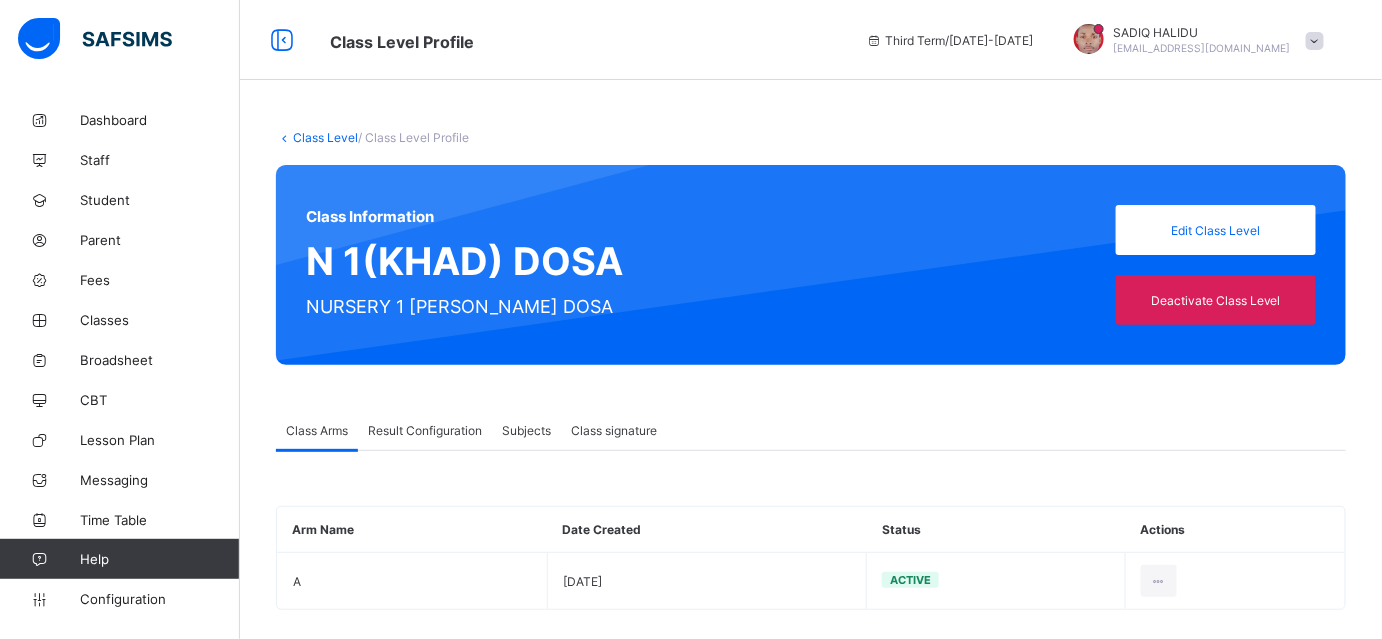 scroll, scrollTop: 18, scrollLeft: 0, axis: vertical 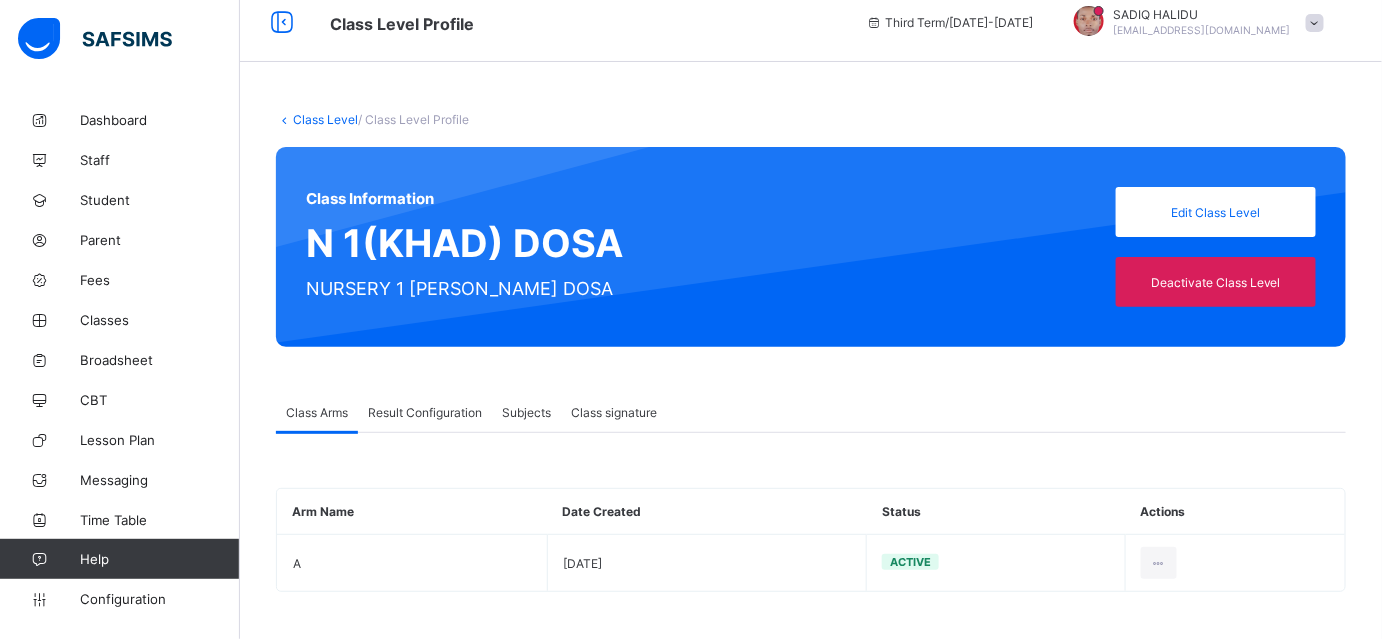 click on "Result Configuration" at bounding box center [425, 412] 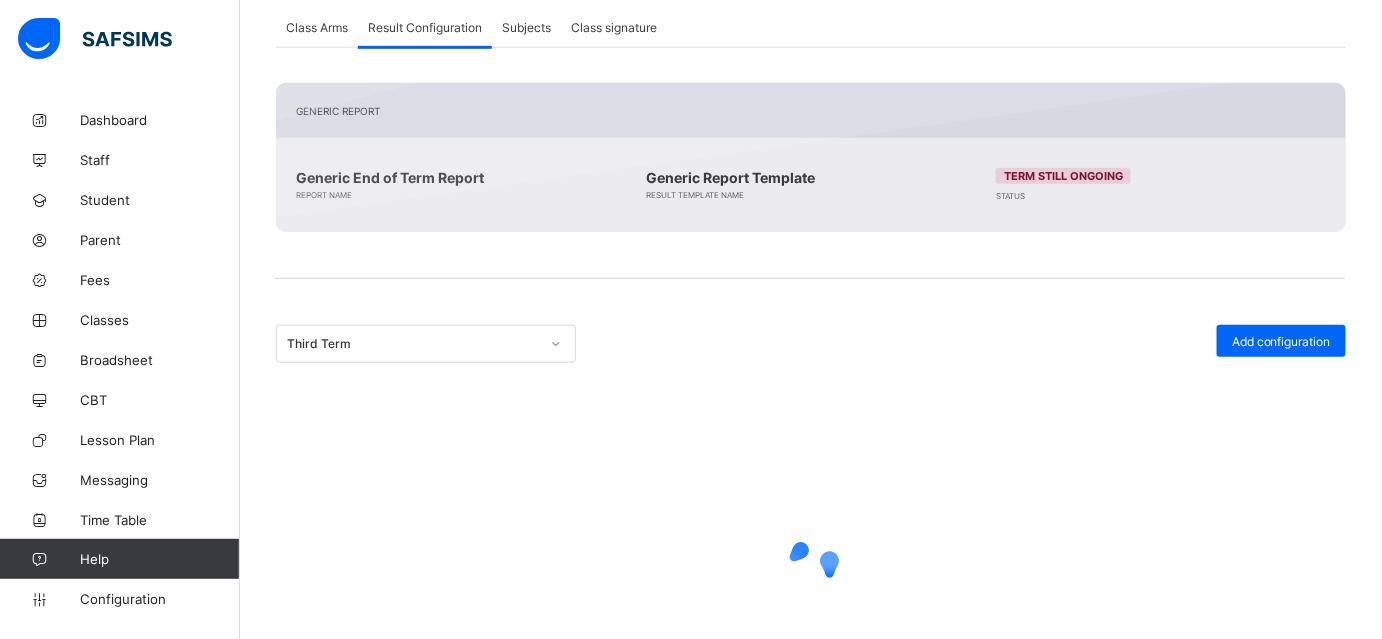 scroll, scrollTop: 462, scrollLeft: 0, axis: vertical 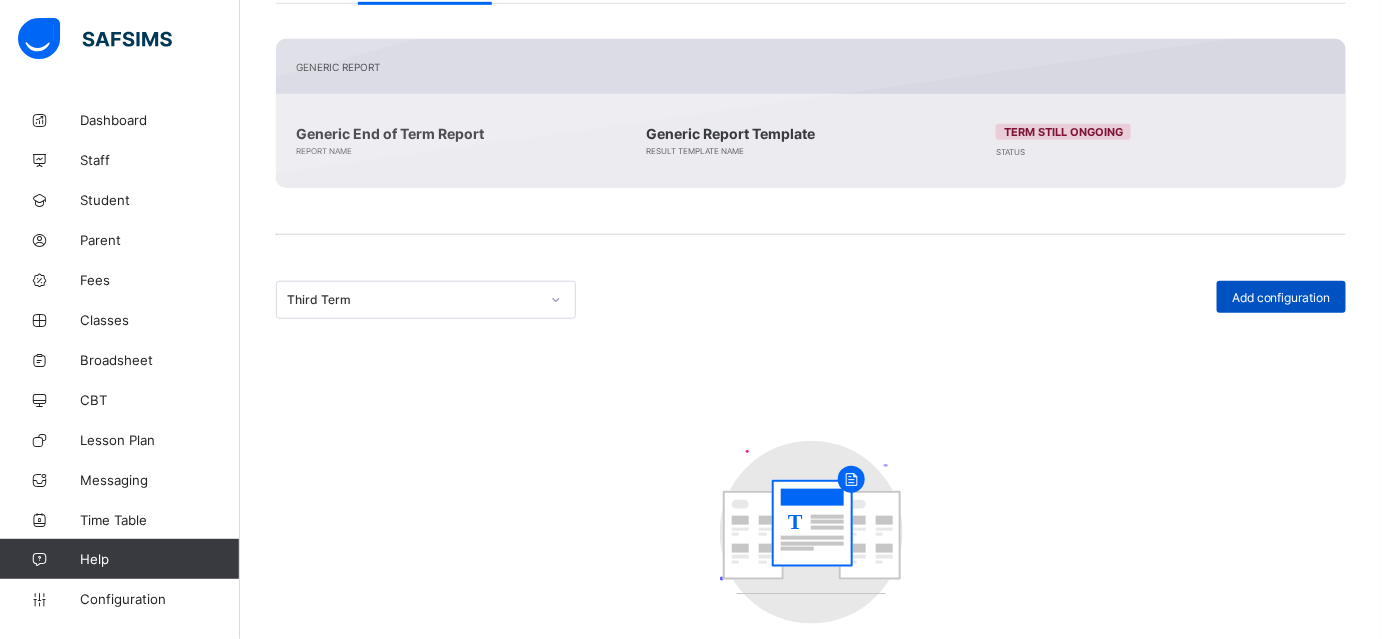 click on "Add configuration" at bounding box center (1281, 297) 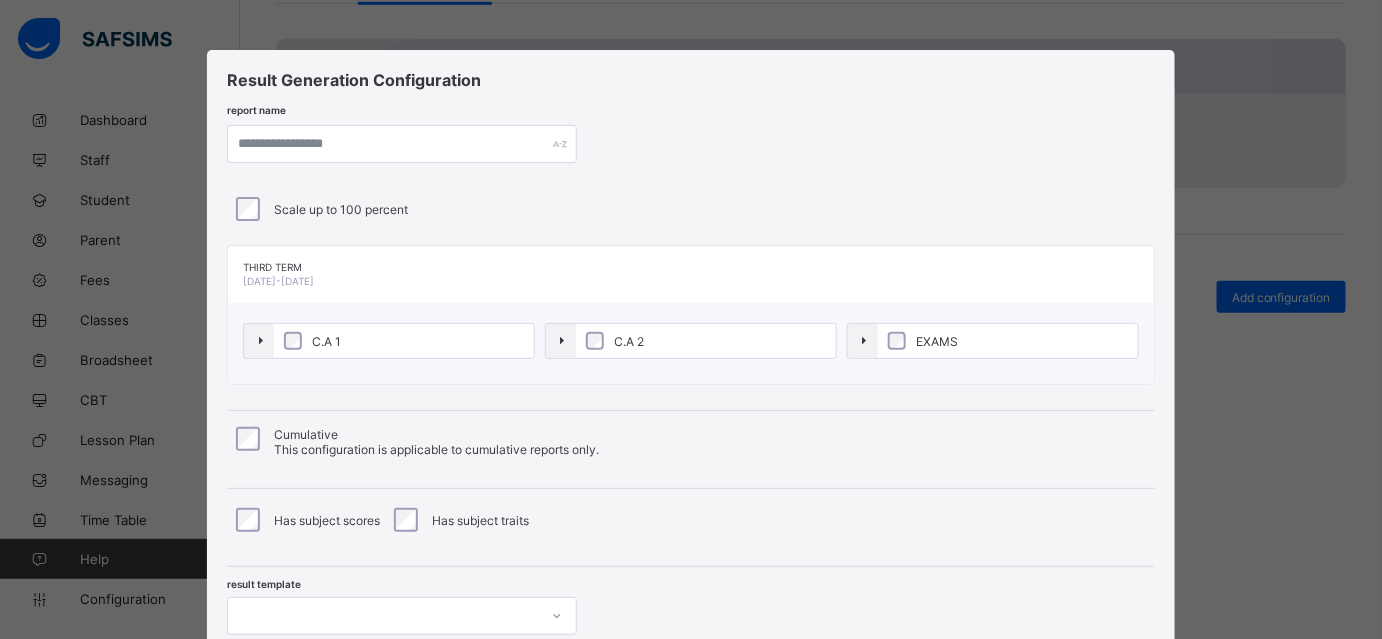 click on "Scale up to 100 percent" at bounding box center [690, 209] 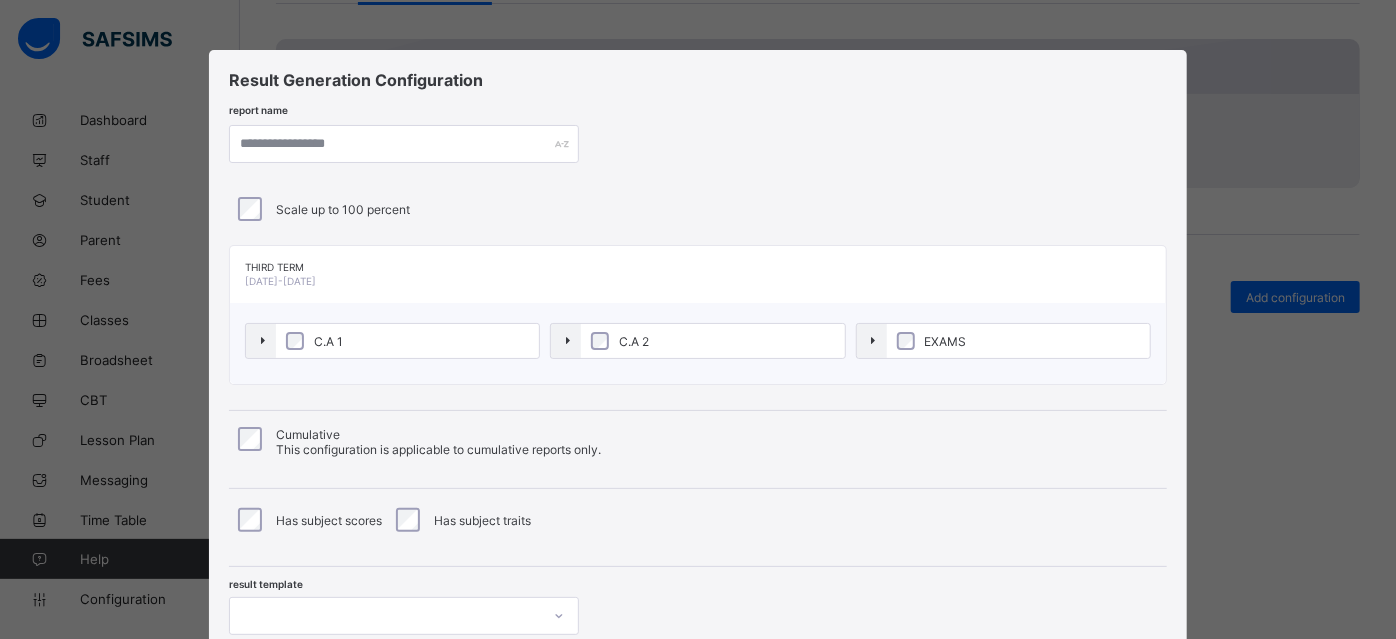 click on "C.A 2" at bounding box center [712, 341] 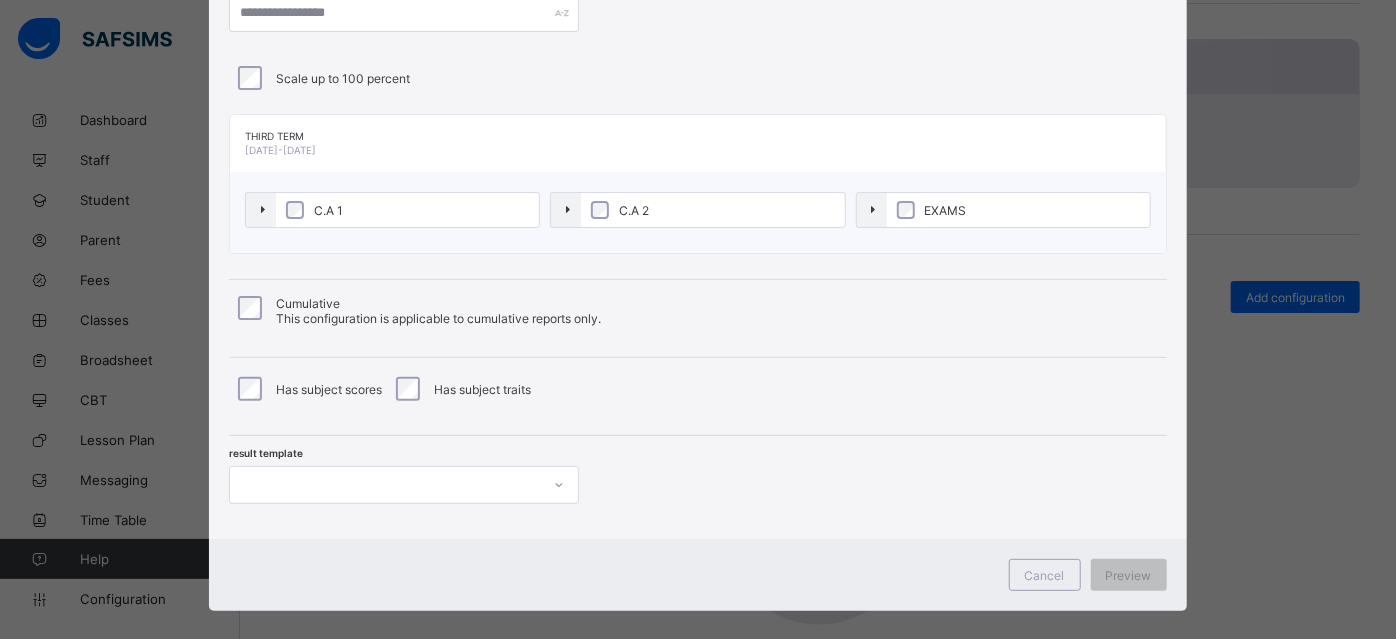 click at bounding box center [404, 485] 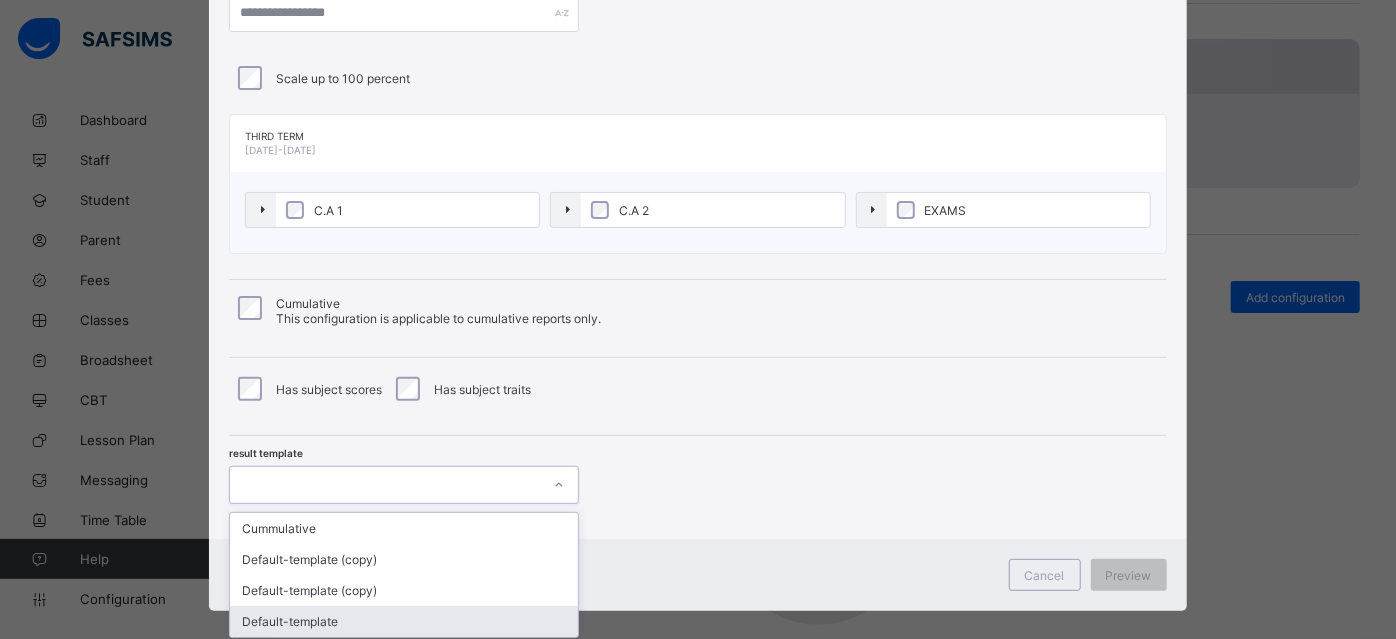 click on "Default-template" at bounding box center (404, 621) 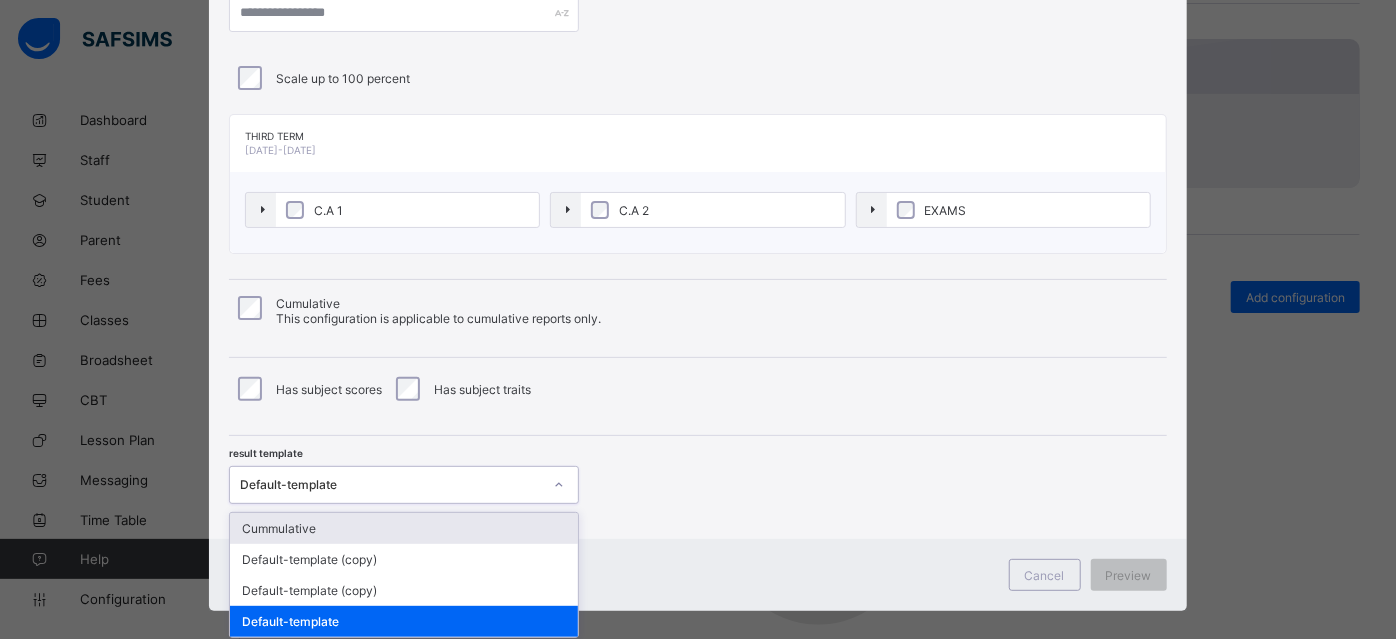 click on "Default-template" at bounding box center [391, 485] 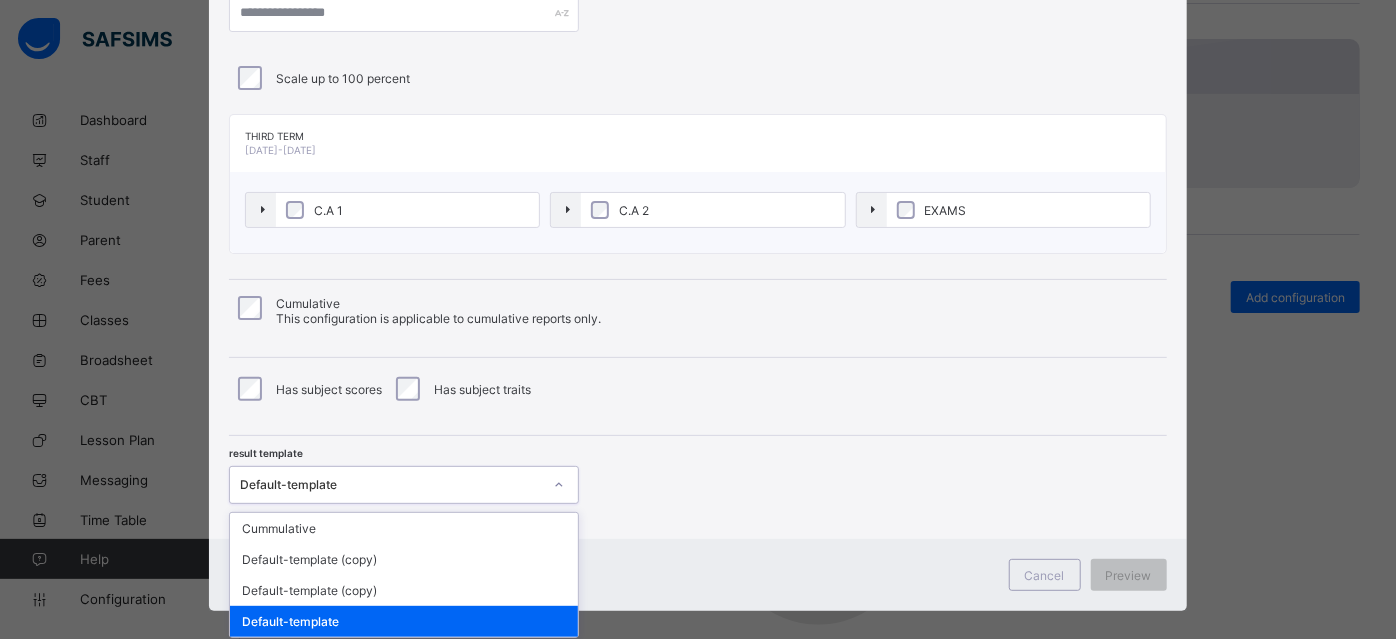 click on "Default-template" at bounding box center (404, 621) 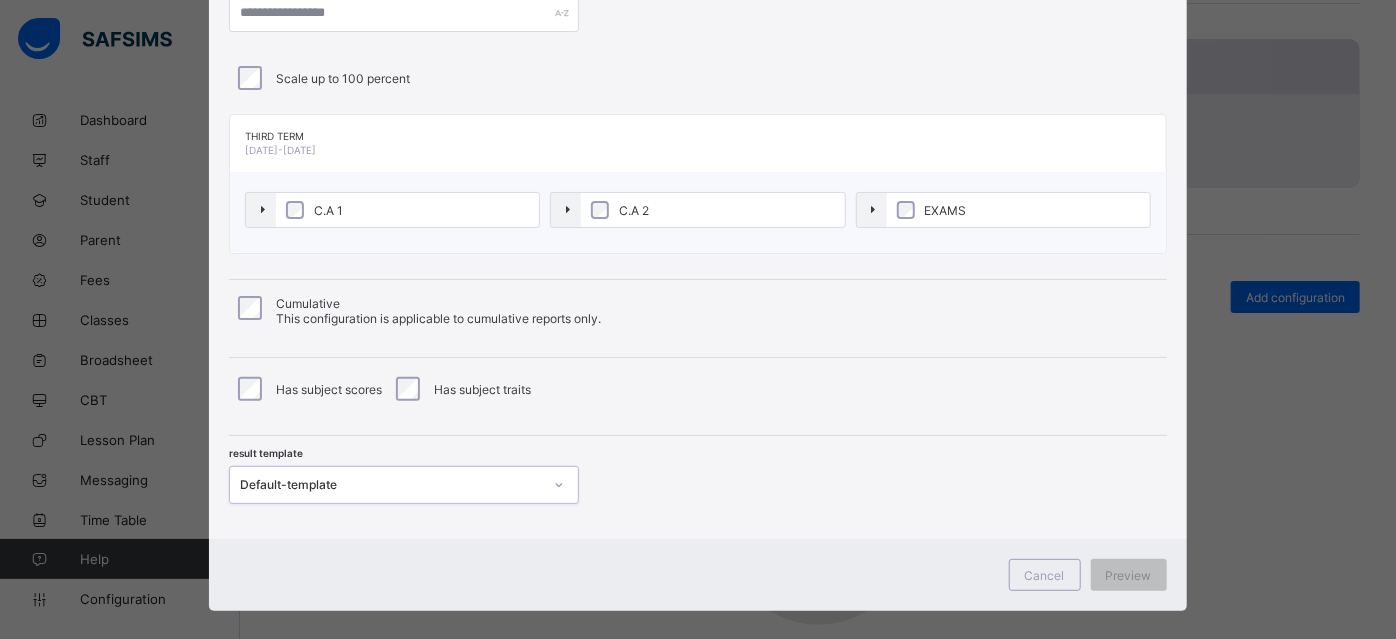 scroll, scrollTop: 0, scrollLeft: 0, axis: both 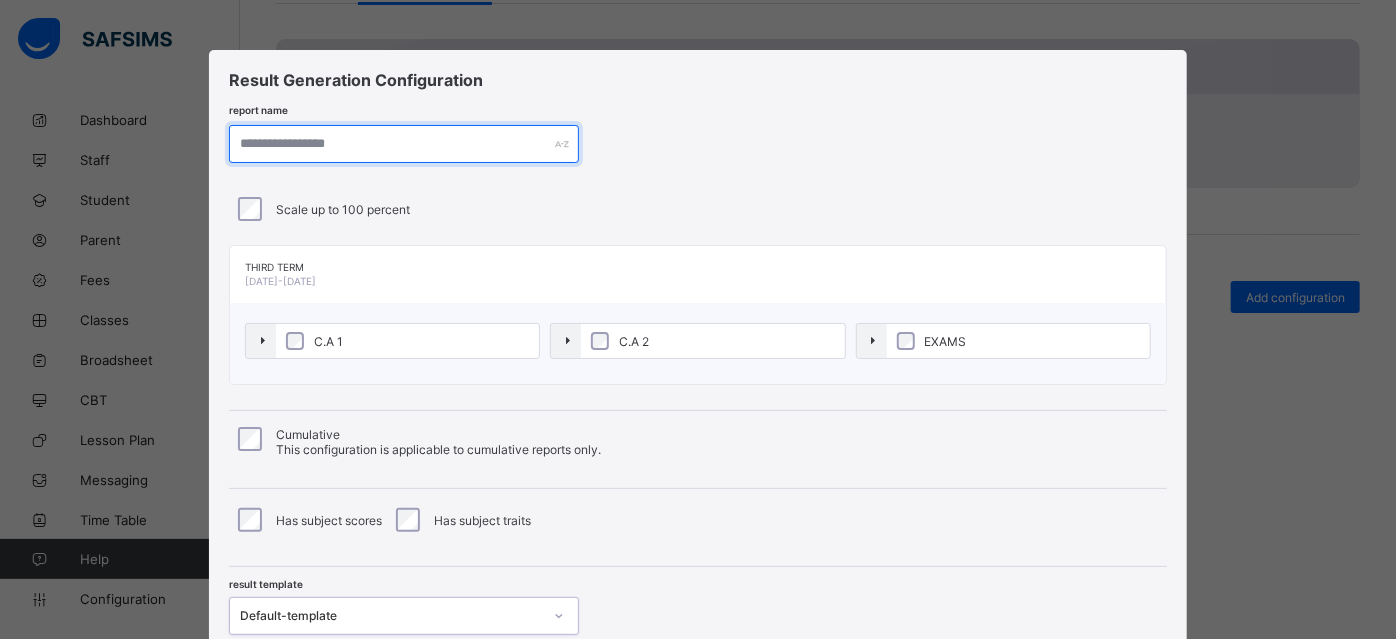 click at bounding box center [404, 144] 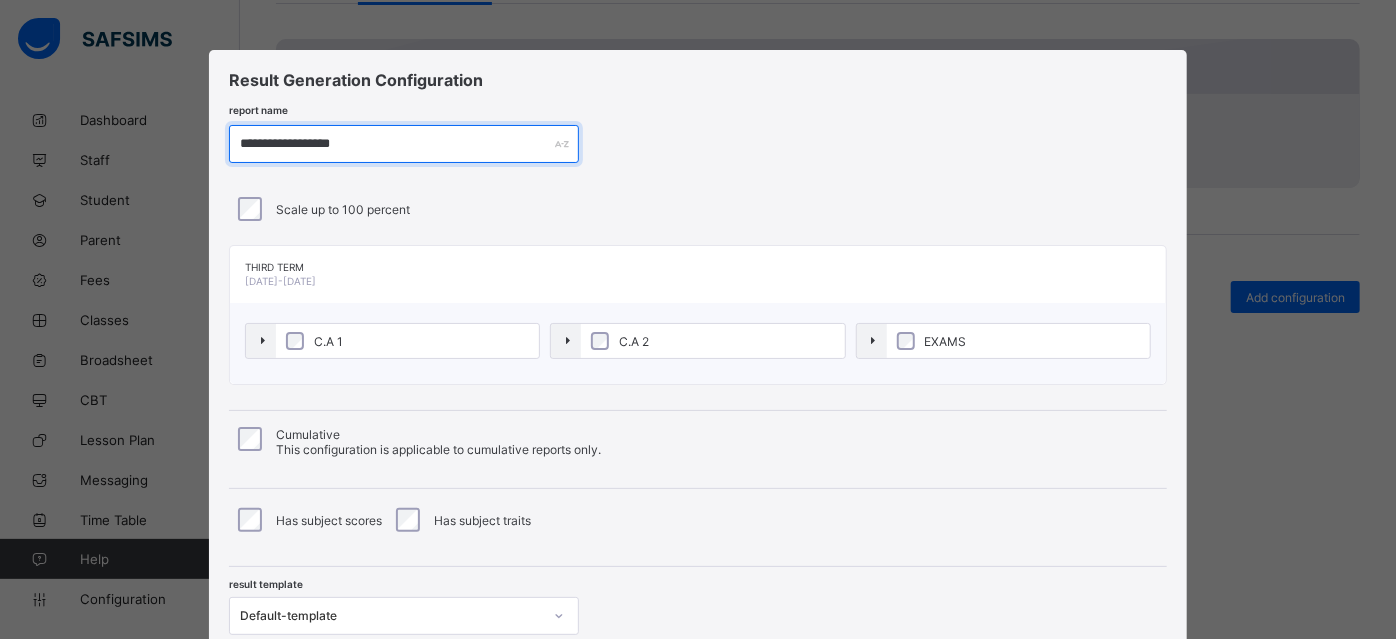 scroll, scrollTop: 149, scrollLeft: 0, axis: vertical 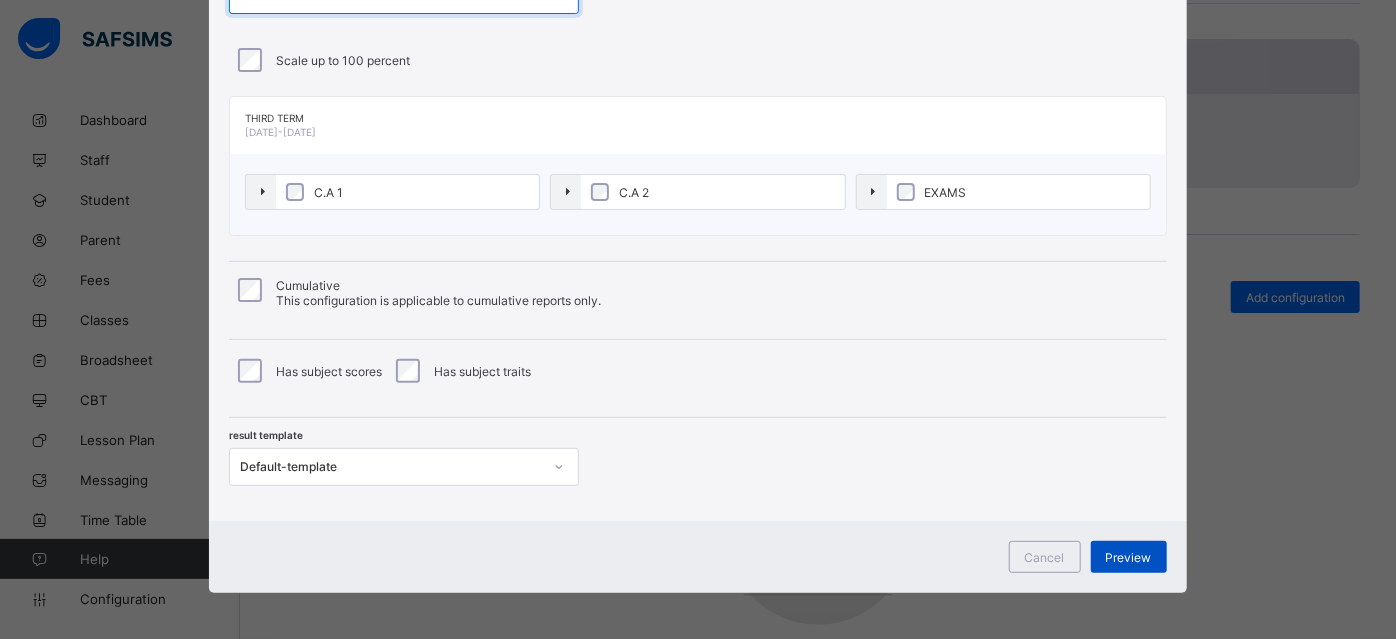 type on "**********" 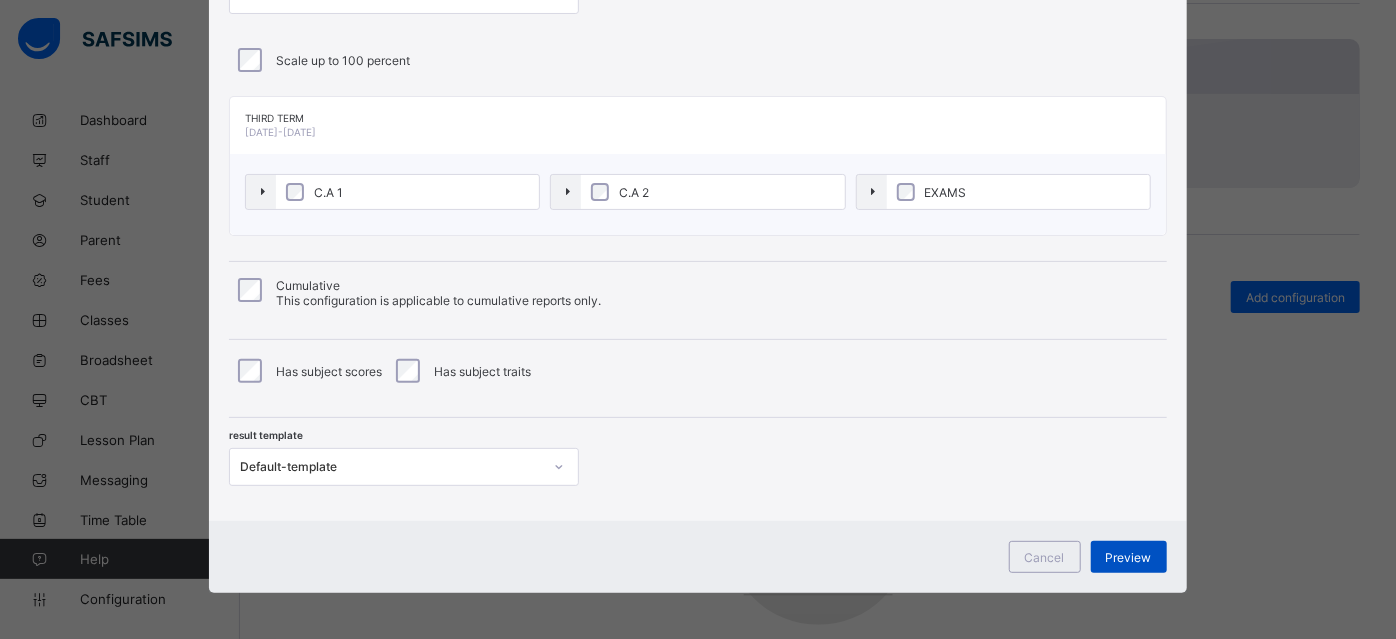 click on "Preview" at bounding box center [1129, 557] 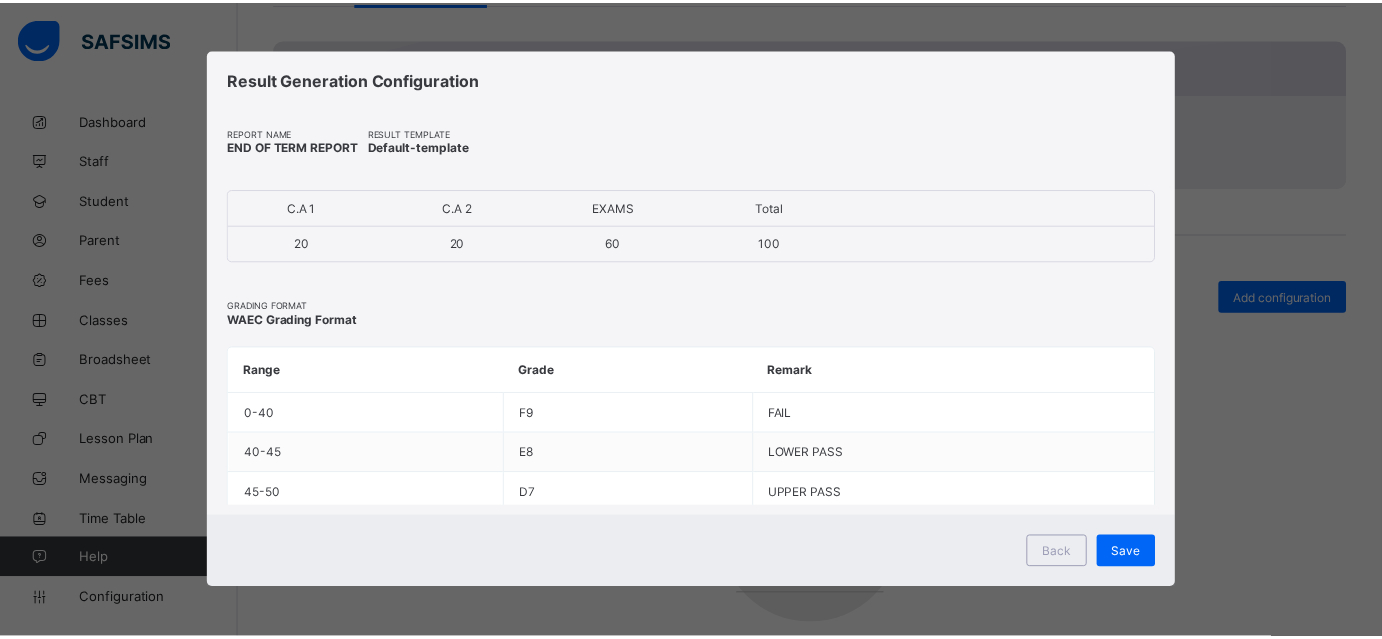 scroll, scrollTop: 0, scrollLeft: 0, axis: both 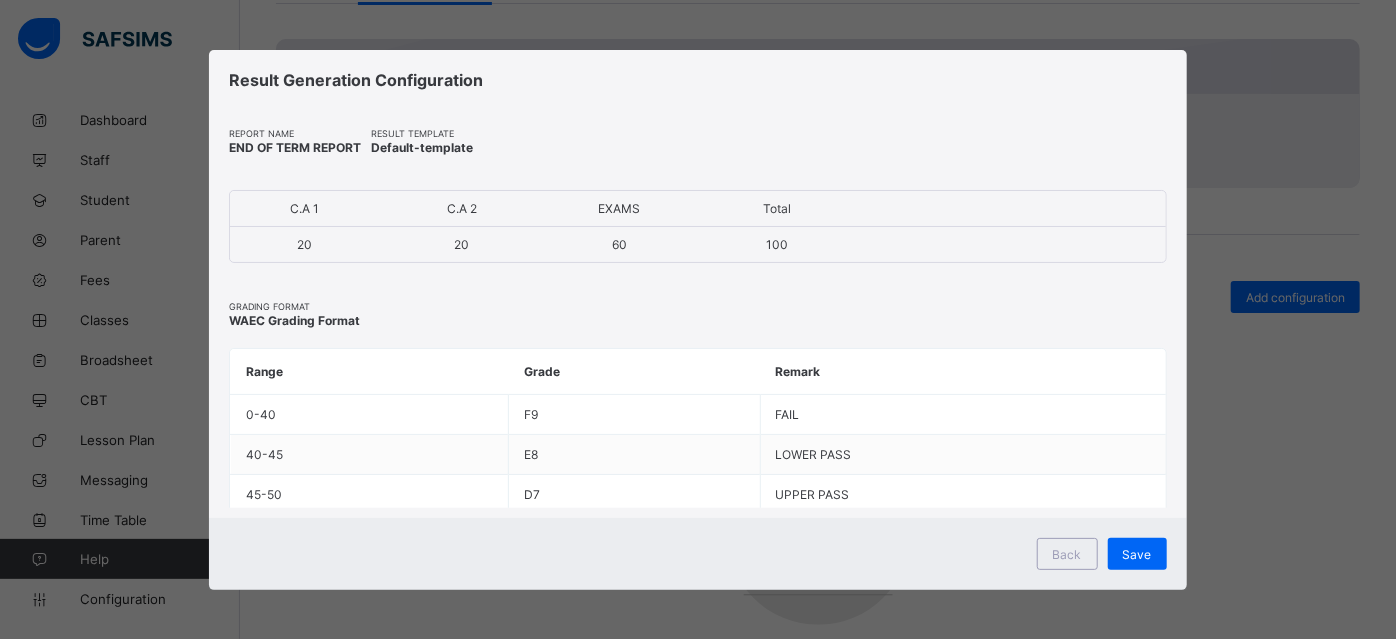 click on "Save" at bounding box center (1137, 554) 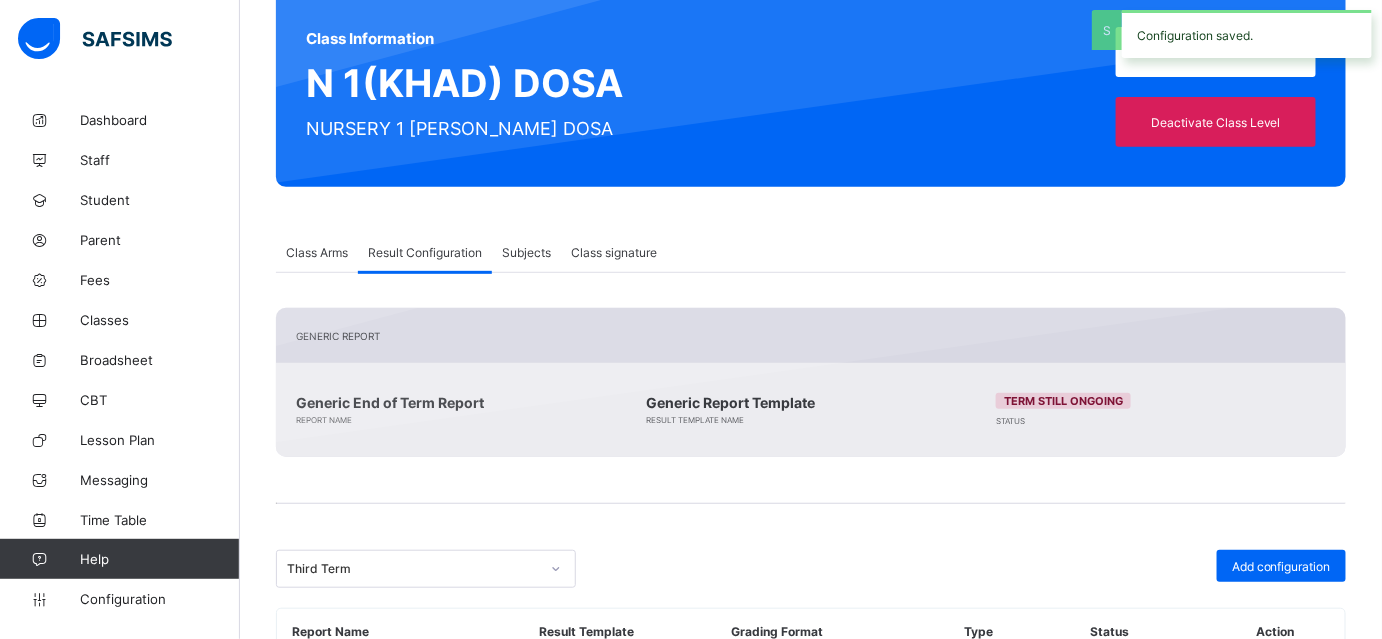 scroll, scrollTop: 298, scrollLeft: 0, axis: vertical 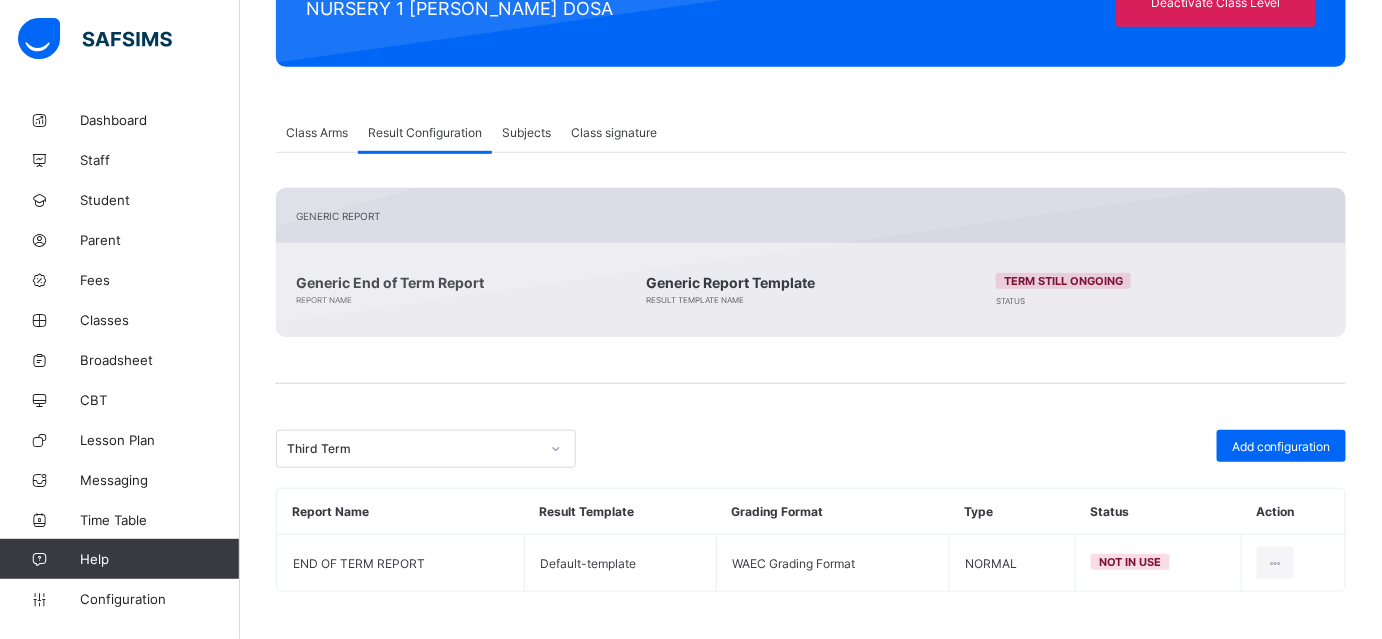 click on "Generic Report Generic End of Term Report Report Name Generic Report Template Result Template Name Term still ongoing Status Third Term Add configuration Report Name Result Template Grading Format Type Status Action END OF TERM REPORT Default-template WAEC Grading Format NORMAL not in use Result Generation Configuration report name Scale up to 100 percent Third Term 2024-2025 C.A 1 C.A 2 EXAMS Cumulative This configuration is applicable to cumulative reports only.  Has subject scores Has subject traits result template Default-template Cancel   Preview   × Delete Configuration This action would delete  undefined  from the system. Are you sure you want to carry on? Cancel Yes, Delete Configuration × Updating Configuration This action would set  undefined  as the   active  configuration for parent result checking. Are you sure you want to carry on? Cancel Yes, Set in Use" at bounding box center [811, 372] 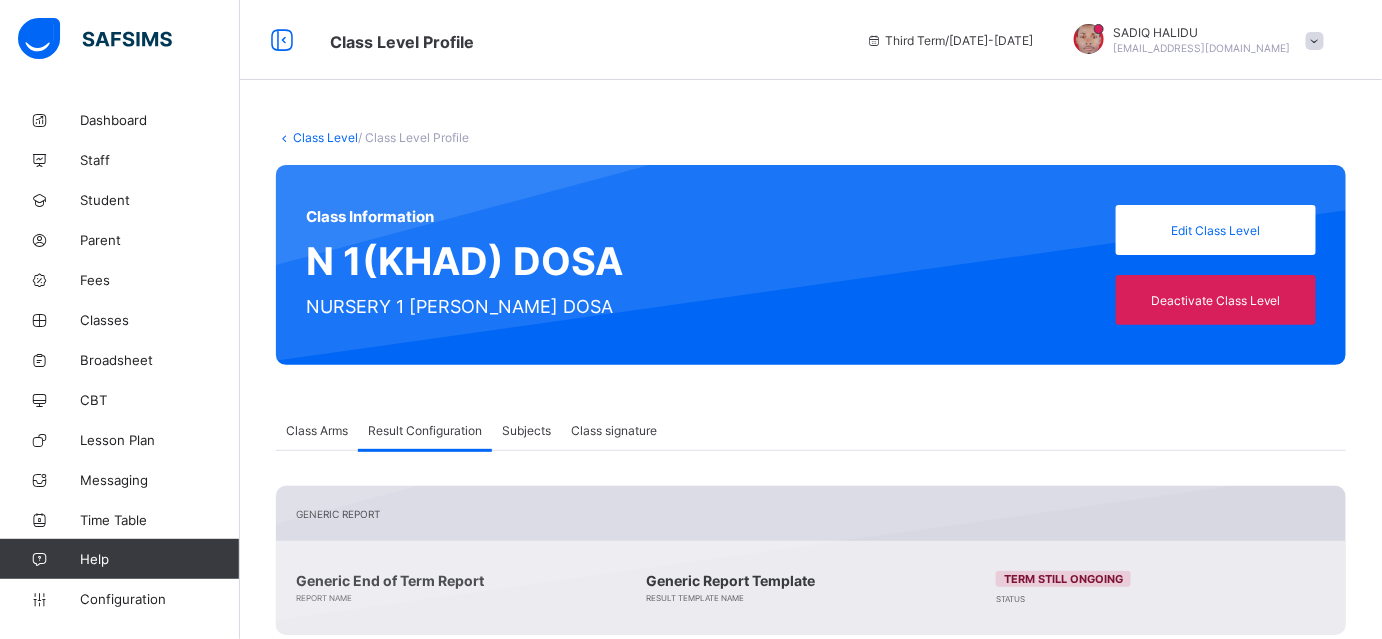 click on "Class Level" at bounding box center [325, 137] 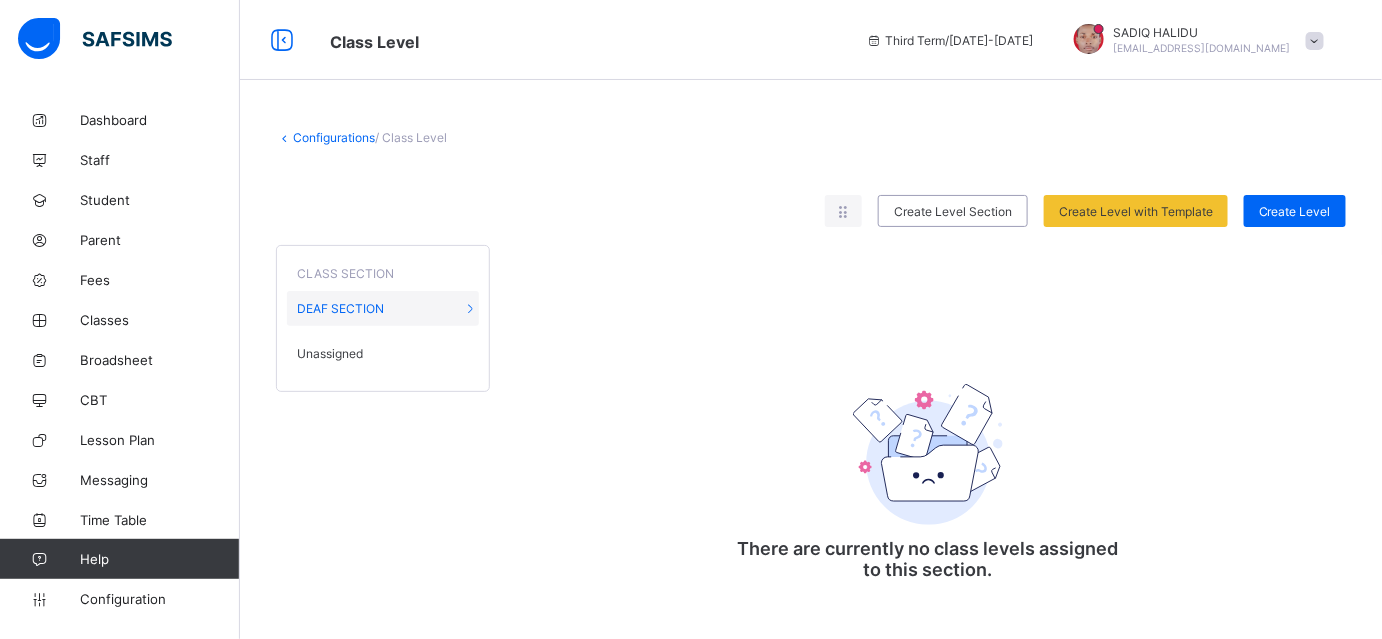 click on "Unassigned" at bounding box center (330, 353) 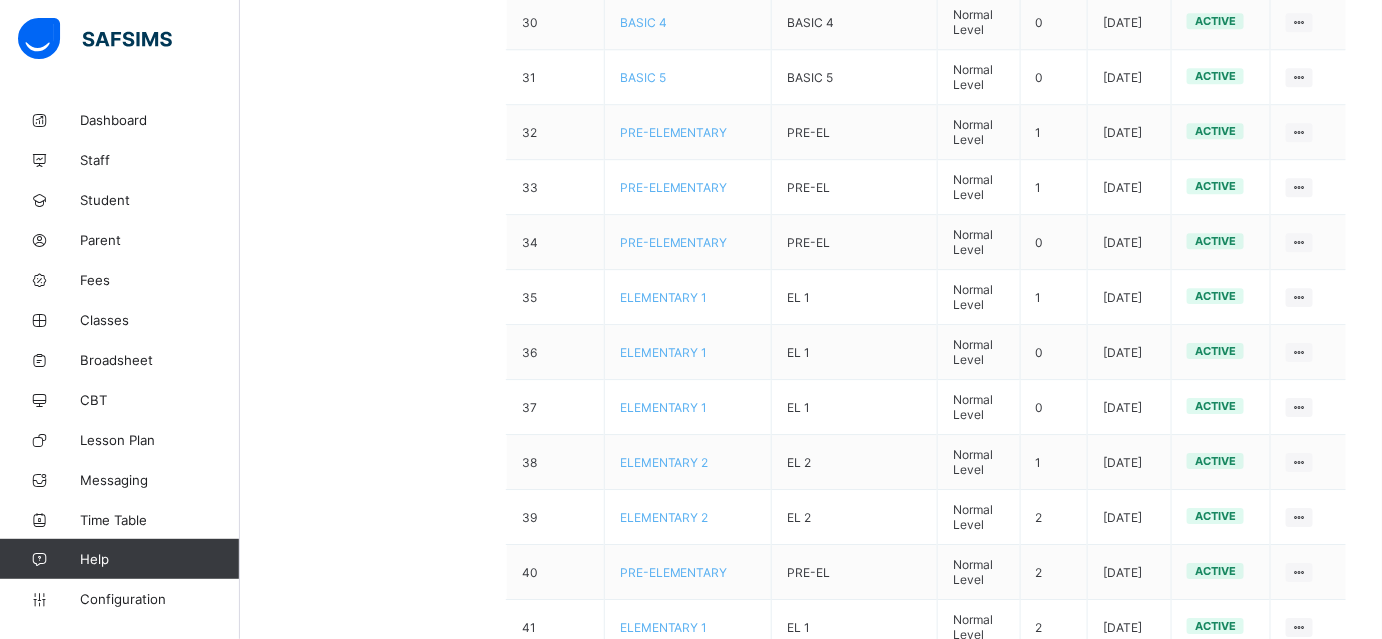 scroll, scrollTop: 0, scrollLeft: 0, axis: both 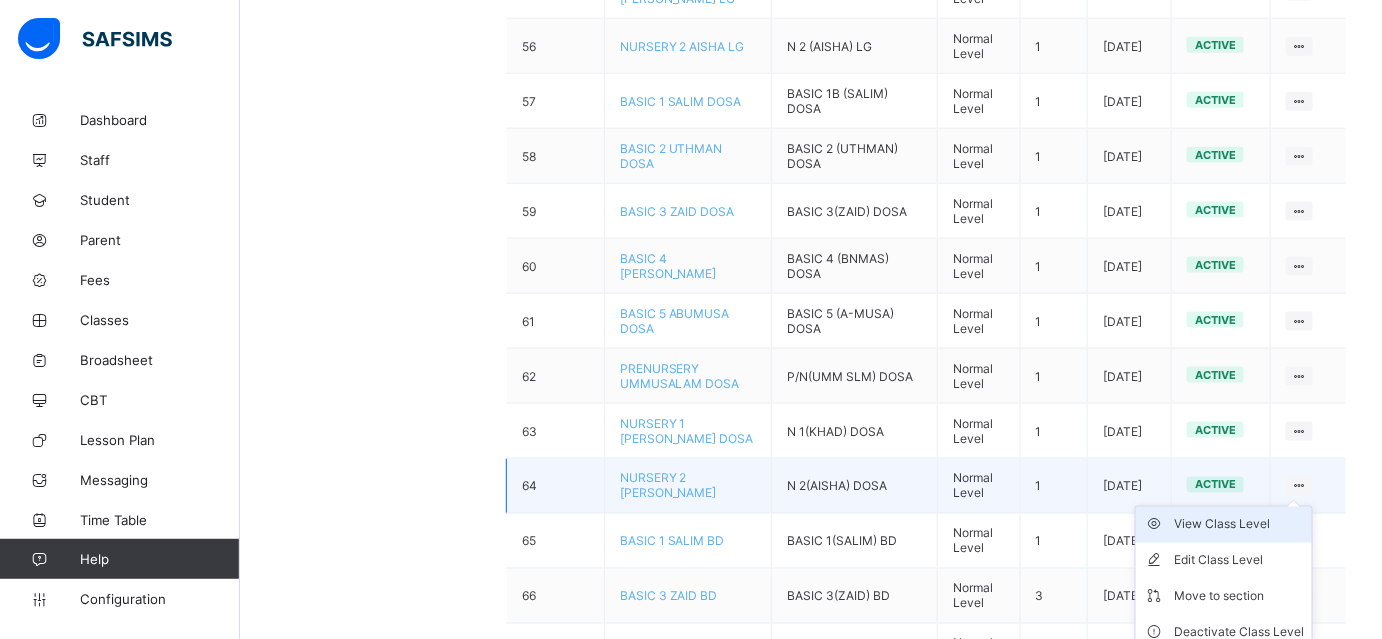 click on "View Class Level" at bounding box center (1239, 525) 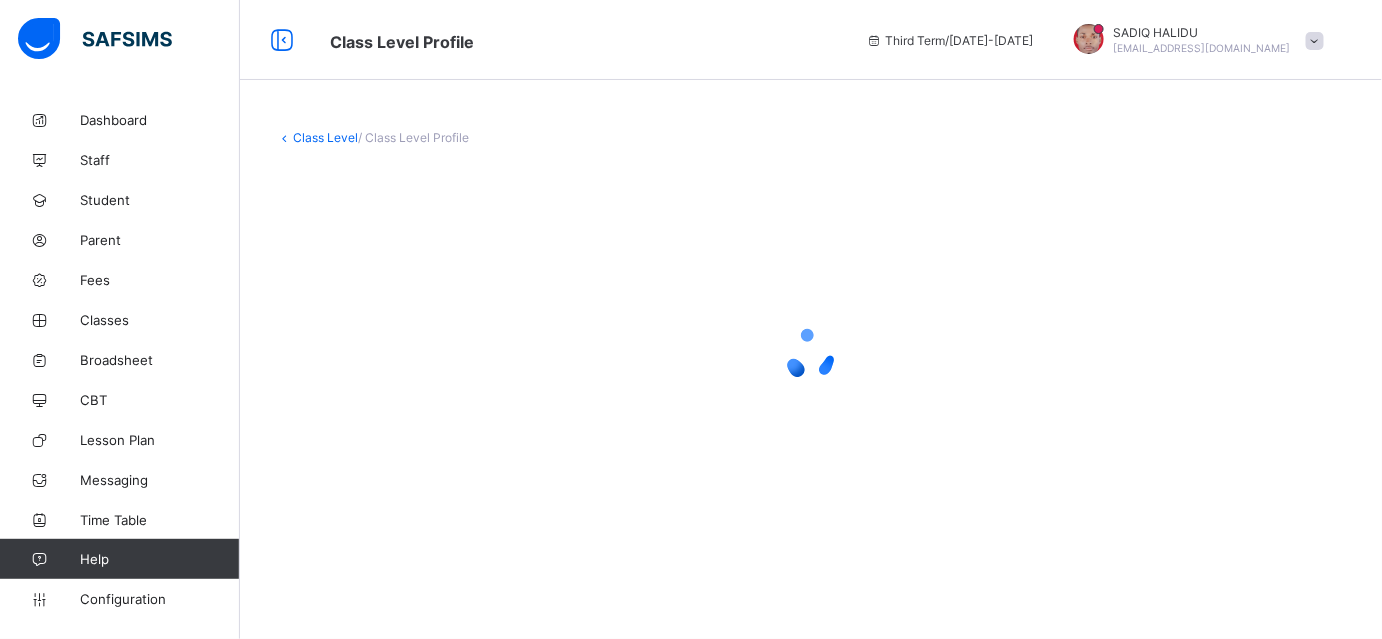 scroll, scrollTop: 0, scrollLeft: 0, axis: both 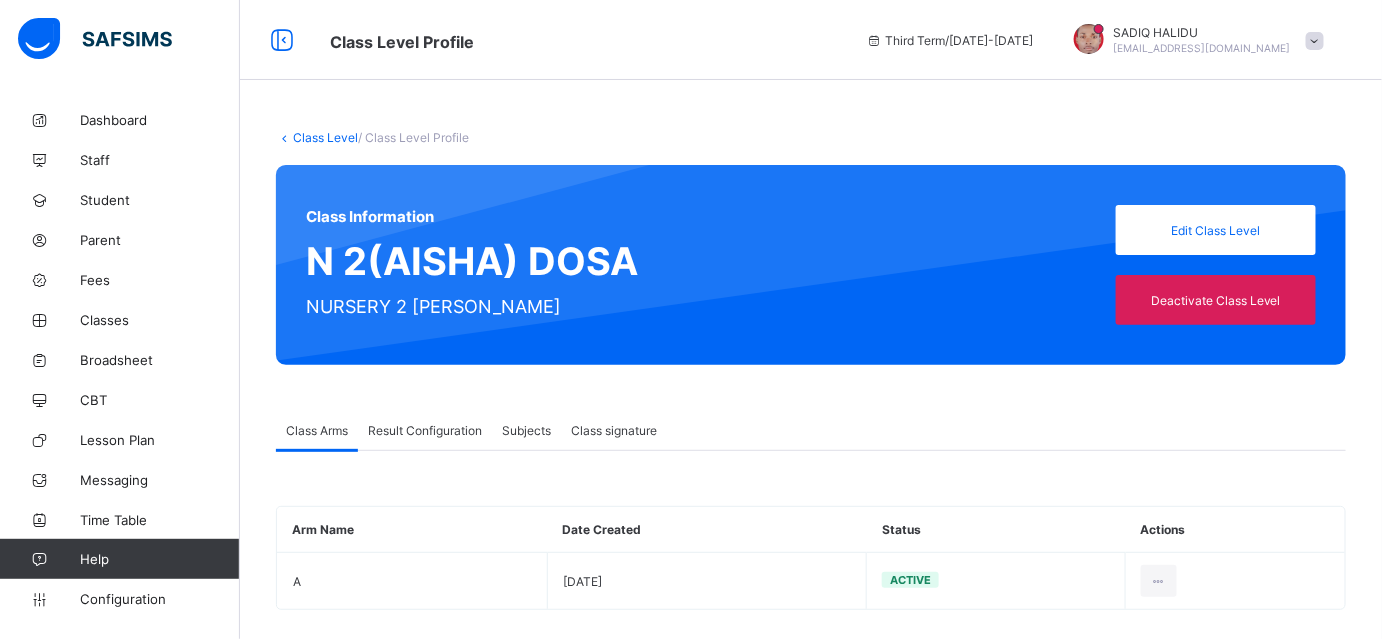 click on "Result Configuration" at bounding box center (425, 430) 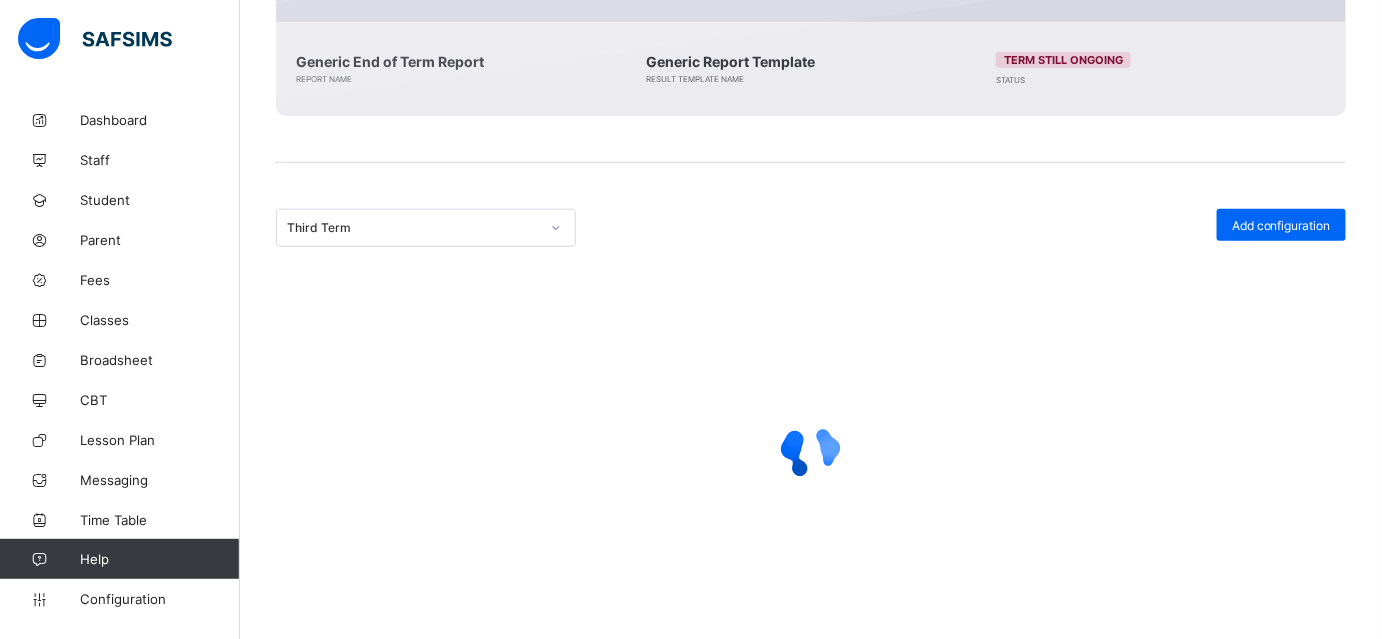 scroll, scrollTop: 445, scrollLeft: 0, axis: vertical 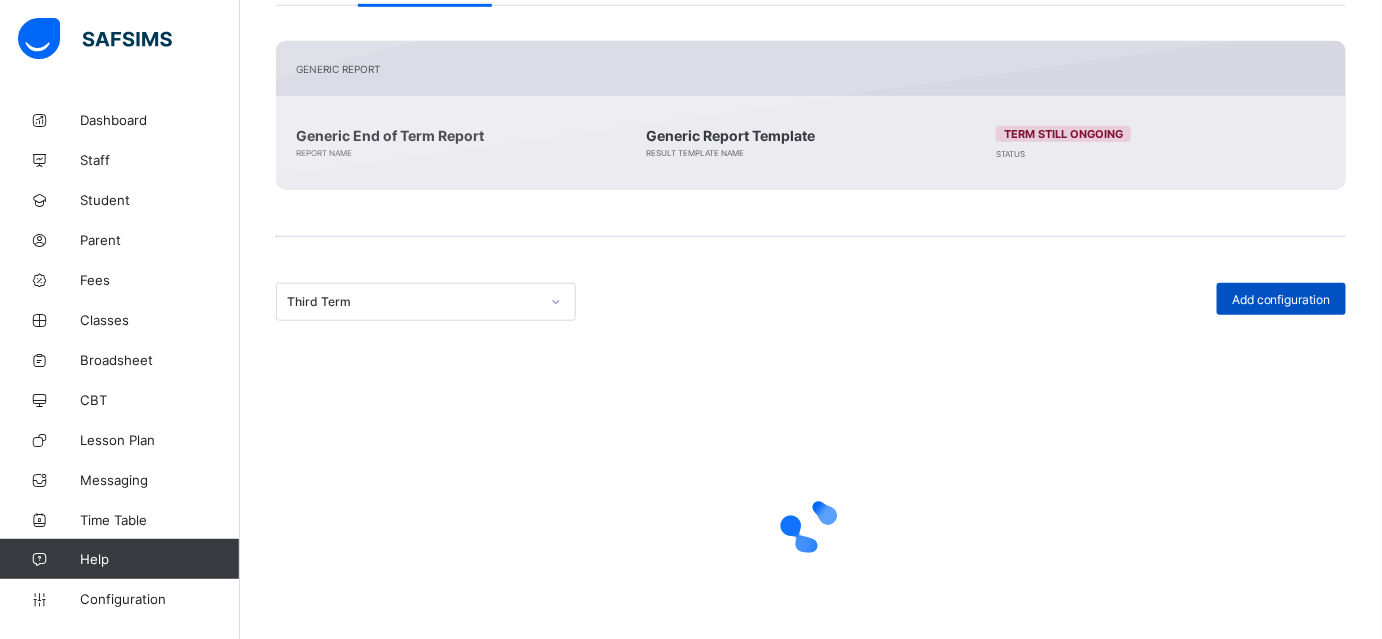 click on "Add configuration" at bounding box center (1281, 299) 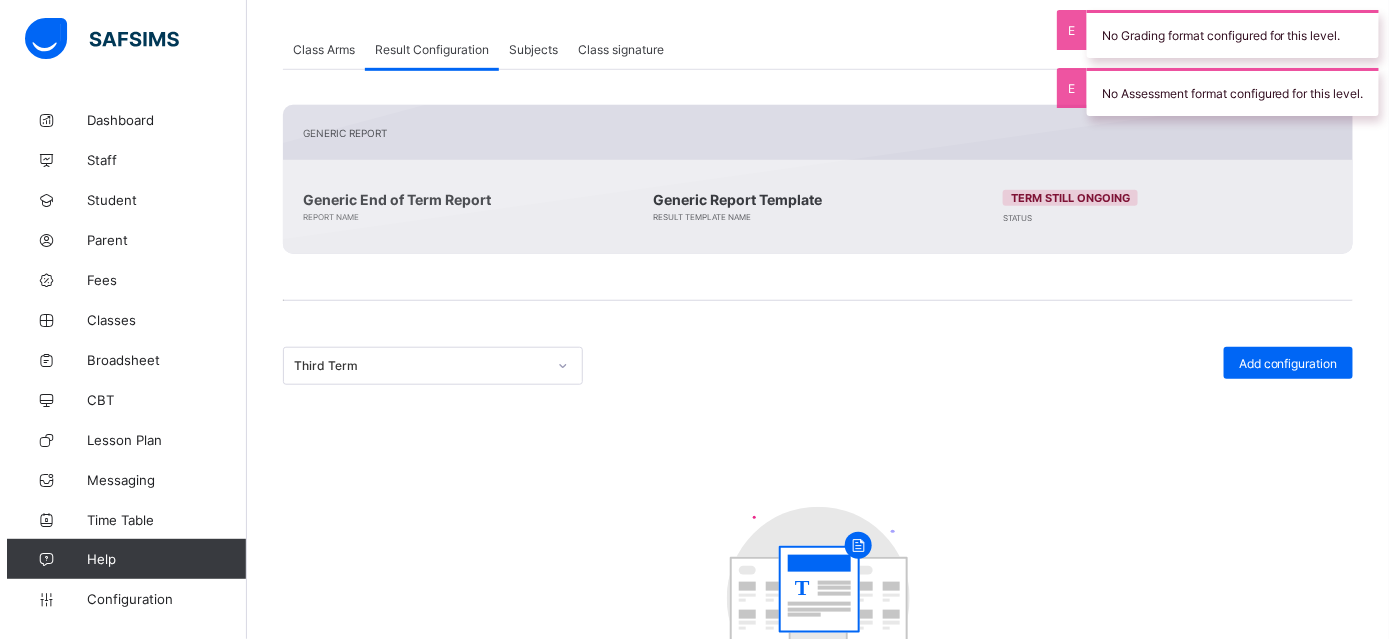 scroll, scrollTop: 437, scrollLeft: 0, axis: vertical 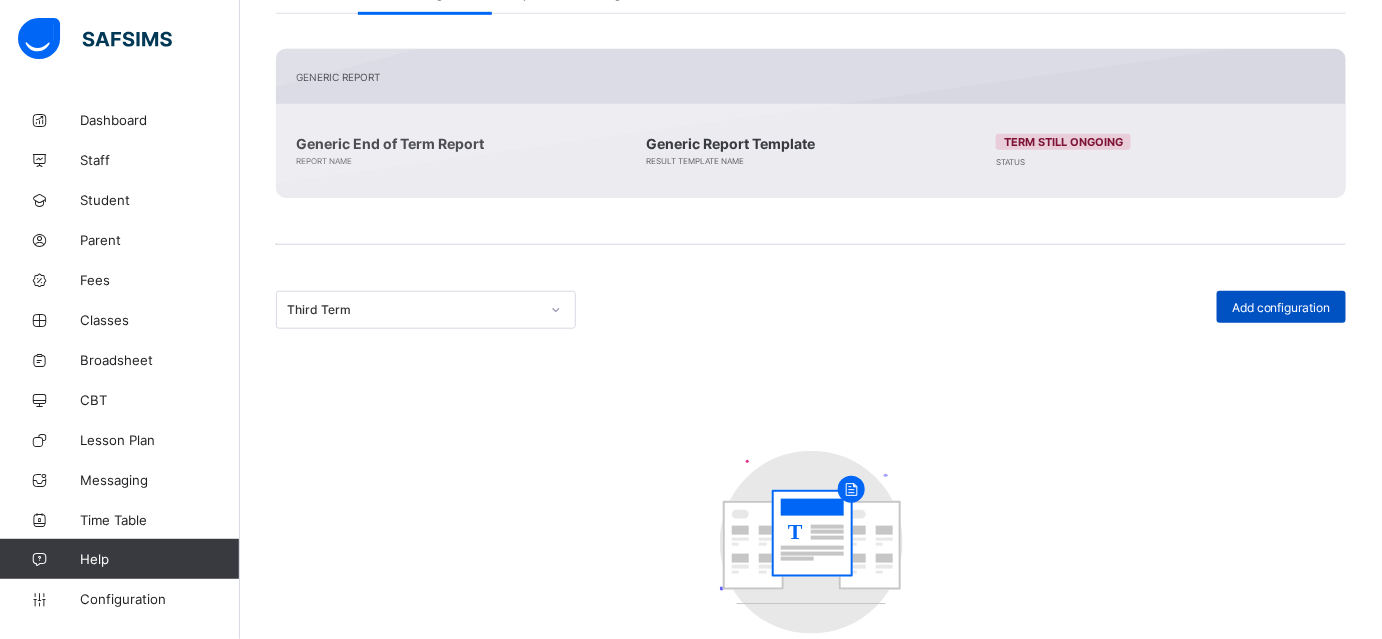 click on "Add configuration" at bounding box center [1281, 307] 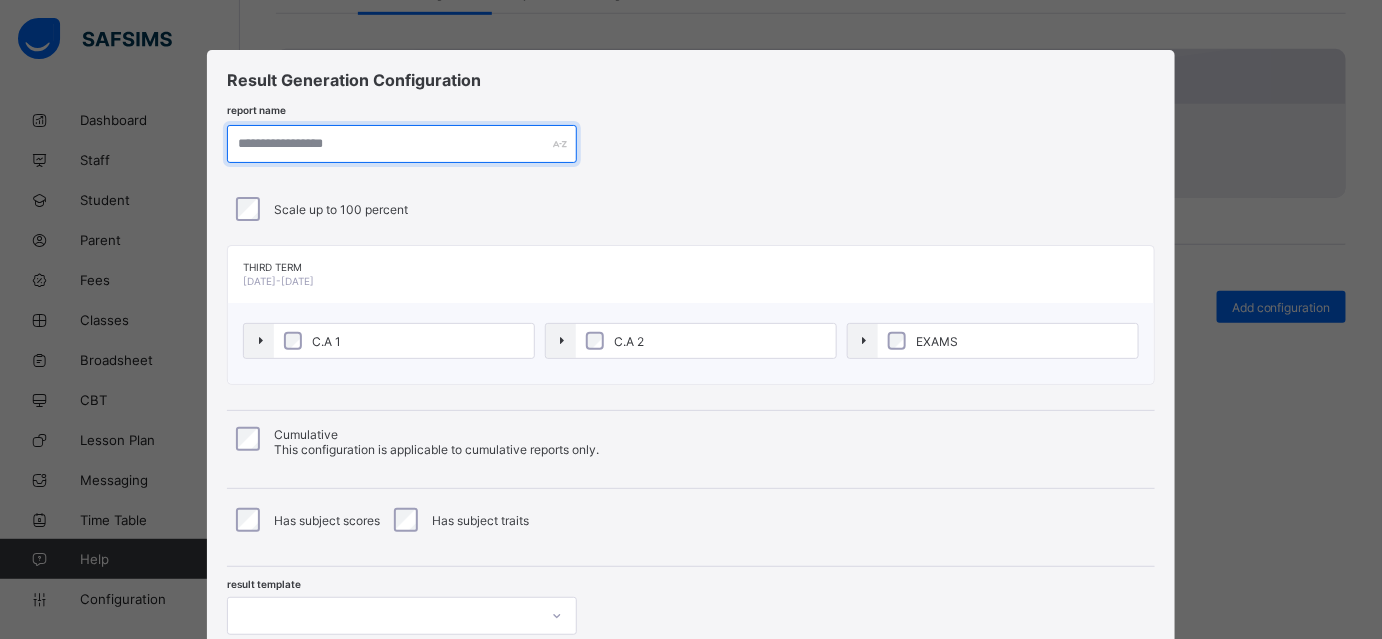 click at bounding box center (402, 144) 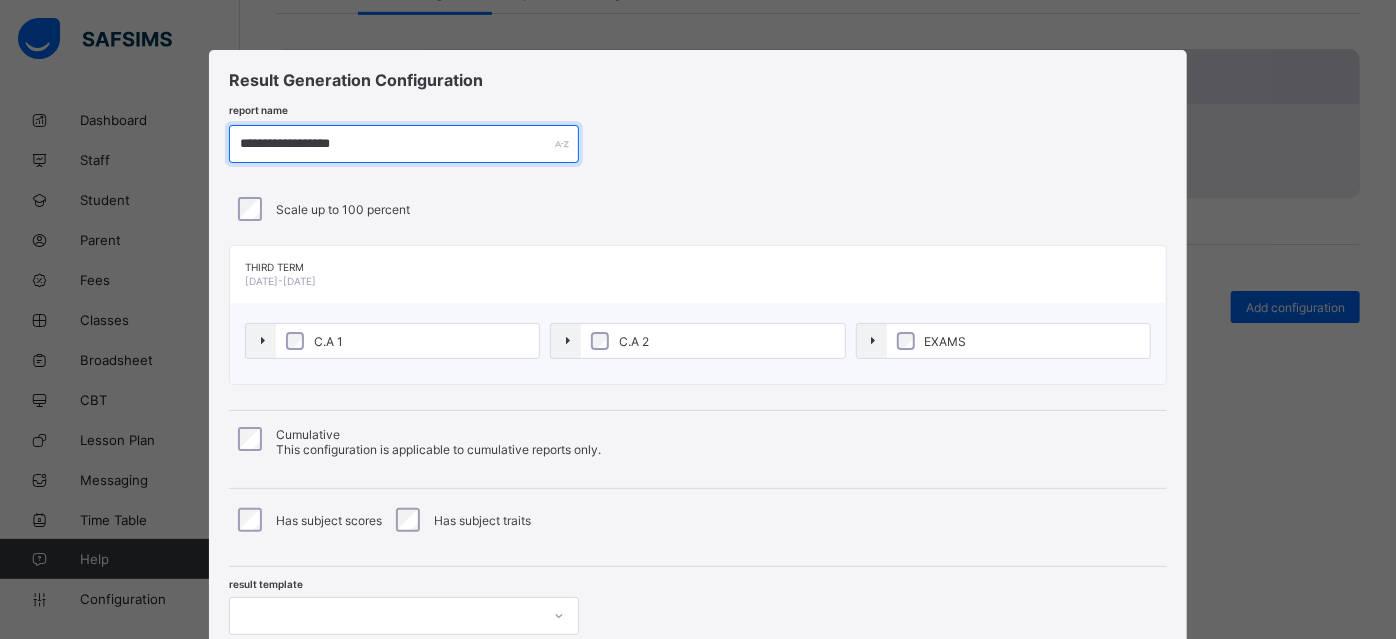 type on "**********" 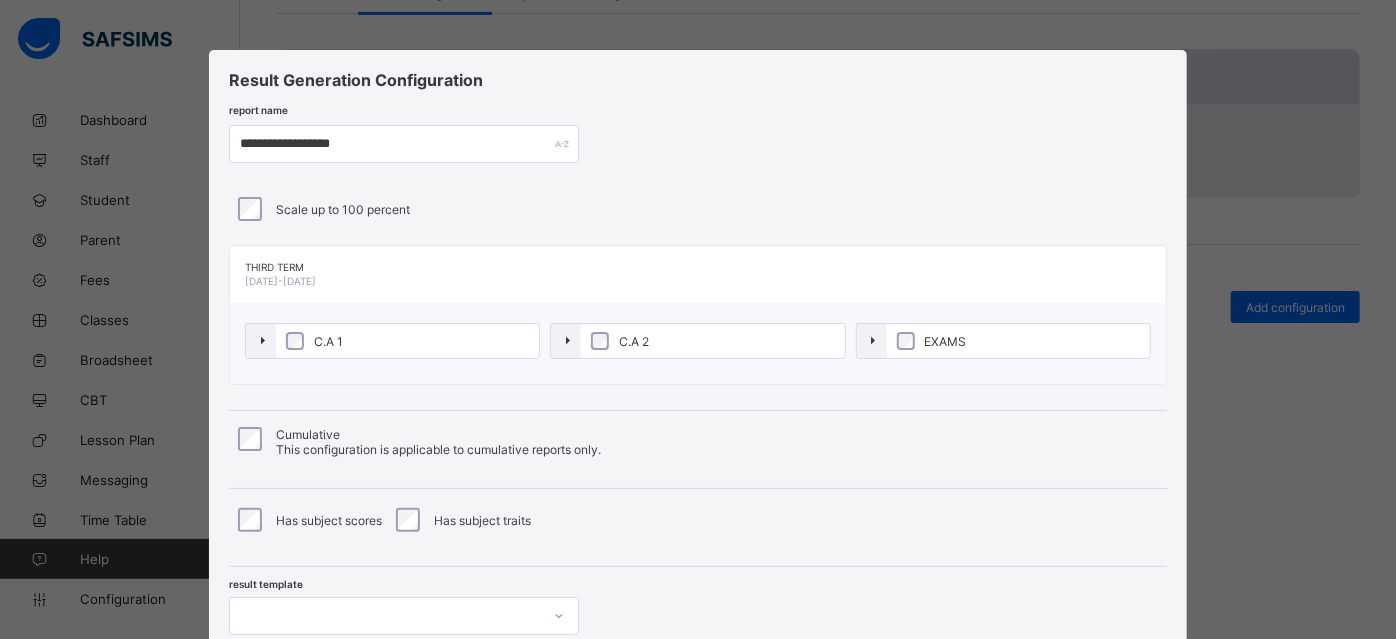 click on "C.A 2" at bounding box center (712, 341) 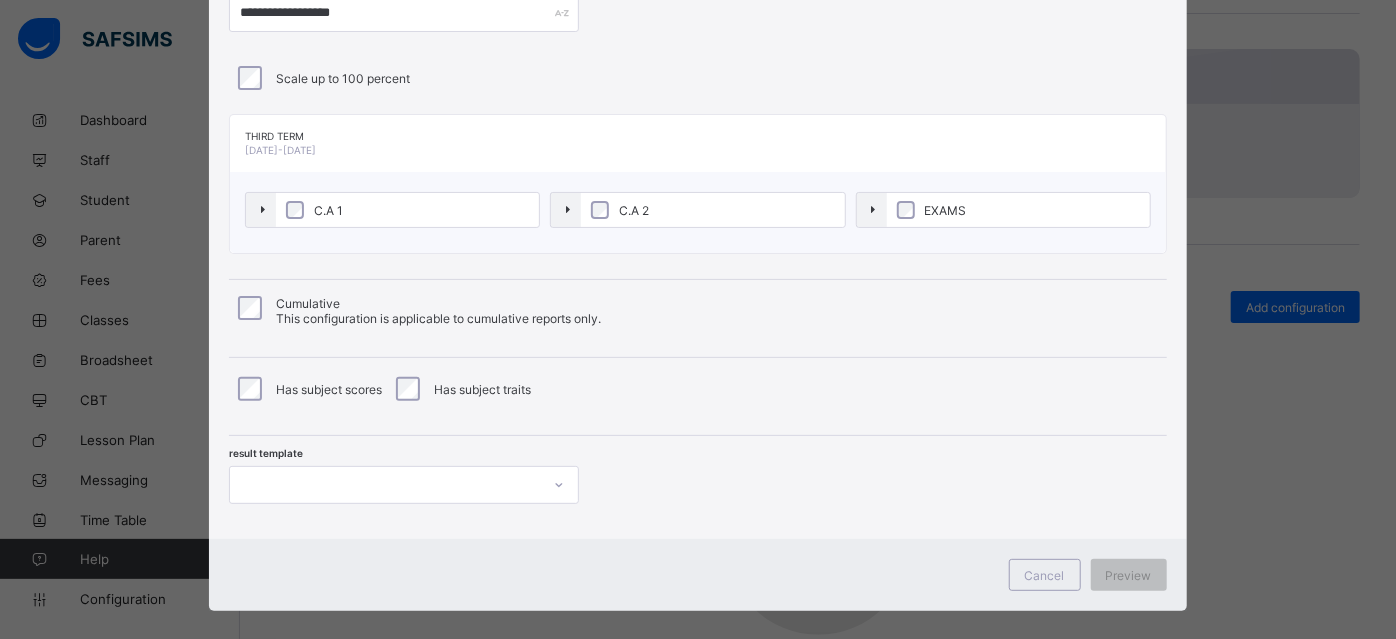 click at bounding box center (404, 485) 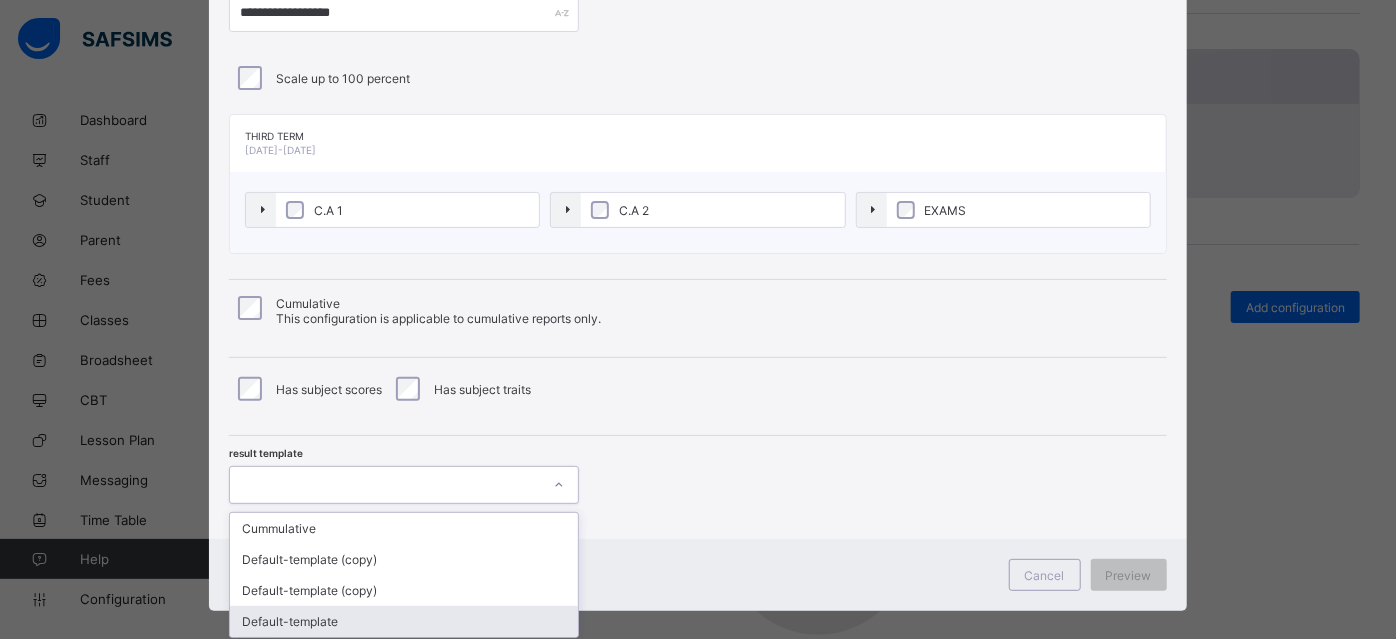click on "Default-template" at bounding box center (404, 621) 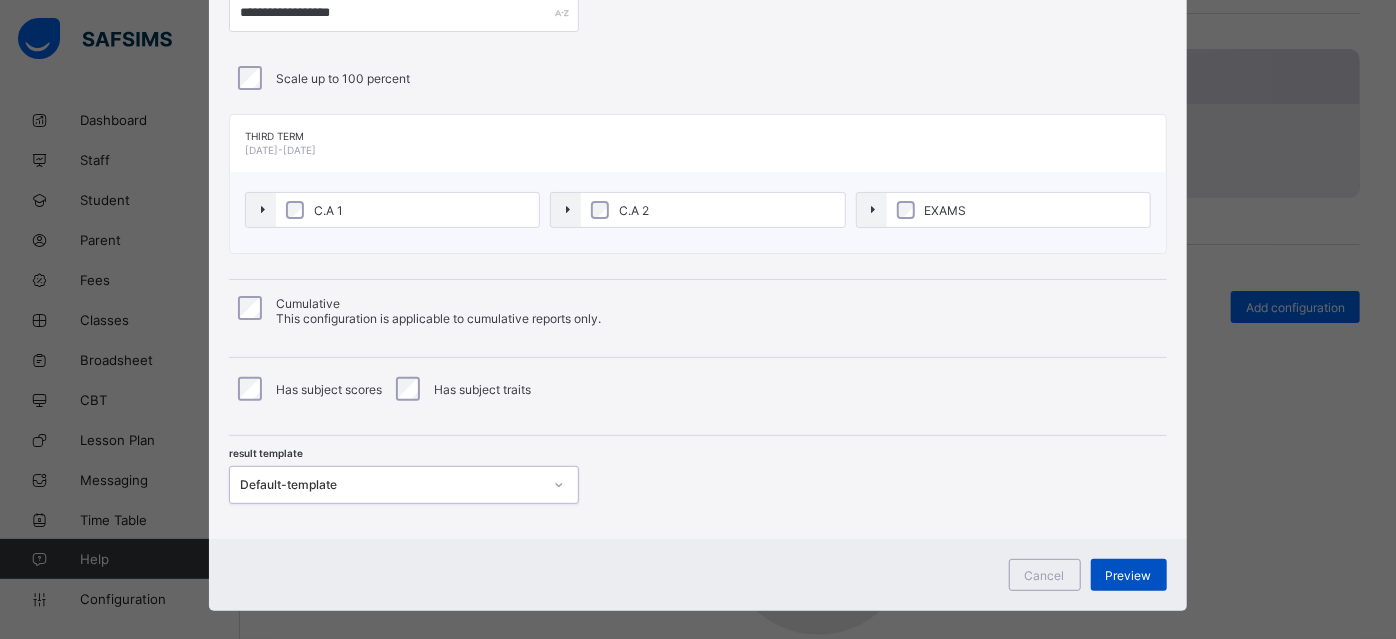 click on "Preview" at bounding box center (1129, 575) 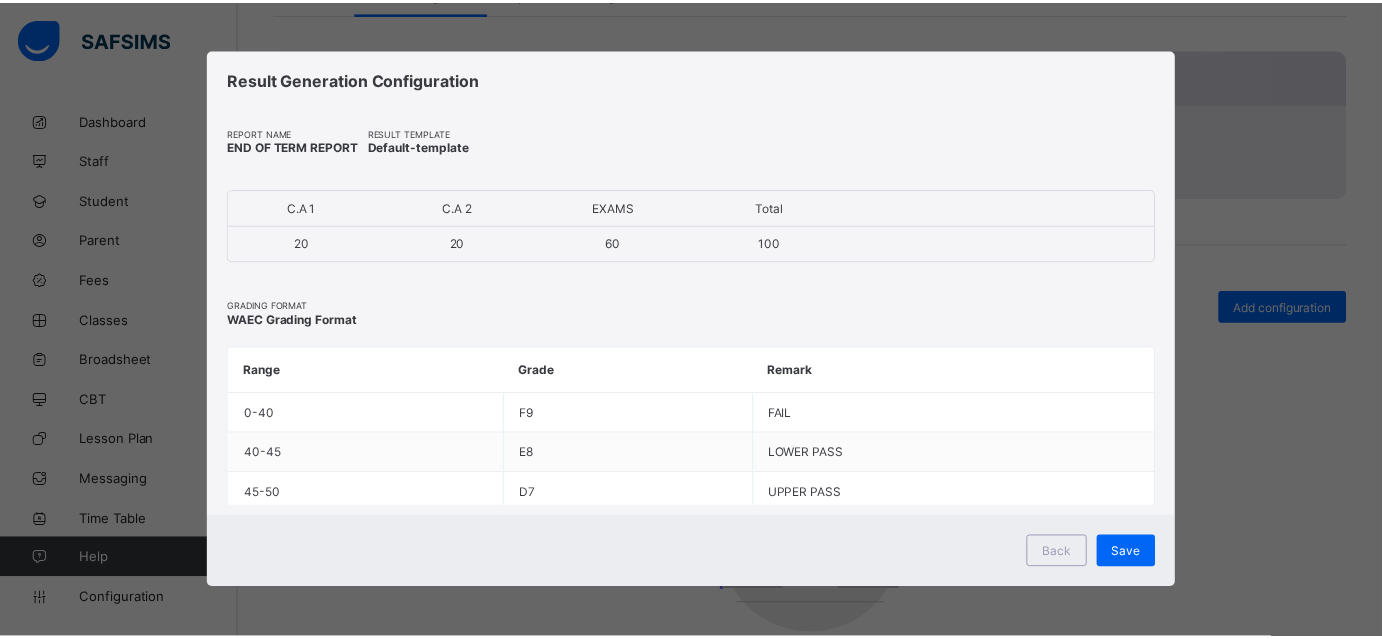 scroll, scrollTop: 0, scrollLeft: 0, axis: both 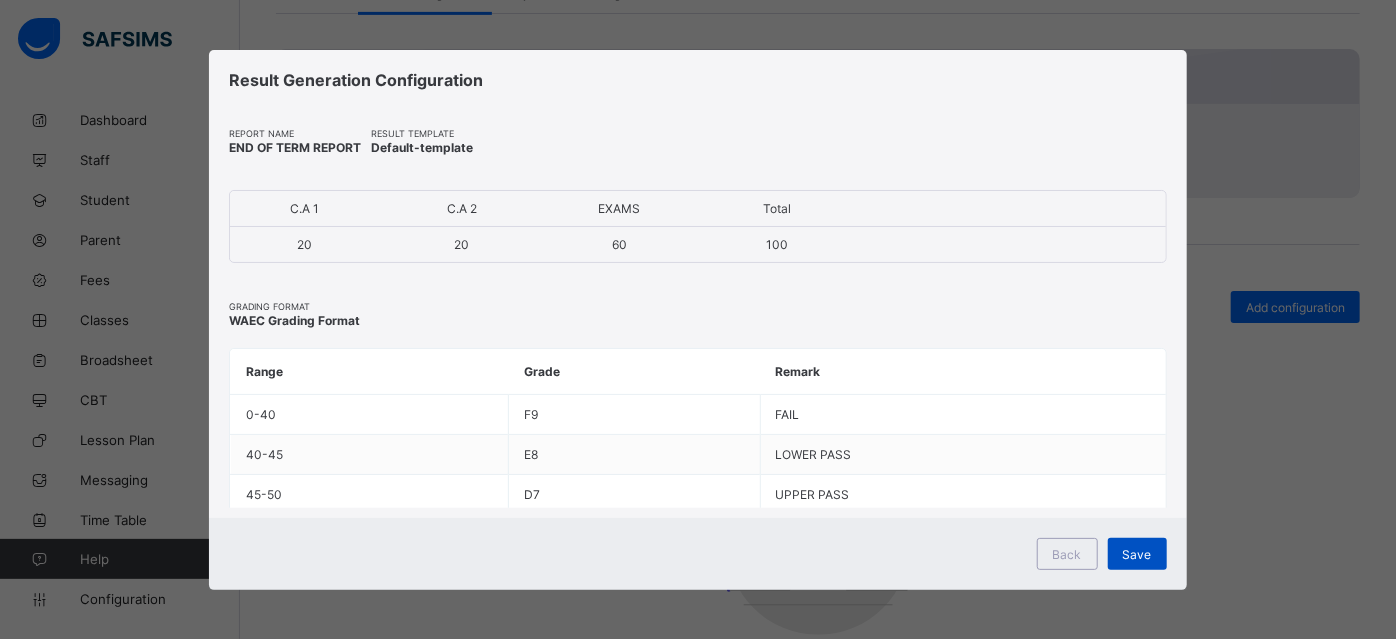 click on "Save" at bounding box center (1137, 554) 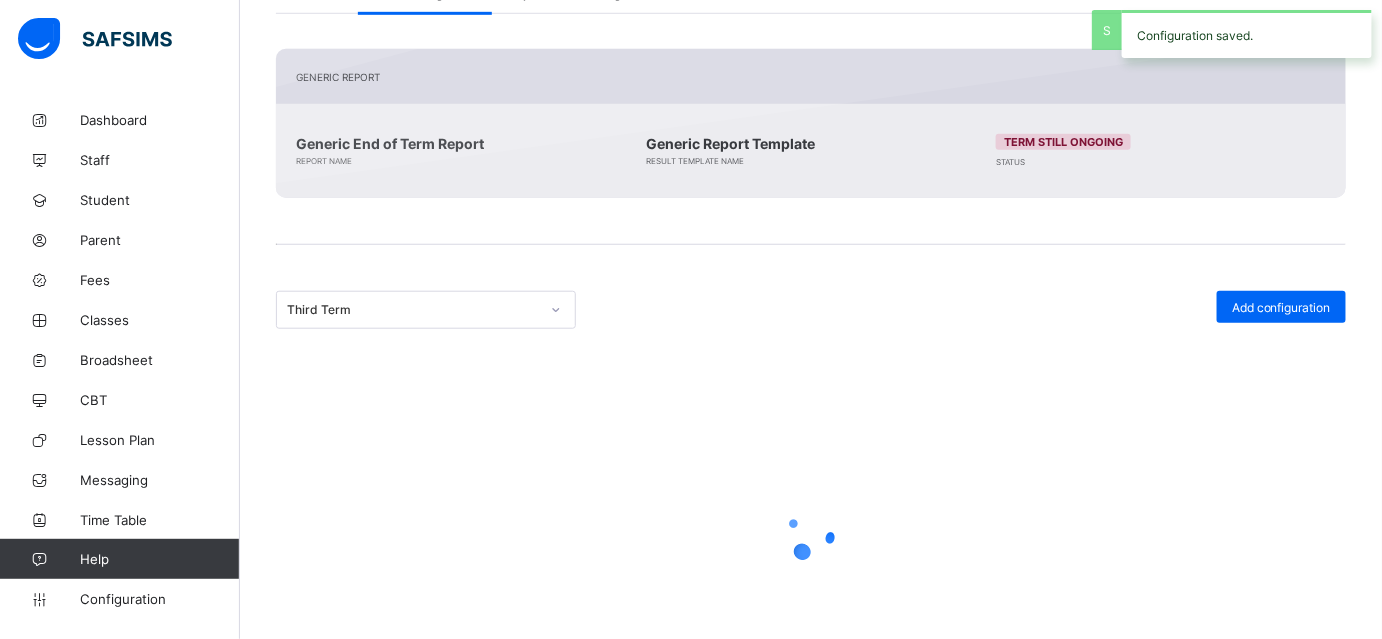 scroll, scrollTop: 298, scrollLeft: 0, axis: vertical 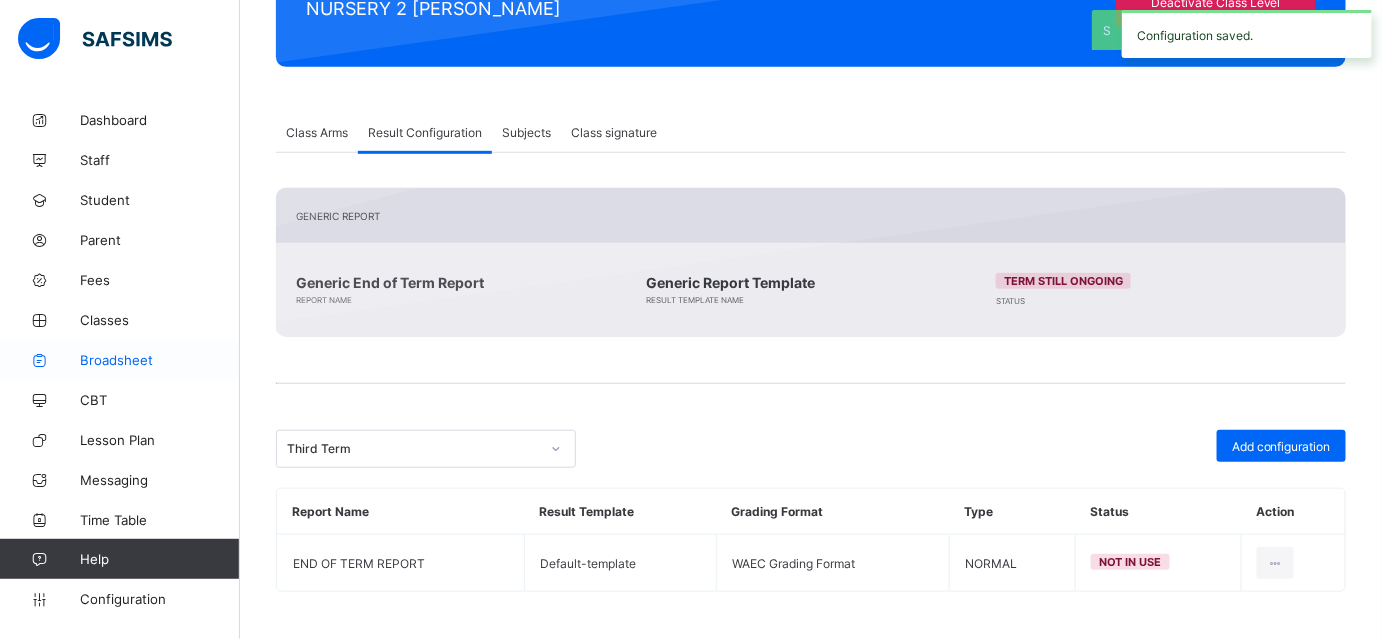 click on "Broadsheet" at bounding box center [120, 360] 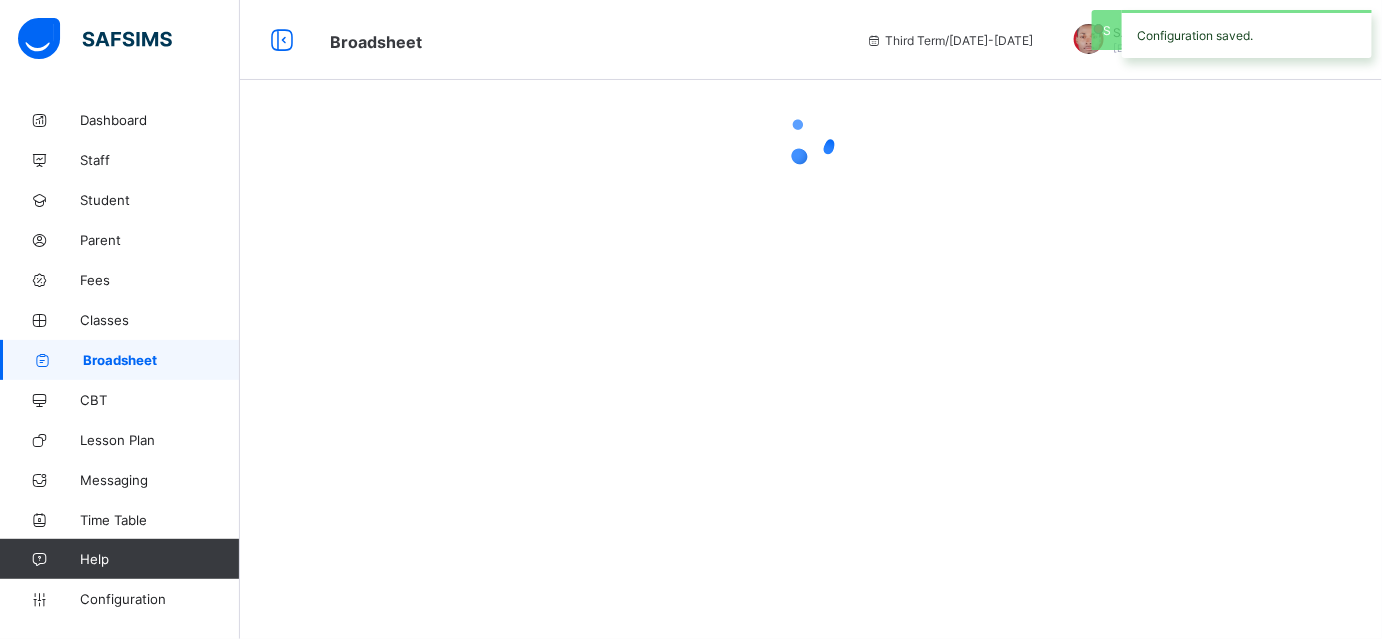 scroll, scrollTop: 0, scrollLeft: 0, axis: both 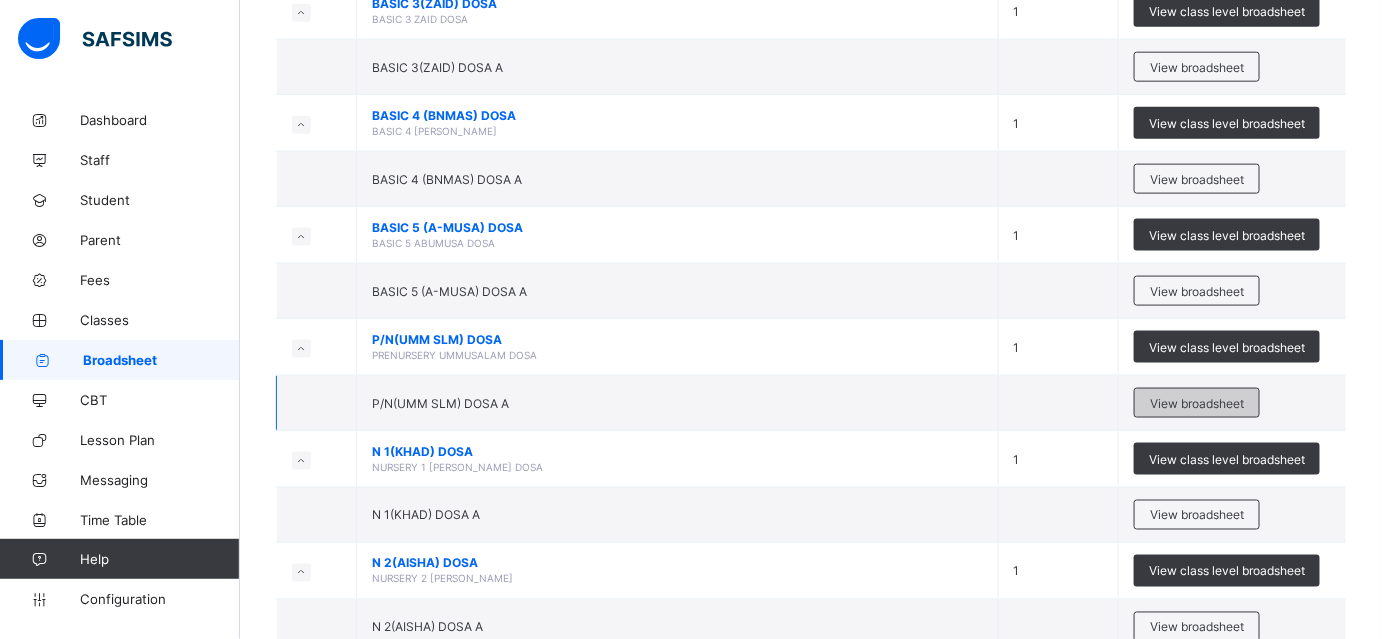 click on "View broadsheet" at bounding box center [1197, 403] 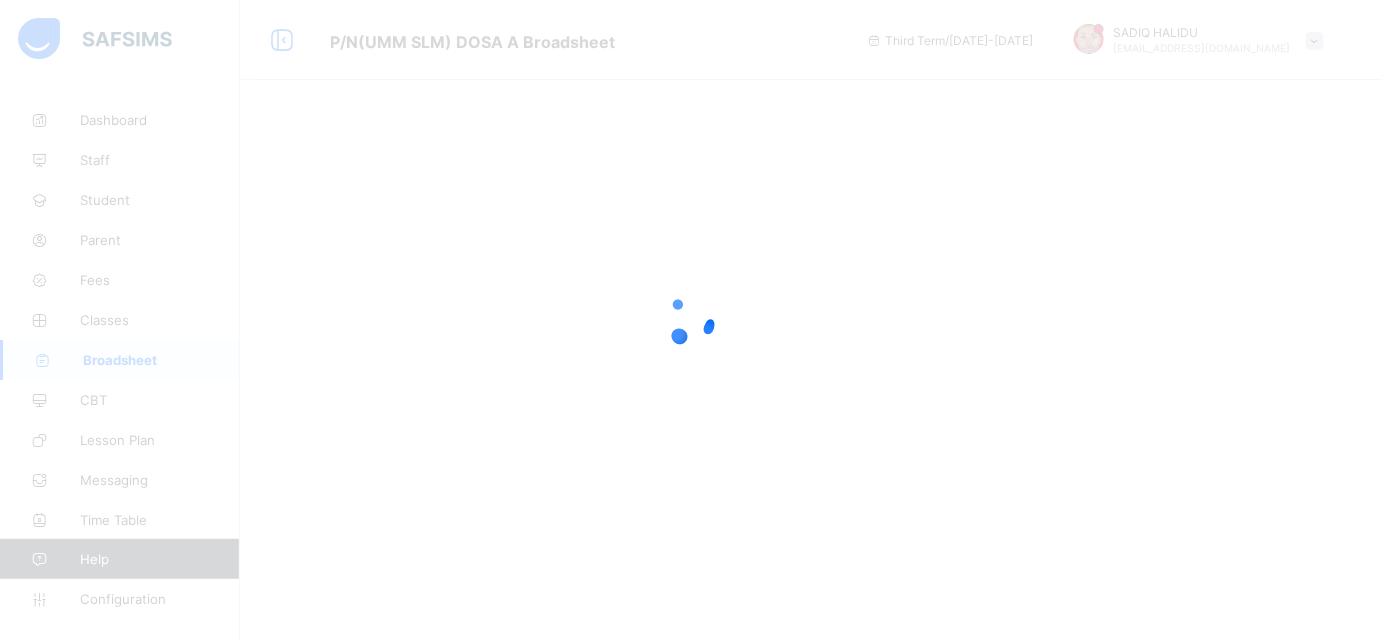 scroll, scrollTop: 0, scrollLeft: 0, axis: both 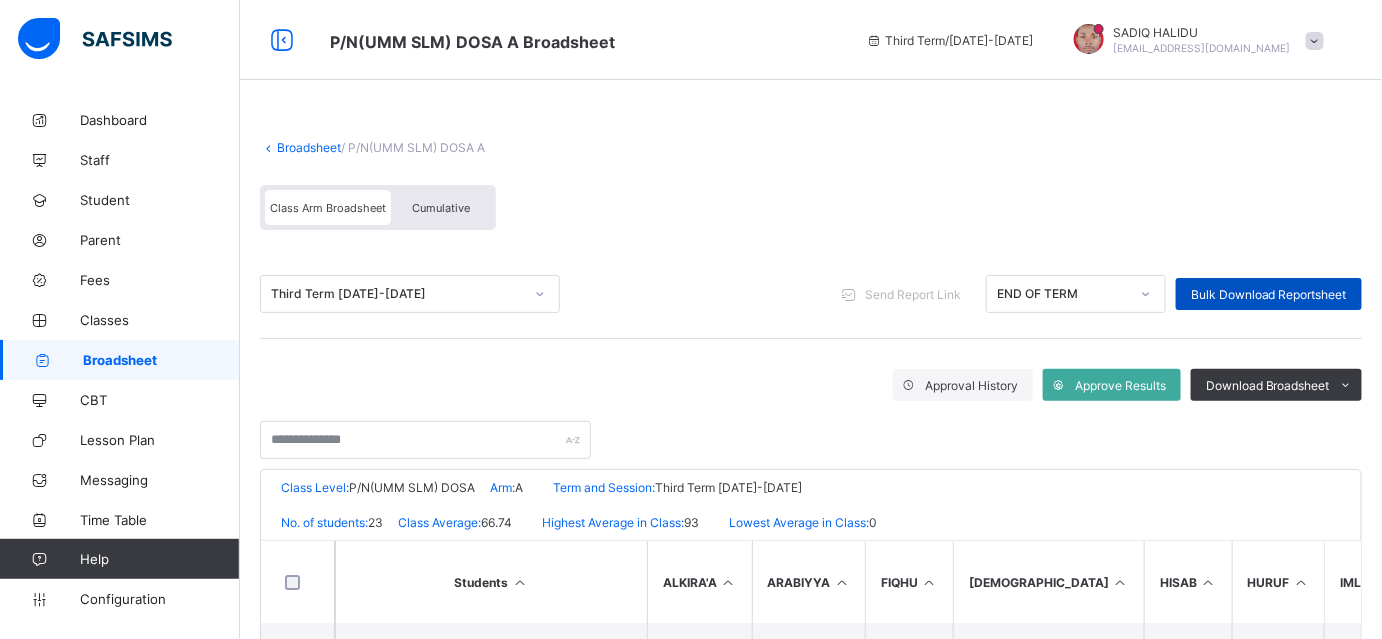click on "Bulk Download Reportsheet" at bounding box center (1269, 294) 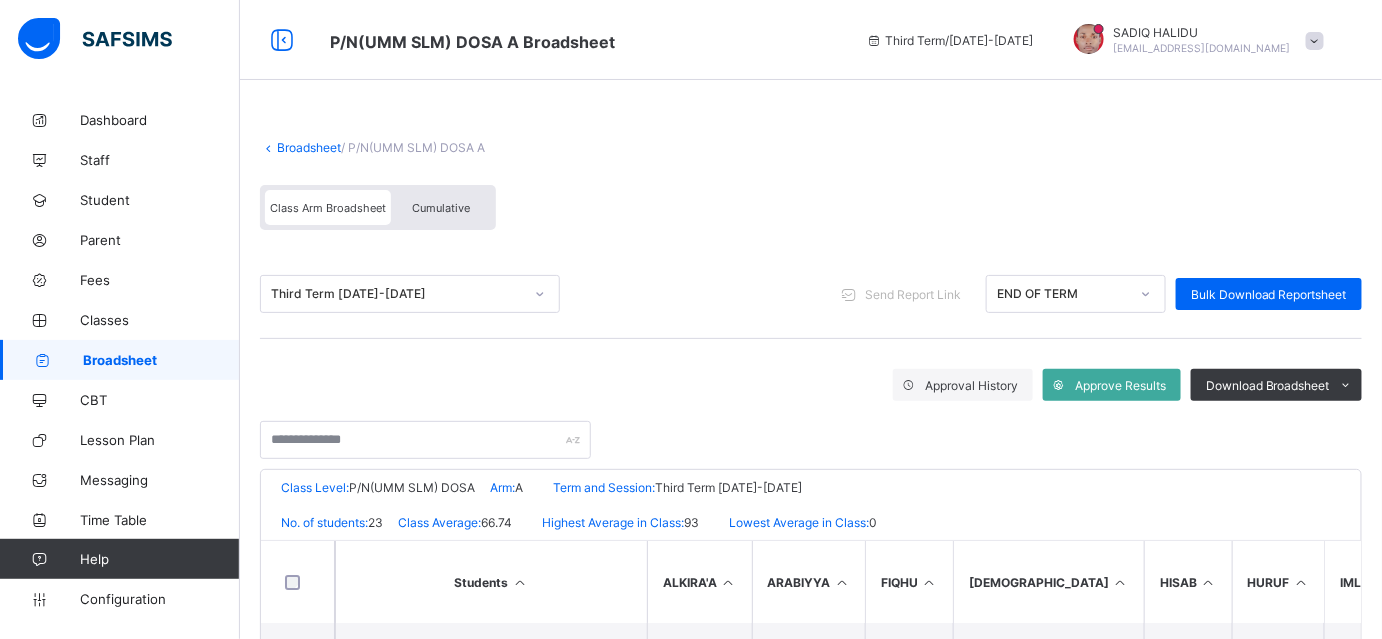 click on "Broadsheet" at bounding box center (309, 147) 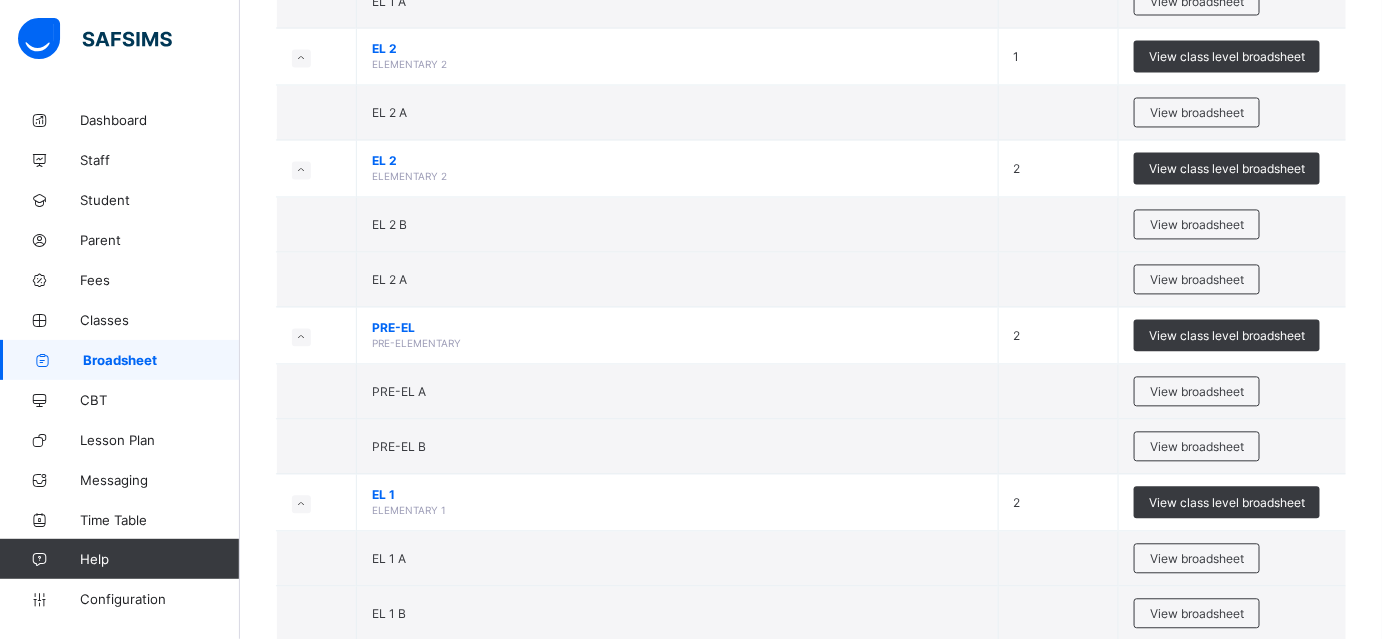 scroll, scrollTop: 4268, scrollLeft: 0, axis: vertical 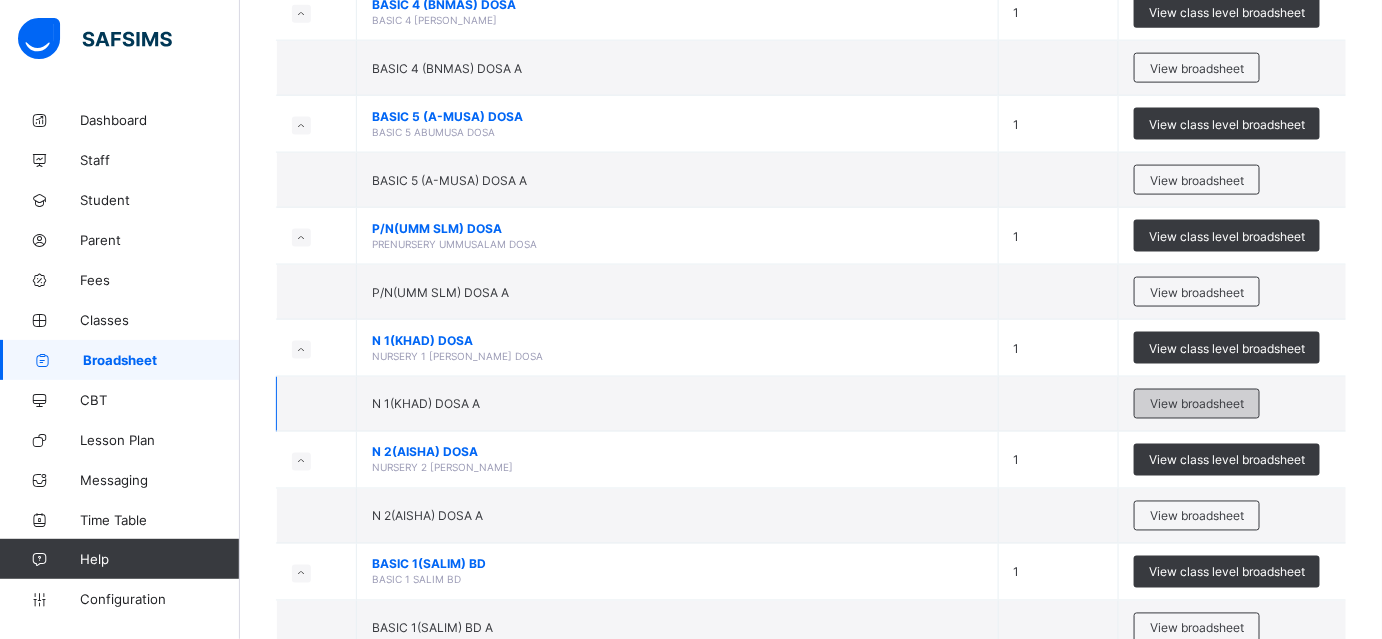 click on "View broadsheet" at bounding box center [1197, 404] 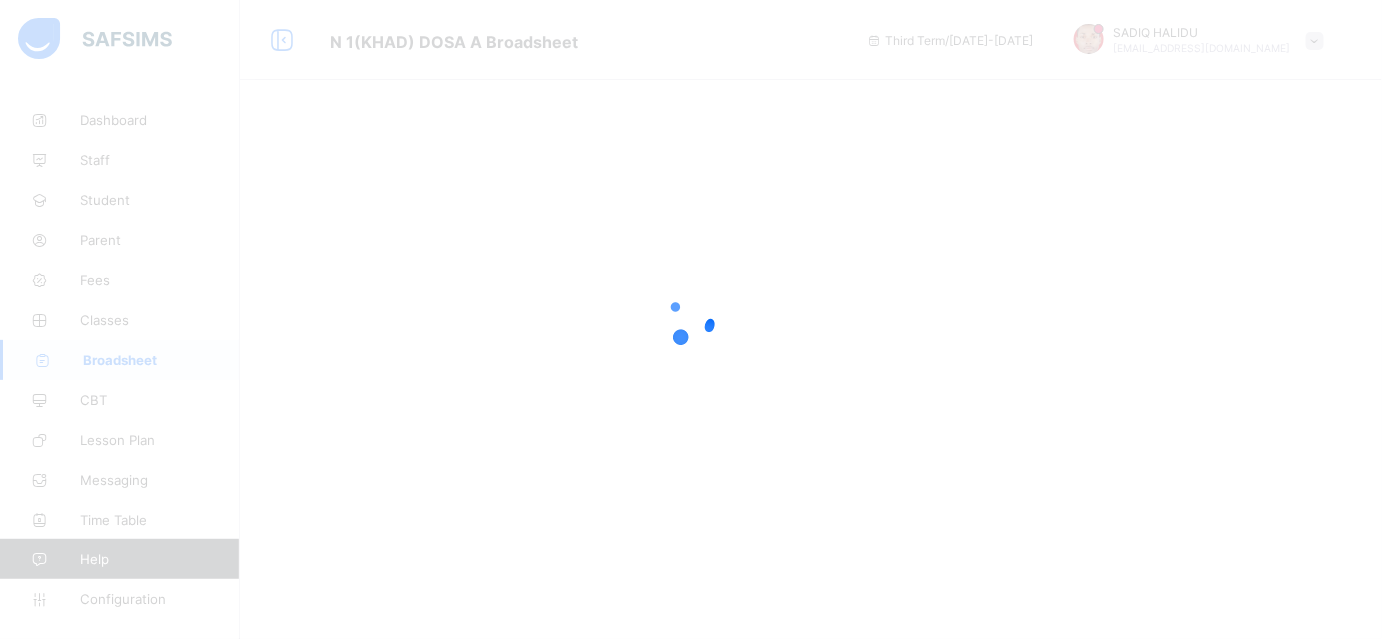 scroll, scrollTop: 0, scrollLeft: 0, axis: both 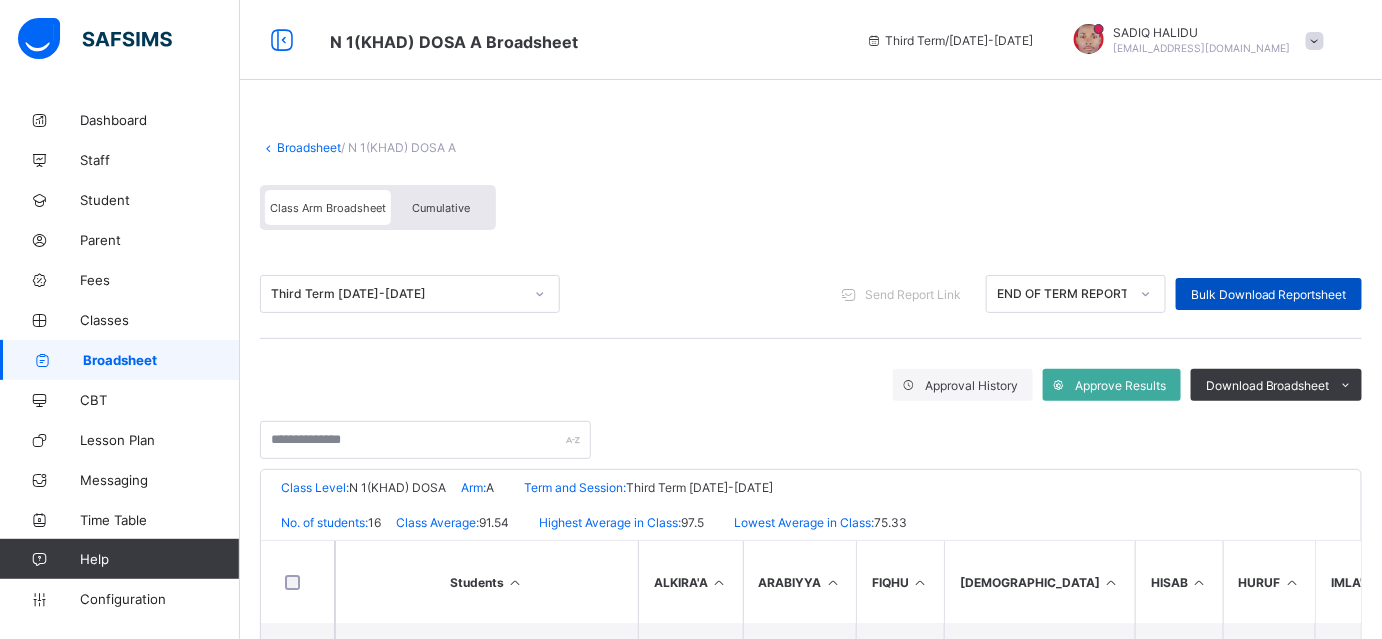 click on "Bulk Download Reportsheet" at bounding box center [1269, 294] 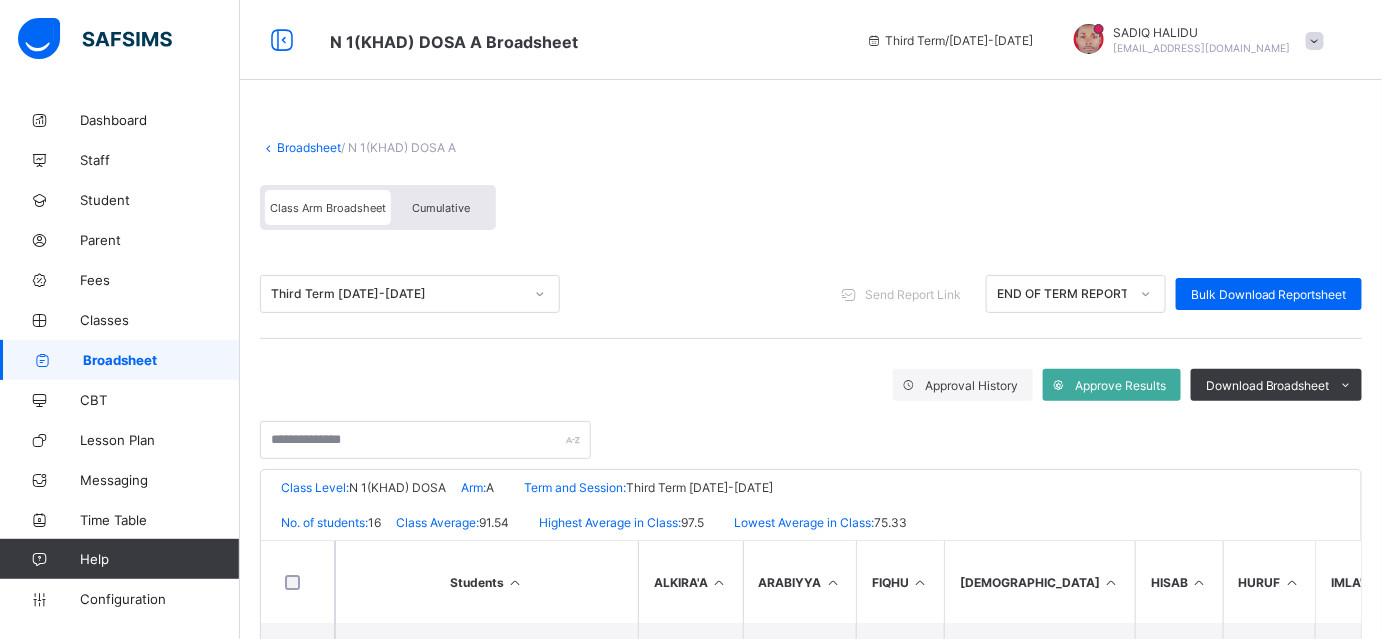 click on "Broadsheet" at bounding box center (309, 147) 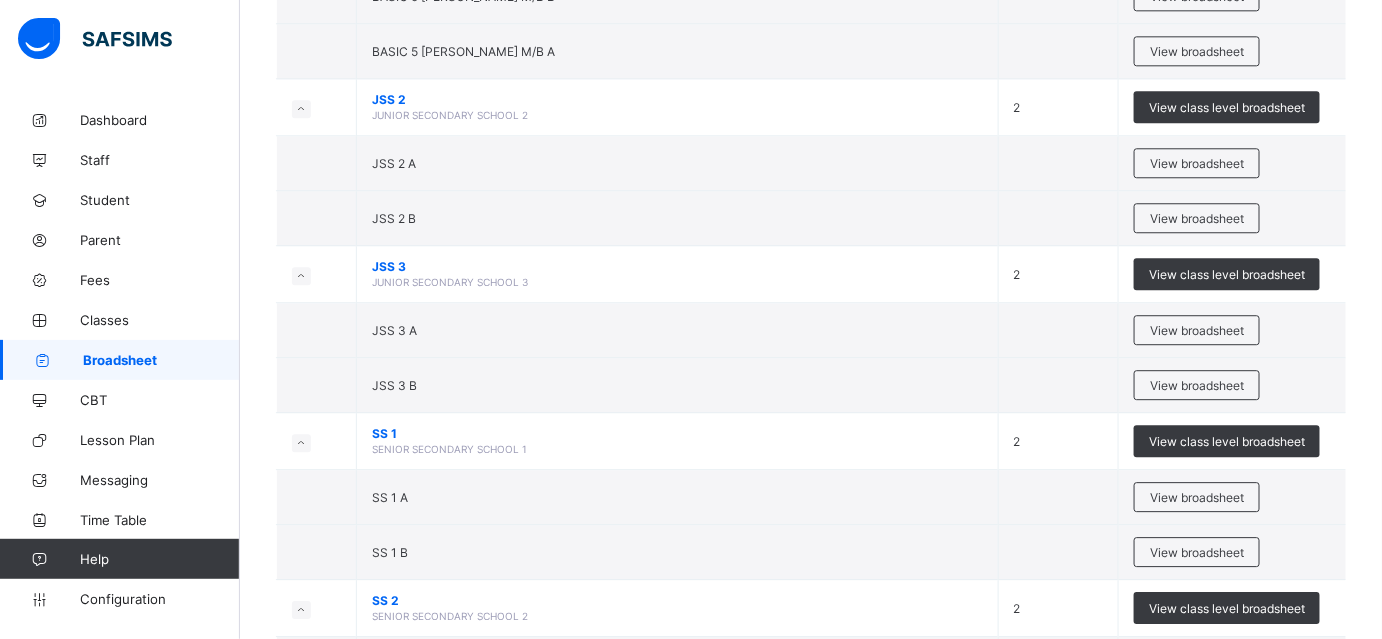 scroll, scrollTop: 1937, scrollLeft: 0, axis: vertical 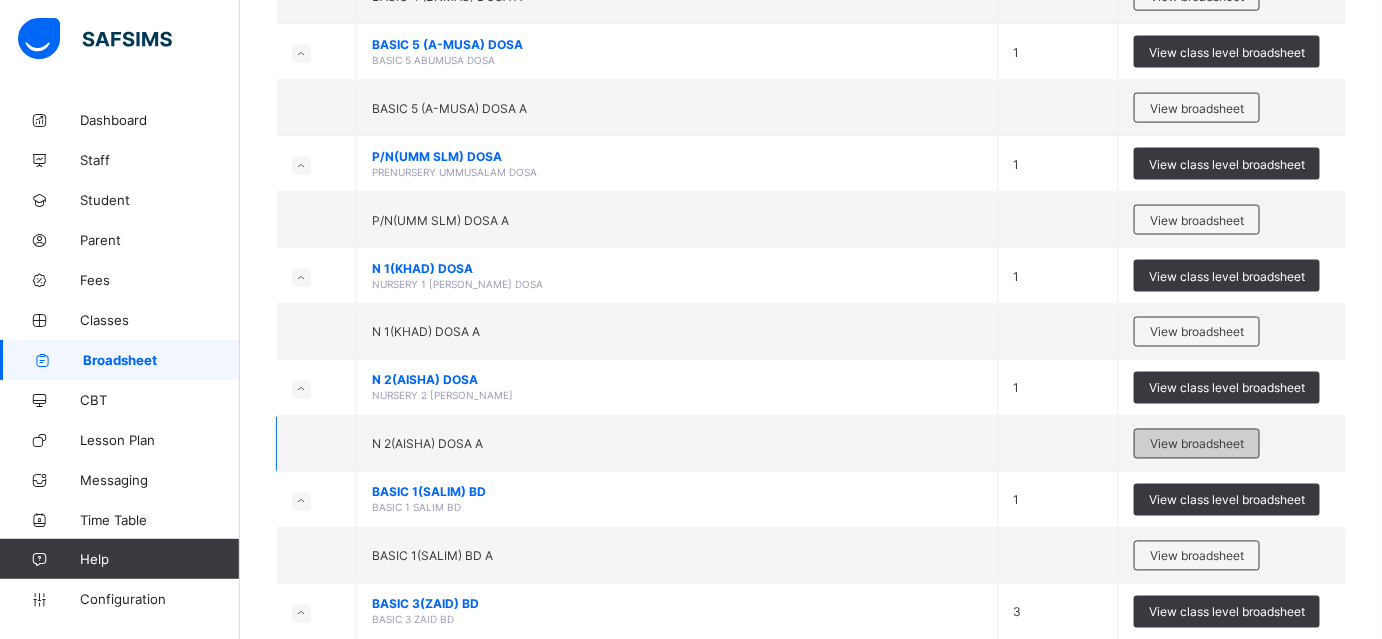 click on "View broadsheet" at bounding box center [1197, 444] 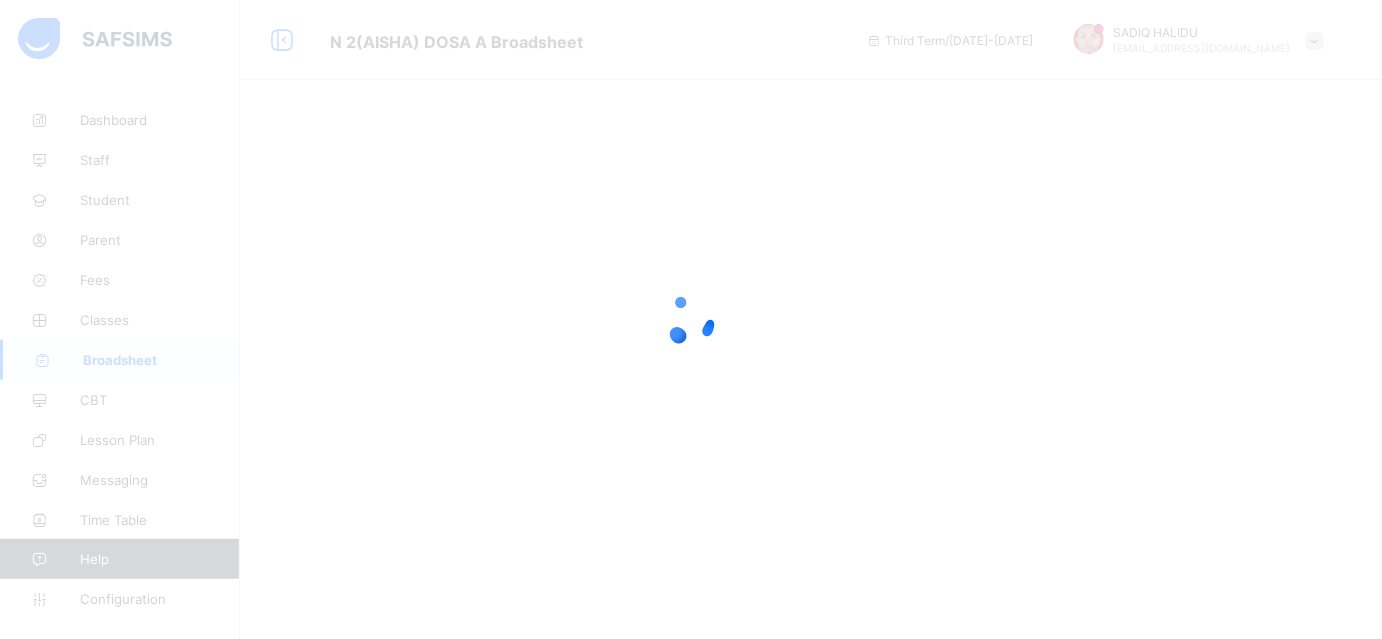 scroll, scrollTop: 0, scrollLeft: 0, axis: both 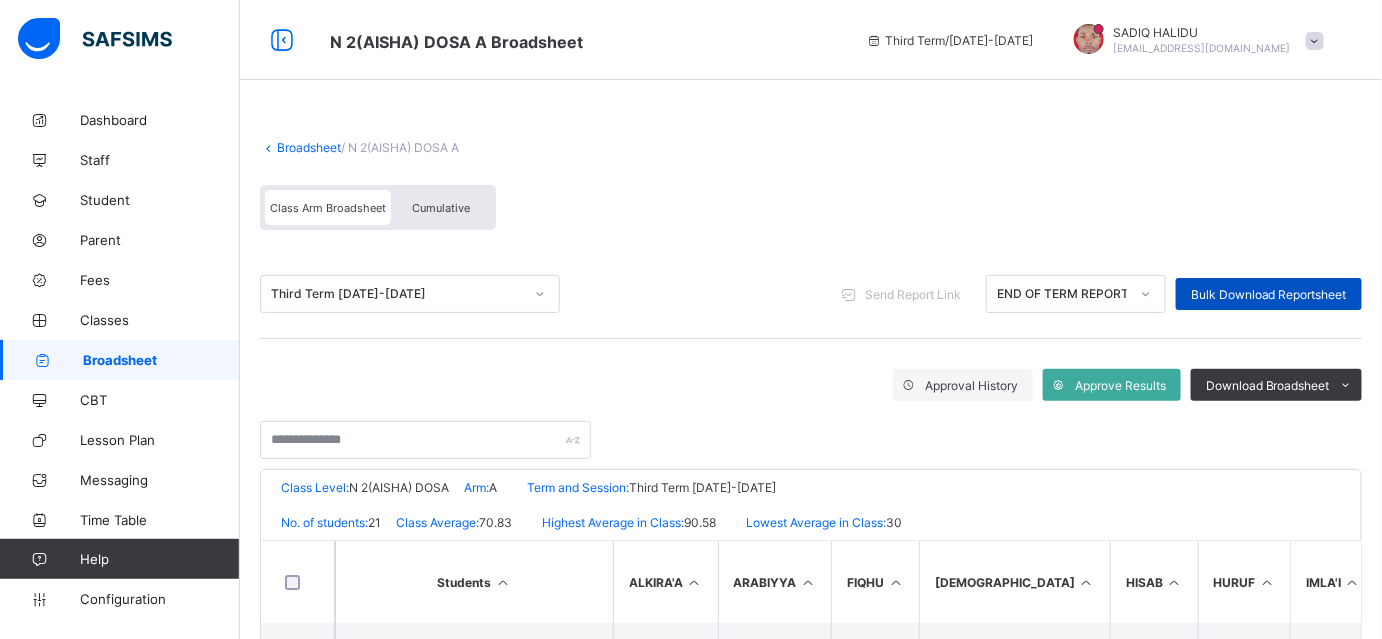 click on "Bulk Download Reportsheet" at bounding box center [1269, 294] 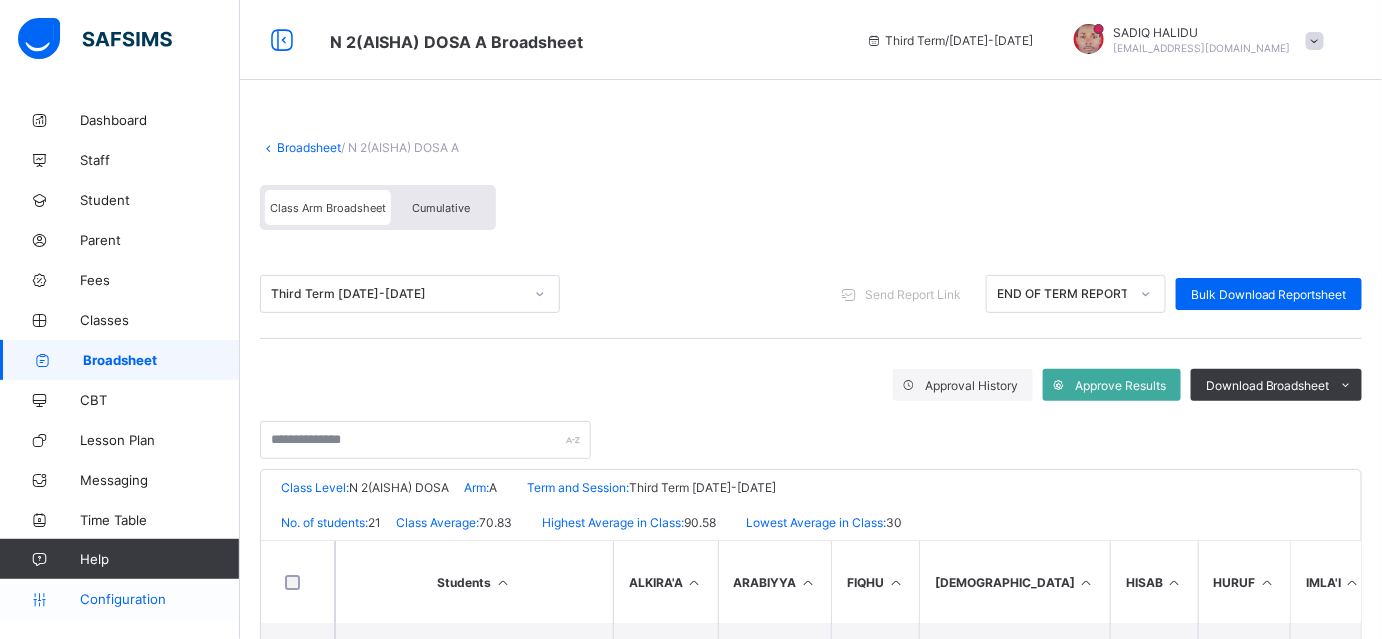 click on "Configuration" at bounding box center [159, 599] 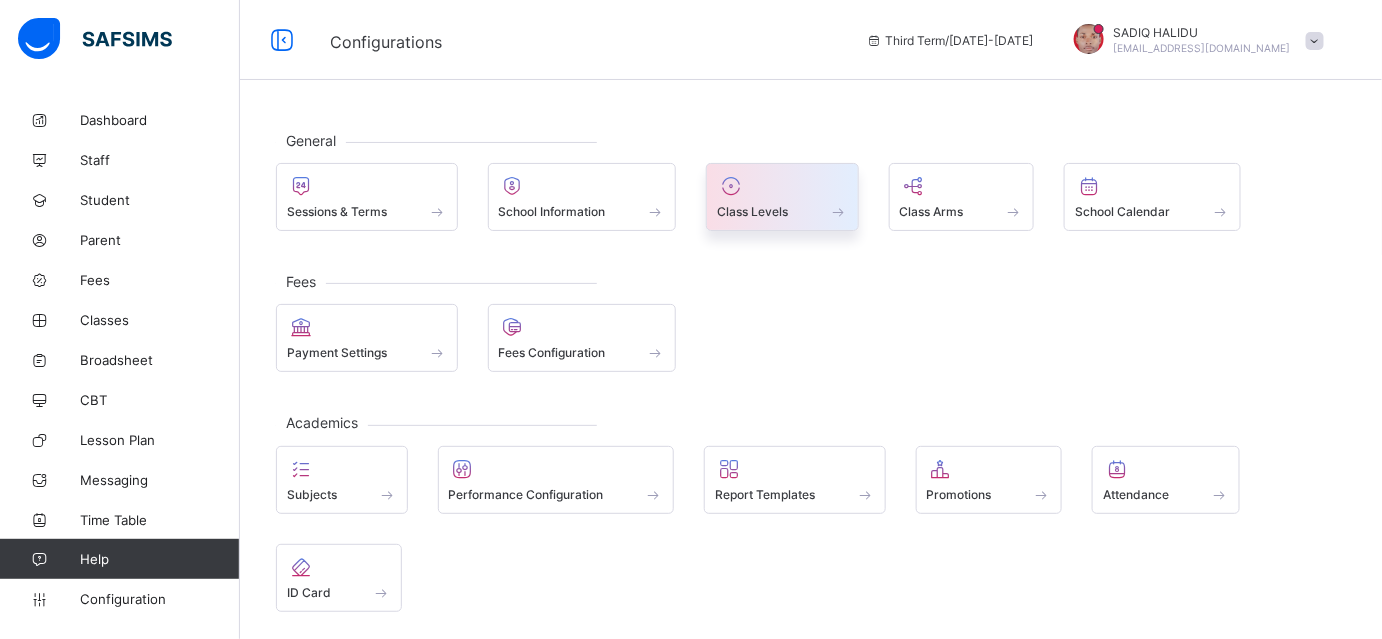 click at bounding box center [782, 200] 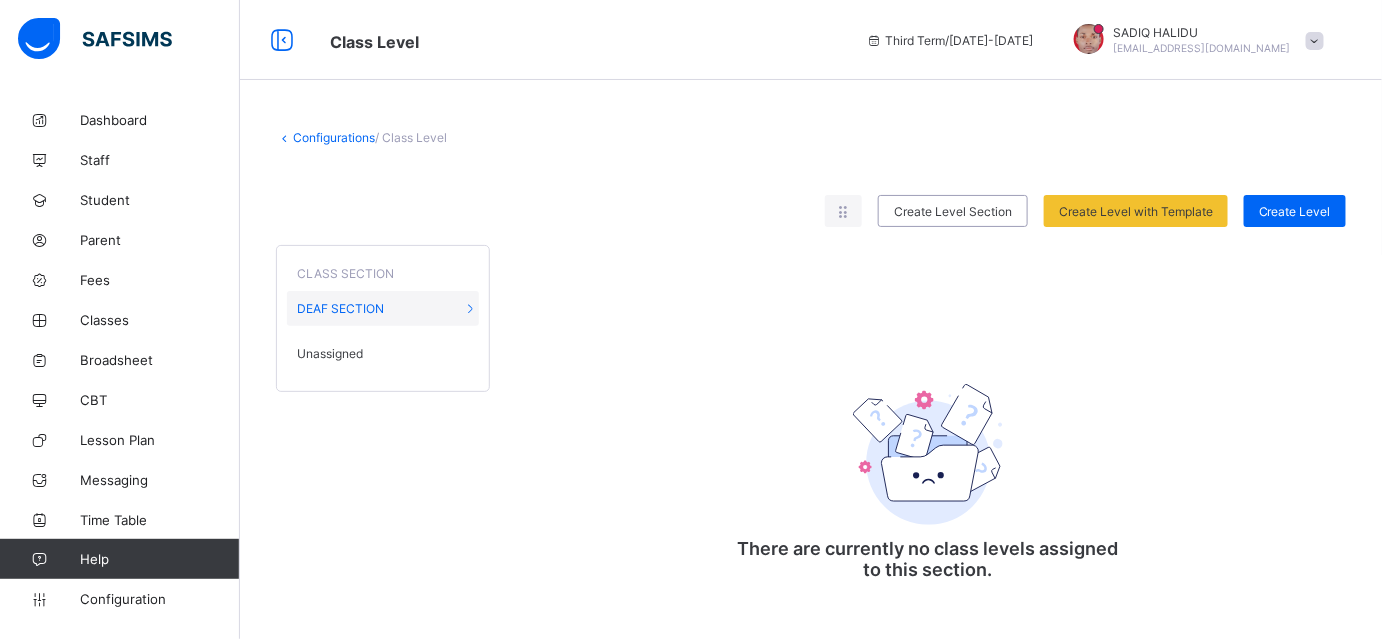 click on "Unassigned" at bounding box center [383, 353] 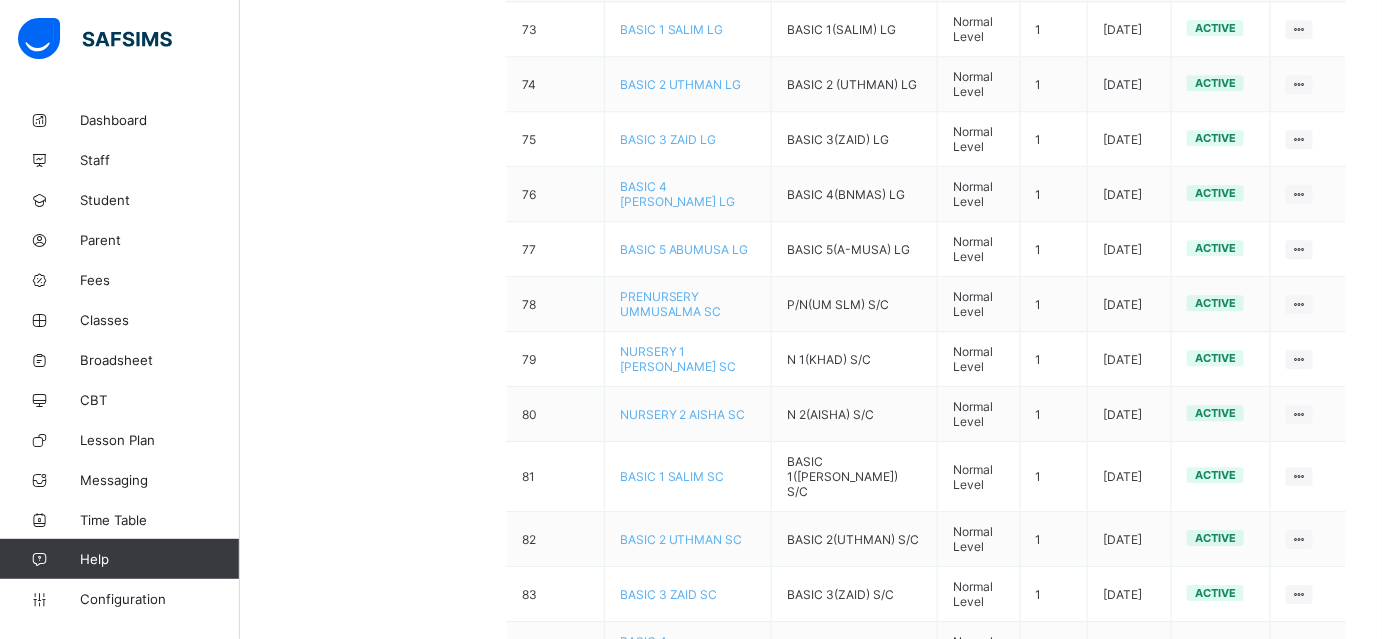 scroll, scrollTop: 4300, scrollLeft: 0, axis: vertical 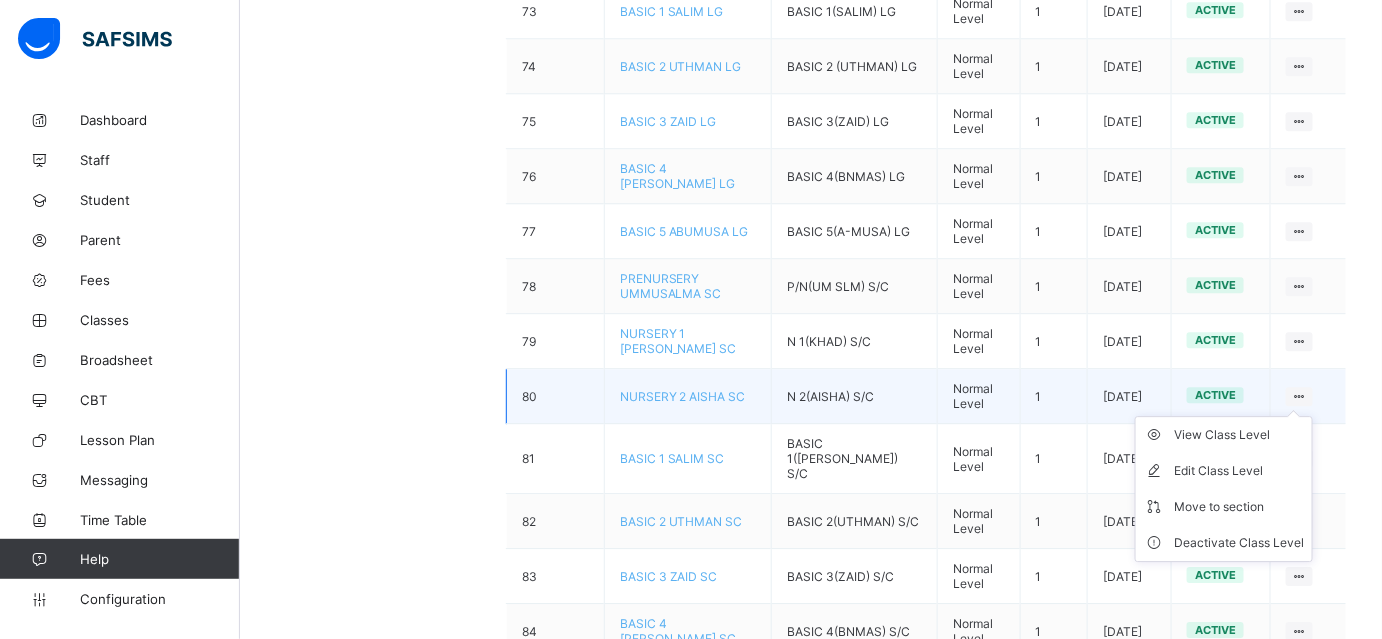 click on "View Class Level Edit Class Level Move to section Deactivate Class Level" at bounding box center (1224, 489) 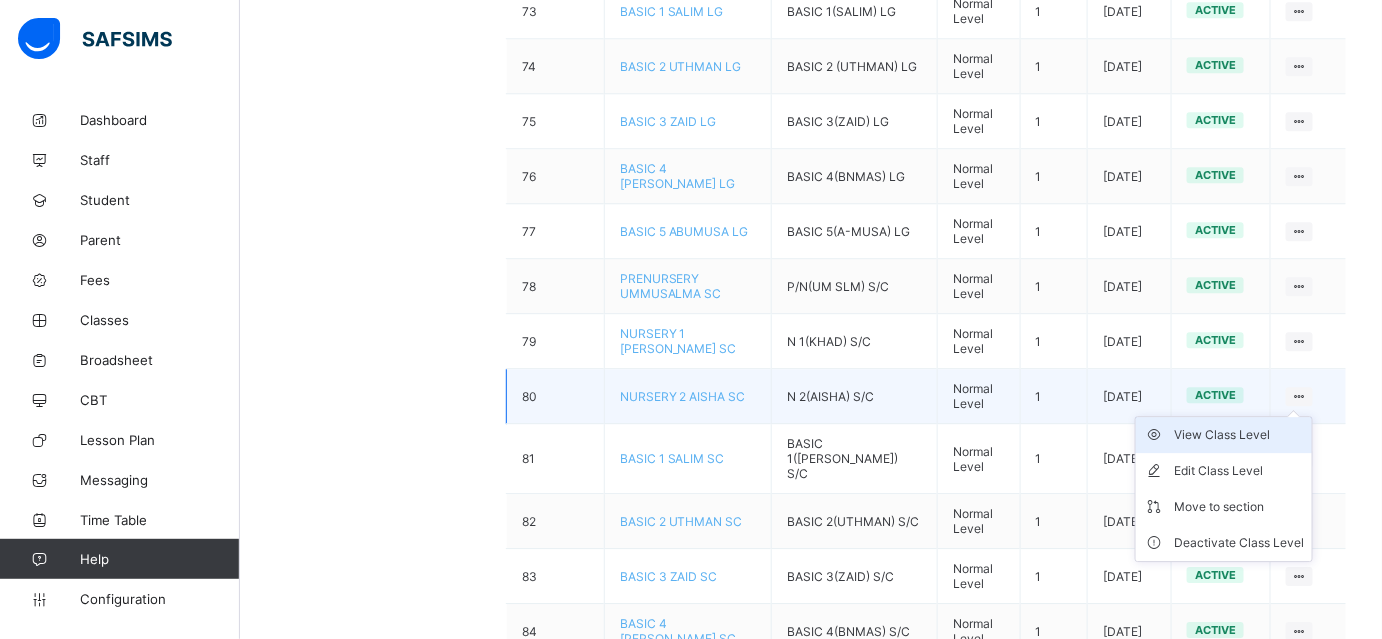 click on "View Class Level" at bounding box center [1239, 435] 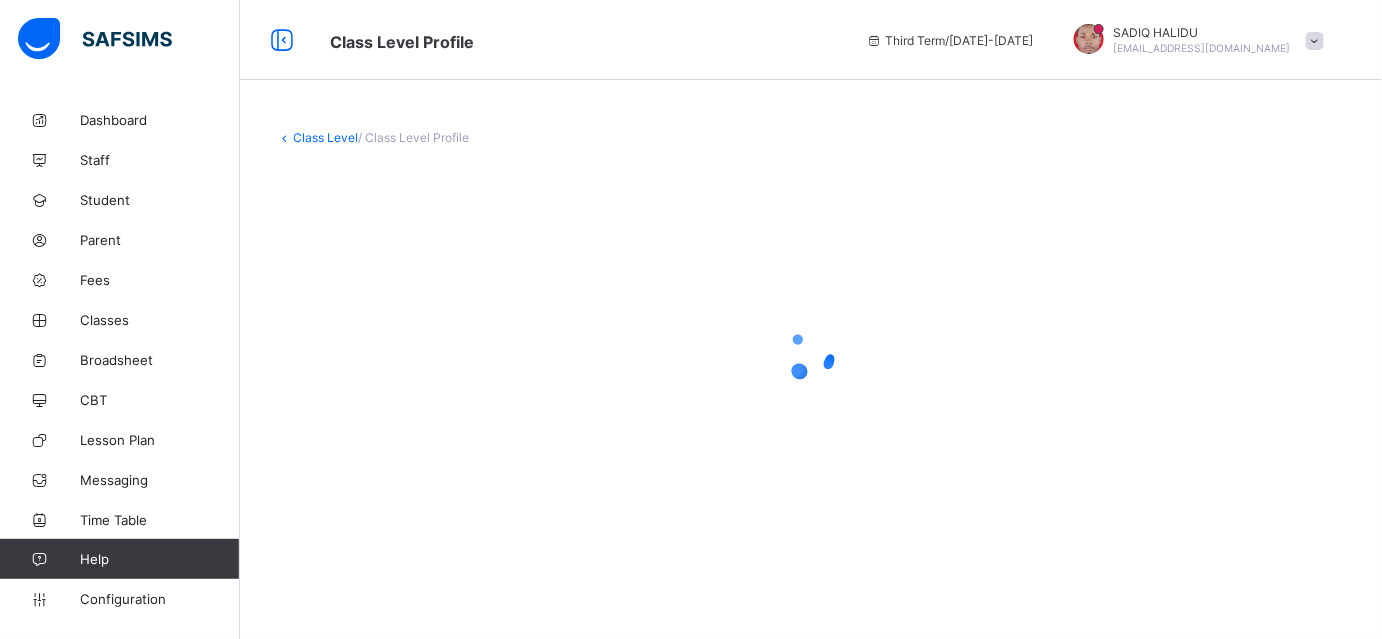 scroll, scrollTop: 0, scrollLeft: 0, axis: both 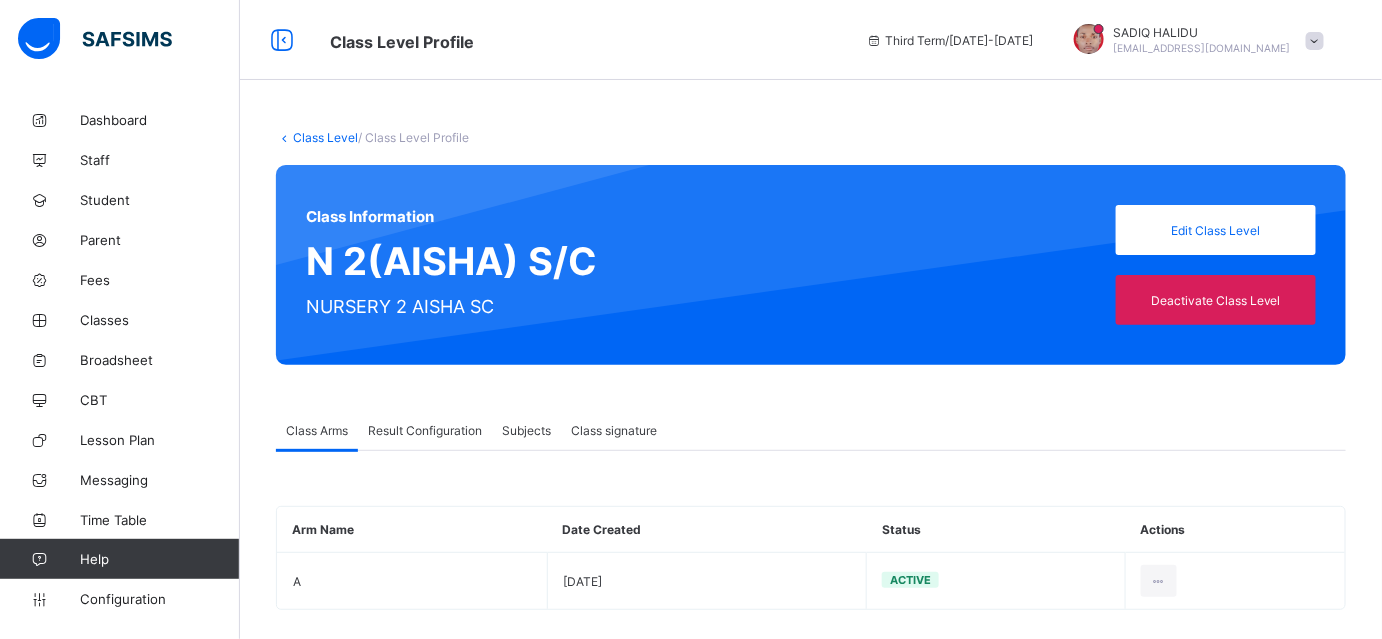 click on "Result Configuration" at bounding box center (425, 430) 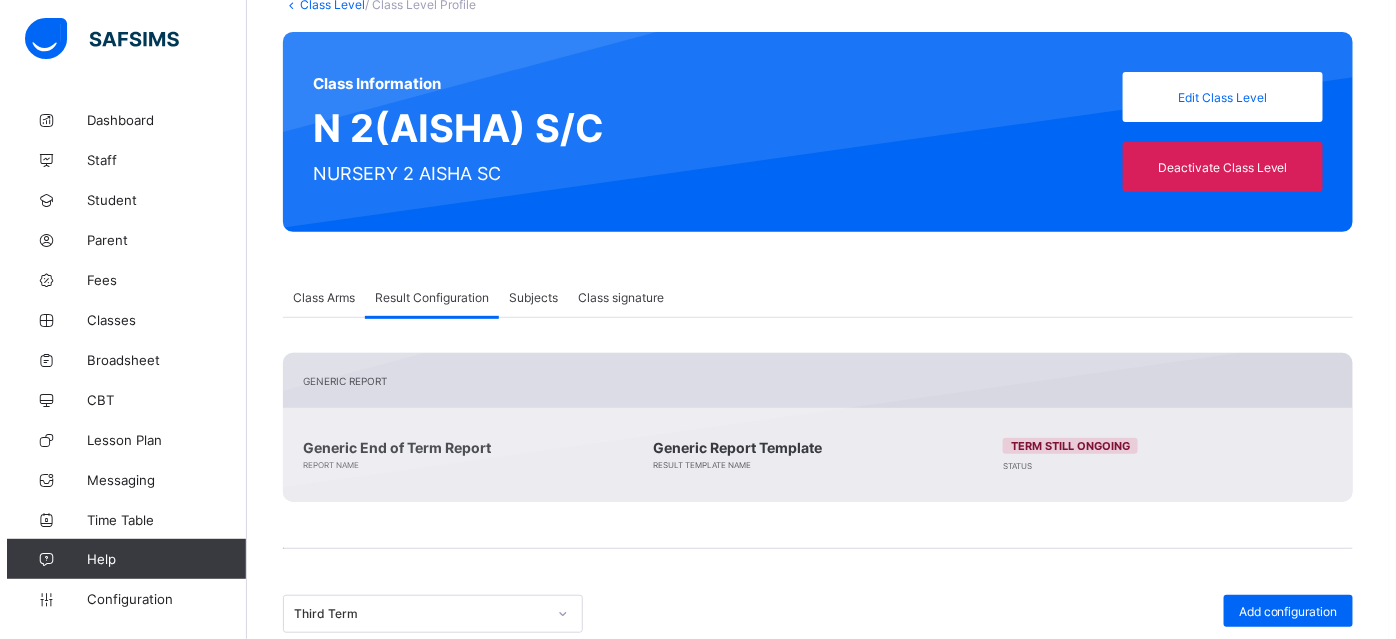 scroll, scrollTop: 229, scrollLeft: 0, axis: vertical 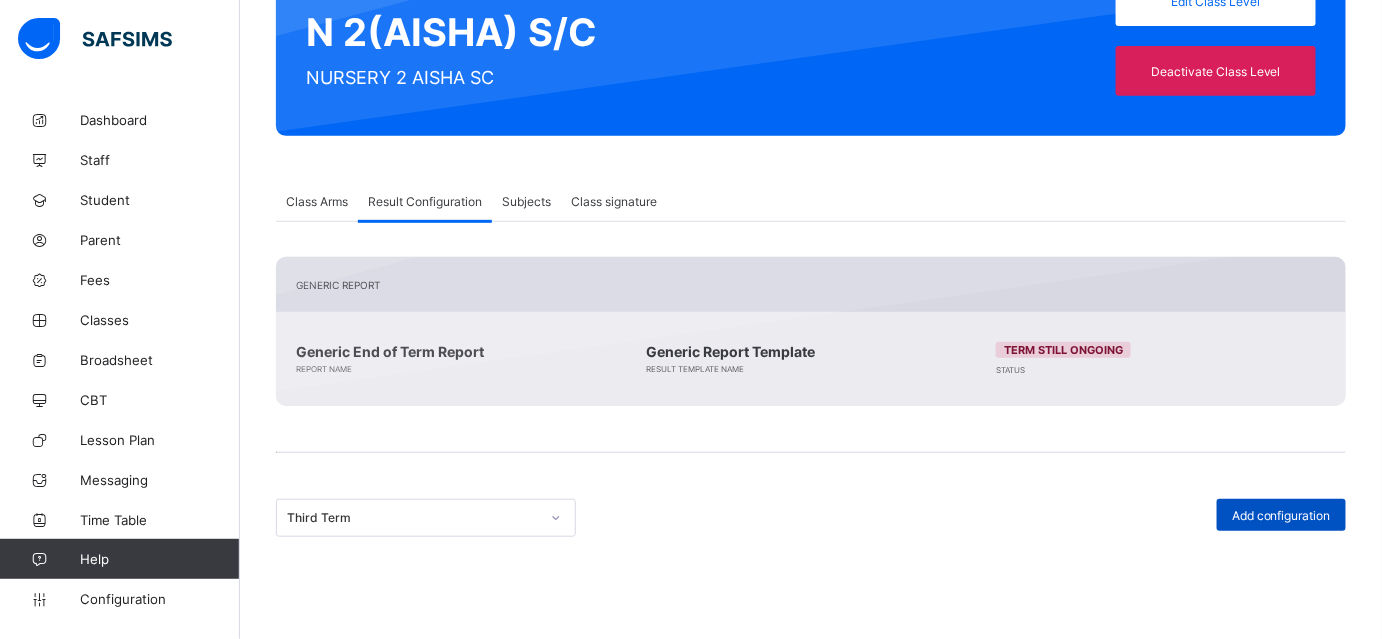 click on "Add configuration" at bounding box center (1281, 515) 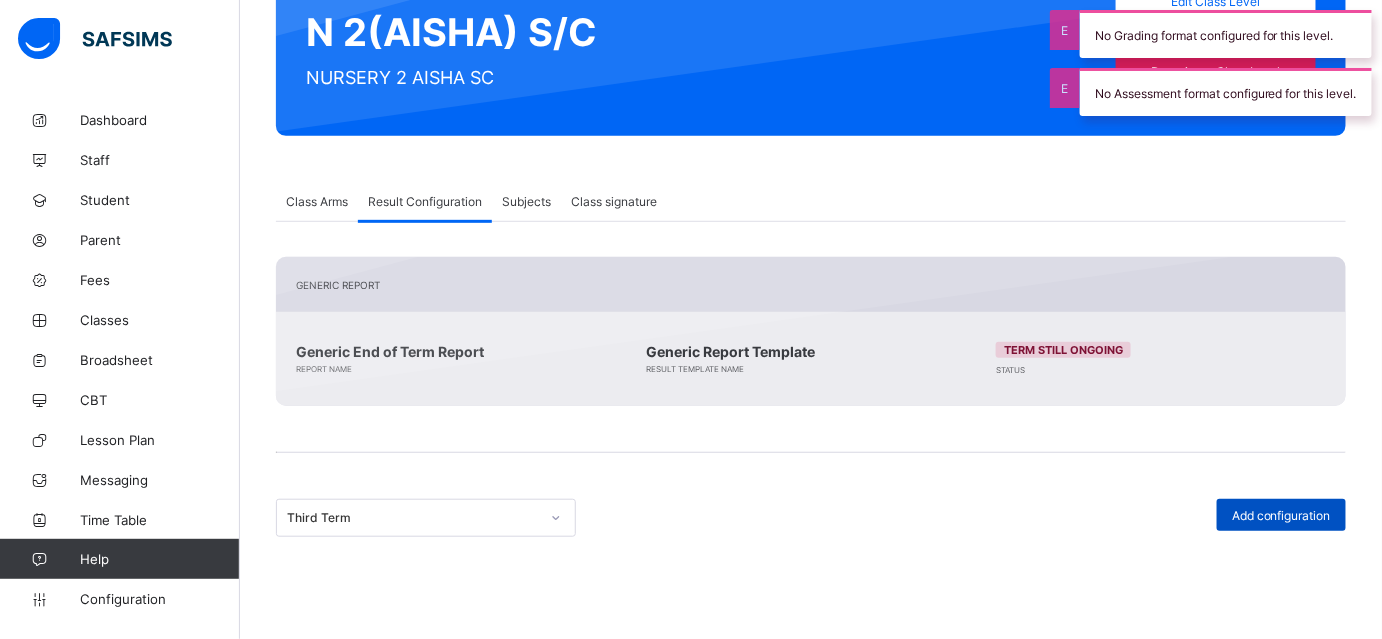 click on "Add configuration" at bounding box center [1281, 515] 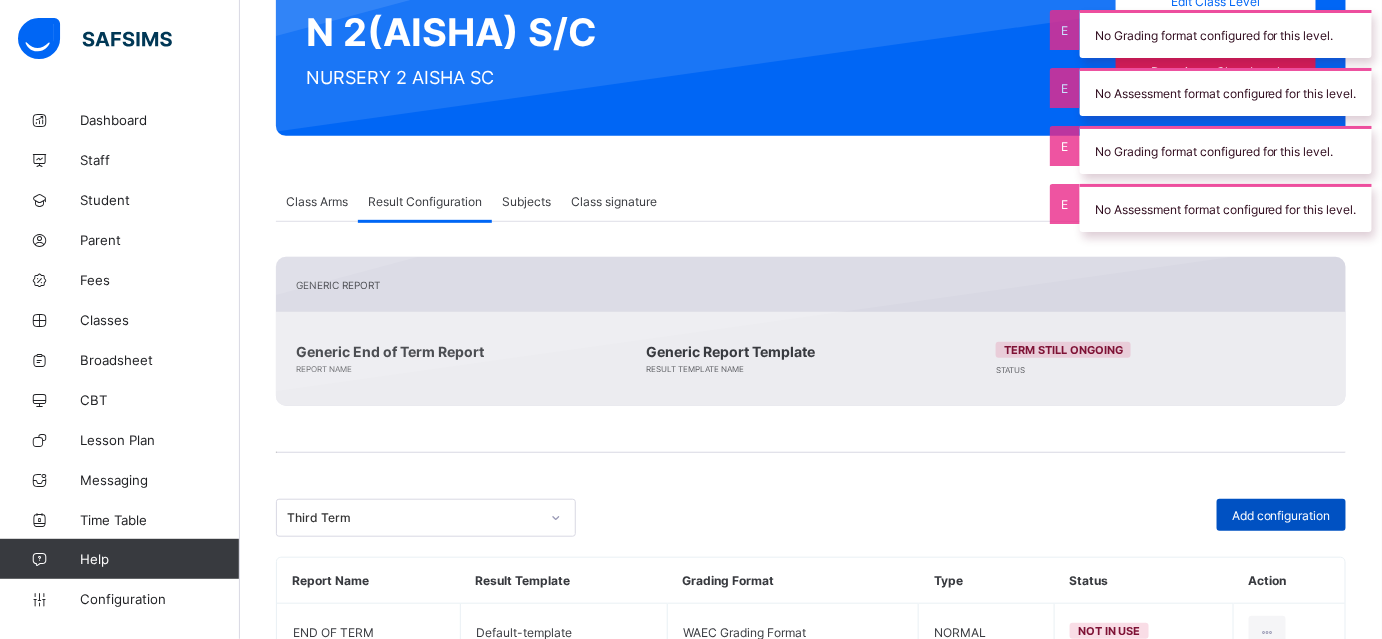 click on "Add configuration" at bounding box center (1281, 515) 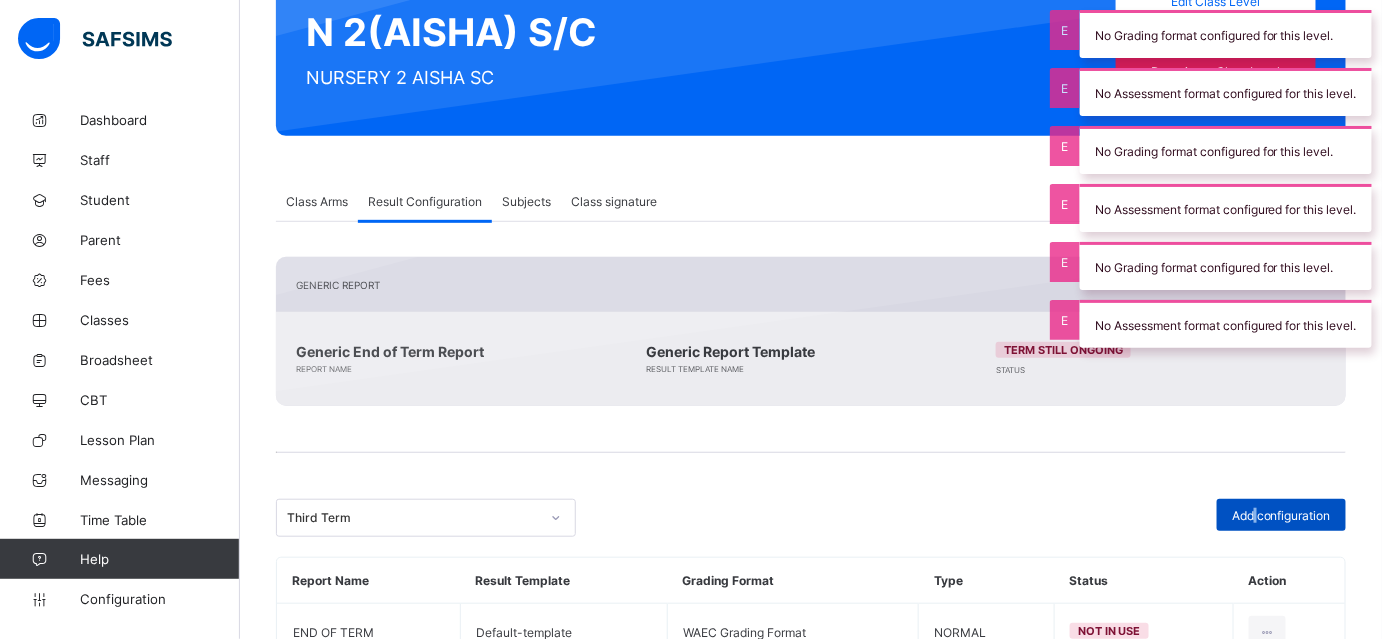 click on "Add configuration" at bounding box center [1281, 515] 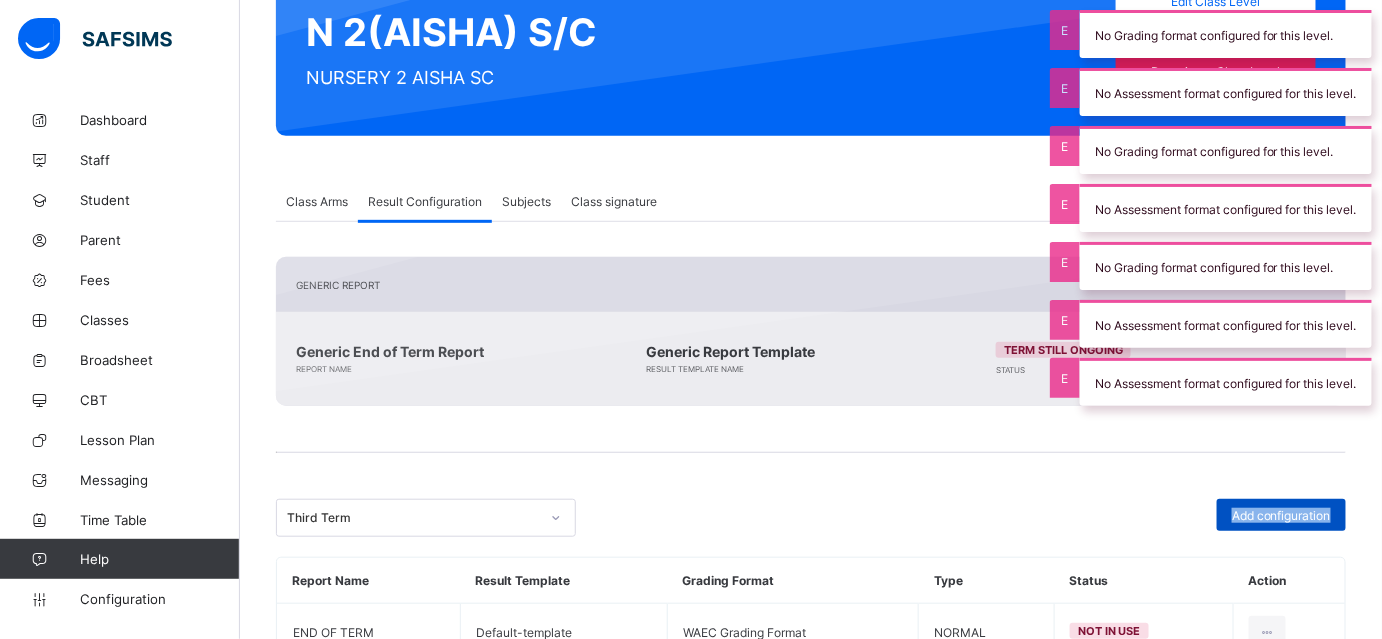 click on "Add configuration" at bounding box center [1281, 515] 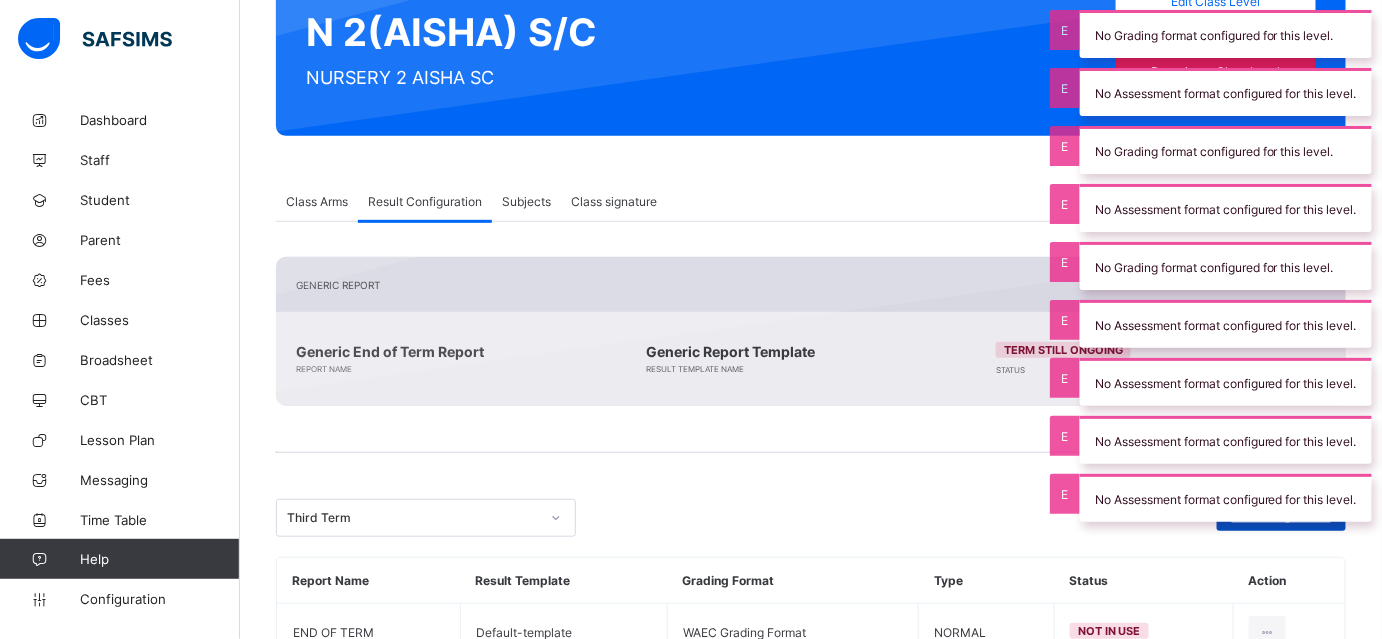 click on "Add configuration" at bounding box center [1281, 515] 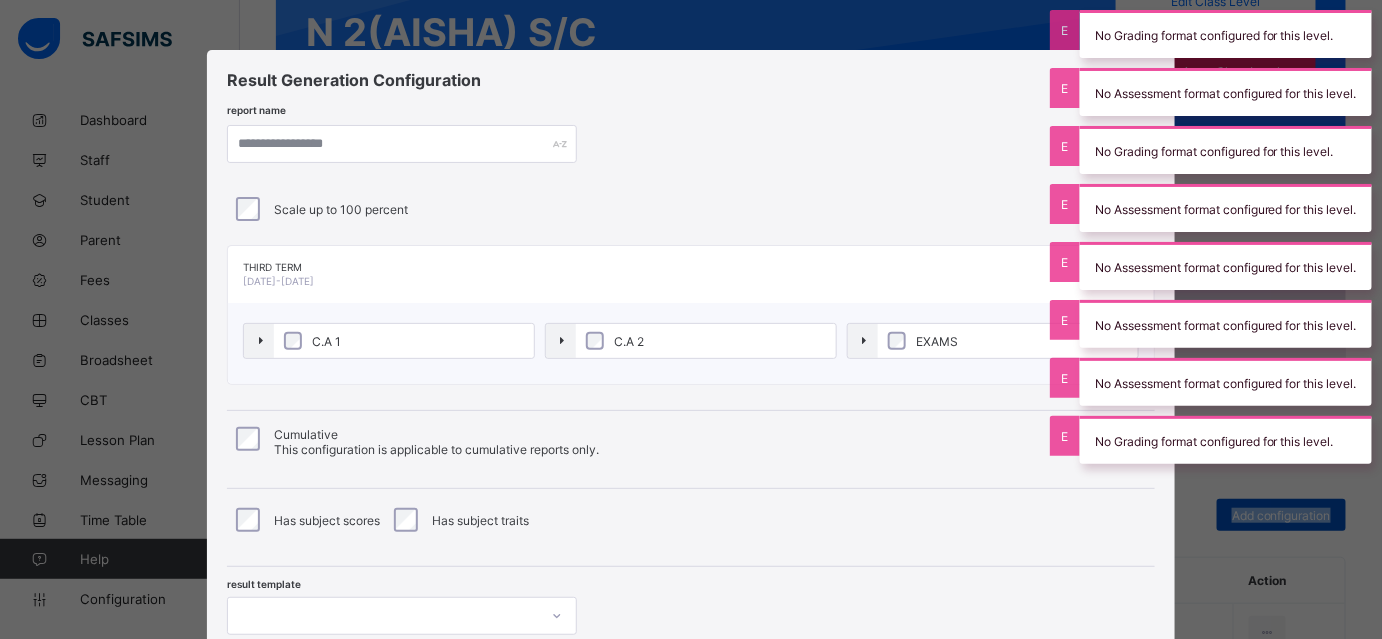 click on "Result Generation Configuration report name Scale up to 100 percent Third Term 2024-2025 C.A 1 C.A 2 EXAMS Cumulative This configuration is applicable to cumulative reports only.  Has subject scores Has subject traits result template Cancel   Preview" at bounding box center [691, 319] 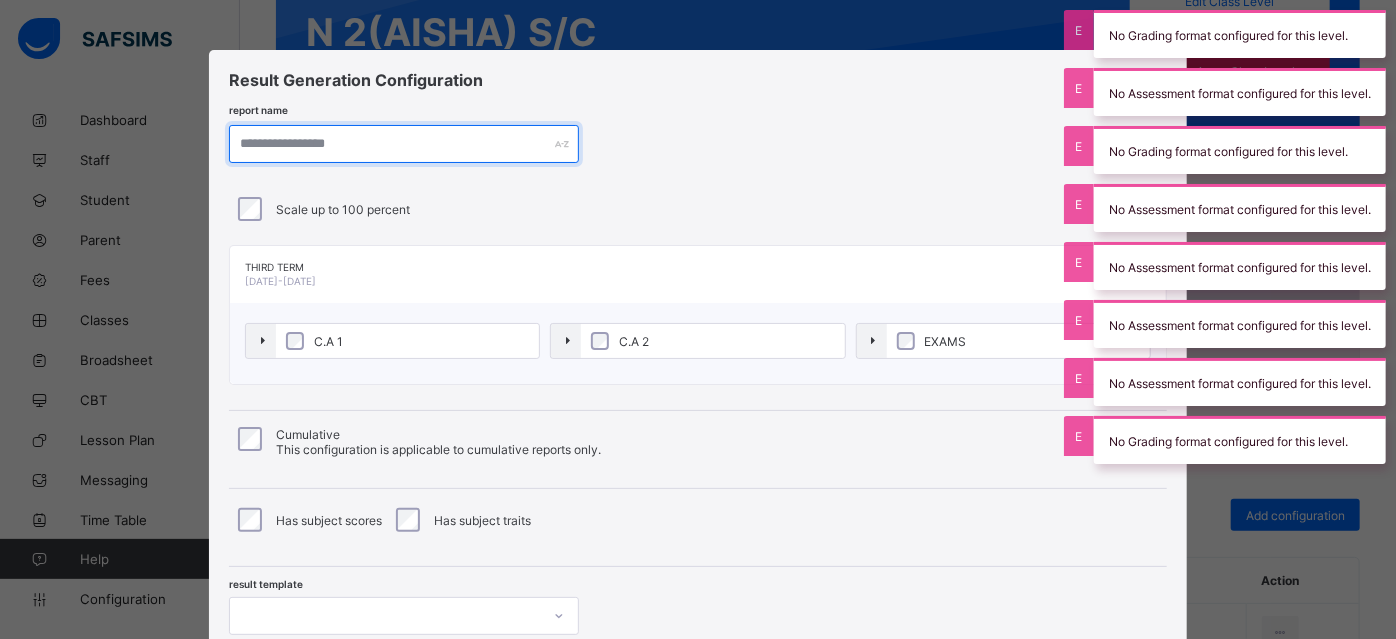 click at bounding box center [404, 144] 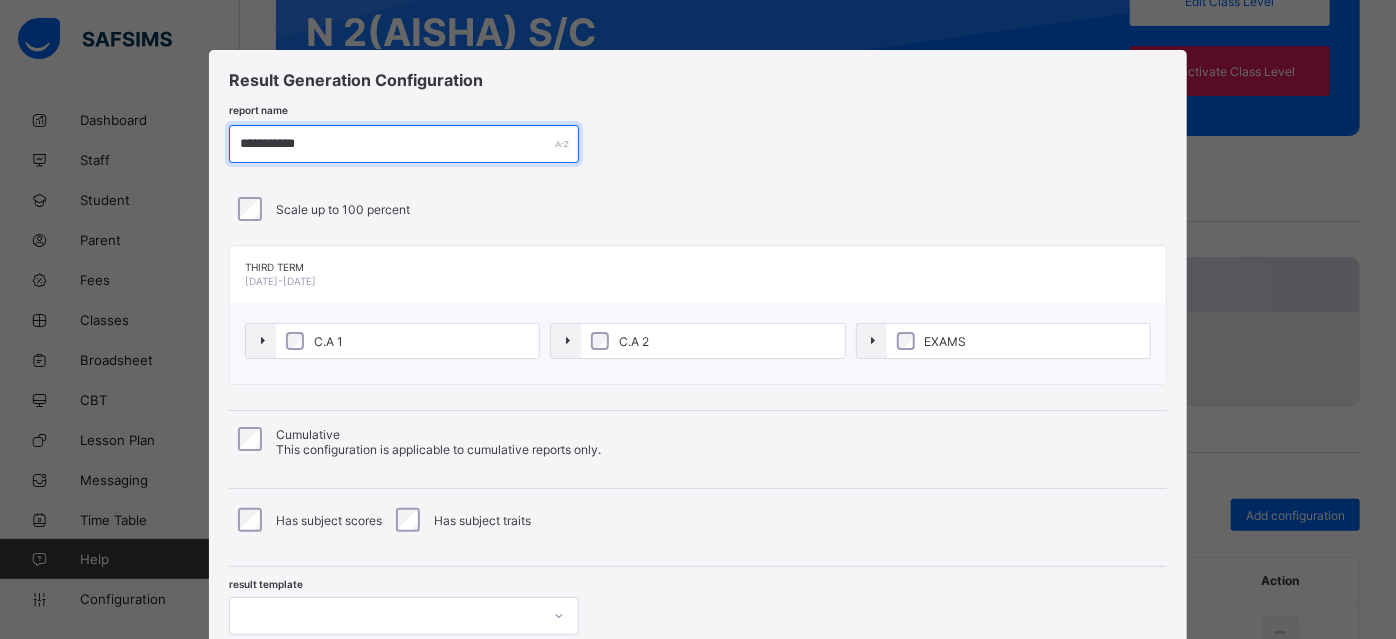 type on "**********" 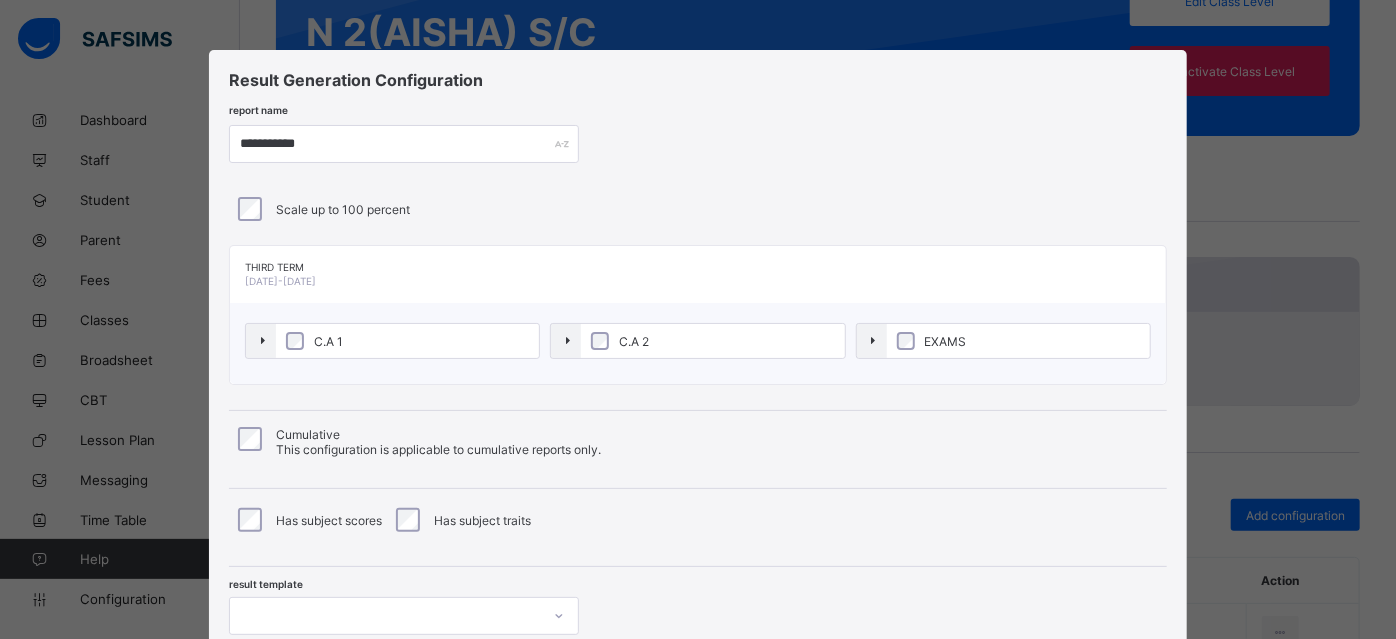 click on "Scale up to 100 percent" at bounding box center (697, 209) 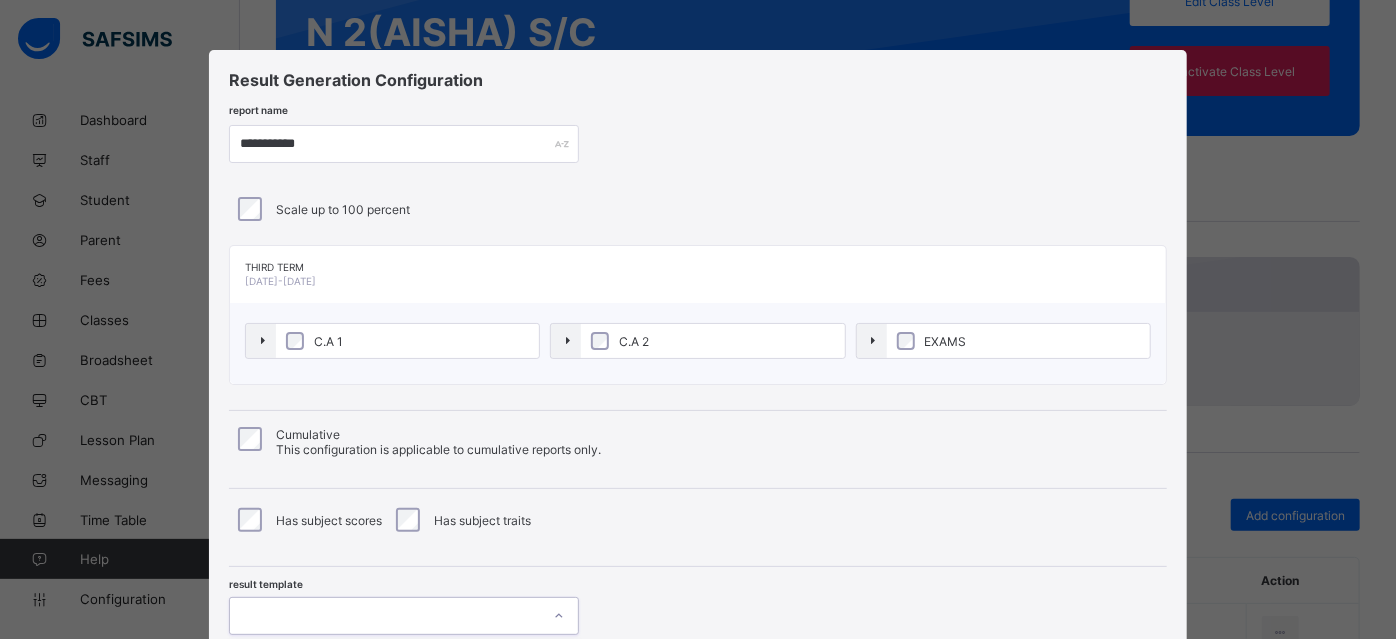 click on "option Default-template focused, 4 of 4. 4 results available. Use Up and Down to choose options, press Enter to select the currently focused option, press Escape to exit the menu, press Tab to select the option and exit the menu. Cummulative Default-template (copy) Default-template (copy) Default-template" at bounding box center (404, 616) 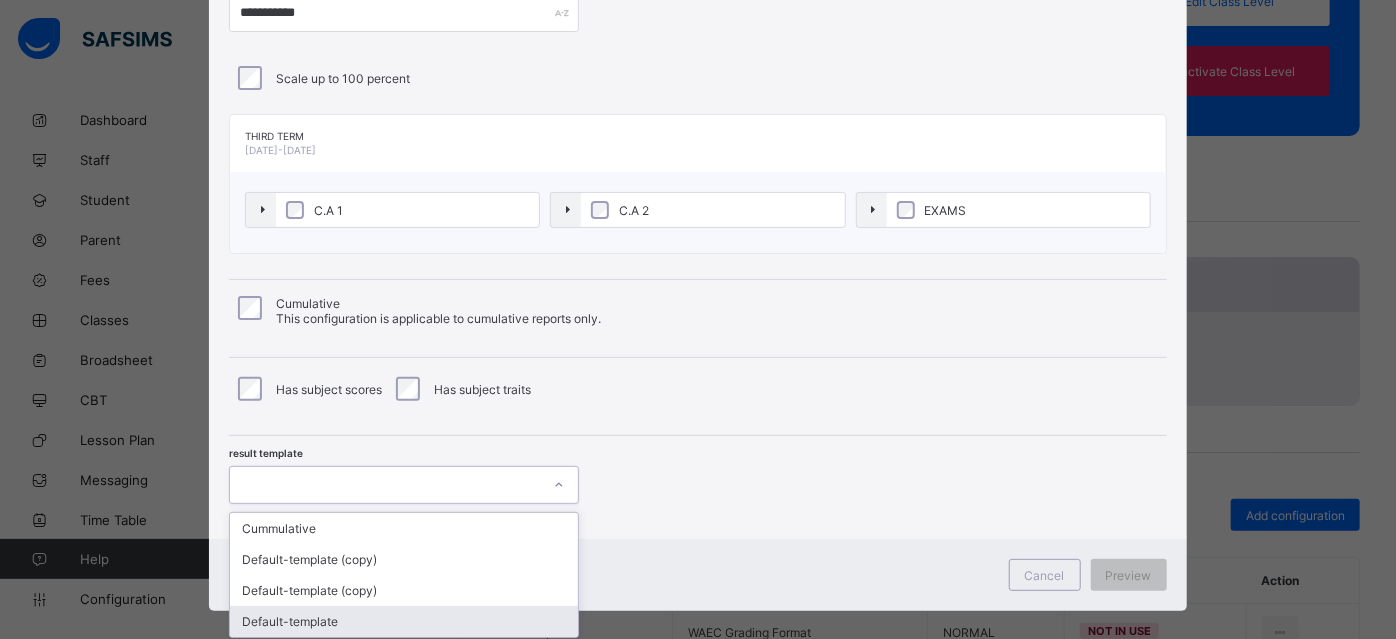 click on "Default-template" at bounding box center (404, 621) 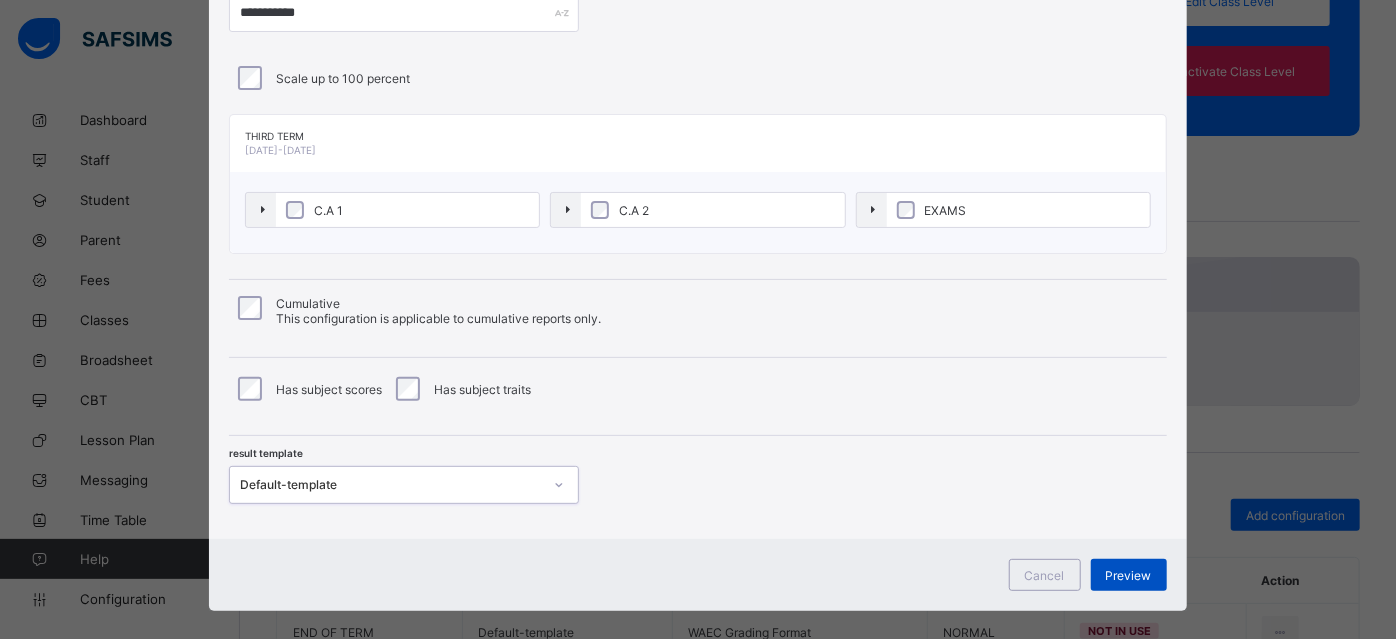 click on "Preview" at bounding box center [1129, 575] 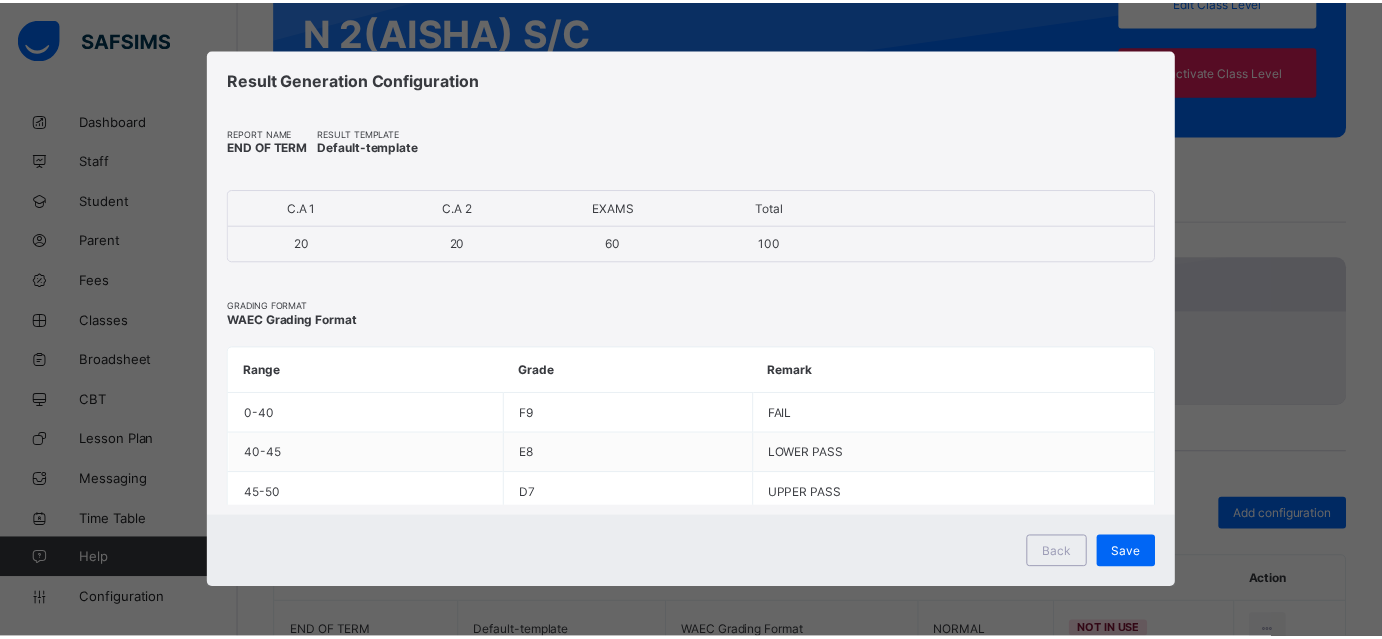scroll, scrollTop: 0, scrollLeft: 0, axis: both 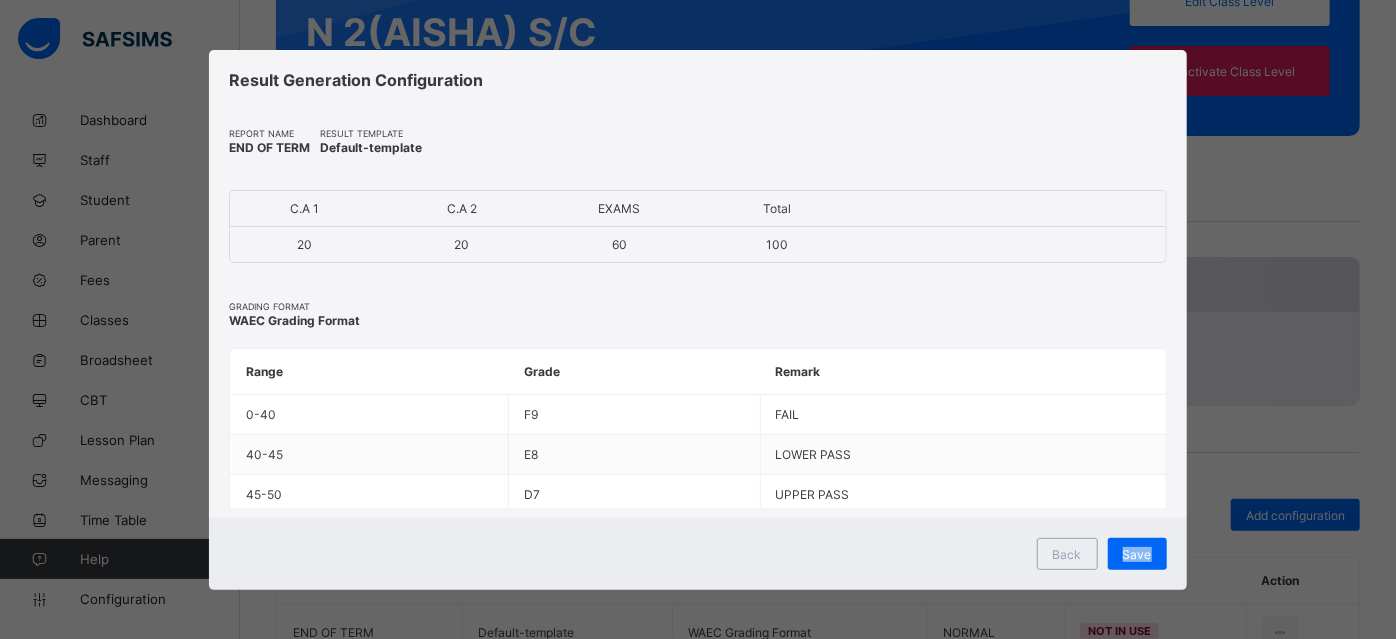 click on "Save" at bounding box center [1137, 554] 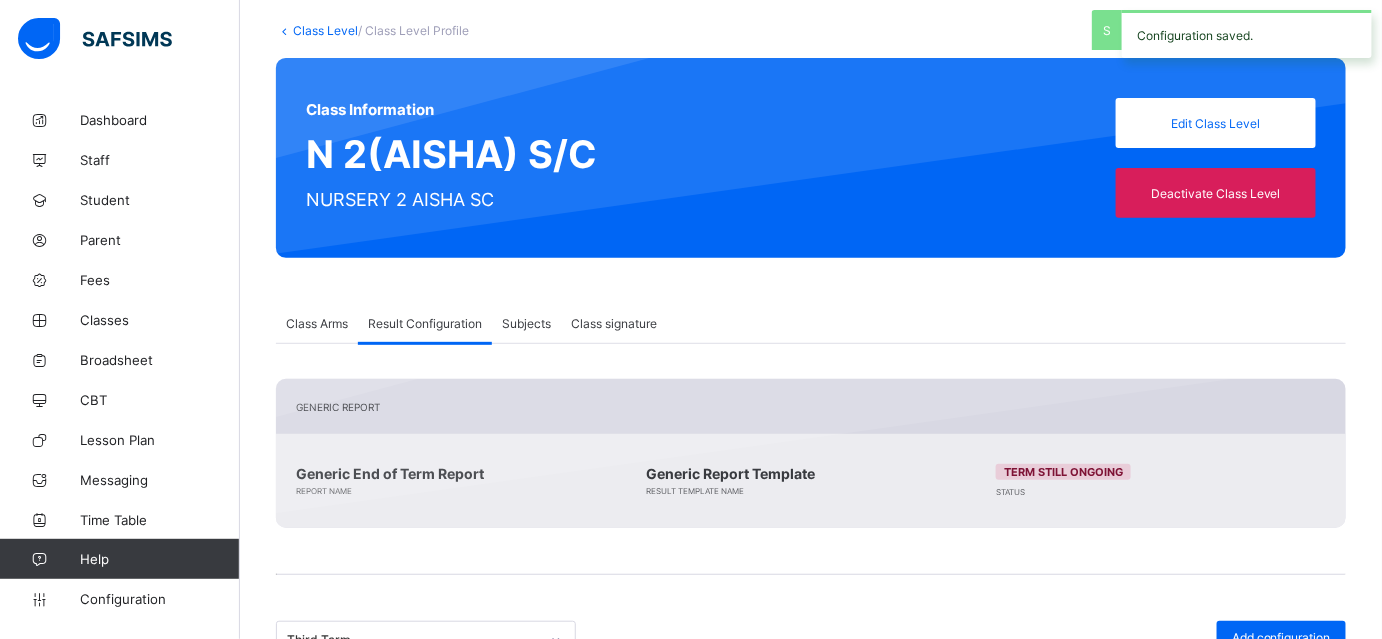 scroll, scrollTop: 0, scrollLeft: 0, axis: both 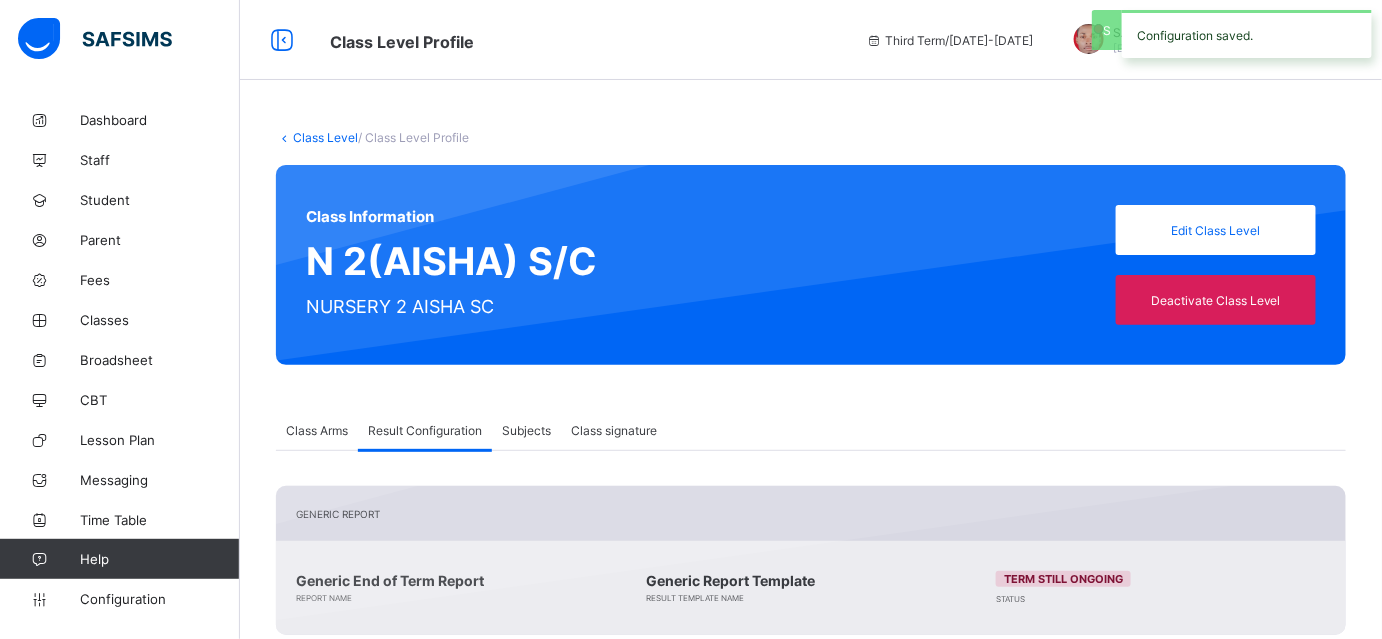 click on "Class Level" at bounding box center [325, 137] 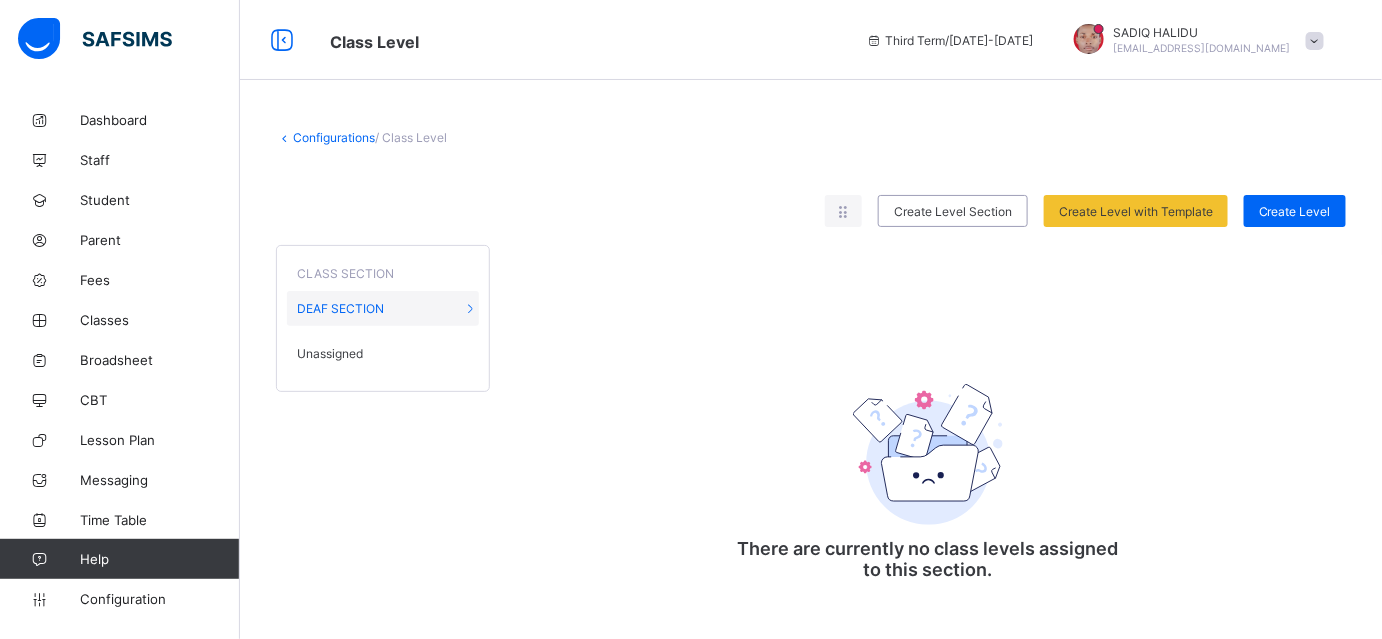 click on "Unassigned" at bounding box center (330, 353) 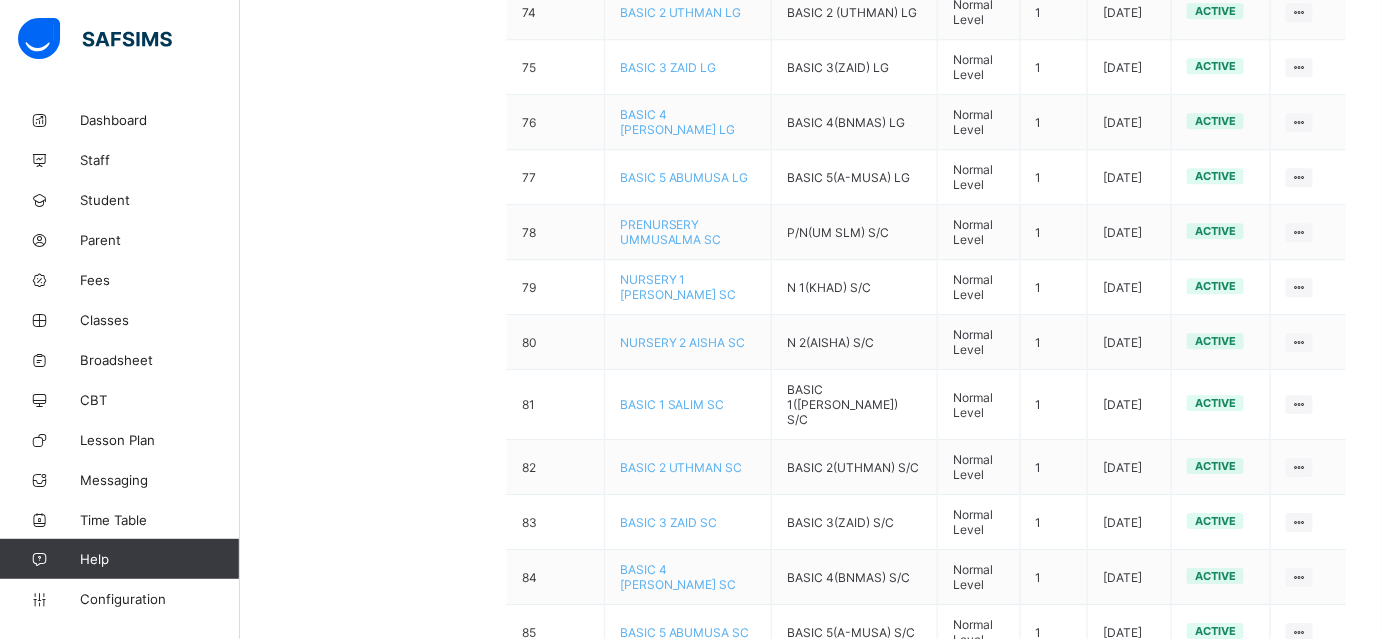 scroll, scrollTop: 4400, scrollLeft: 0, axis: vertical 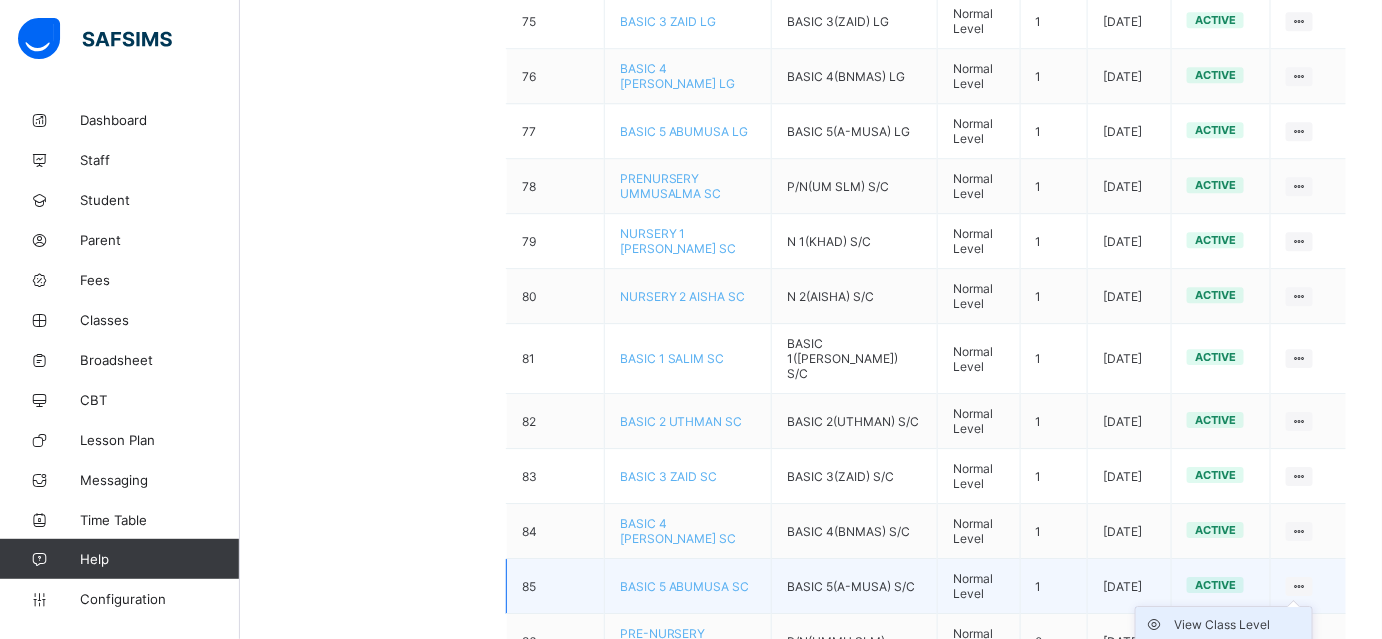 click on "View Class Level" at bounding box center [1239, 625] 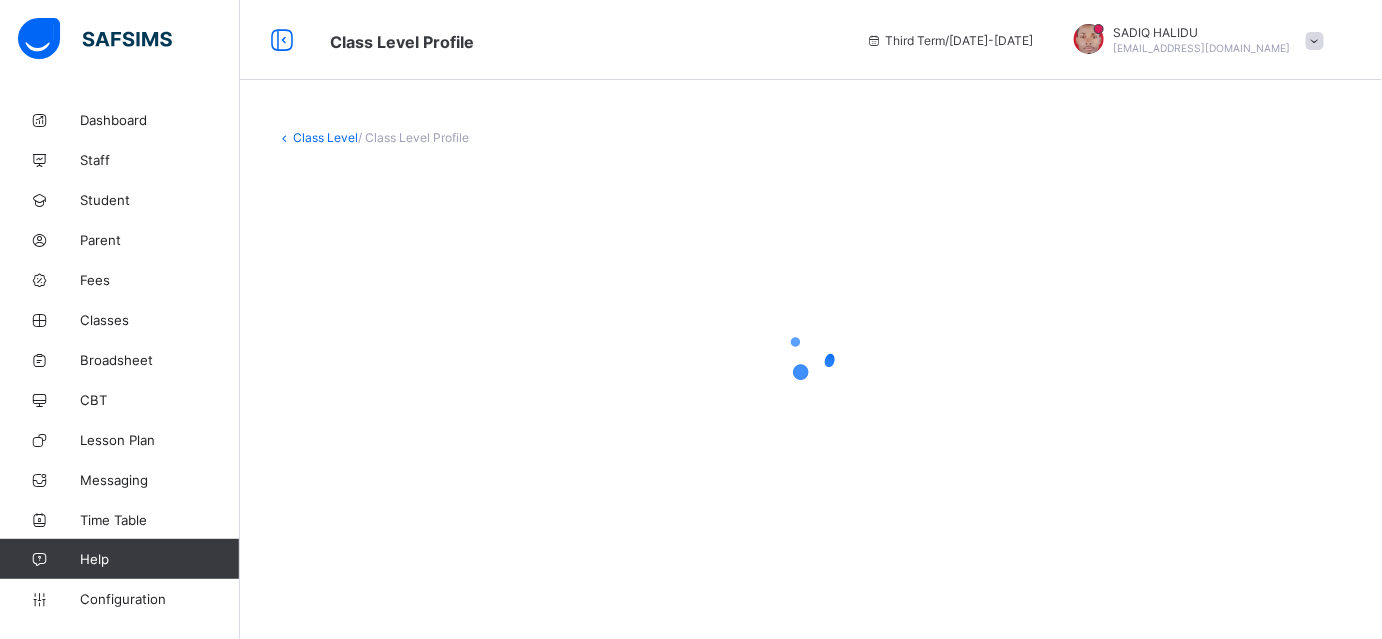 scroll, scrollTop: 0, scrollLeft: 0, axis: both 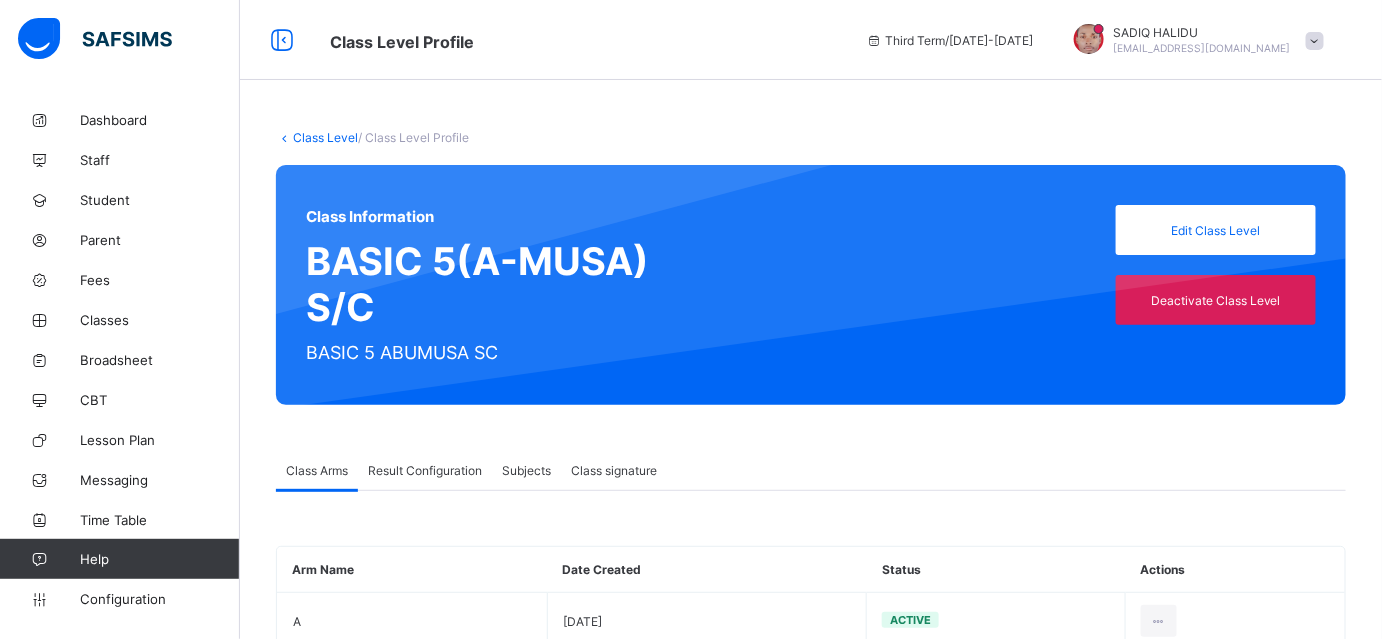 click on "Result Configuration" at bounding box center (425, 470) 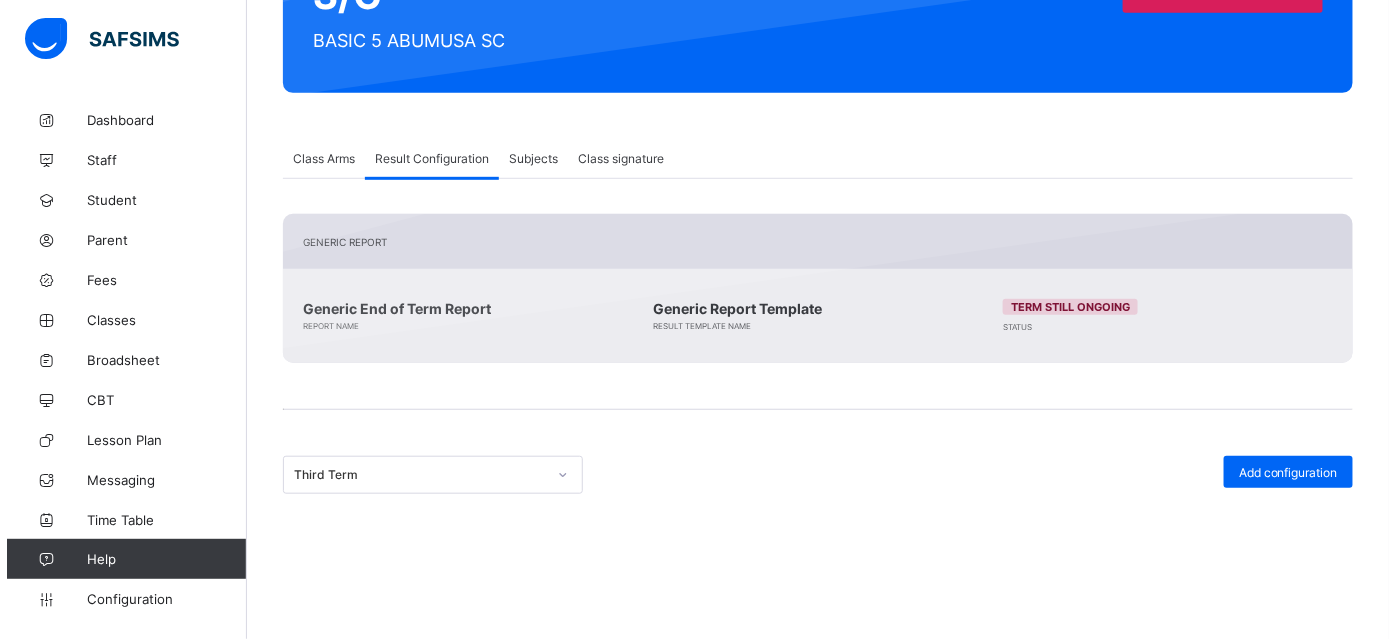 scroll, scrollTop: 314, scrollLeft: 0, axis: vertical 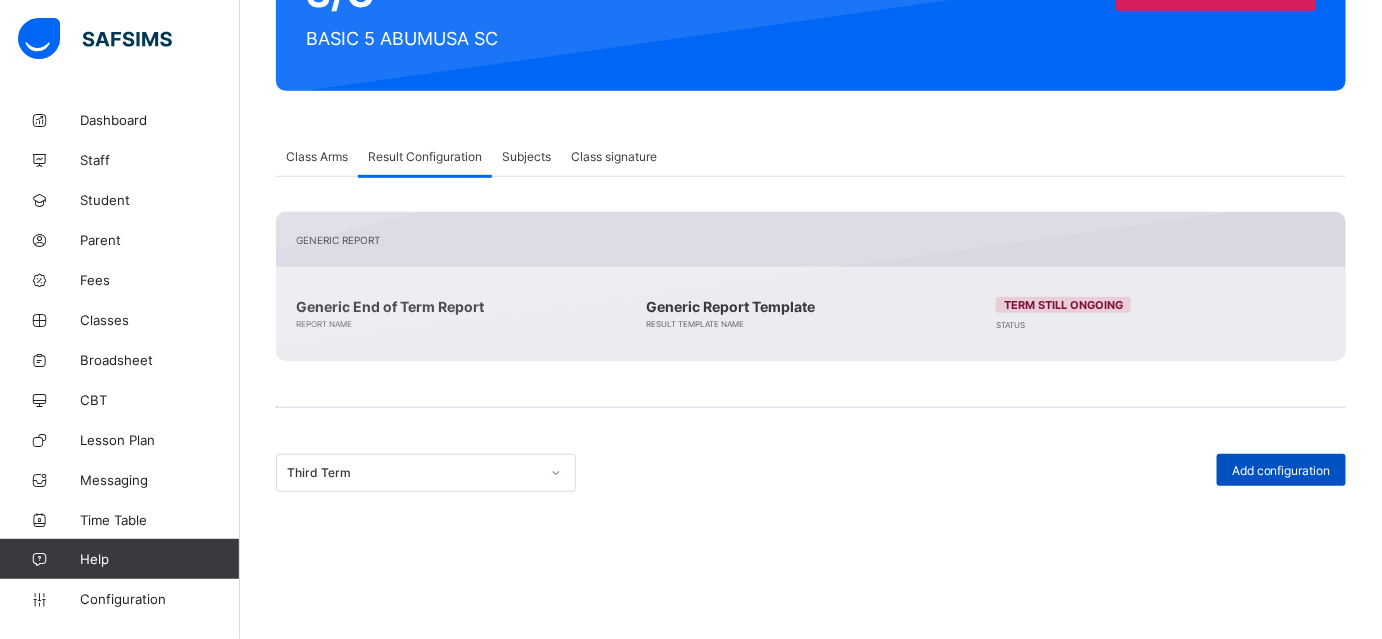 click on "Add configuration" at bounding box center (1281, 470) 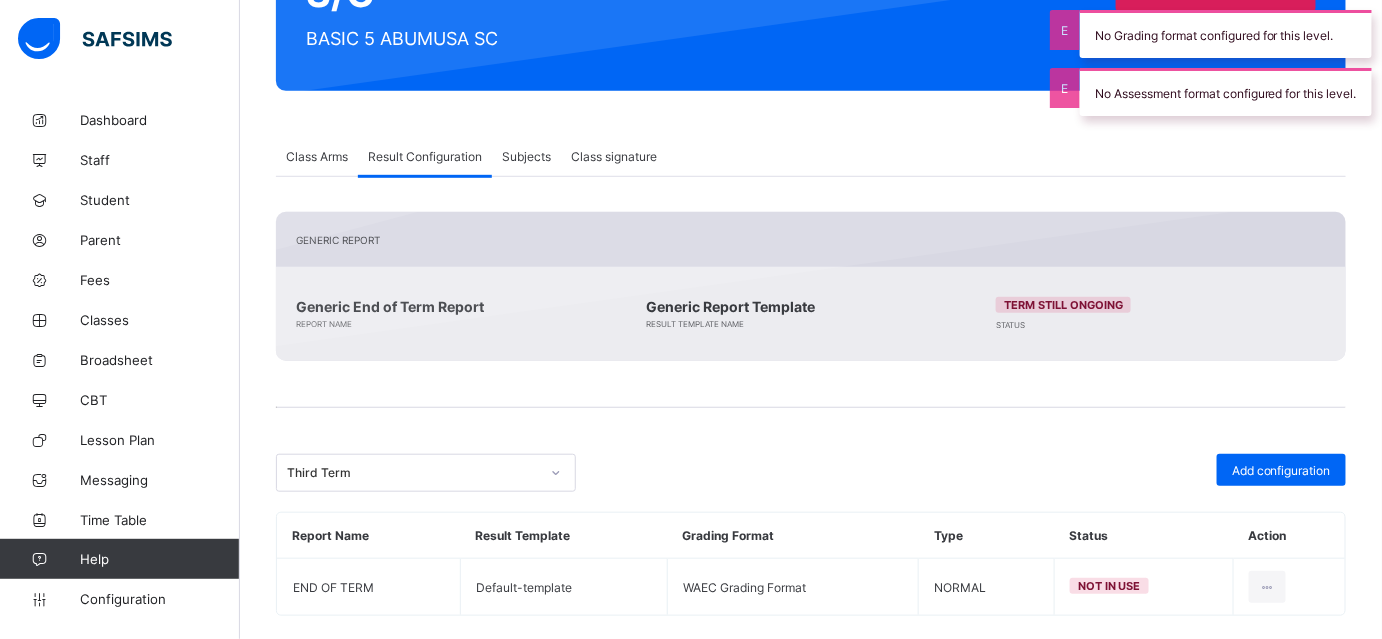 click on "Add configuration" at bounding box center (1281, 470) 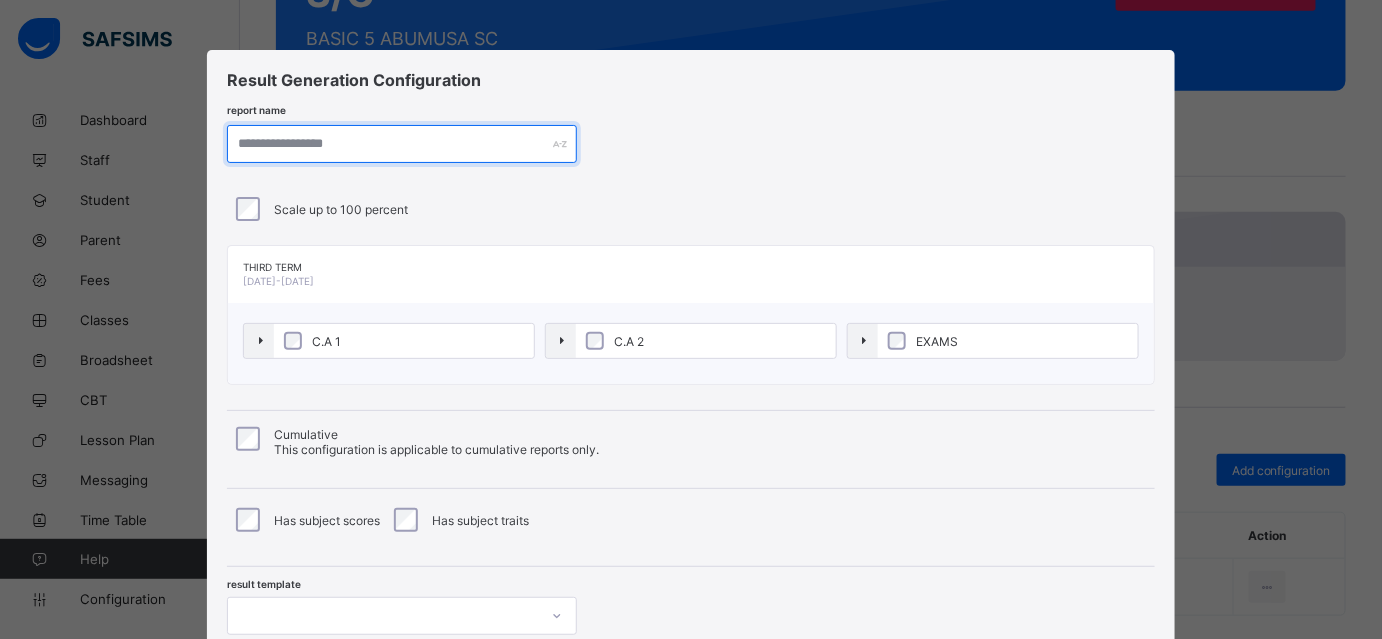 click at bounding box center [402, 144] 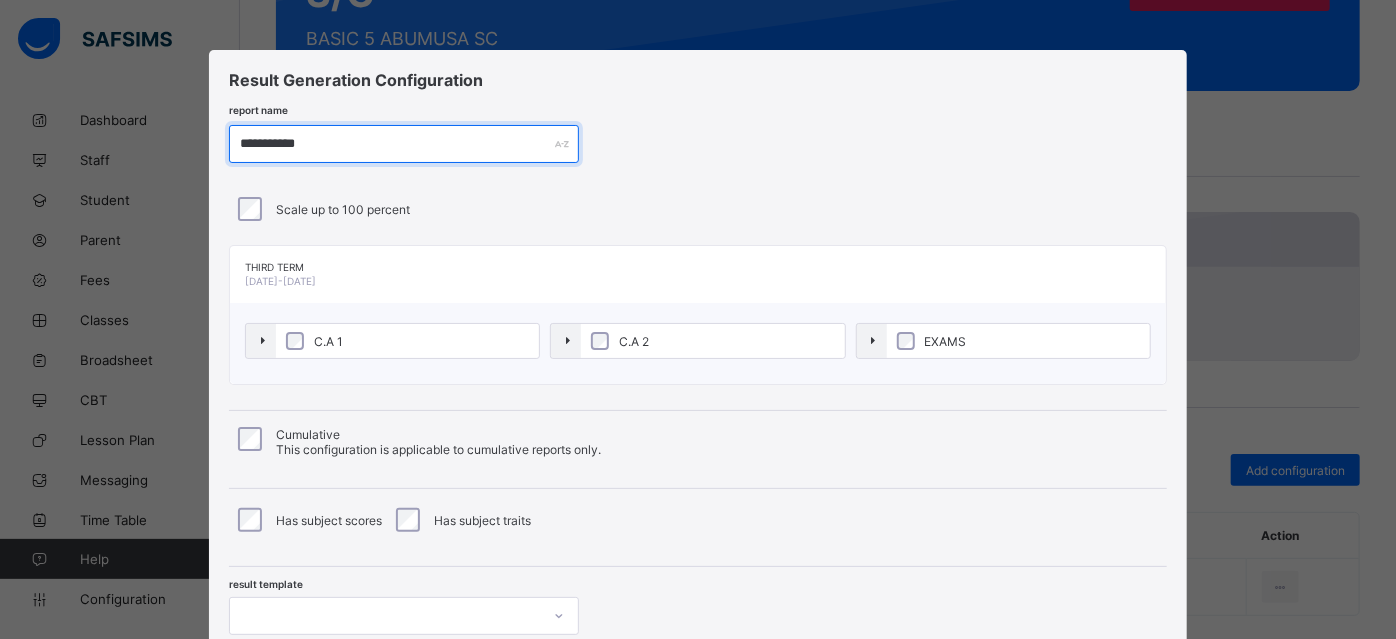 type on "**********" 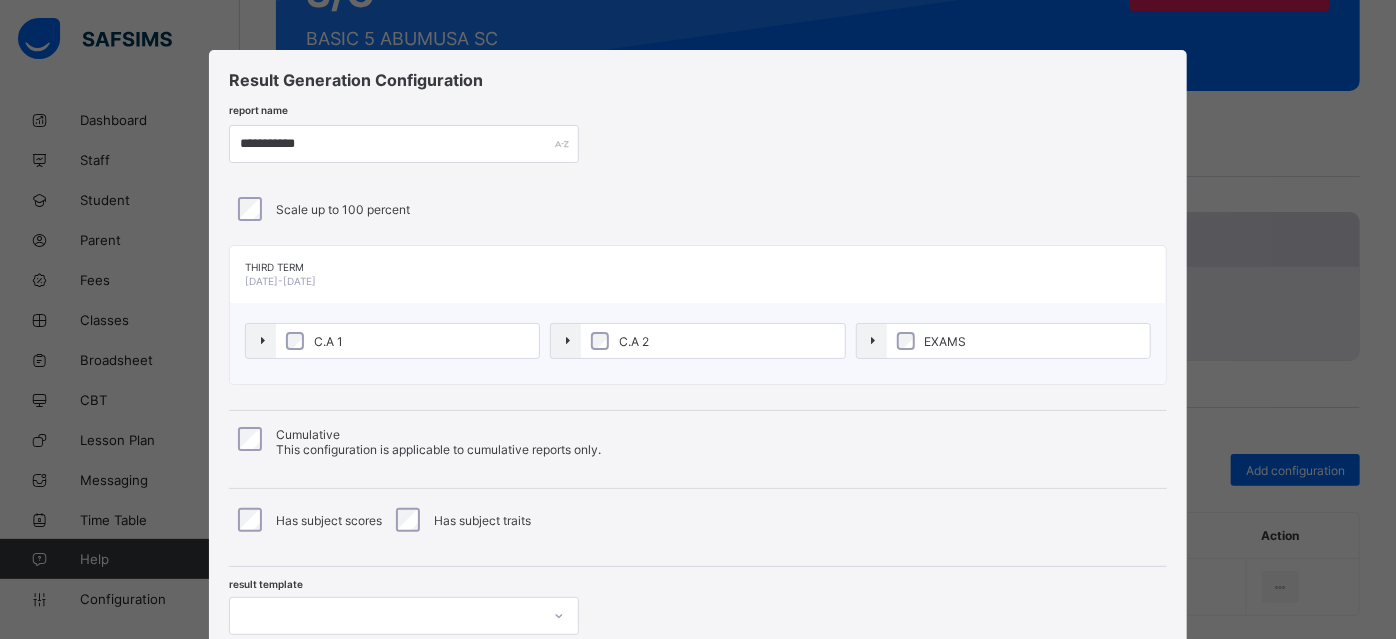 click on "C.A 2" at bounding box center [634, 341] 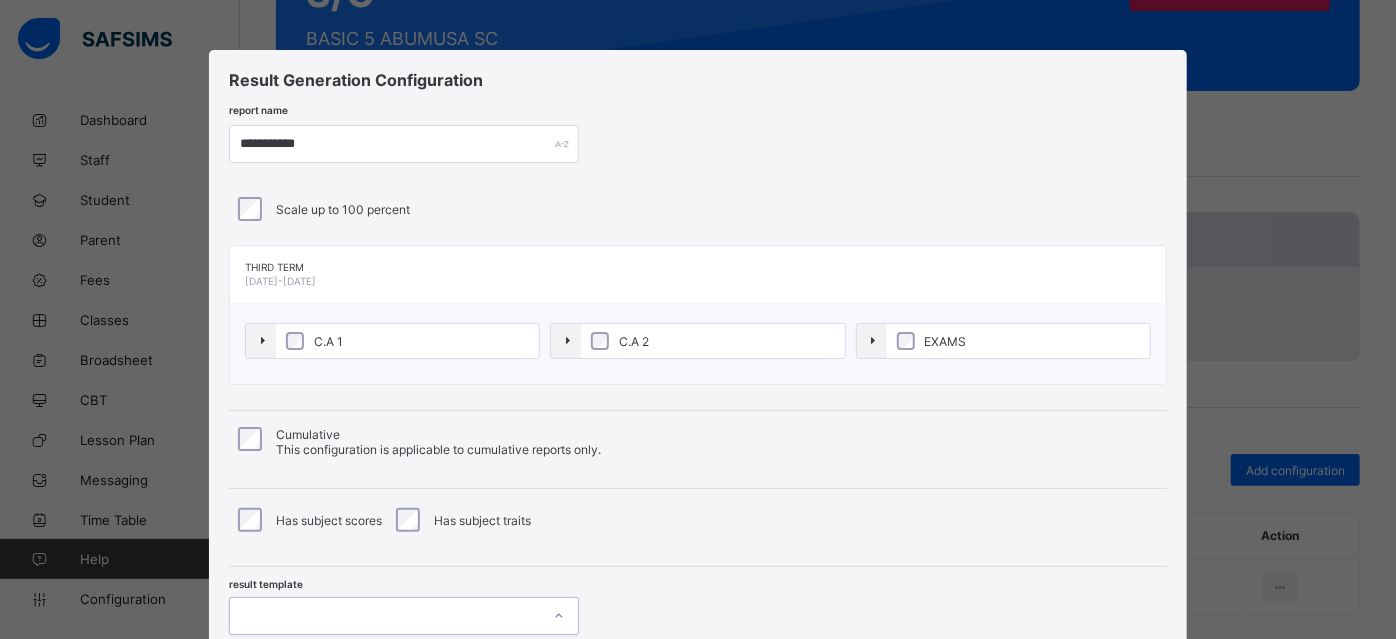 scroll, scrollTop: 131, scrollLeft: 0, axis: vertical 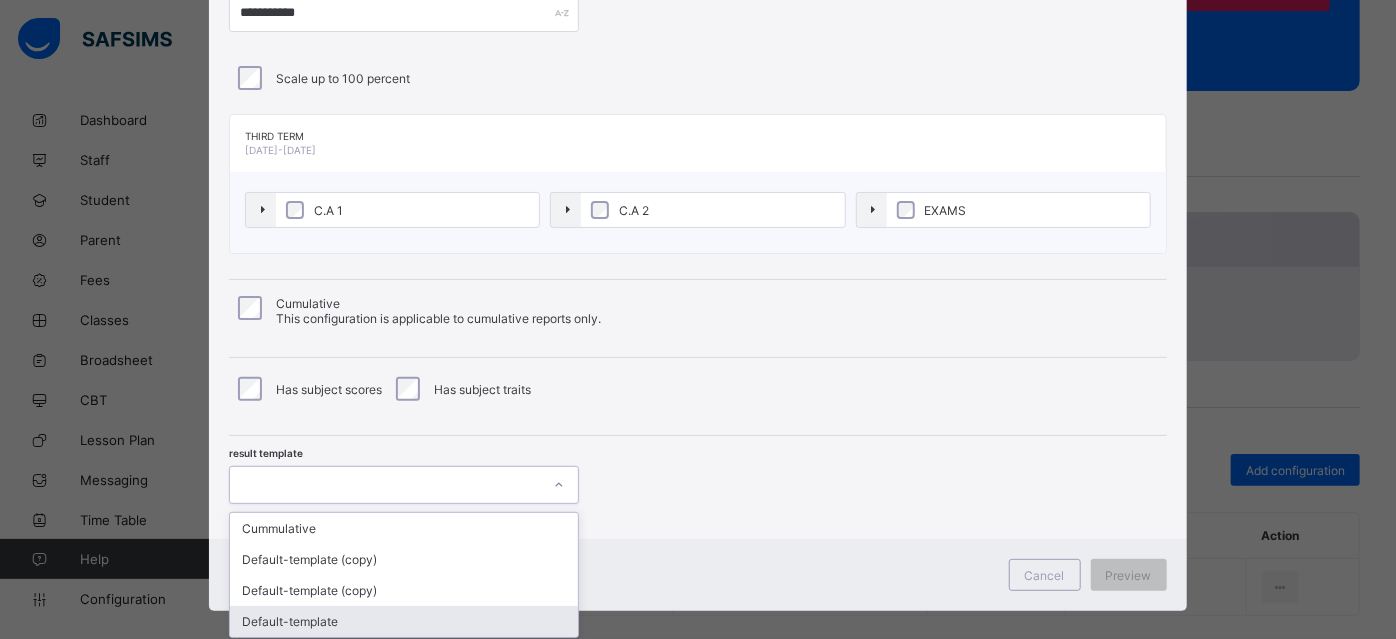 click on "option Default-template focused, 4 of 4. 4 results available. Use Up and Down to choose options, press Enter to select the currently focused option, press Escape to exit the menu, press Tab to select the option and exit the menu. Cummulative Default-template (copy) Default-template (copy) Default-template" at bounding box center [404, 485] 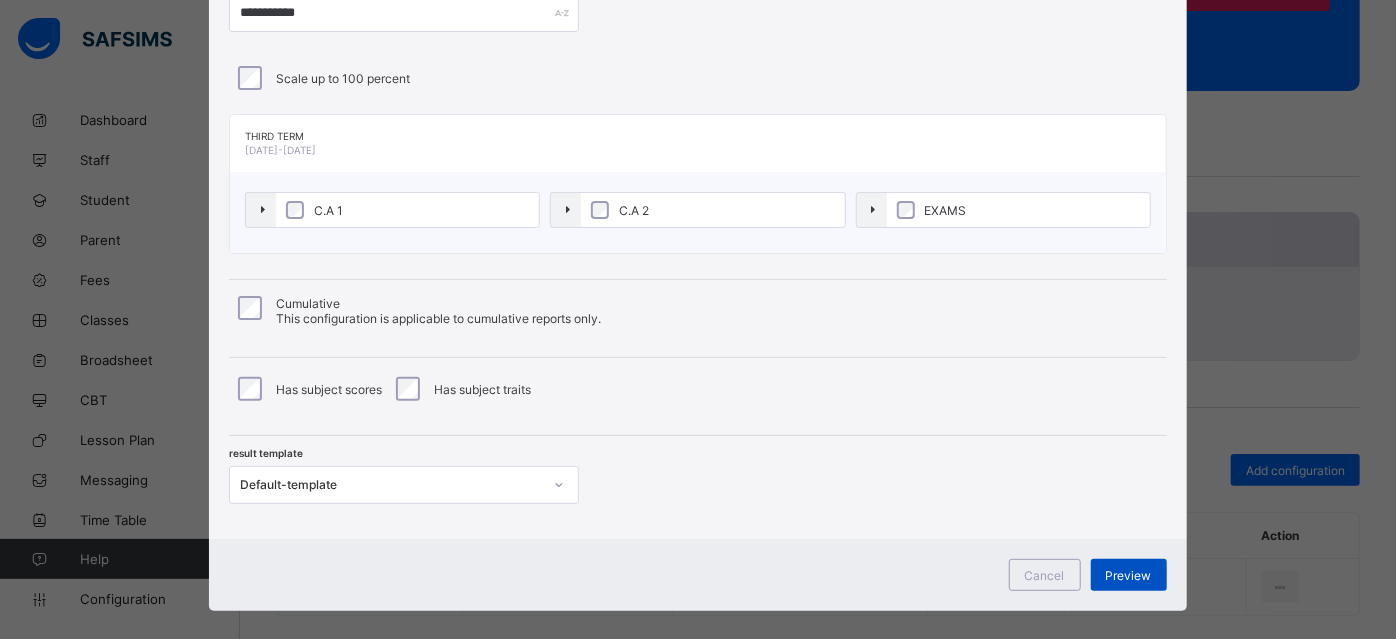 click on "Preview" at bounding box center [1129, 575] 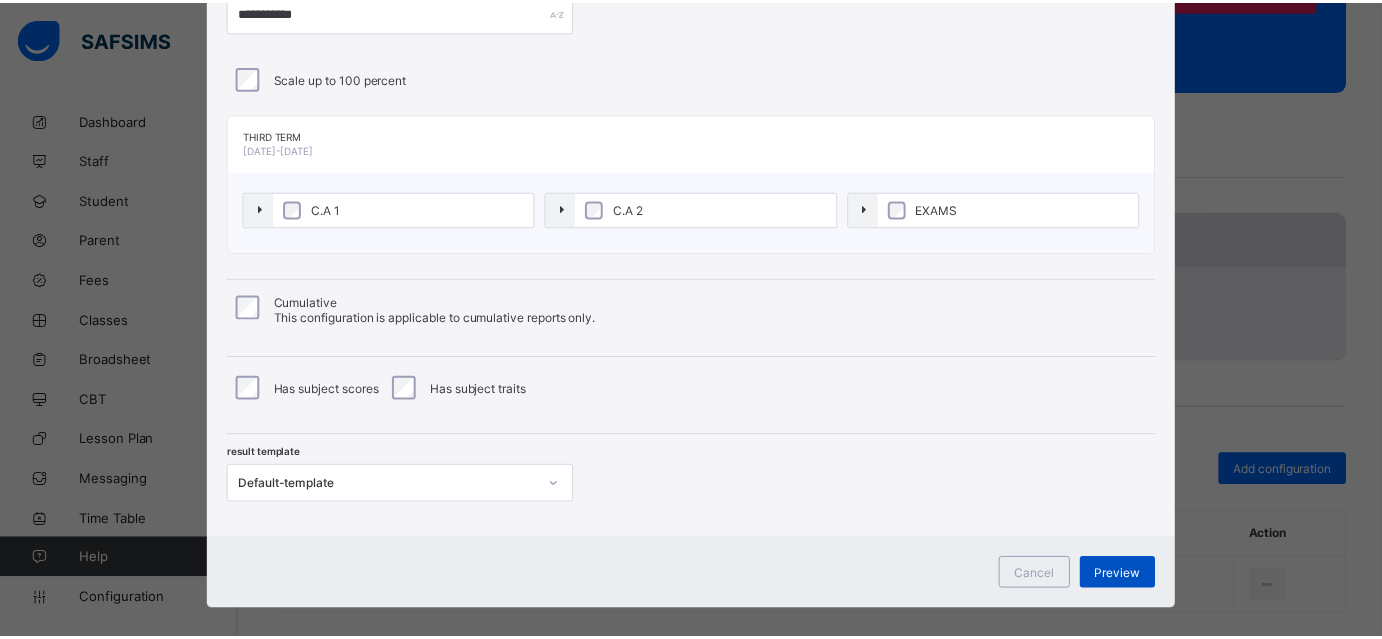scroll, scrollTop: 0, scrollLeft: 0, axis: both 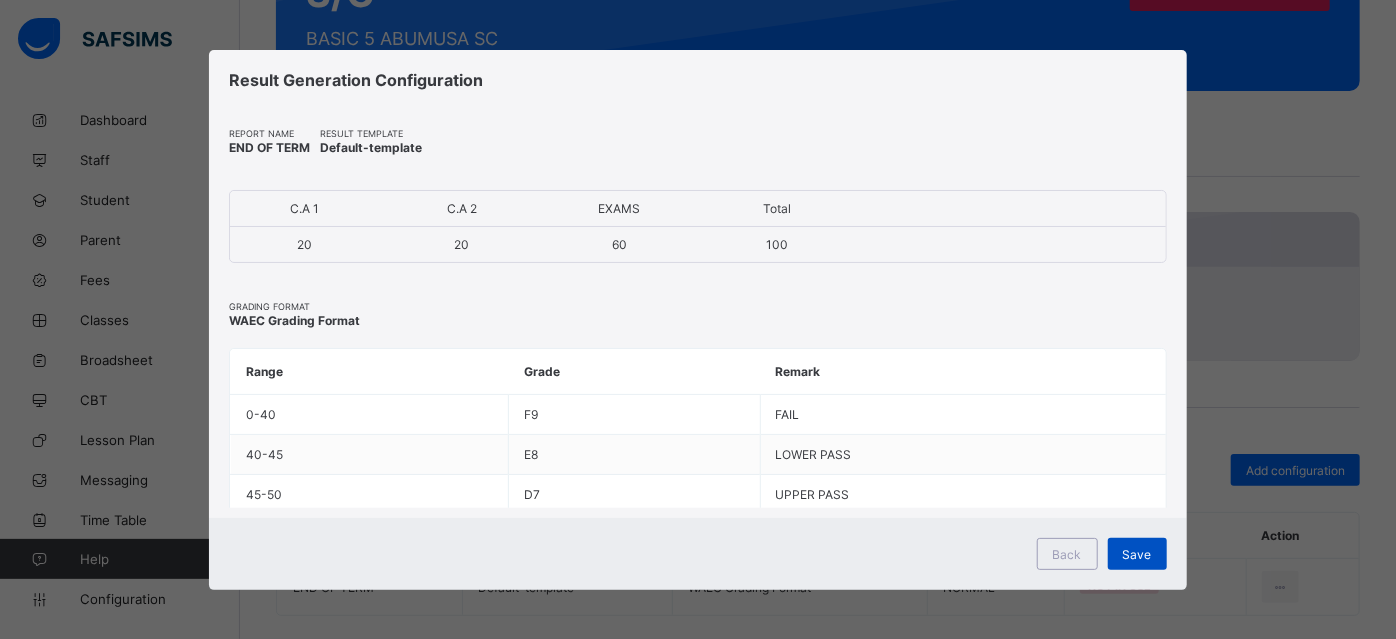 click on "Save" at bounding box center [1137, 554] 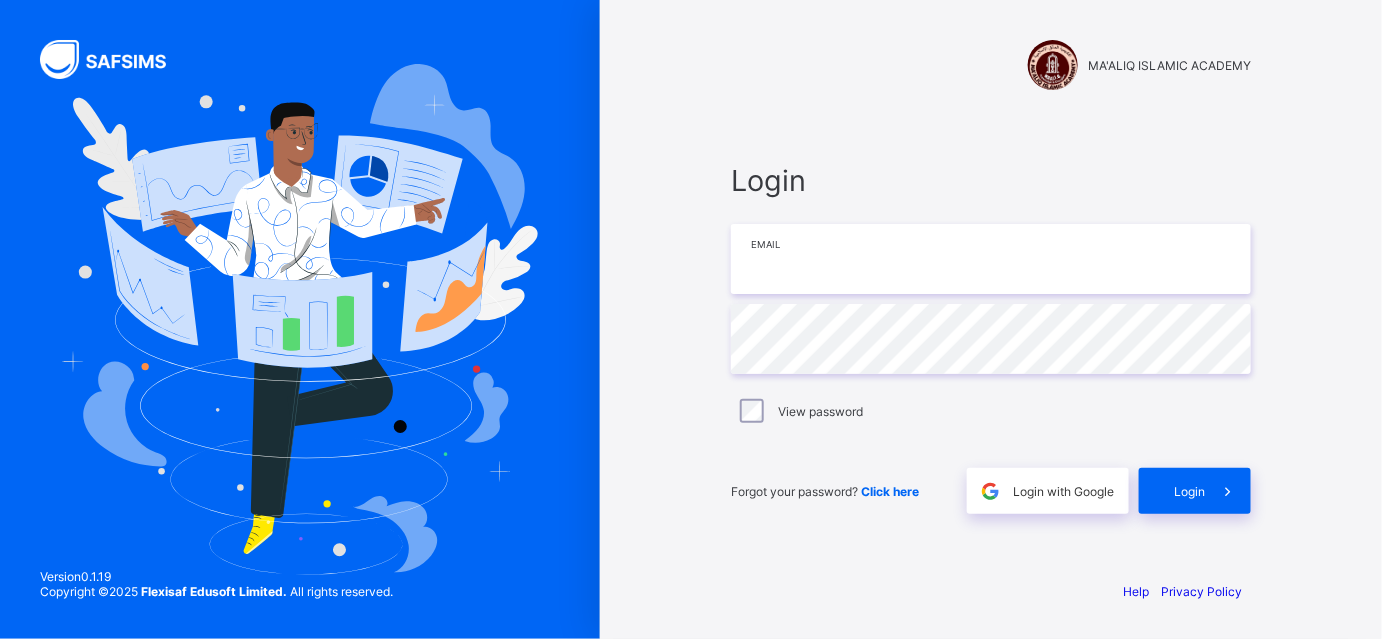 type on "**********" 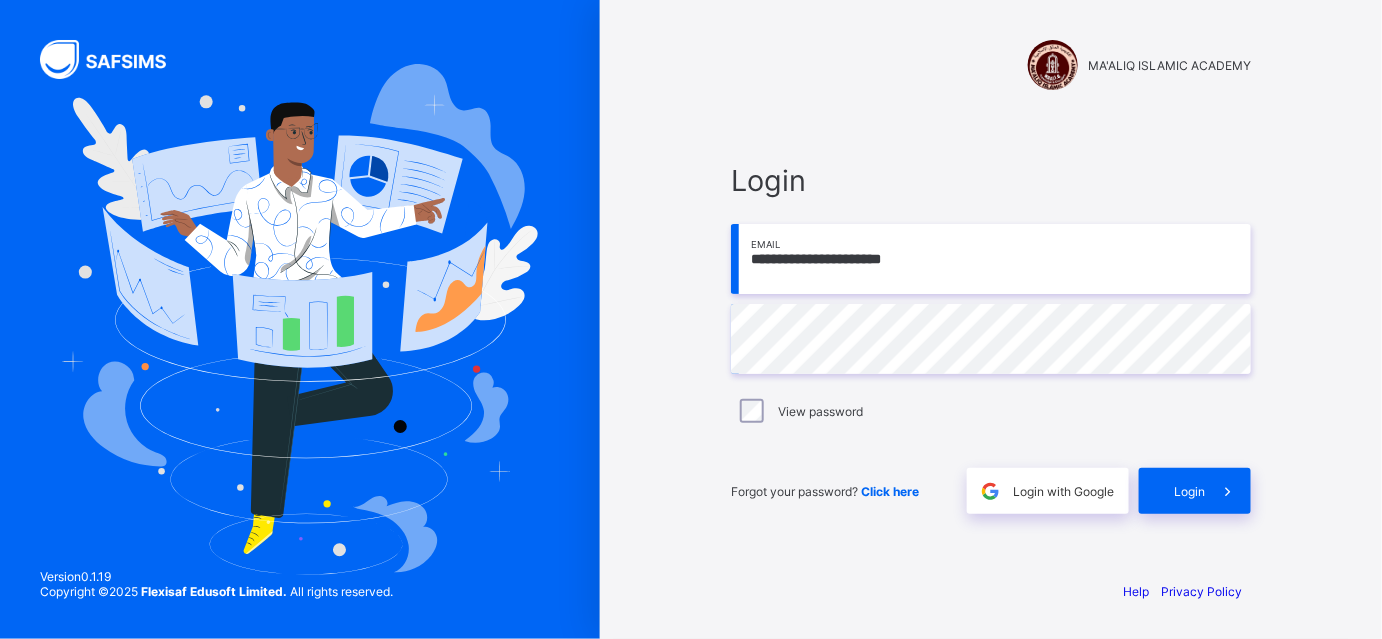 scroll, scrollTop: 0, scrollLeft: 0, axis: both 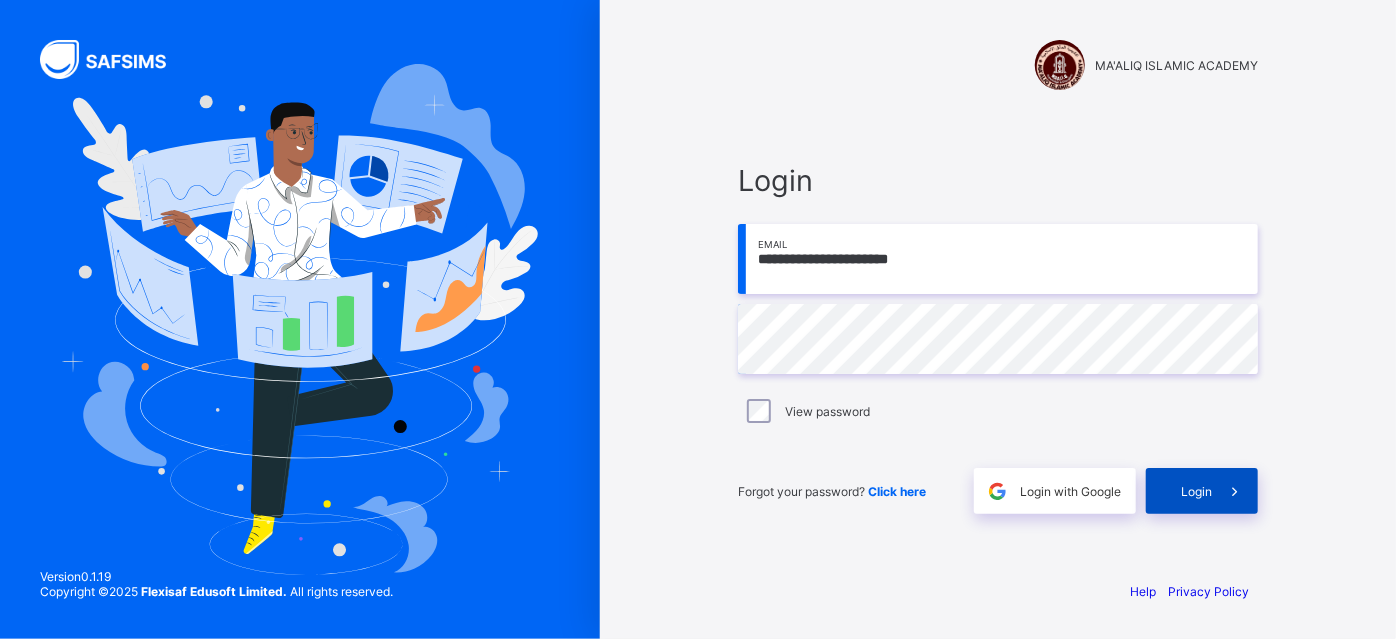 click on "Login" at bounding box center (1202, 491) 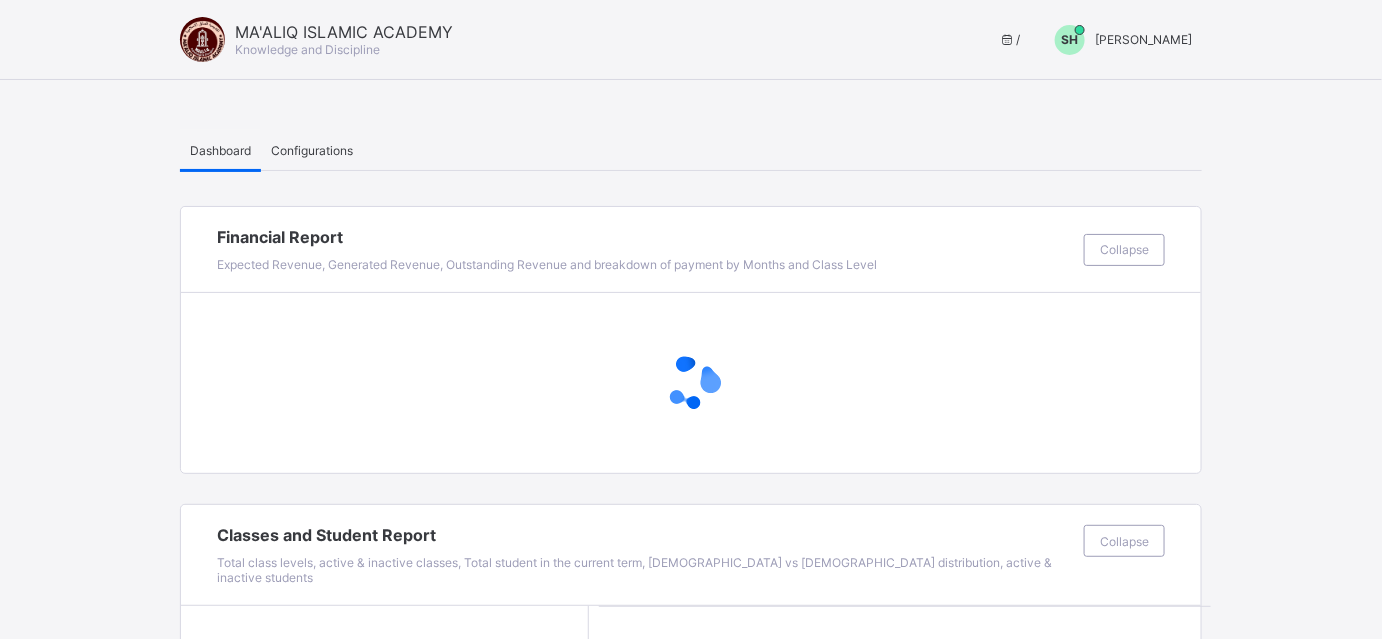 click on "SADIQ HALIDU" at bounding box center [1143, 39] 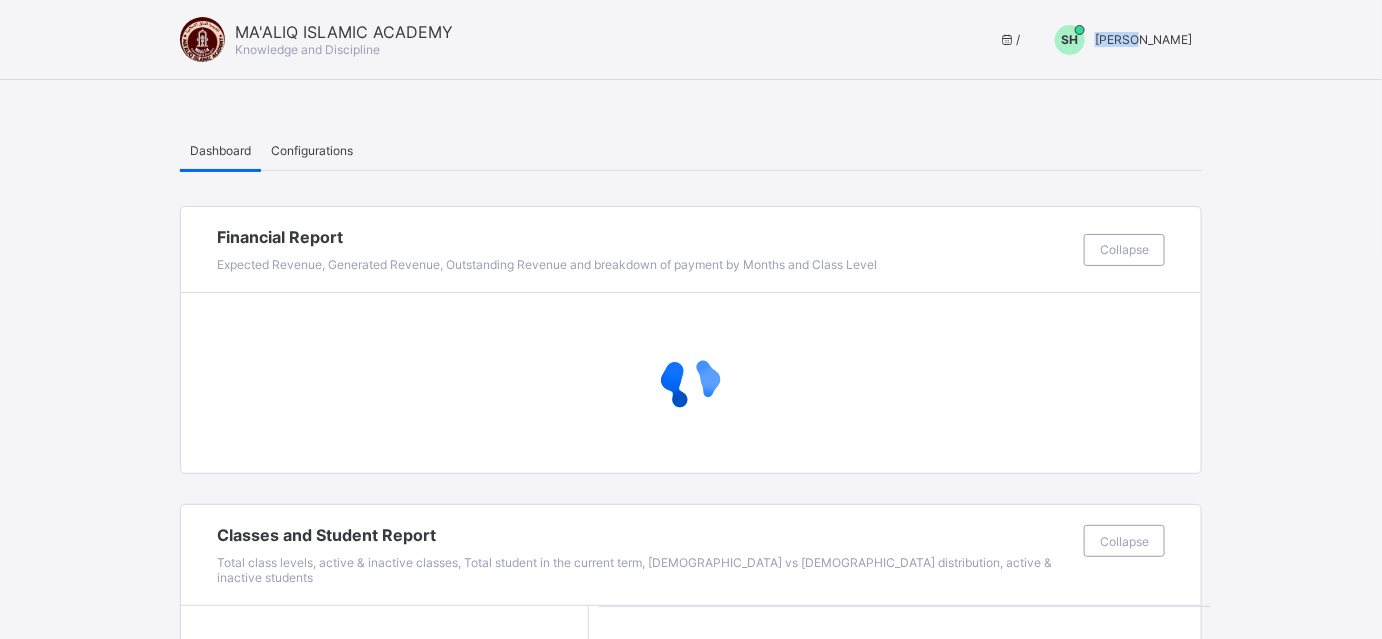 click on "SADIQ HALIDU" at bounding box center (1143, 39) 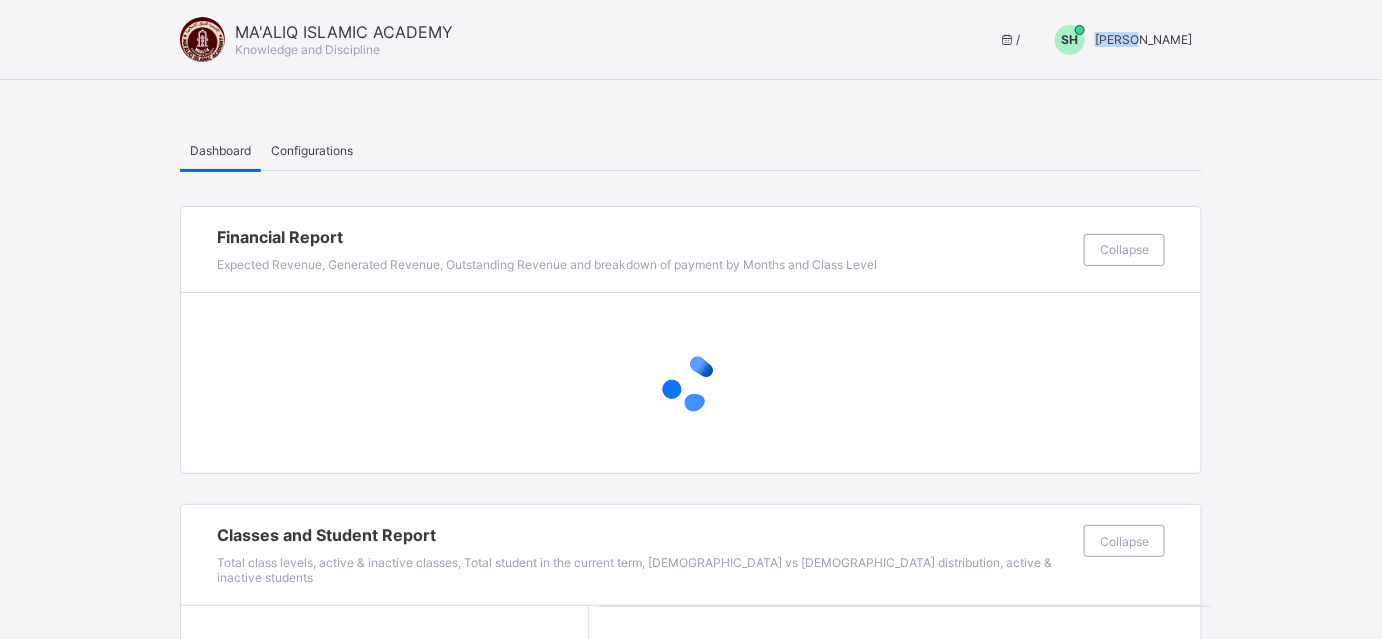 click on "SADIQ HALIDU" at bounding box center [1143, 39] 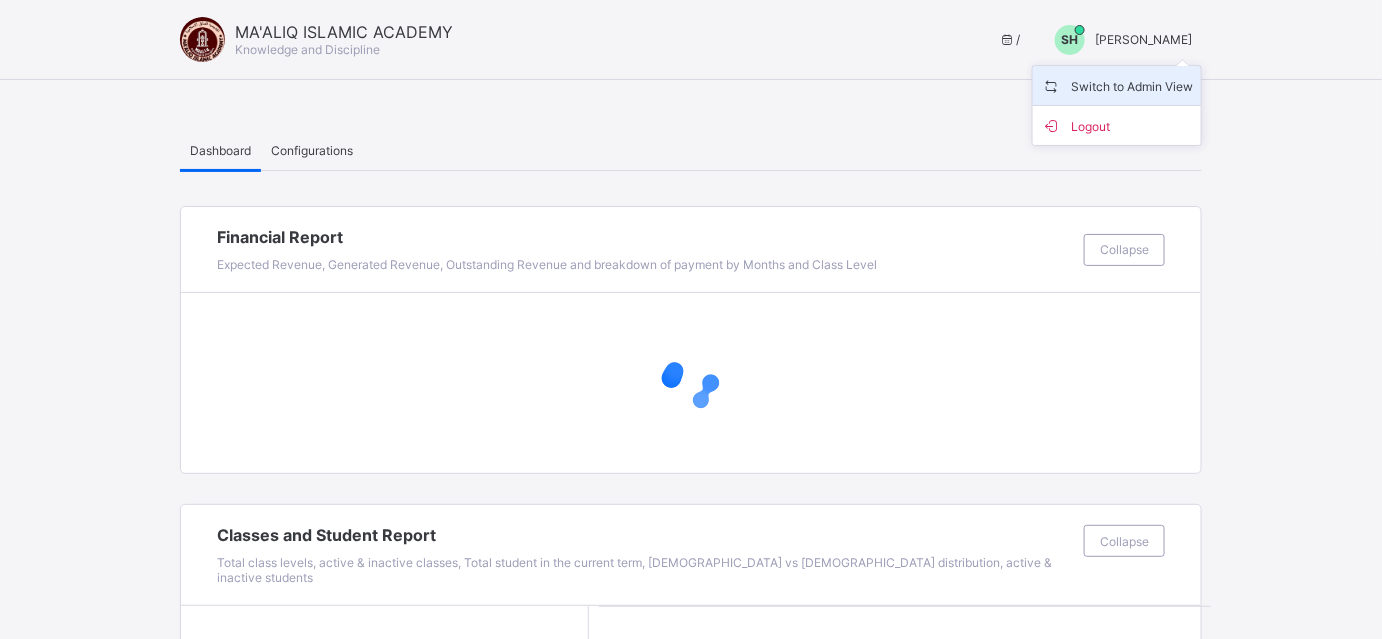 click on "Switch to Admin View" at bounding box center (1117, 85) 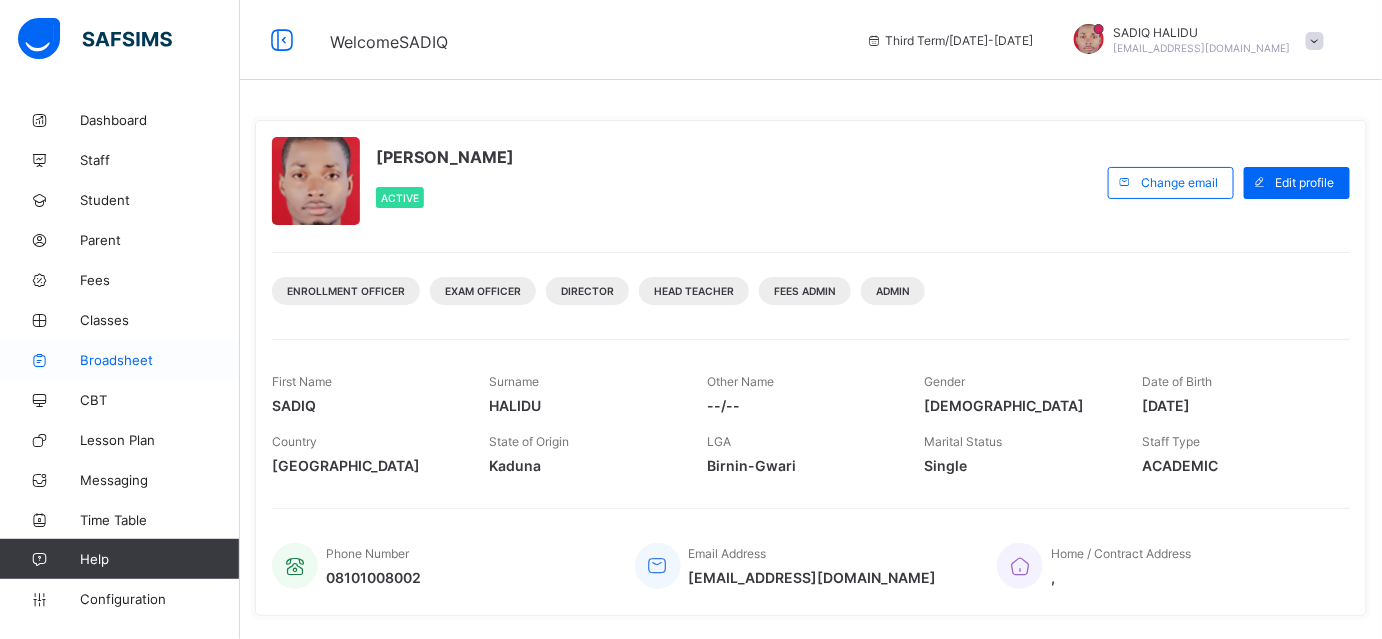 click on "Broadsheet" at bounding box center (160, 360) 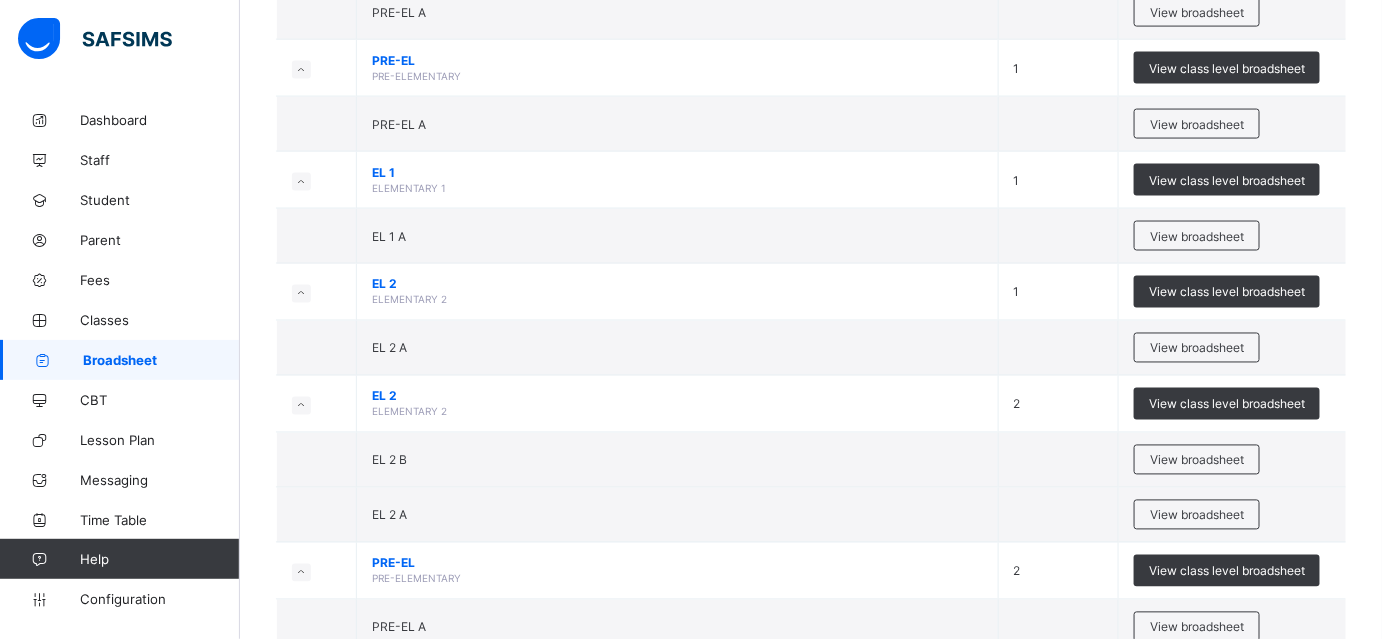 scroll, scrollTop: 3757, scrollLeft: 0, axis: vertical 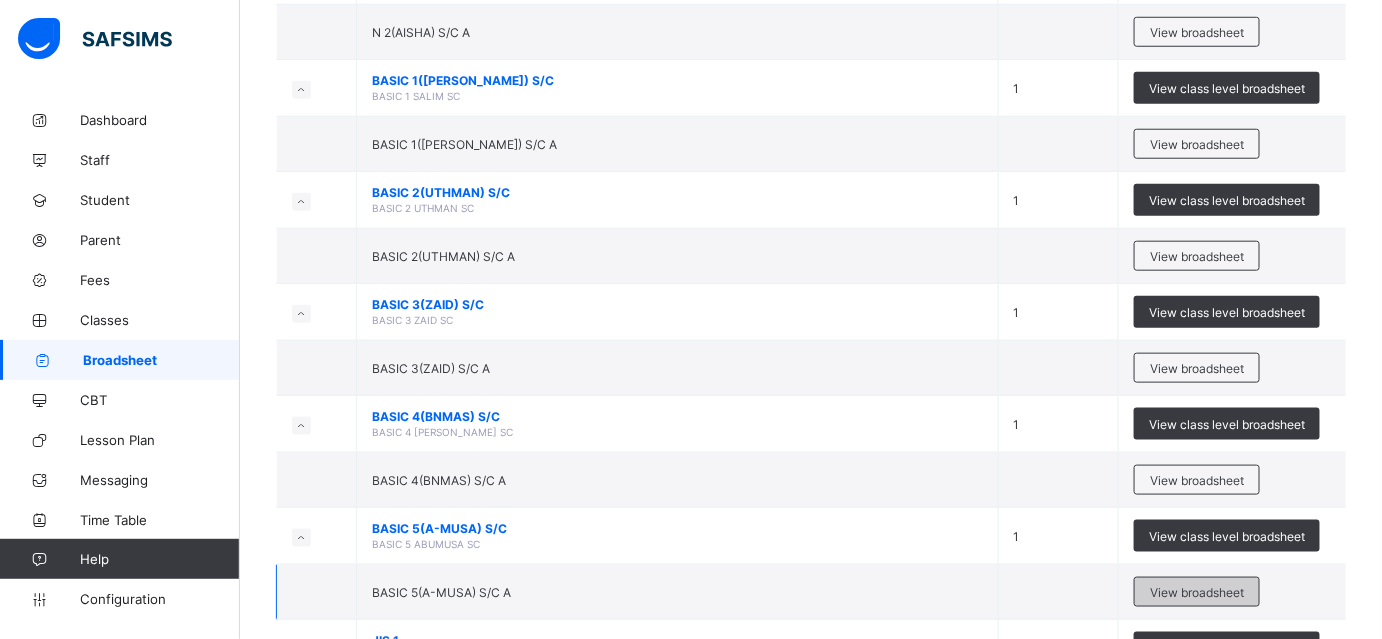 click on "View broadsheet" at bounding box center [1197, 592] 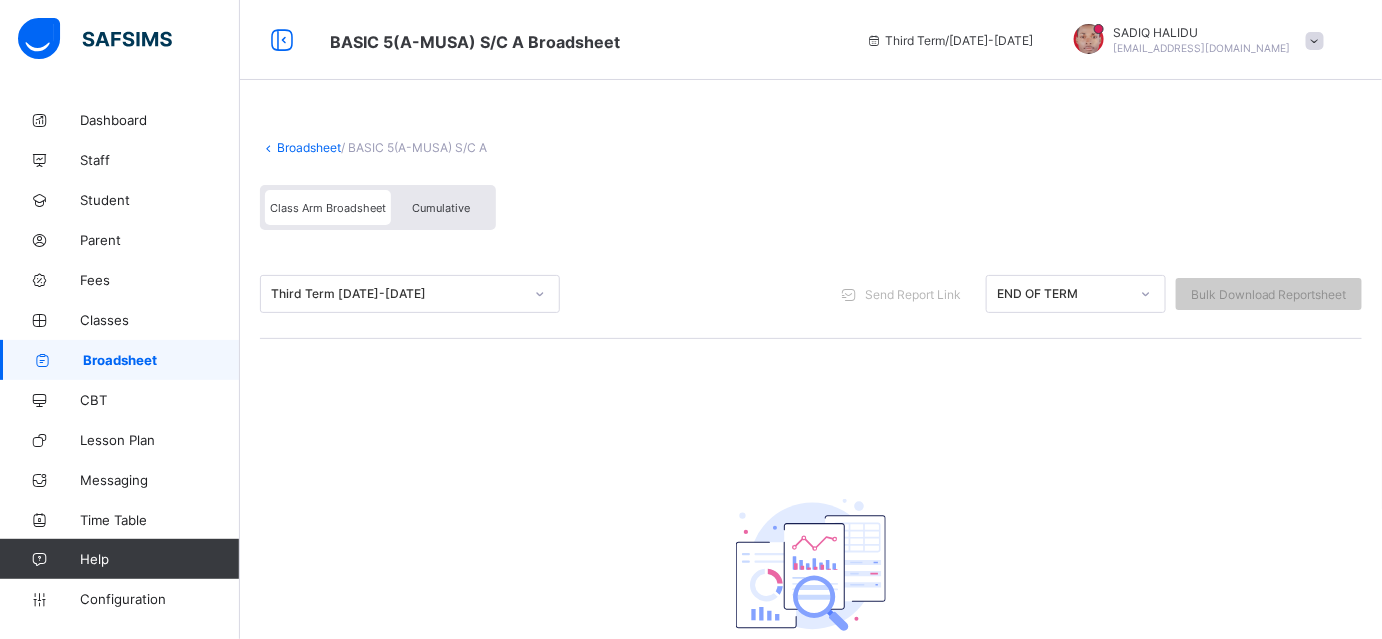 click on "Broadsheet" at bounding box center [309, 147] 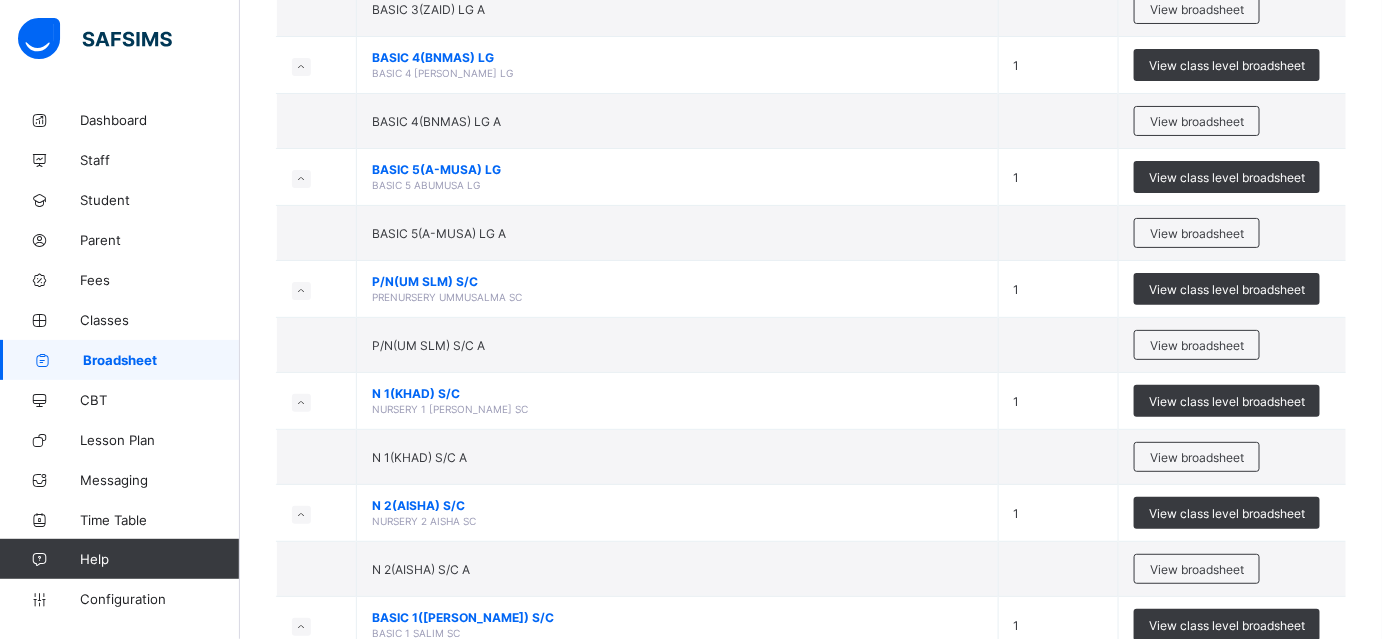 scroll, scrollTop: 7632, scrollLeft: 0, axis: vertical 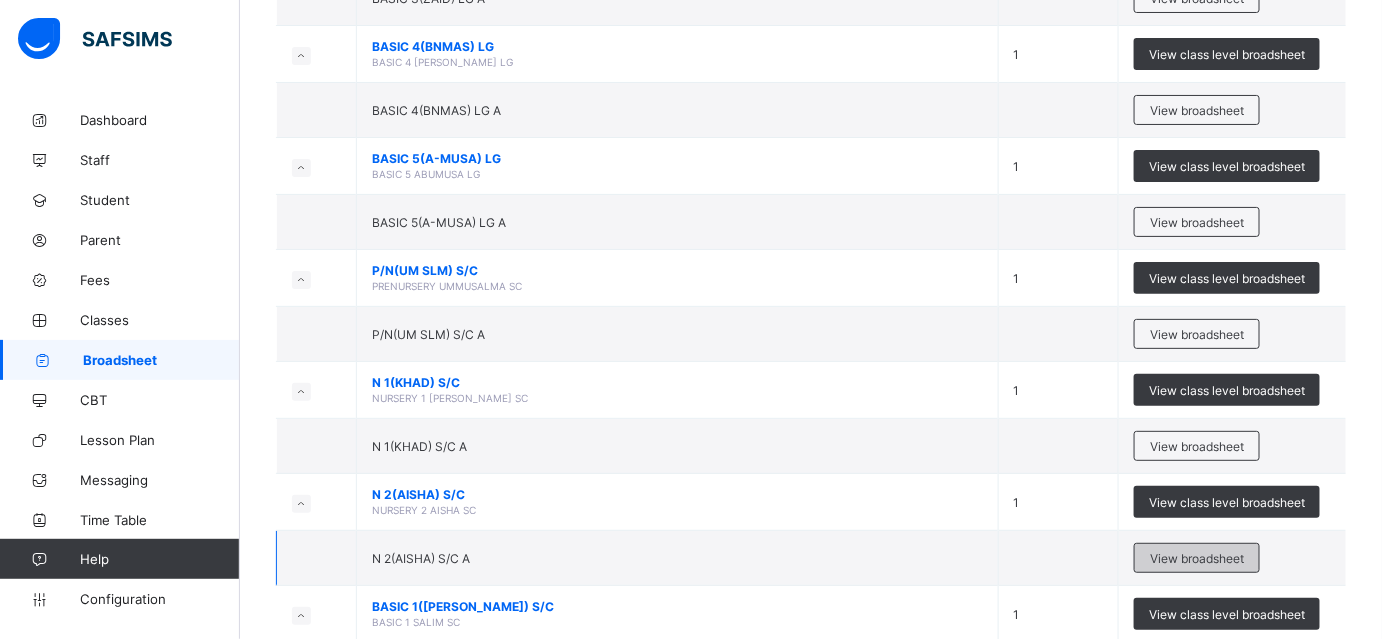 click on "View broadsheet" at bounding box center (1197, 558) 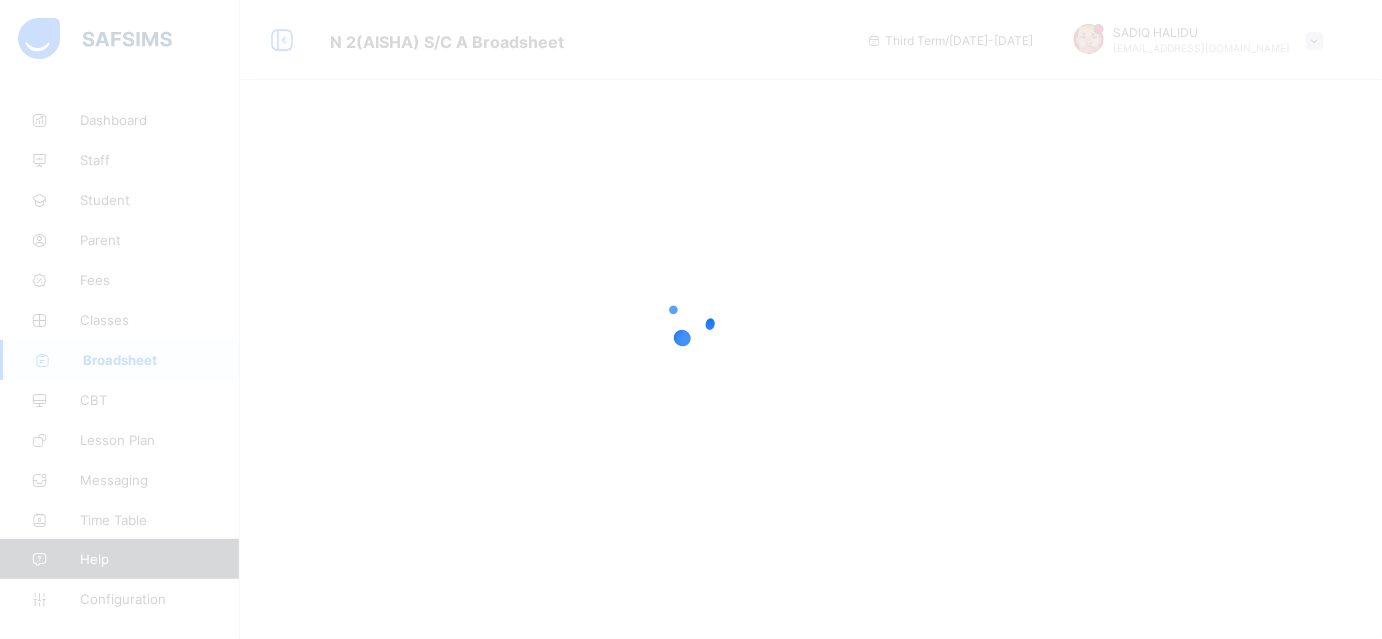 scroll, scrollTop: 0, scrollLeft: 0, axis: both 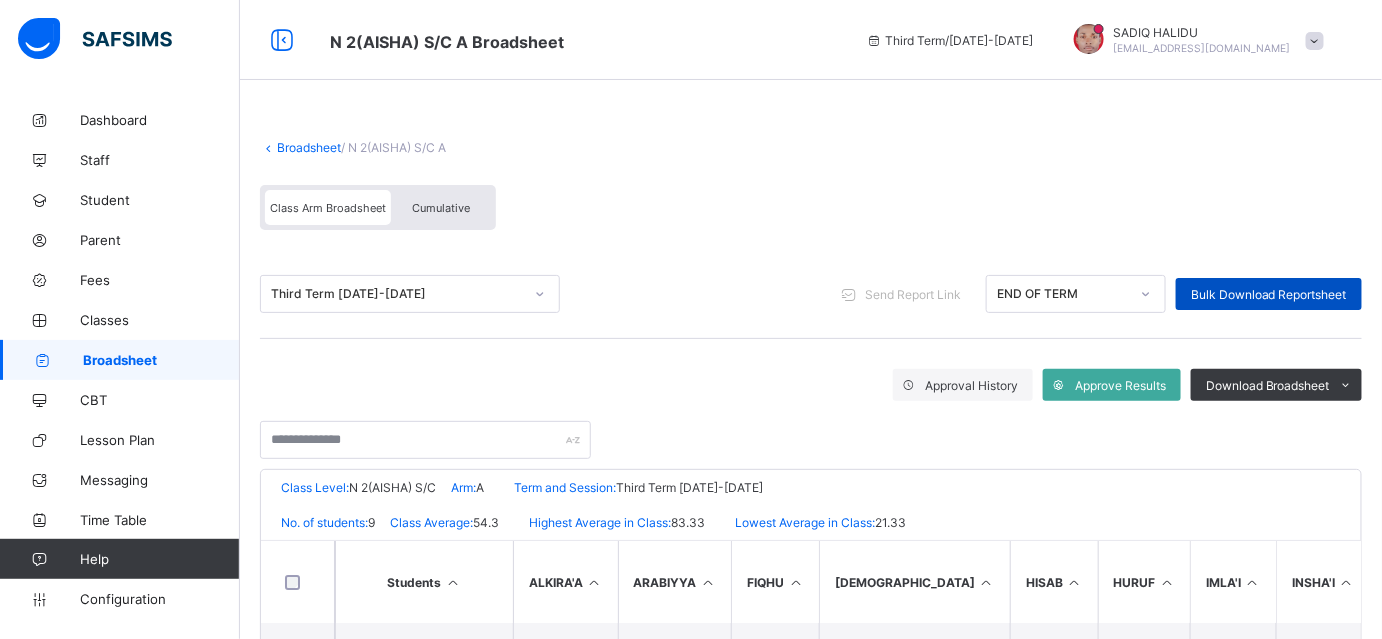click on "Bulk Download Reportsheet" at bounding box center [1269, 294] 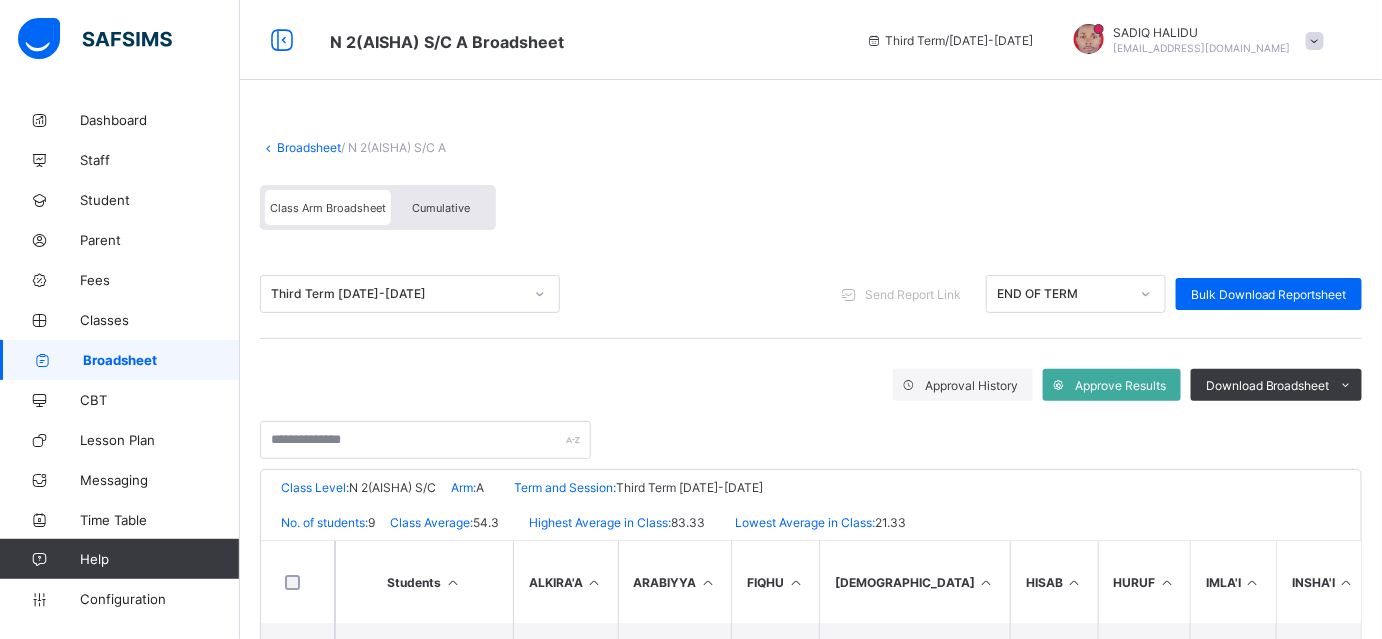 click on "Broadsheet" at bounding box center (309, 147) 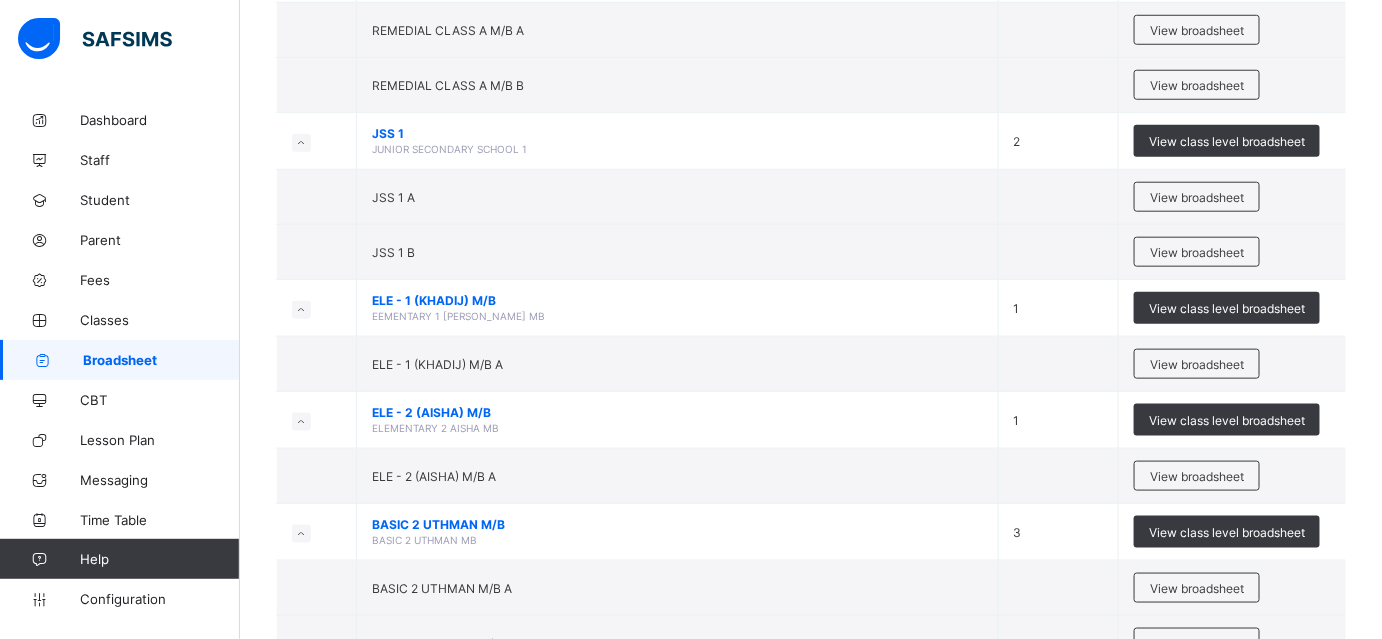 scroll, scrollTop: 592, scrollLeft: 0, axis: vertical 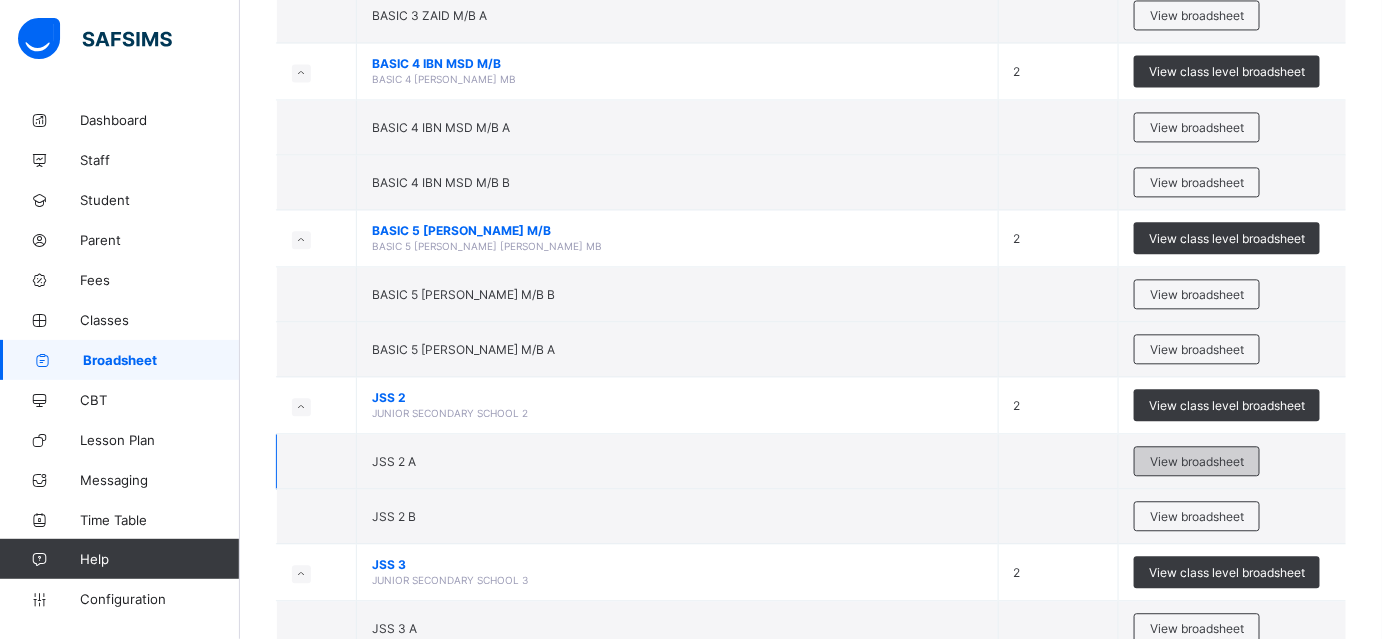 click on "View broadsheet" at bounding box center (1197, 461) 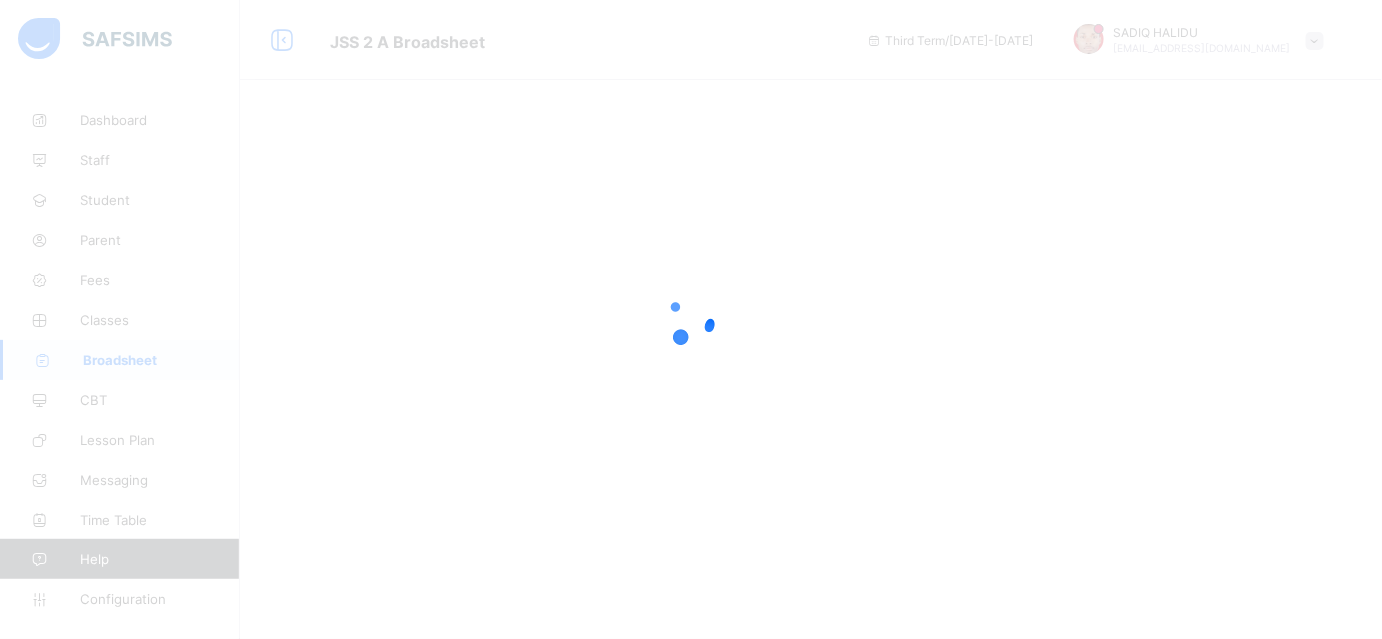 scroll, scrollTop: 0, scrollLeft: 0, axis: both 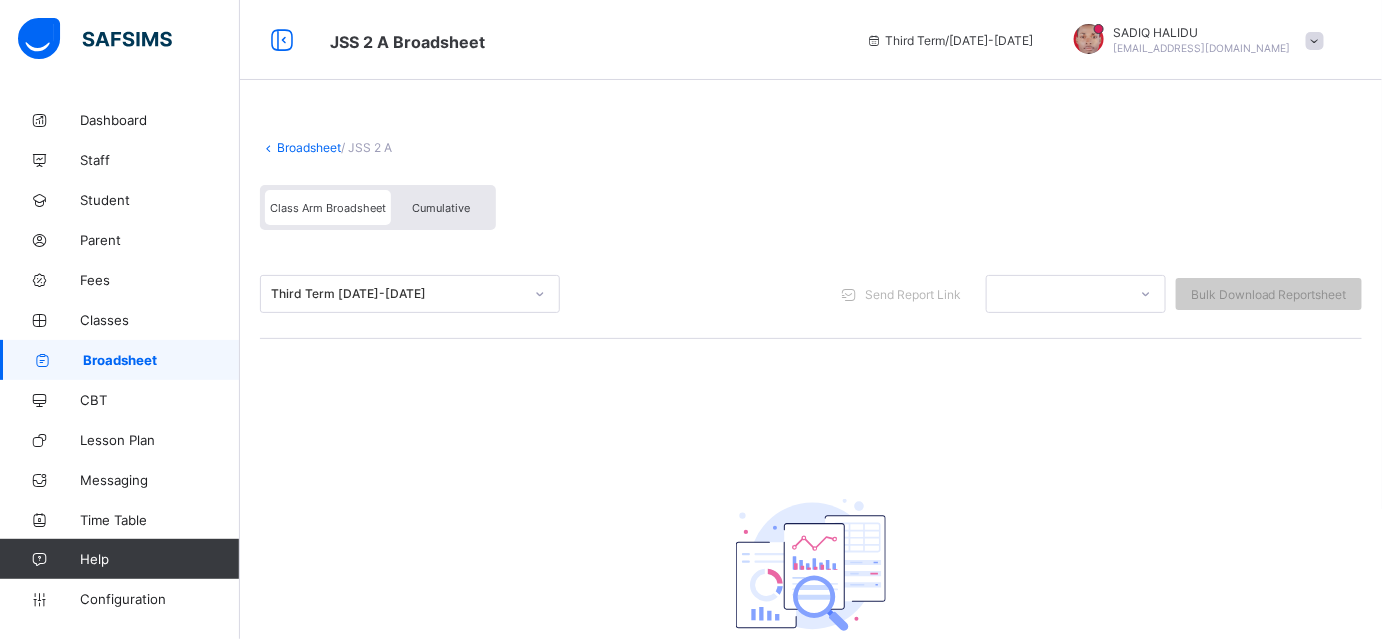 click on "Broadsheet" at bounding box center (309, 147) 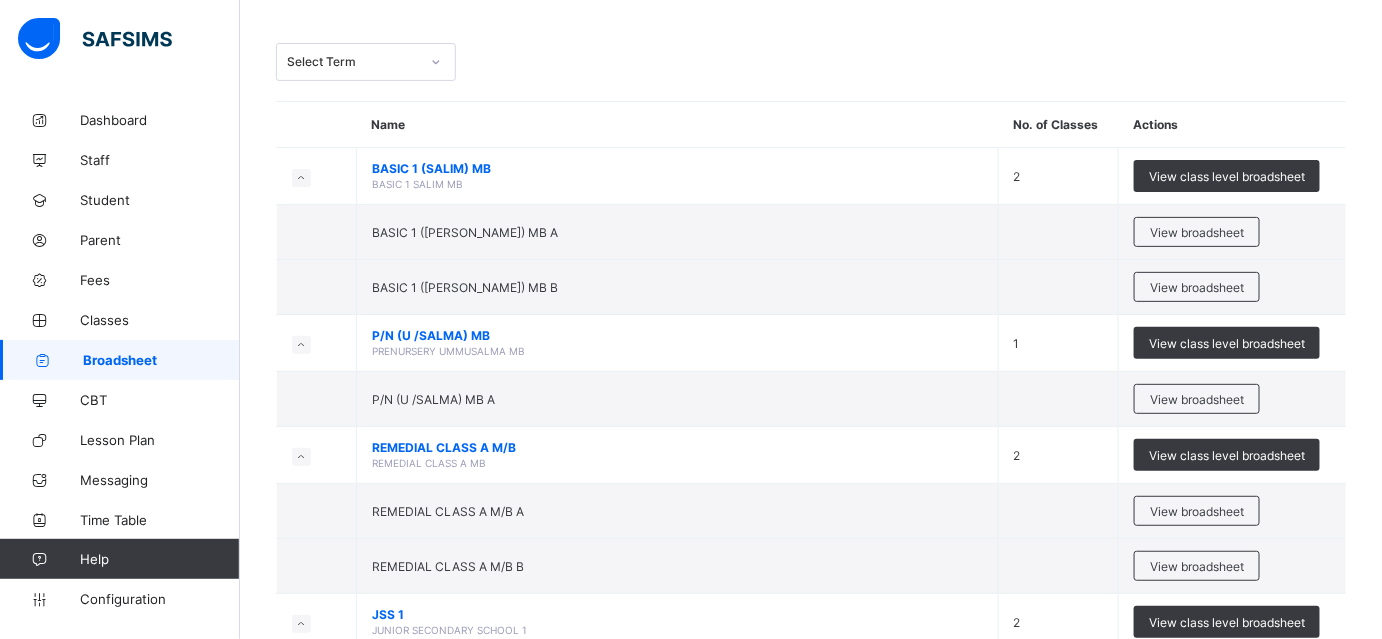 scroll, scrollTop: 0, scrollLeft: 0, axis: both 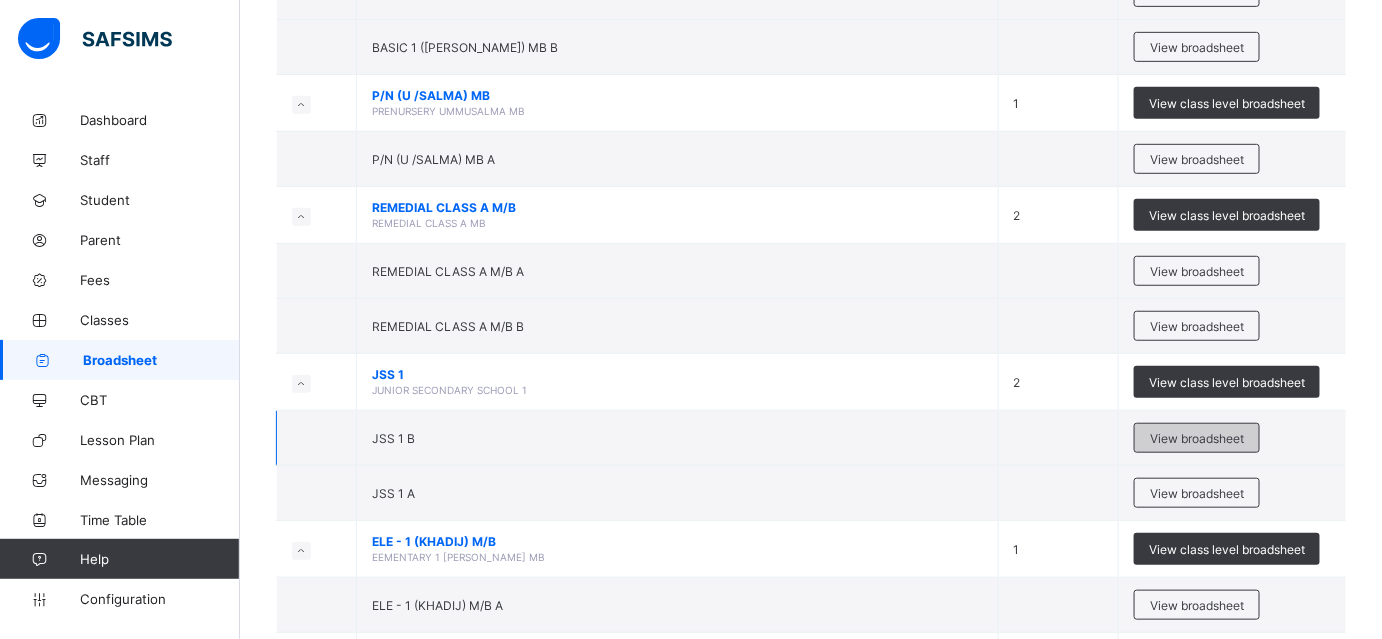 click on "View broadsheet" at bounding box center (1197, 438) 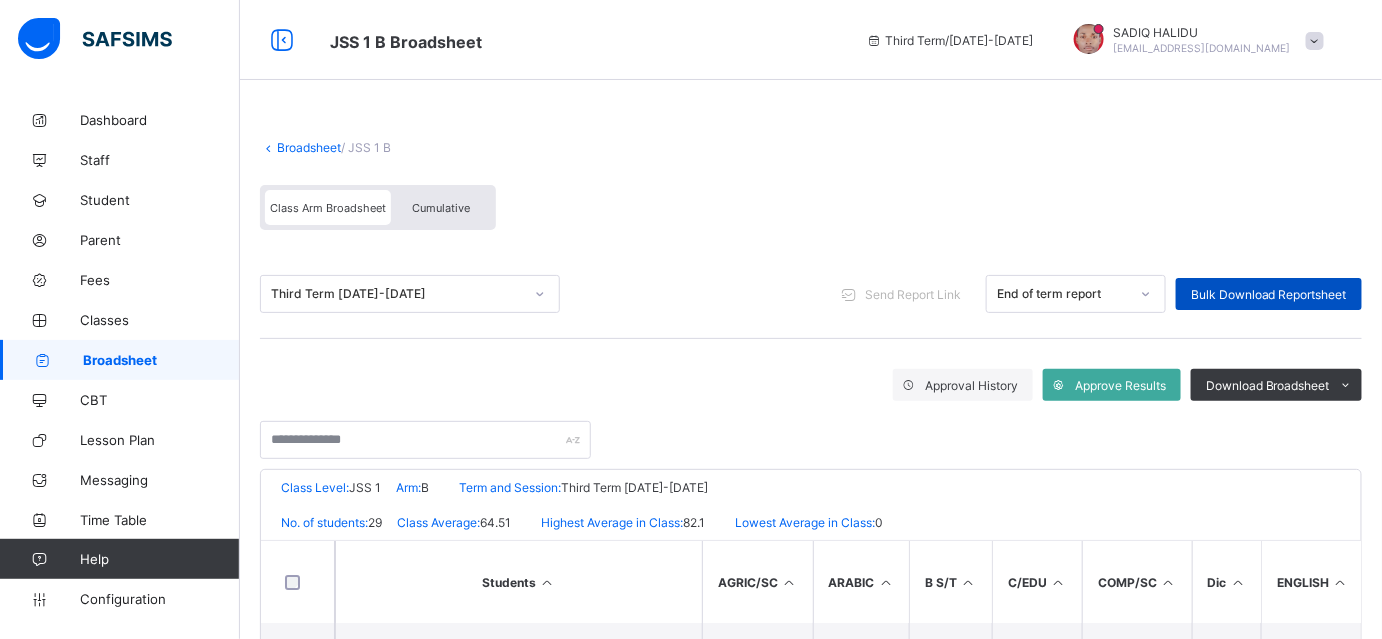 click on "Bulk Download Reportsheet" at bounding box center [1269, 294] 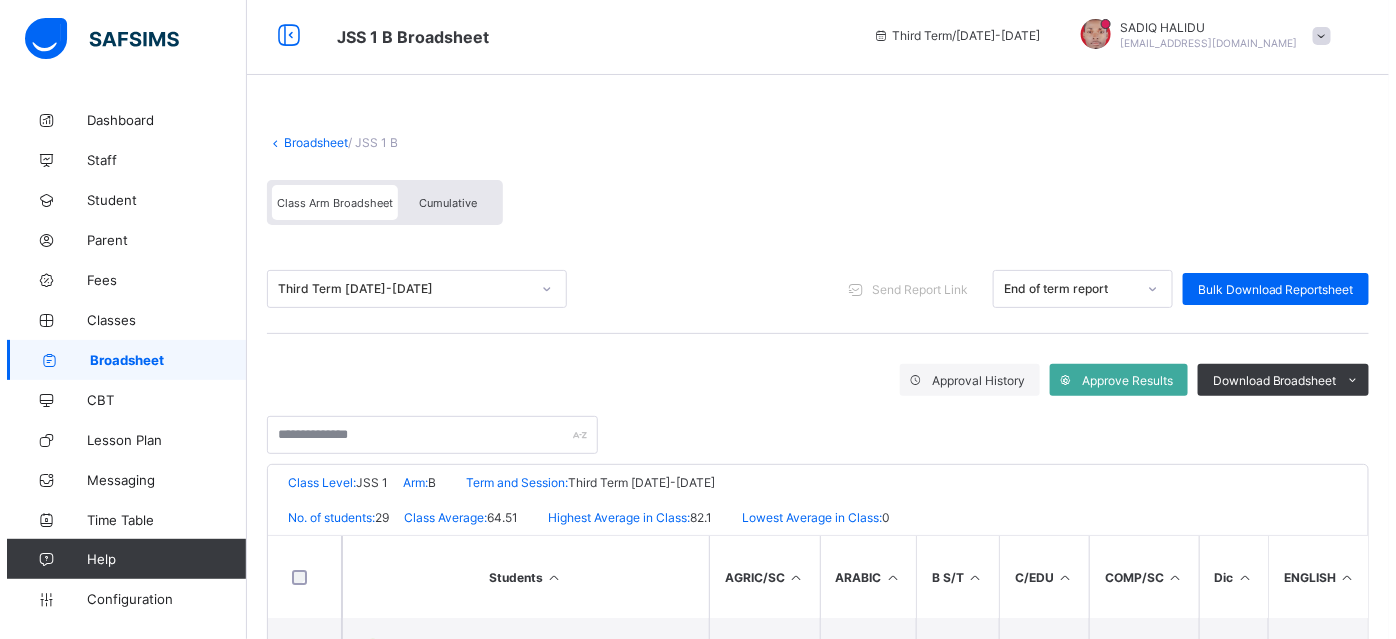 scroll, scrollTop: 0, scrollLeft: 0, axis: both 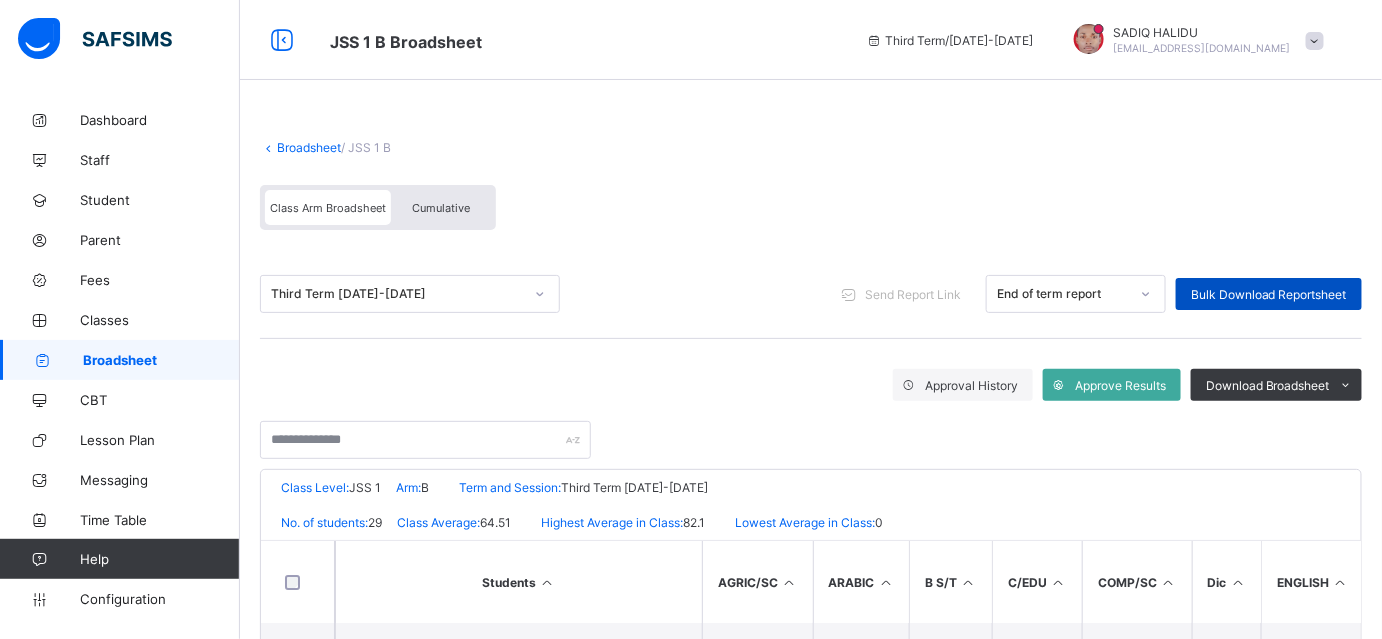 click on "Bulk Download Reportsheet" at bounding box center [1269, 294] 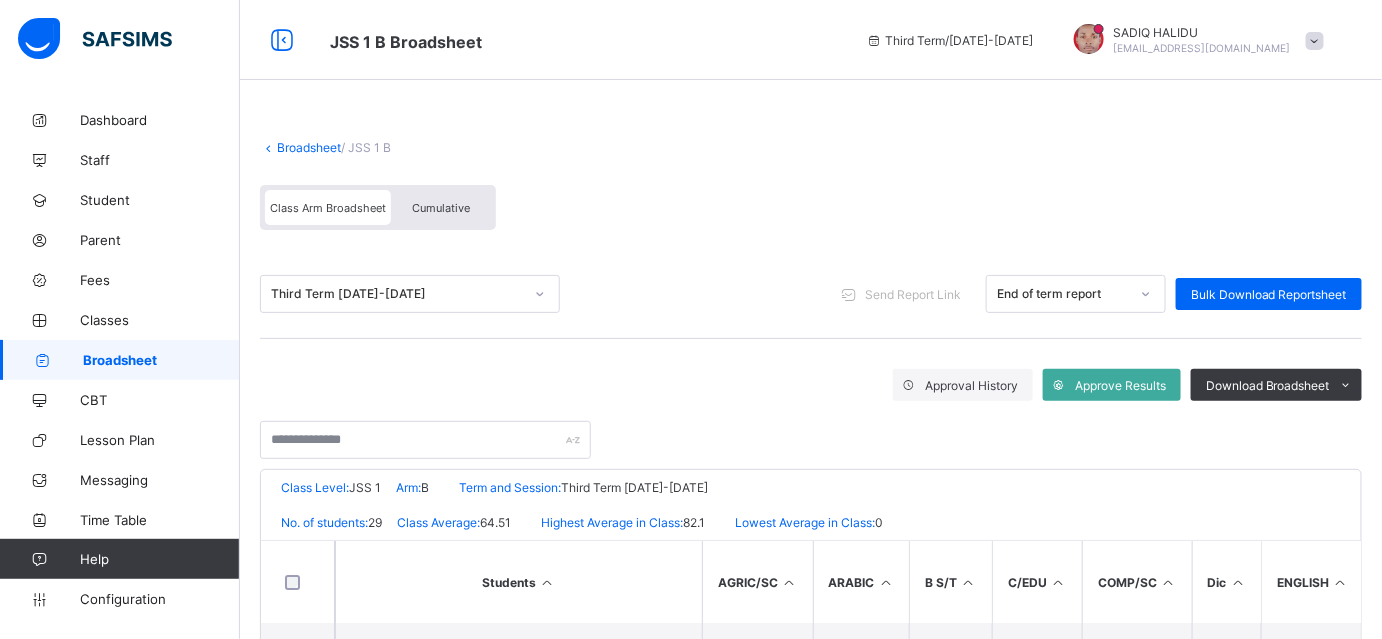 click on "Broadsheet" at bounding box center (309, 147) 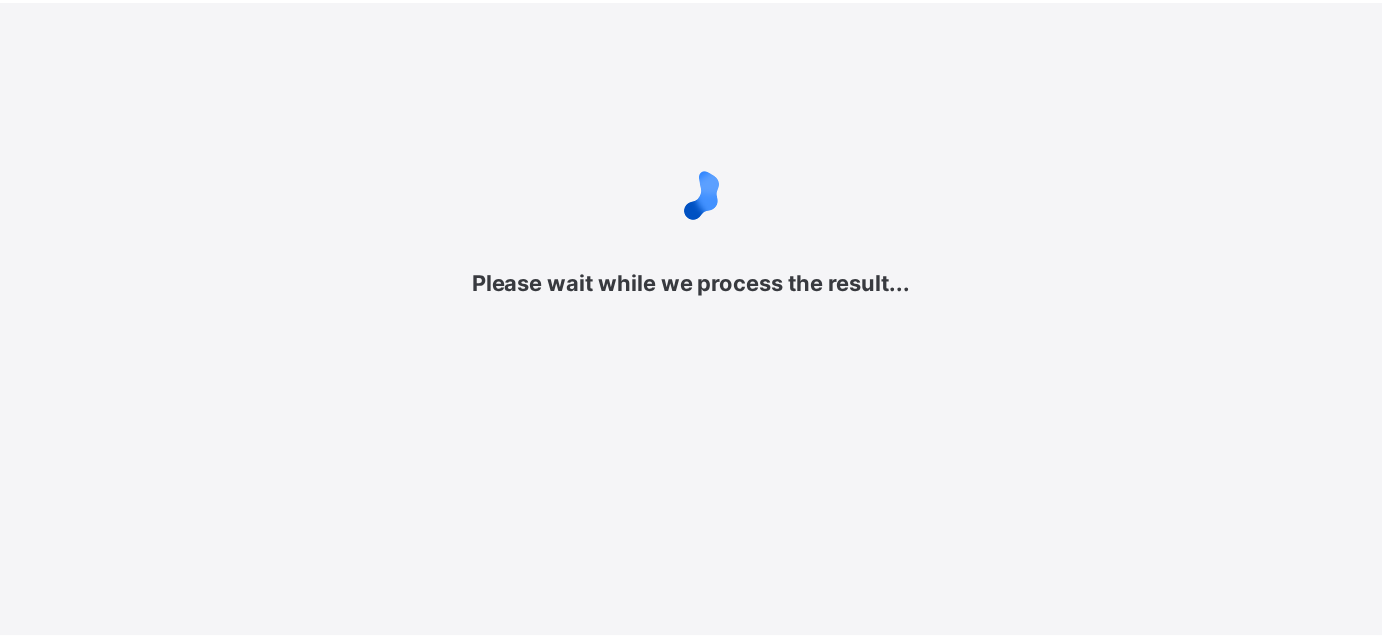 scroll, scrollTop: 0, scrollLeft: 0, axis: both 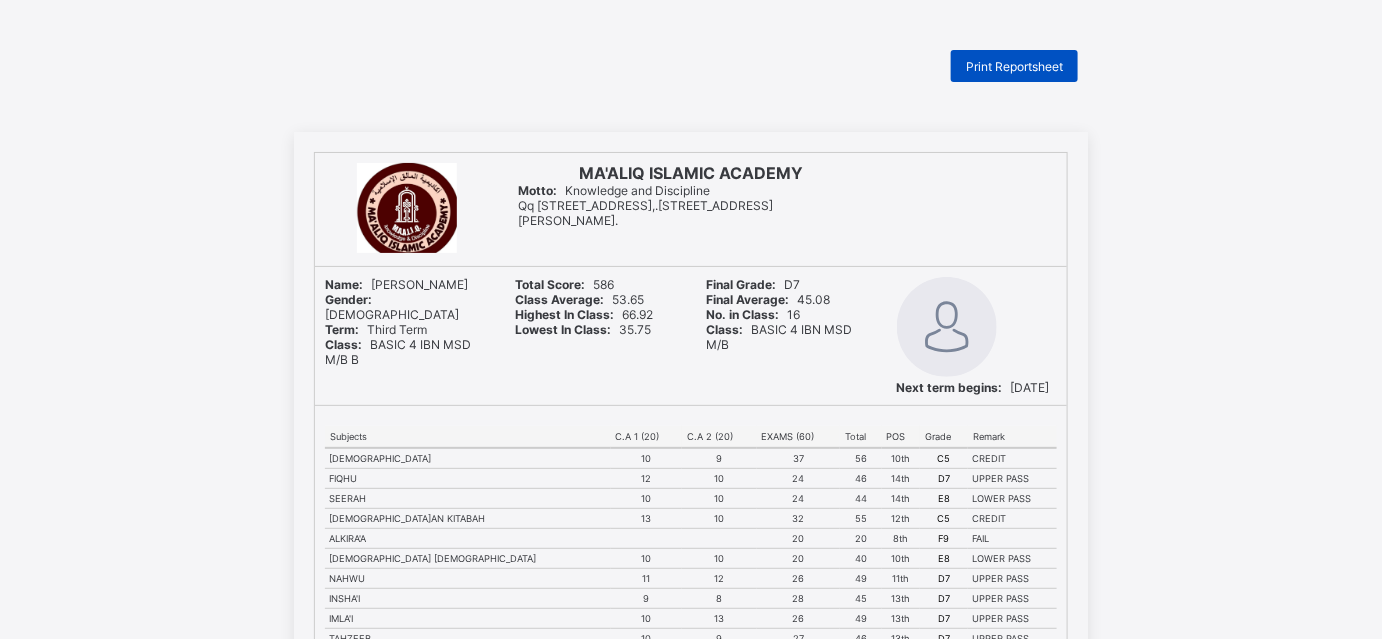 click on "Print Reportsheet" at bounding box center [1014, 66] 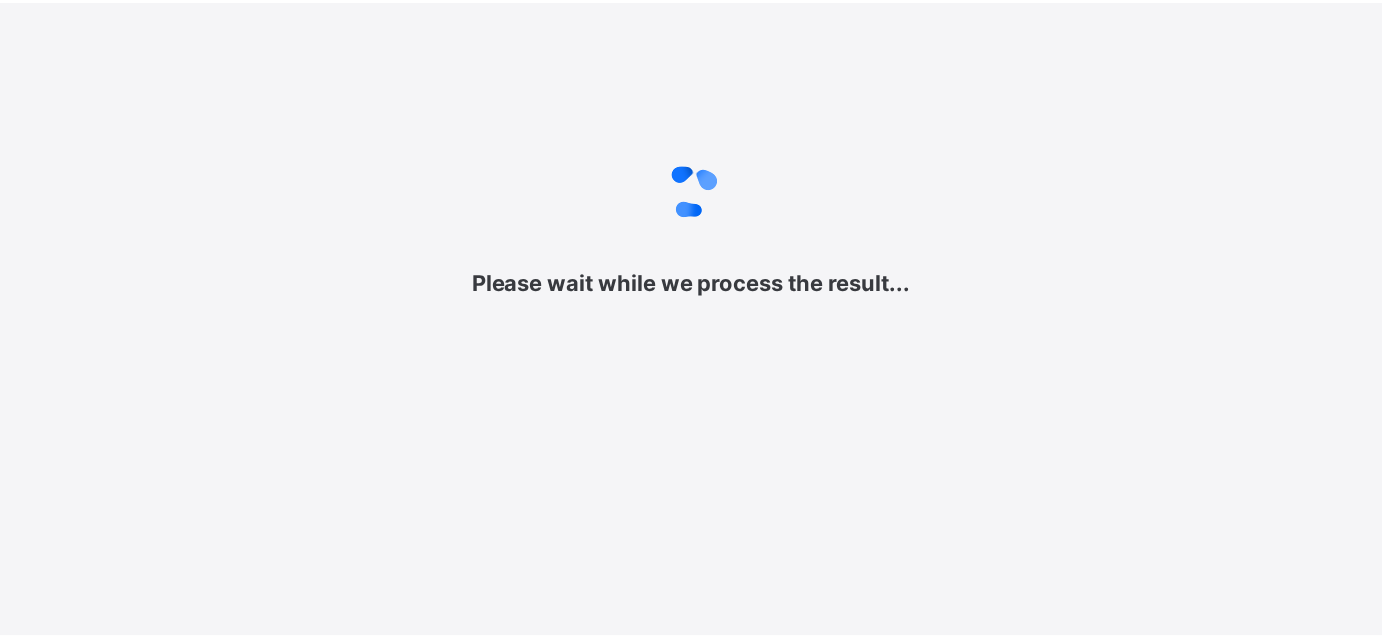 scroll, scrollTop: 0, scrollLeft: 0, axis: both 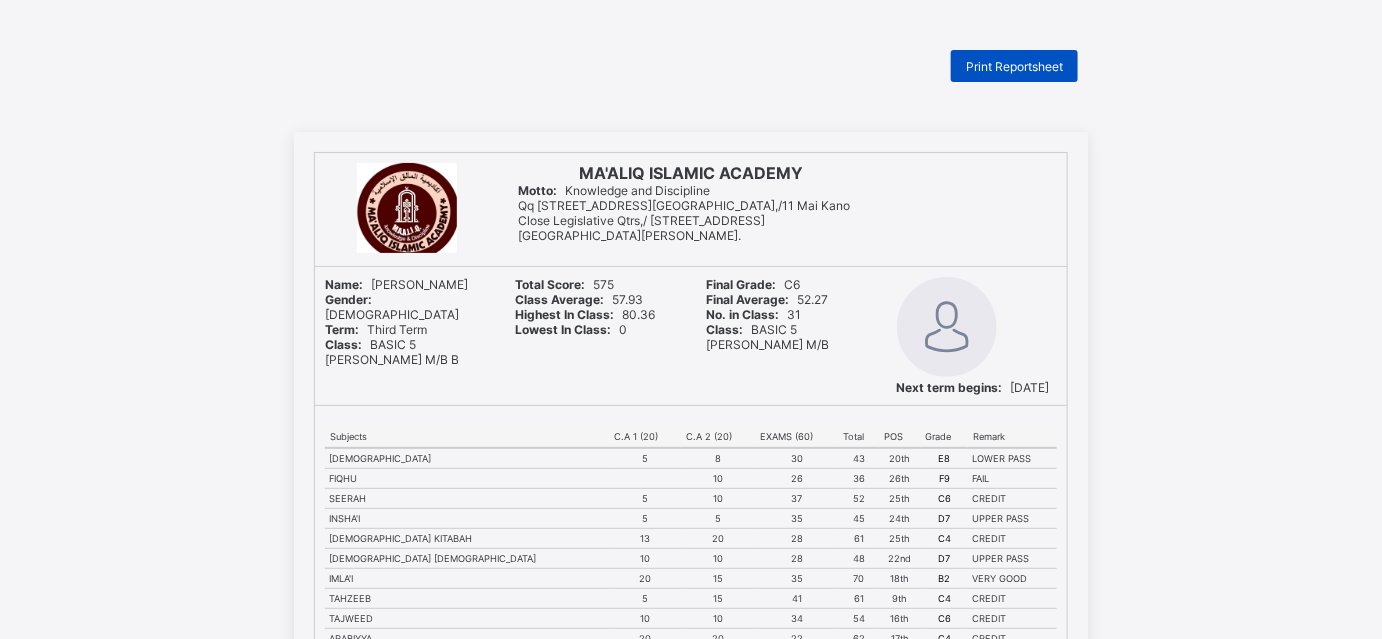 click on "Print Reportsheet" at bounding box center (1014, 66) 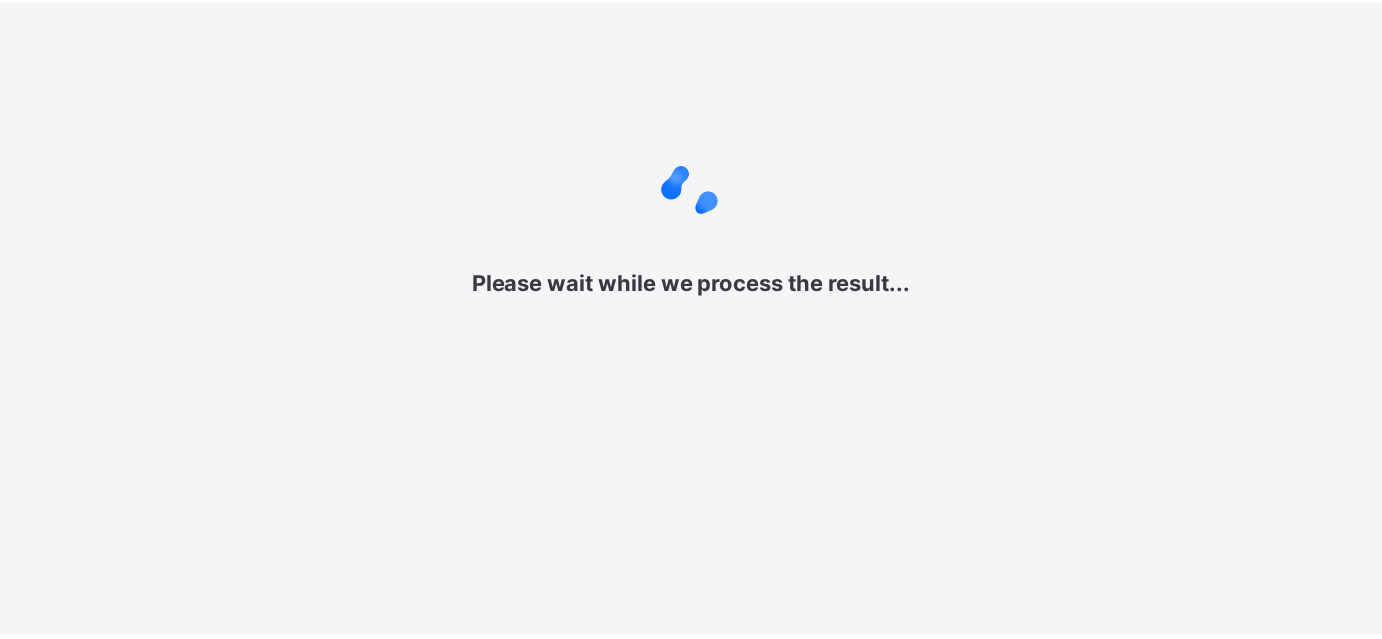 scroll, scrollTop: 0, scrollLeft: 0, axis: both 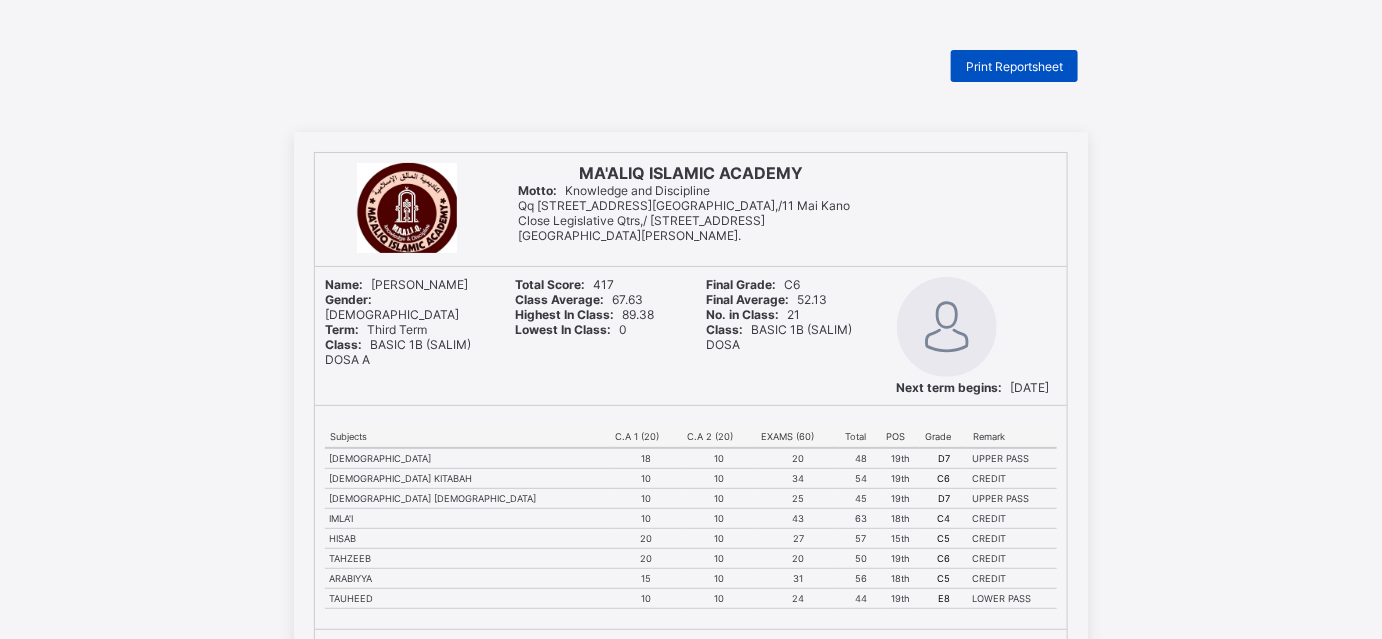 click on "Print Reportsheet" at bounding box center [1014, 66] 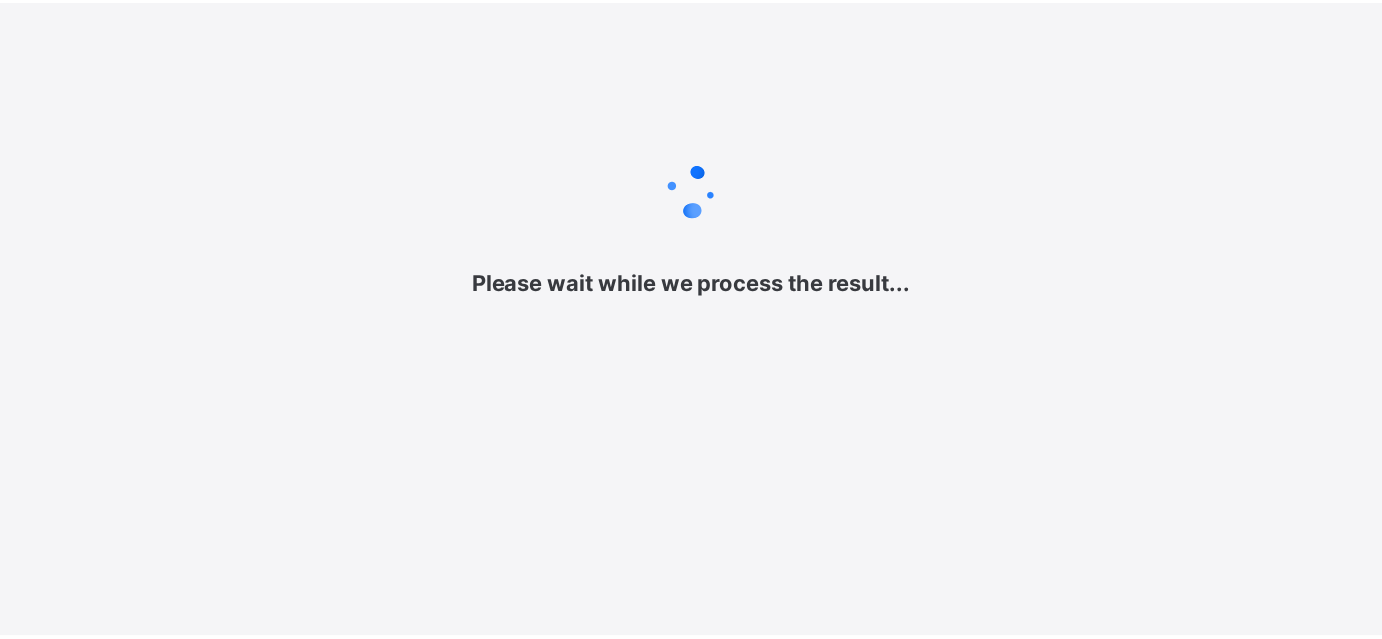 scroll, scrollTop: 0, scrollLeft: 0, axis: both 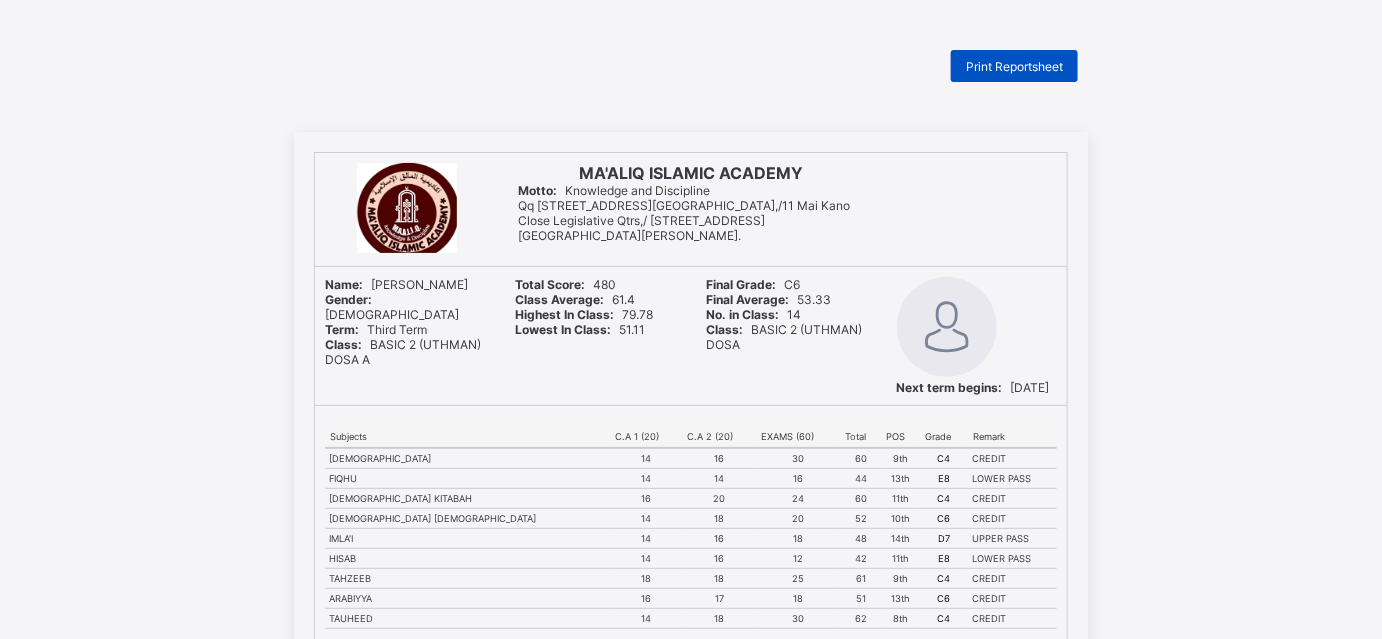 click on "Print Reportsheet" at bounding box center [1014, 66] 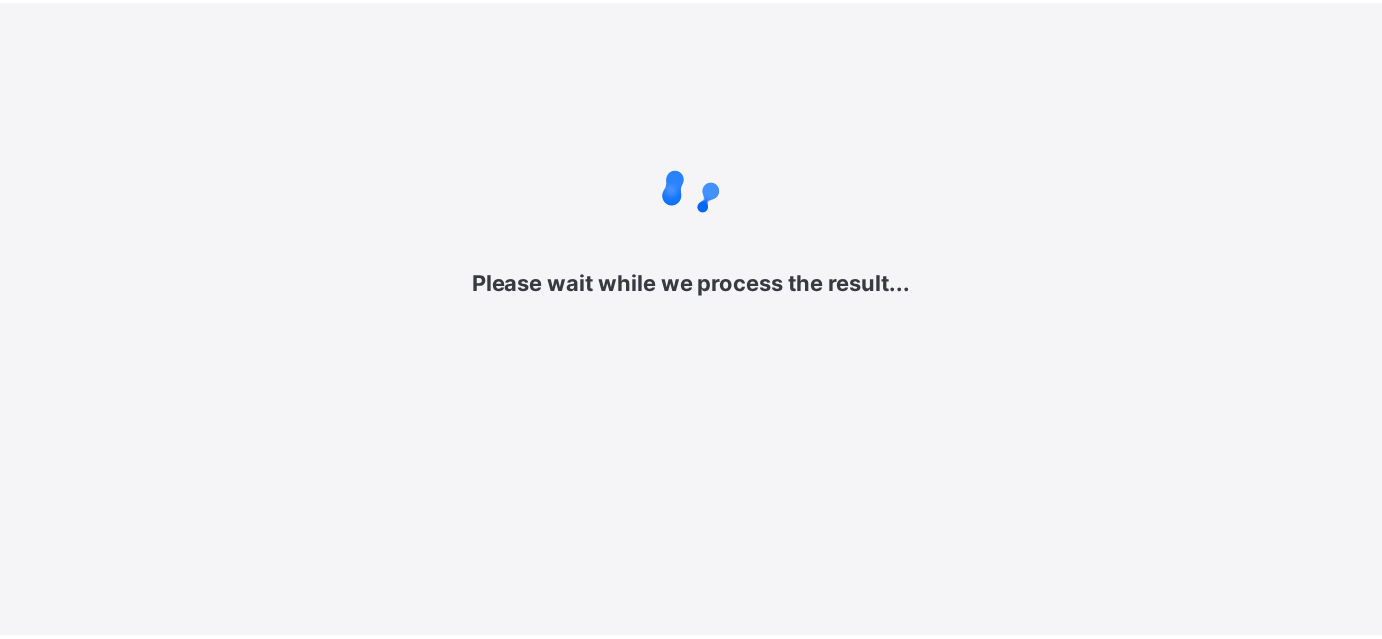 scroll, scrollTop: 0, scrollLeft: 0, axis: both 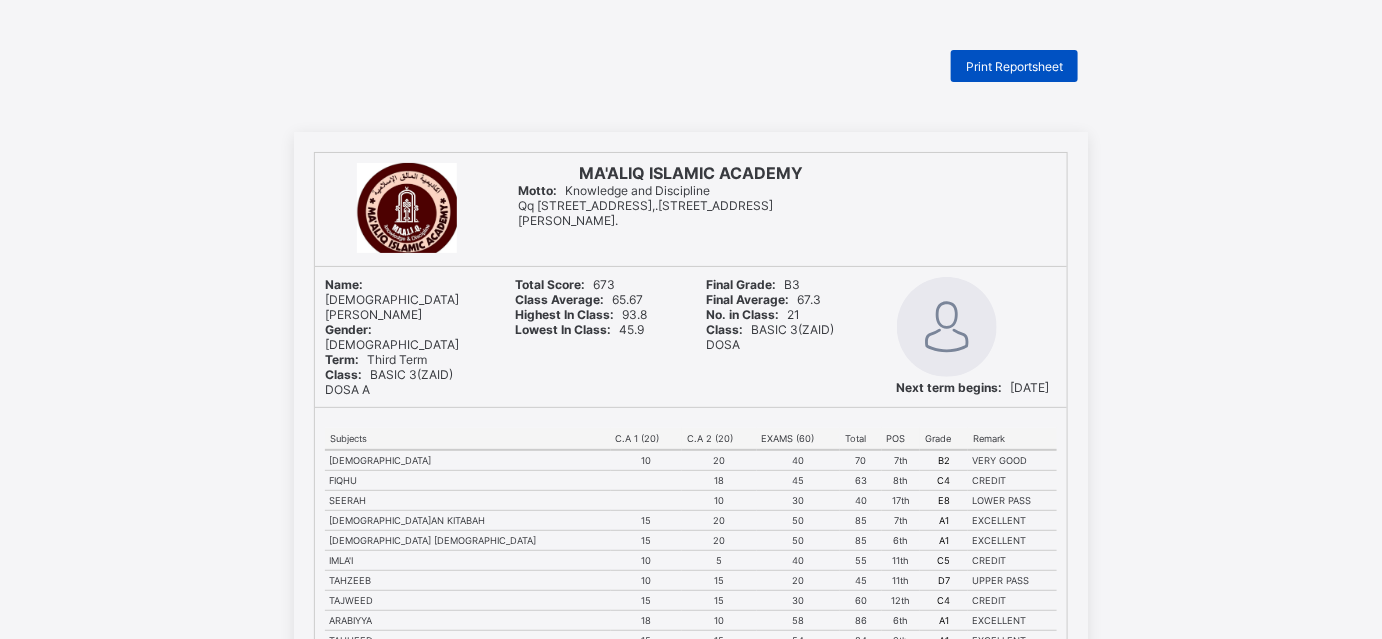 click on "Print Reportsheet" at bounding box center (1014, 66) 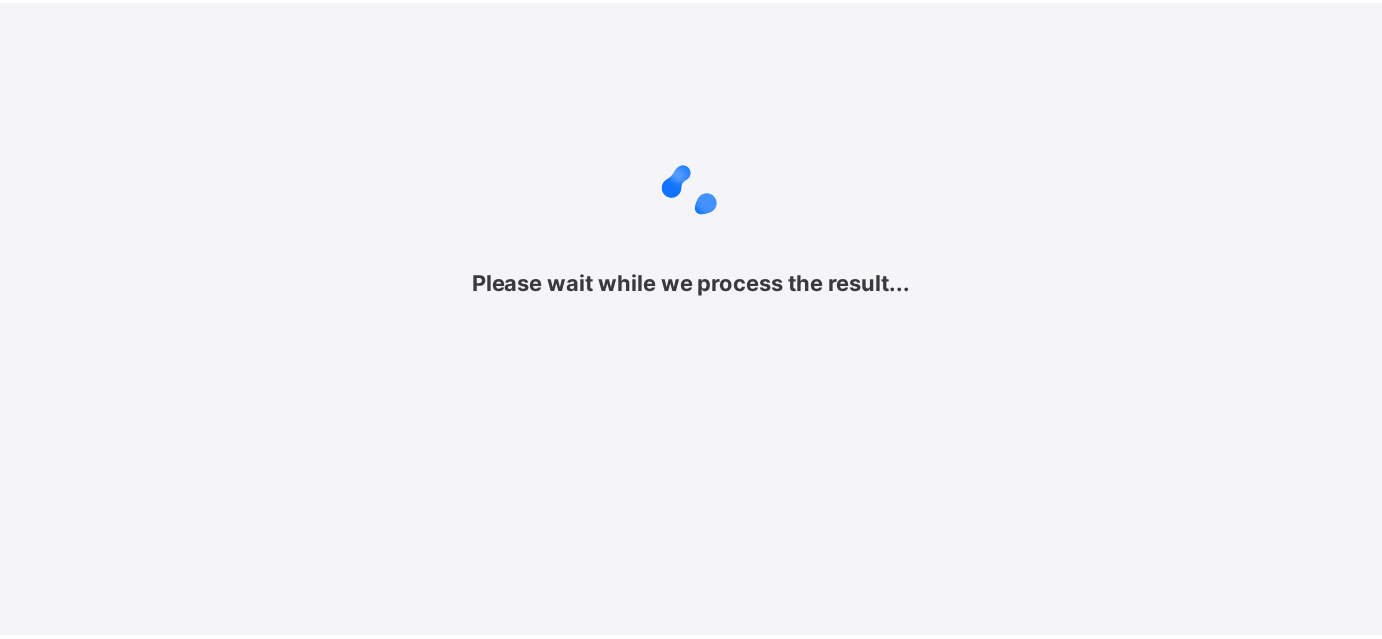 scroll, scrollTop: 0, scrollLeft: 0, axis: both 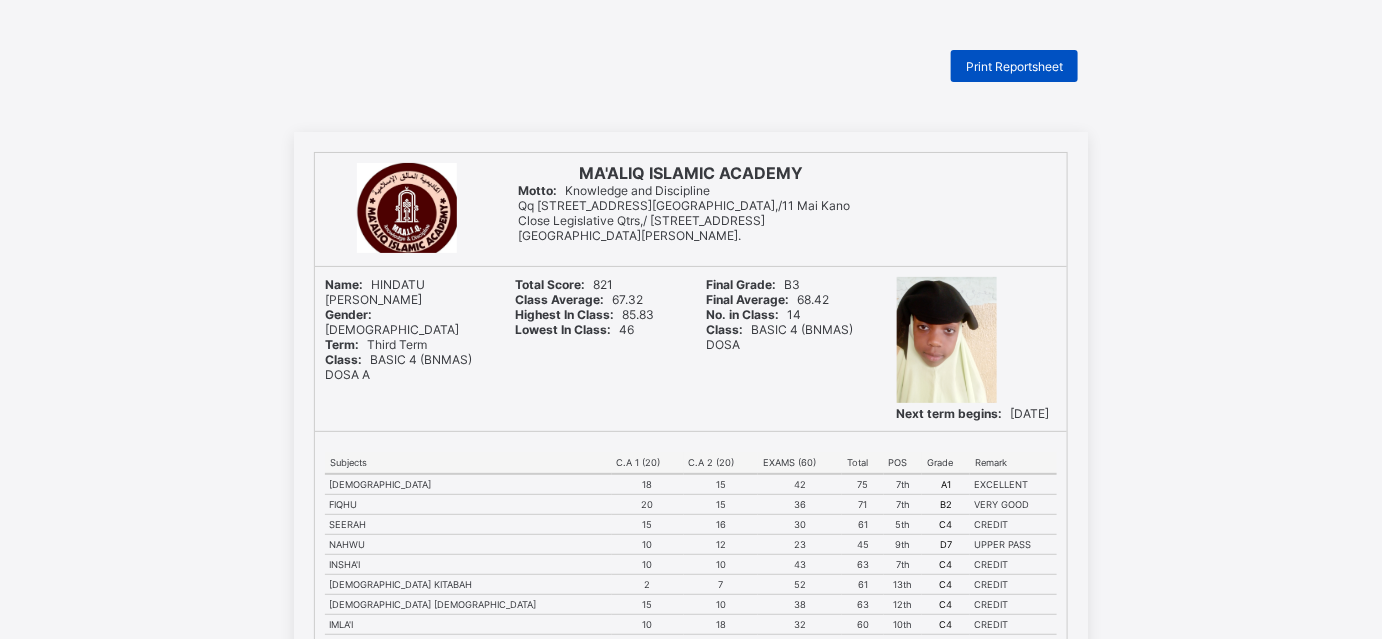 click on "Print Reportsheet" at bounding box center [1014, 66] 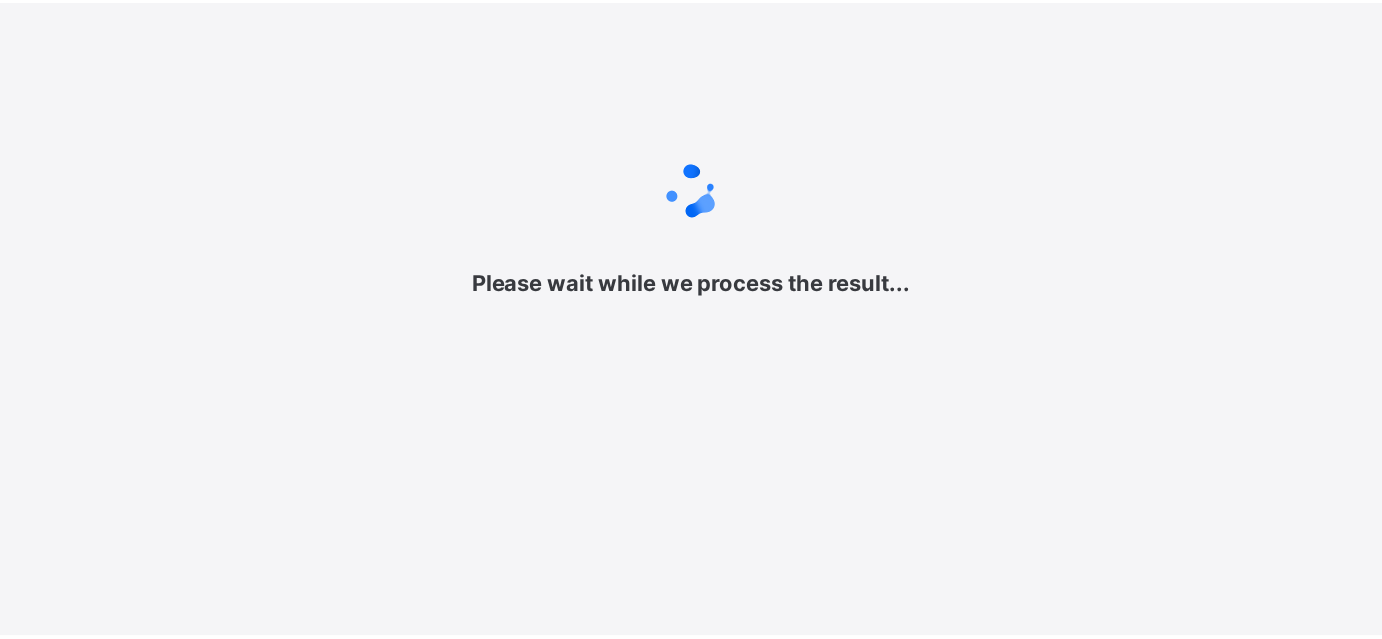 scroll, scrollTop: 0, scrollLeft: 0, axis: both 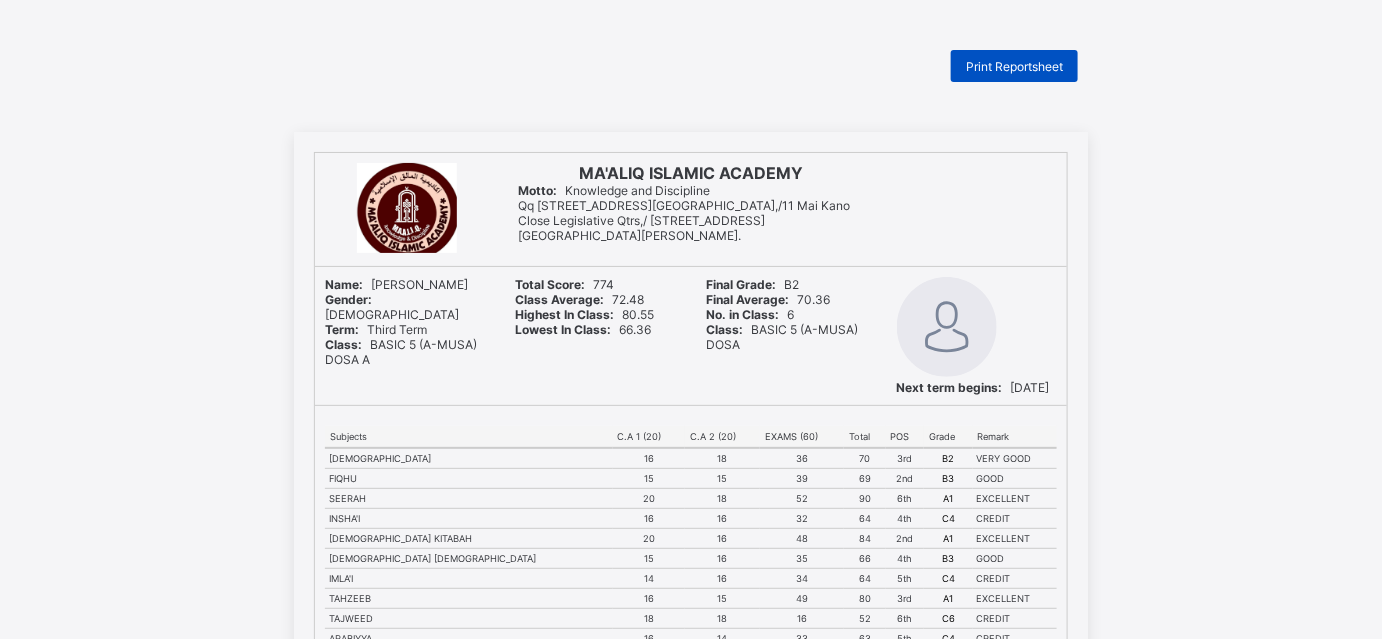 click on "Print Reportsheet" at bounding box center [1014, 66] 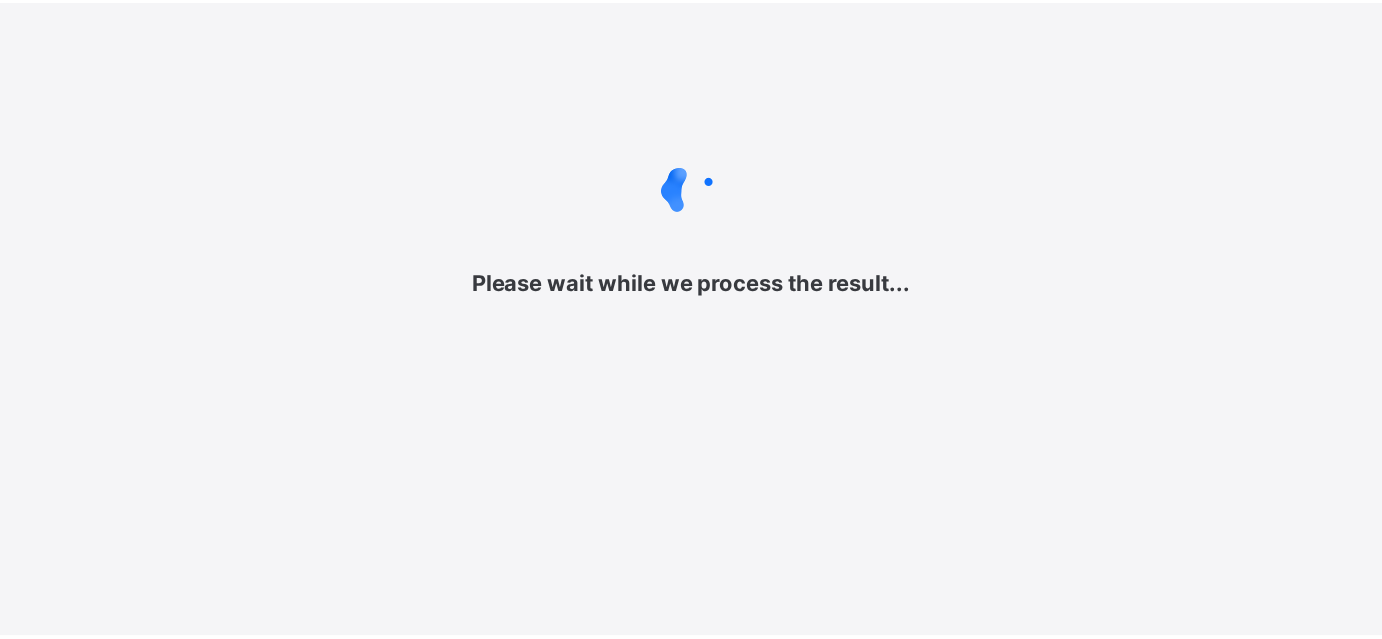 scroll, scrollTop: 0, scrollLeft: 0, axis: both 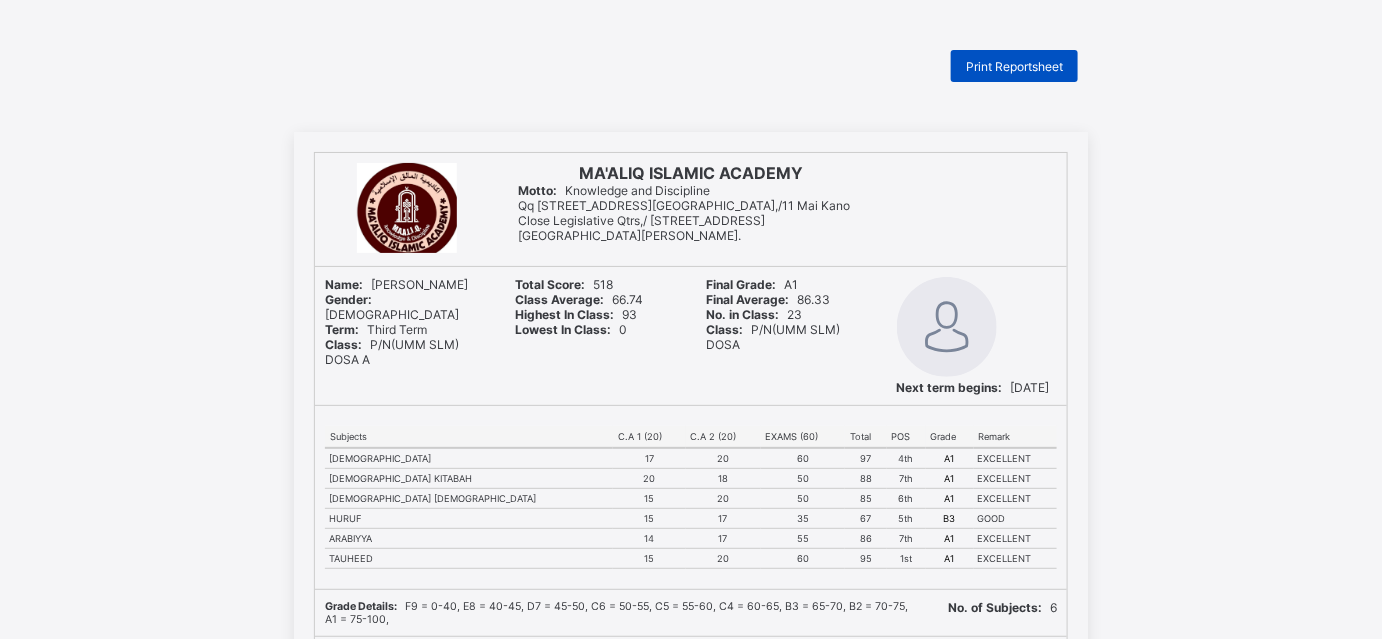 click on "Print Reportsheet" at bounding box center [1014, 66] 